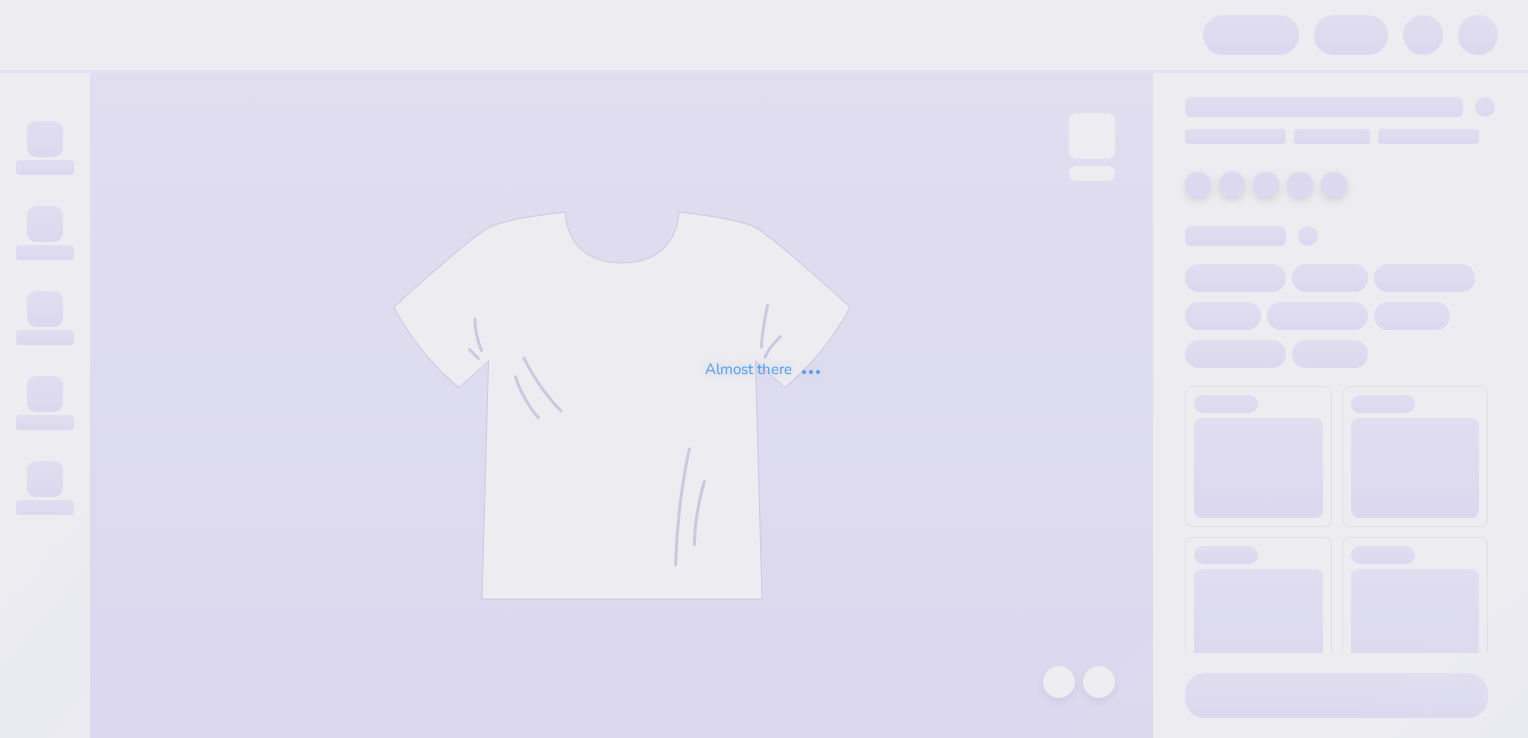 scroll, scrollTop: 0, scrollLeft: 0, axis: both 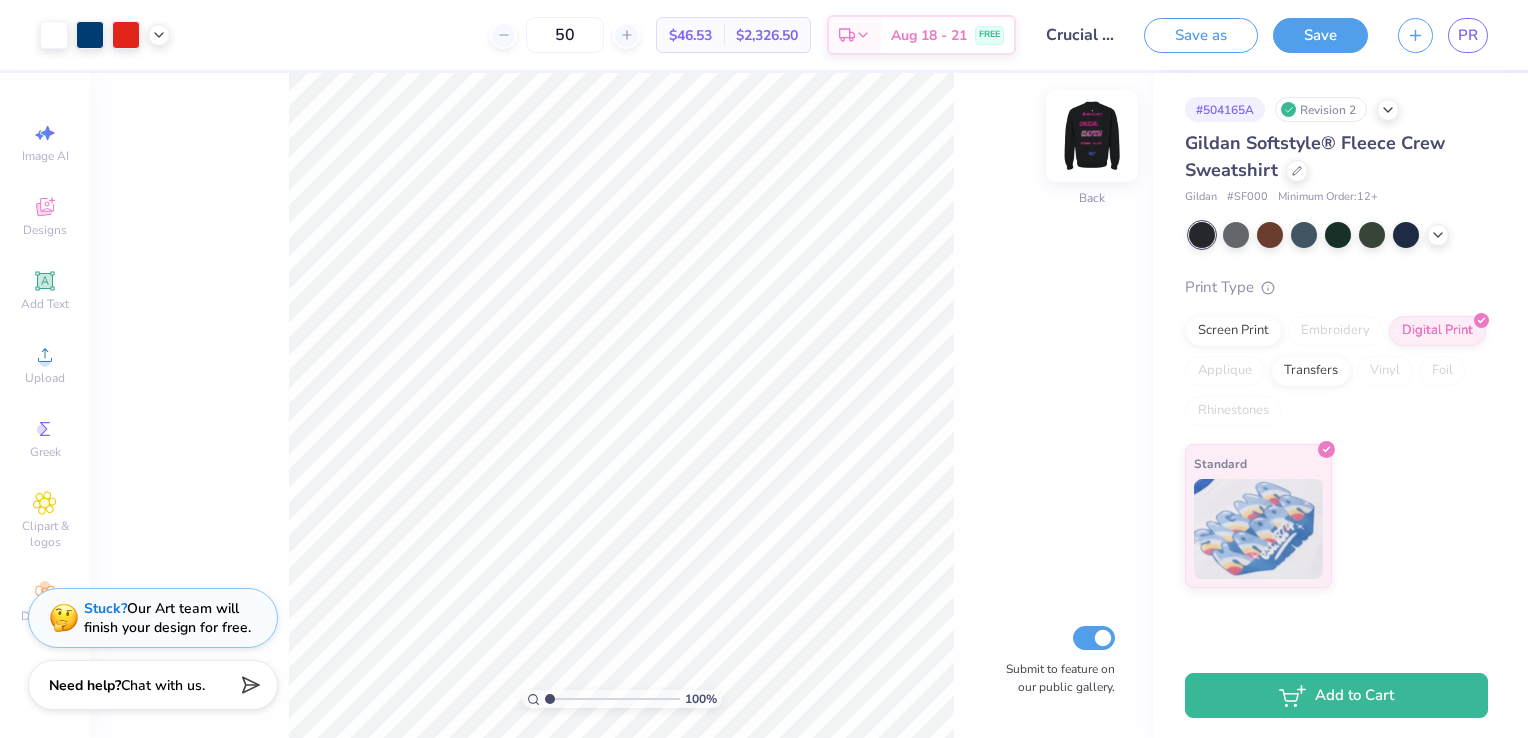 click at bounding box center [1092, 136] 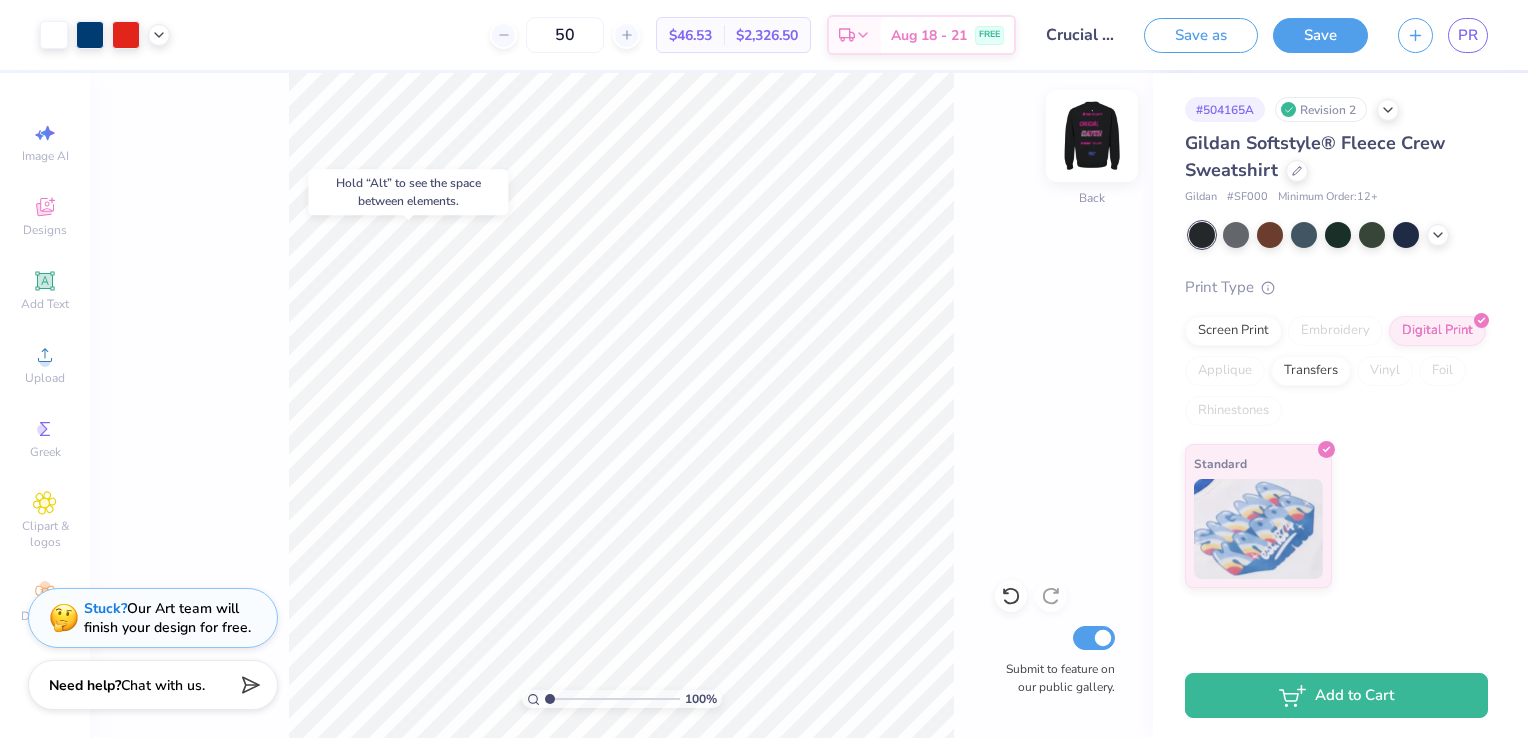 click at bounding box center [1092, 136] 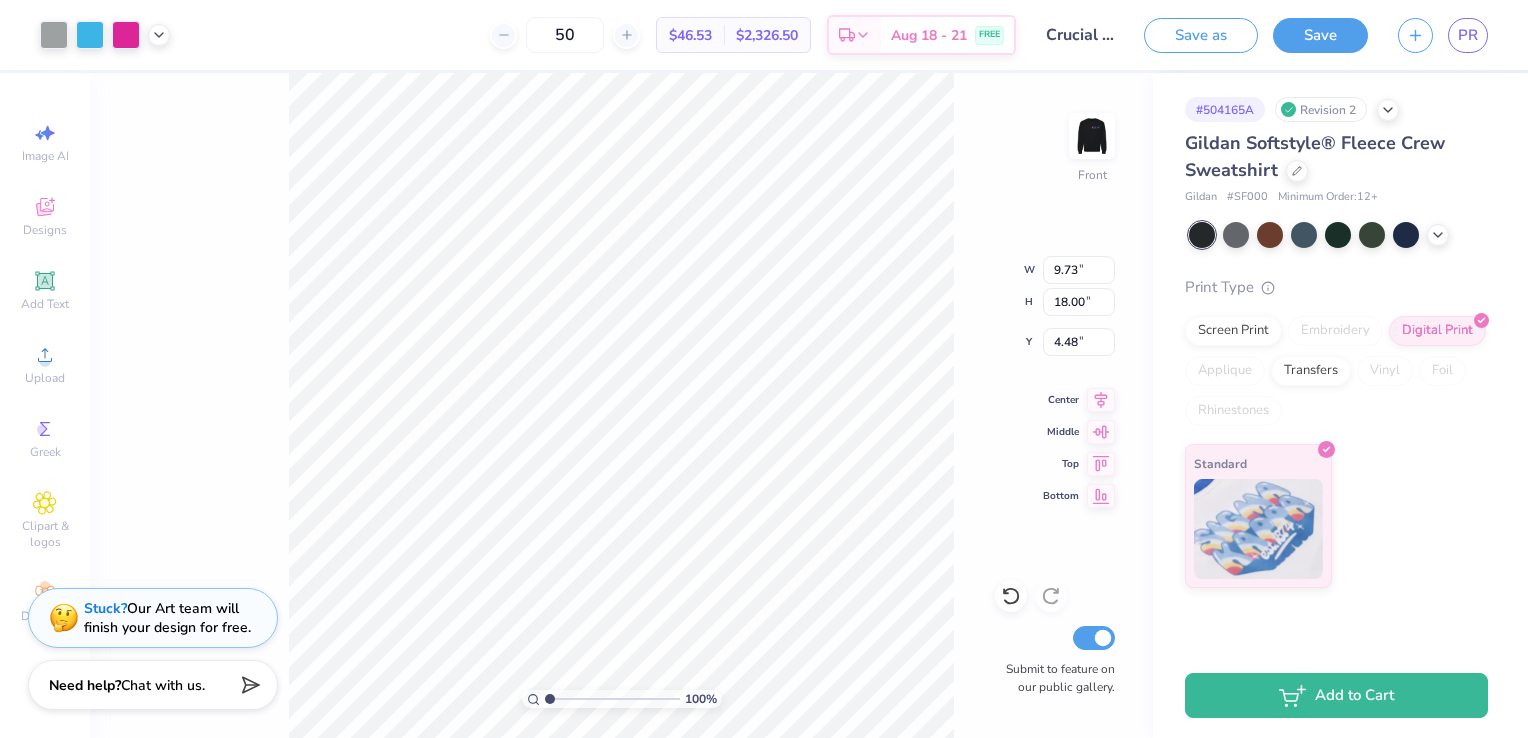 type on "5.49" 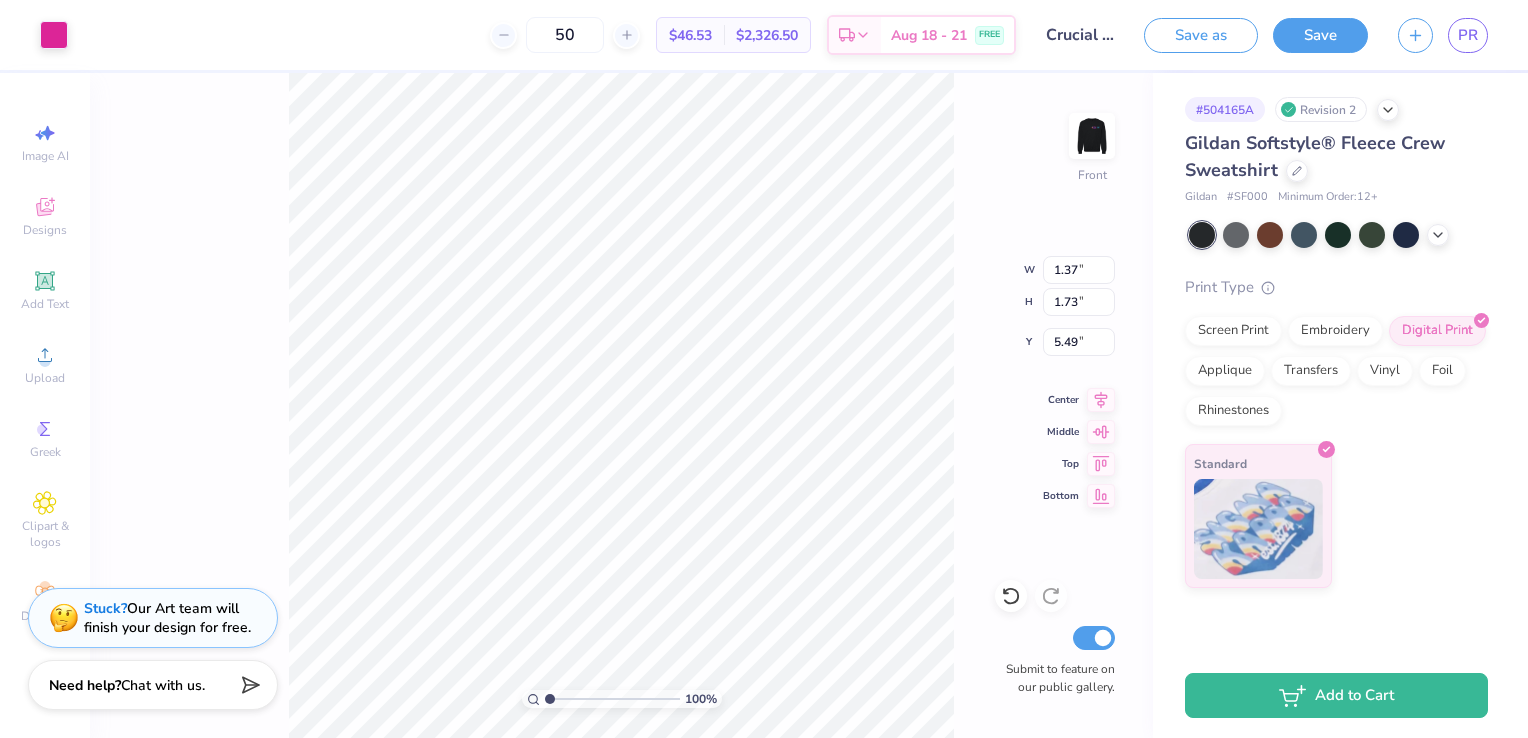type on "1.37" 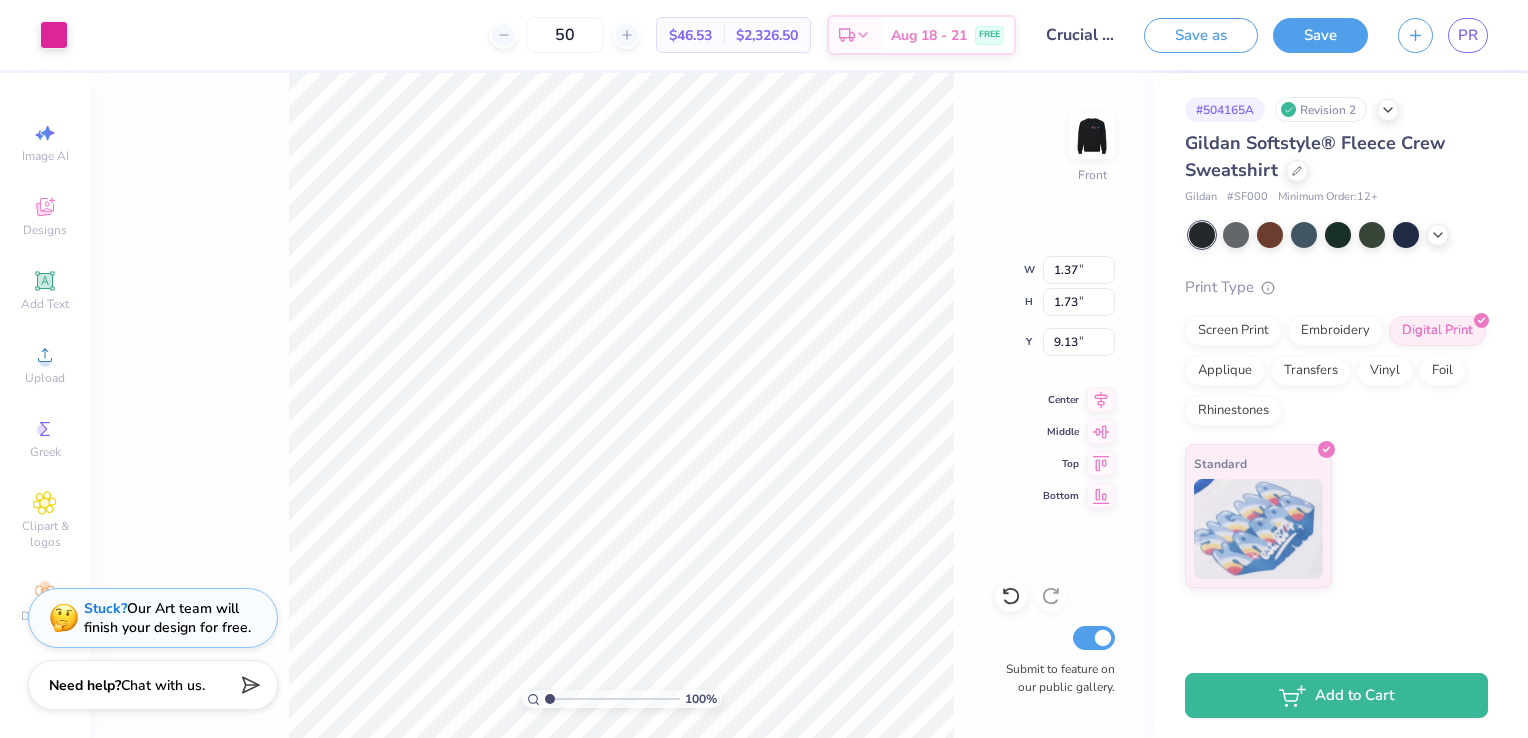 type on "1.61" 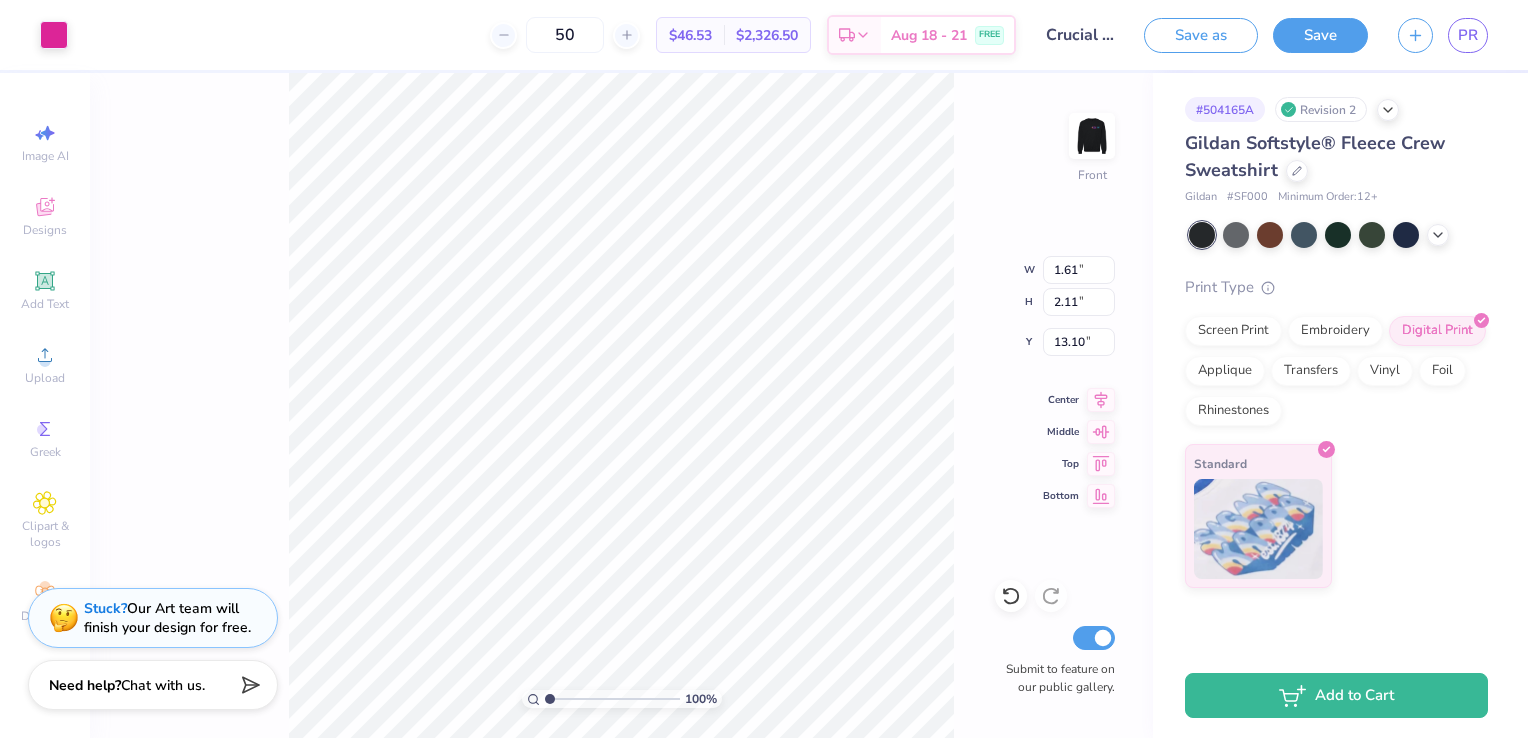 click on "100 % Front W 1.61 1.61 " H 2.11 2.11 " Y 13.10 13.10 " Center Middle Top Bottom Submit to feature on our public gallery." at bounding box center [621, 405] 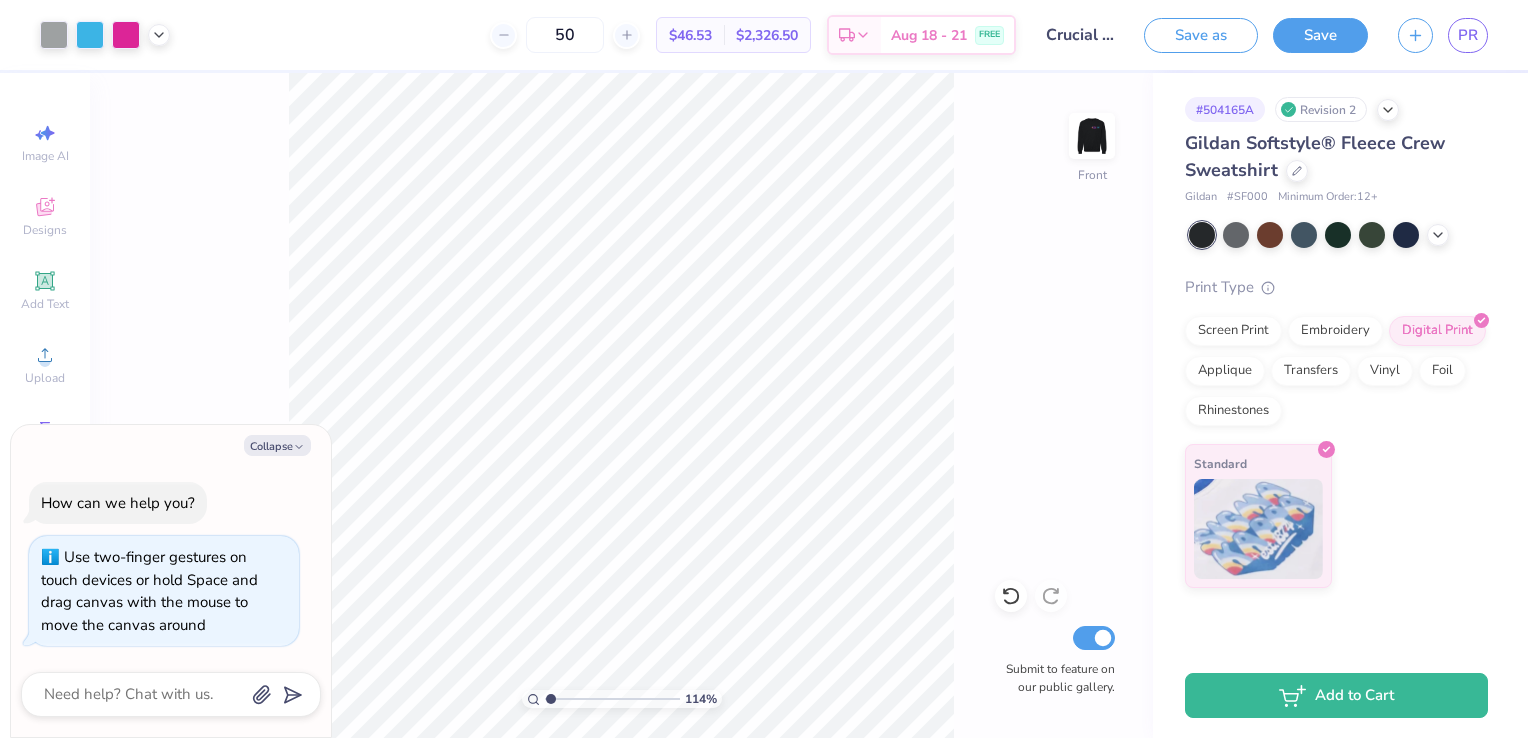 type on "1.14103737032657" 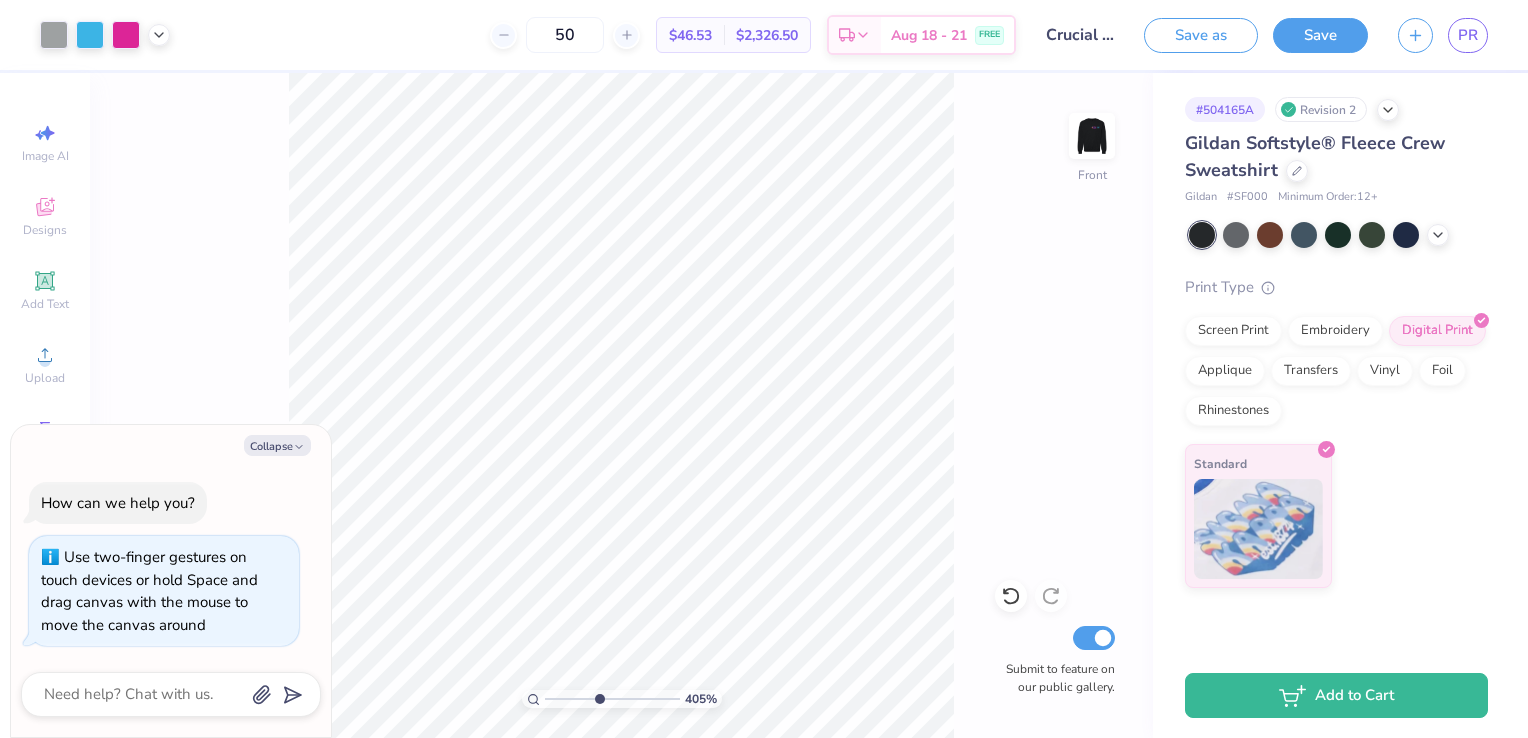 type on "4.61428528565022" 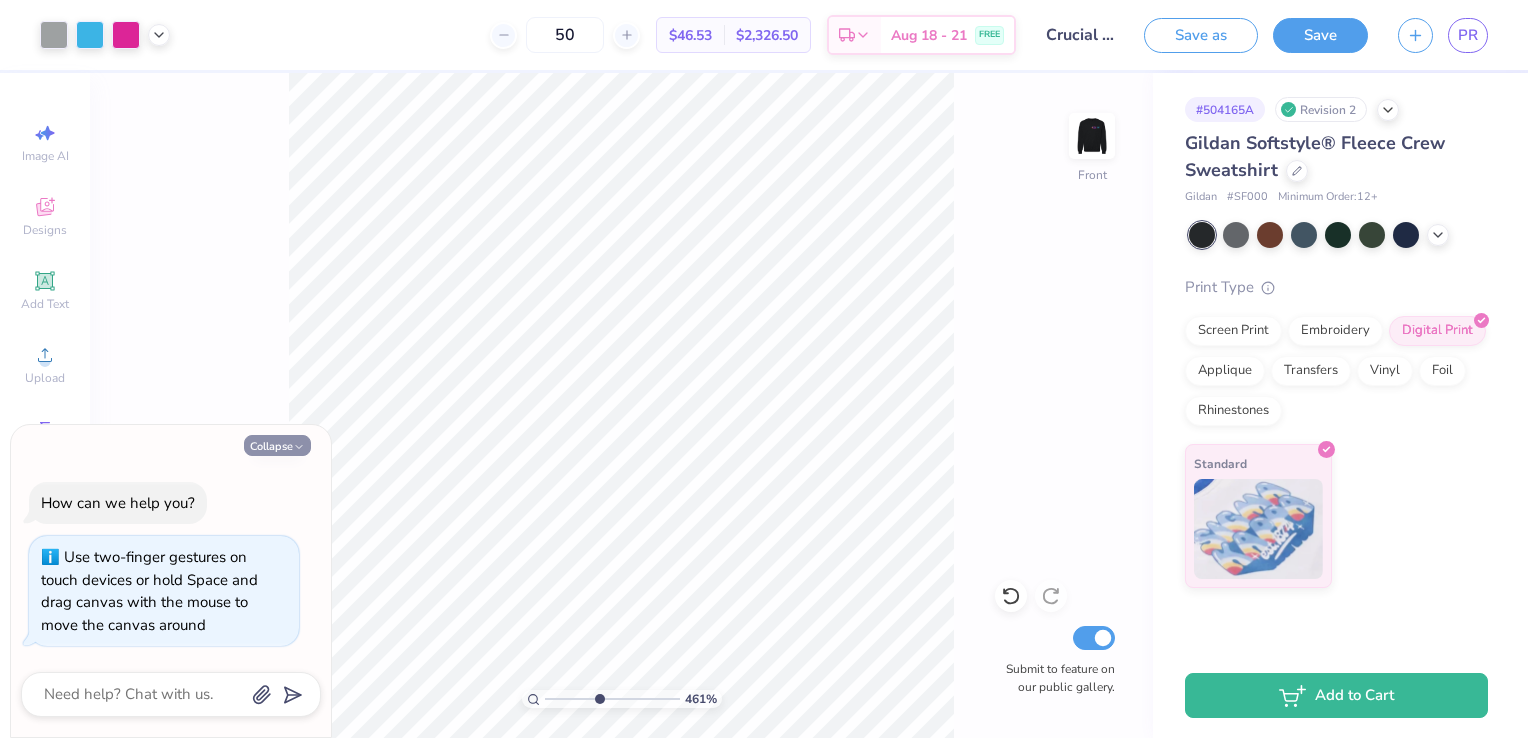 click on "Collapse" at bounding box center (277, 445) 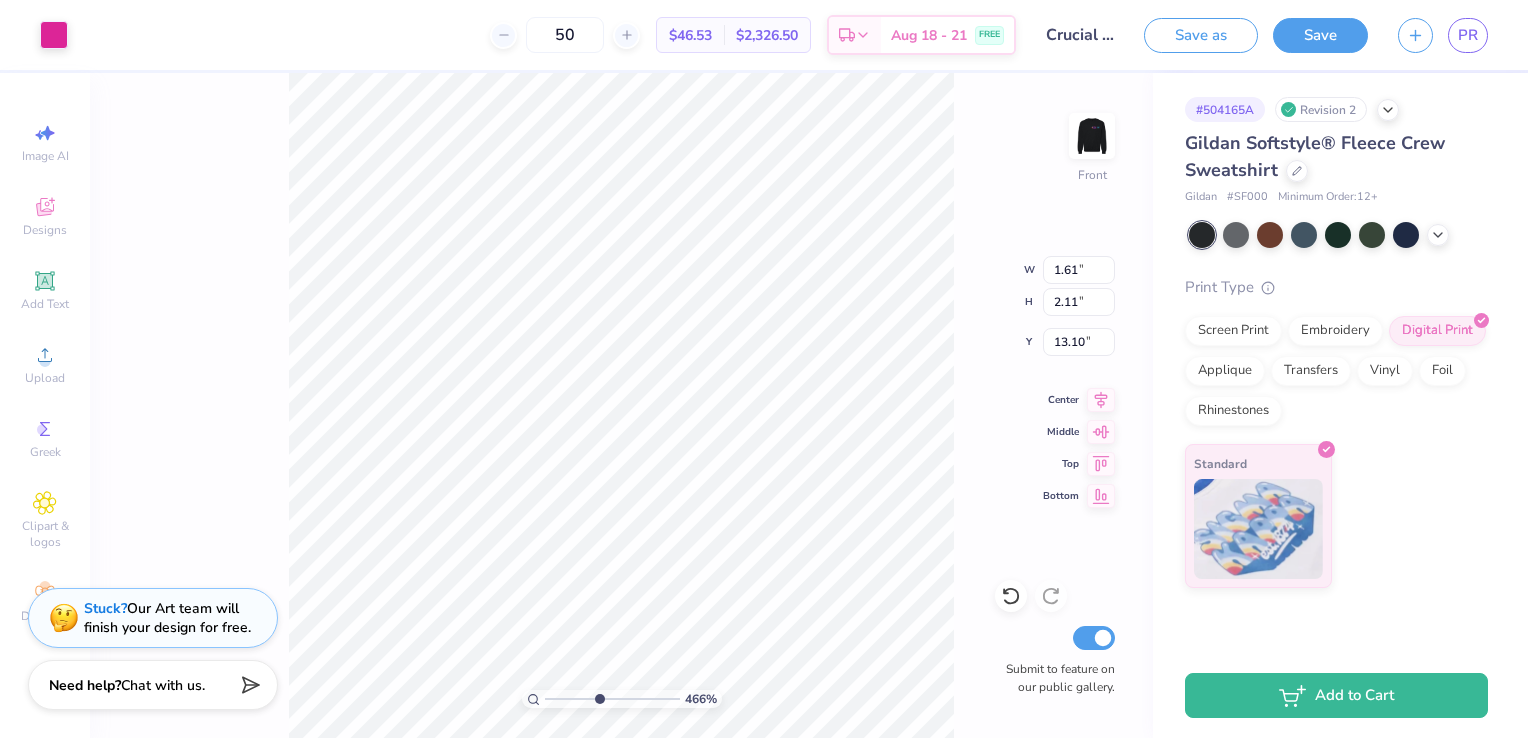 type on "4.66040272636409" 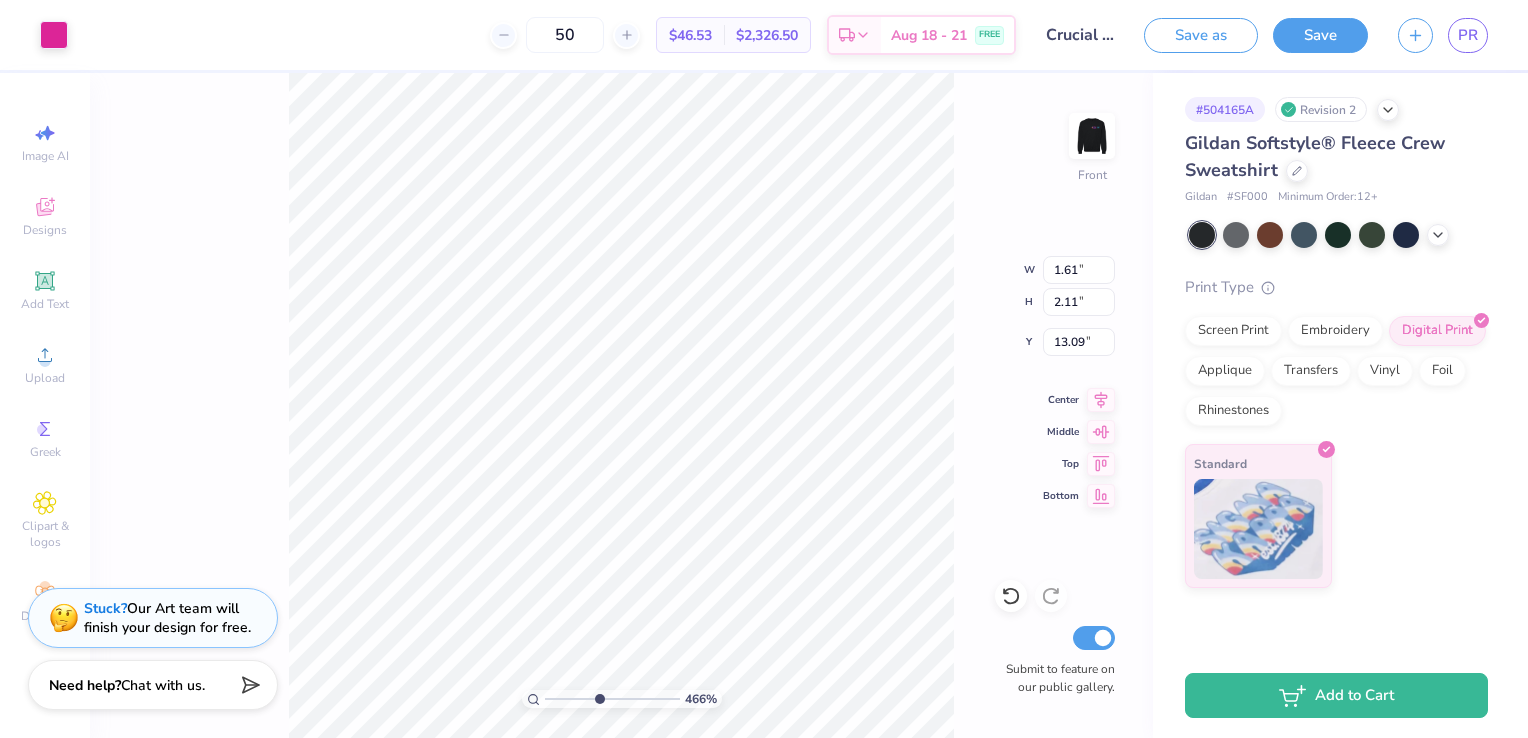 type on "4.66040272636409" 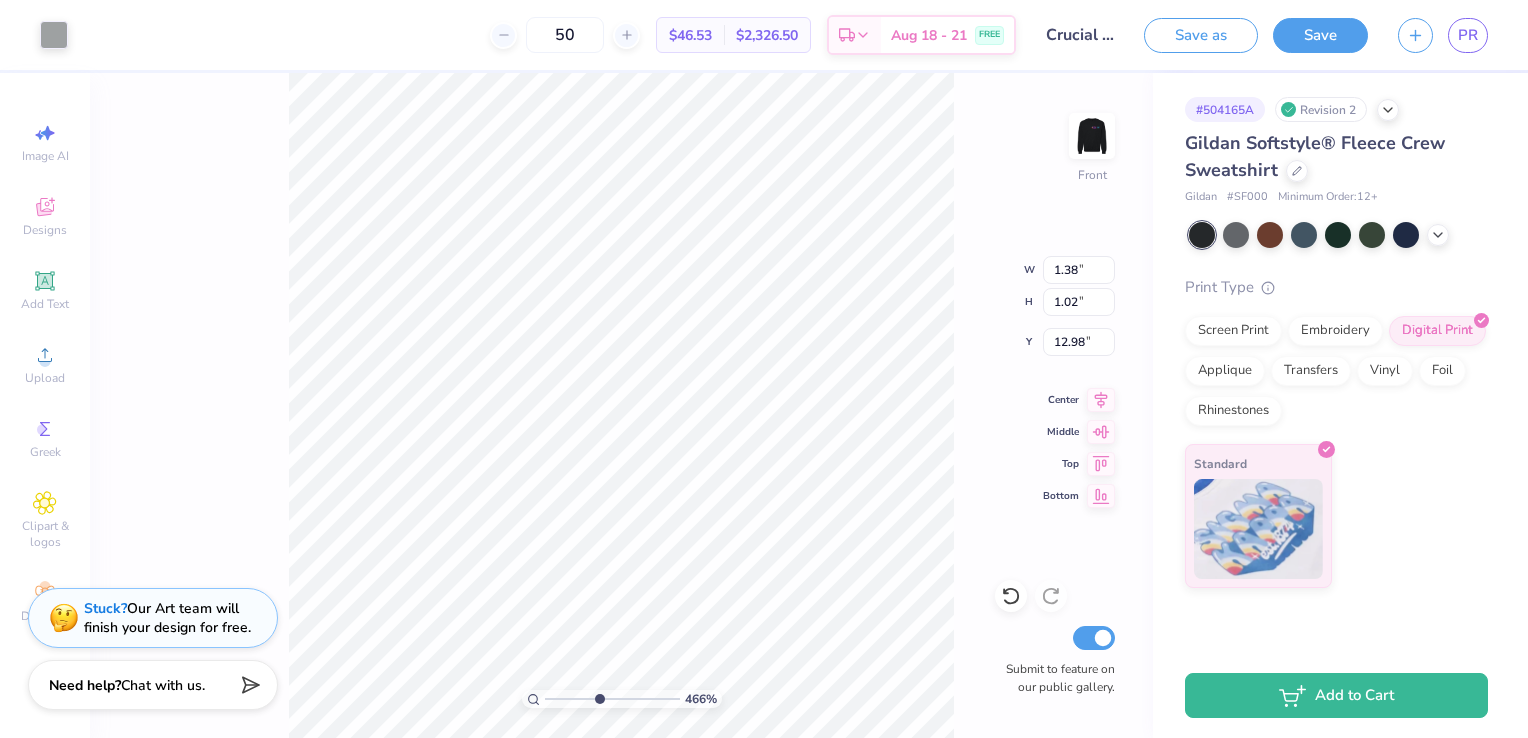 type on "4.66040272636409" 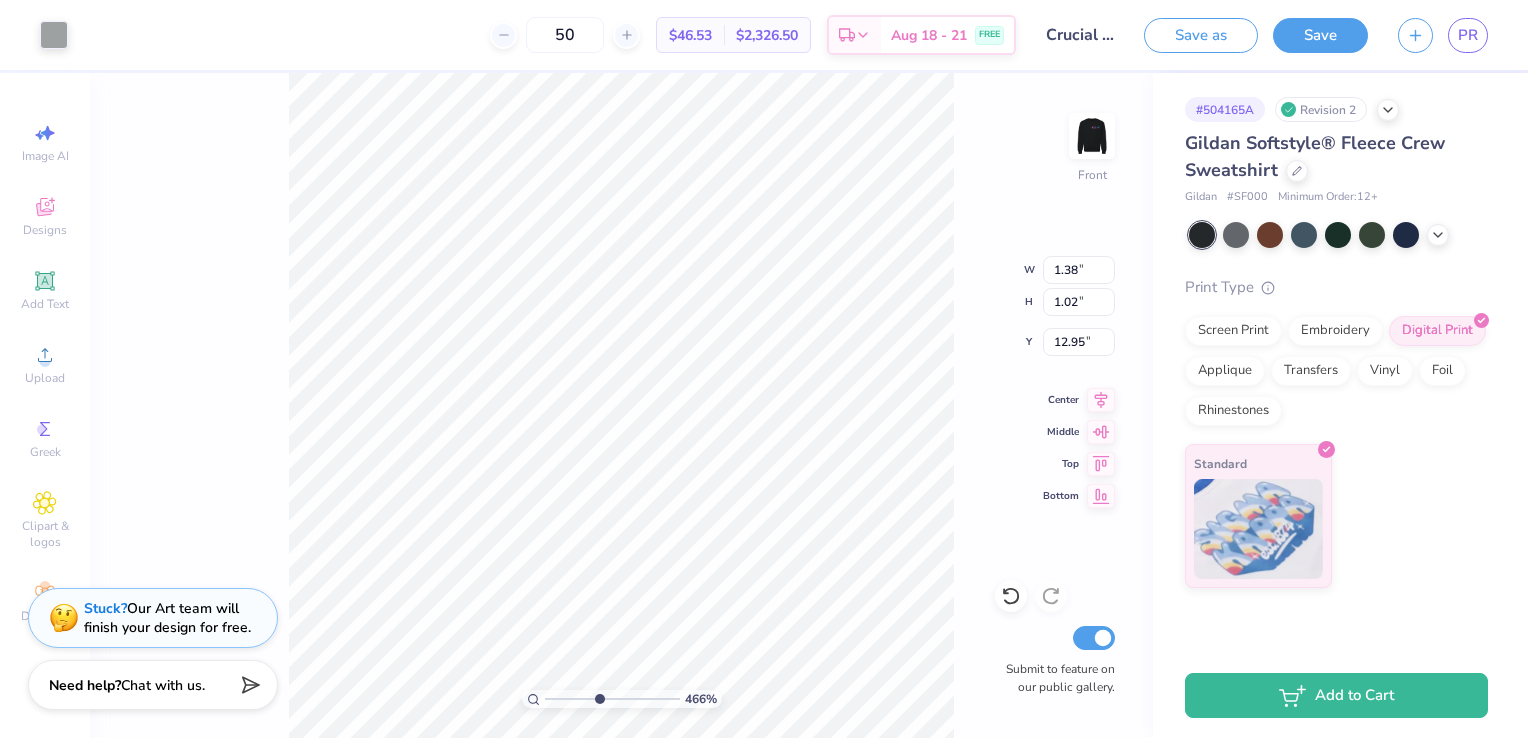 type on "4.66040272636409" 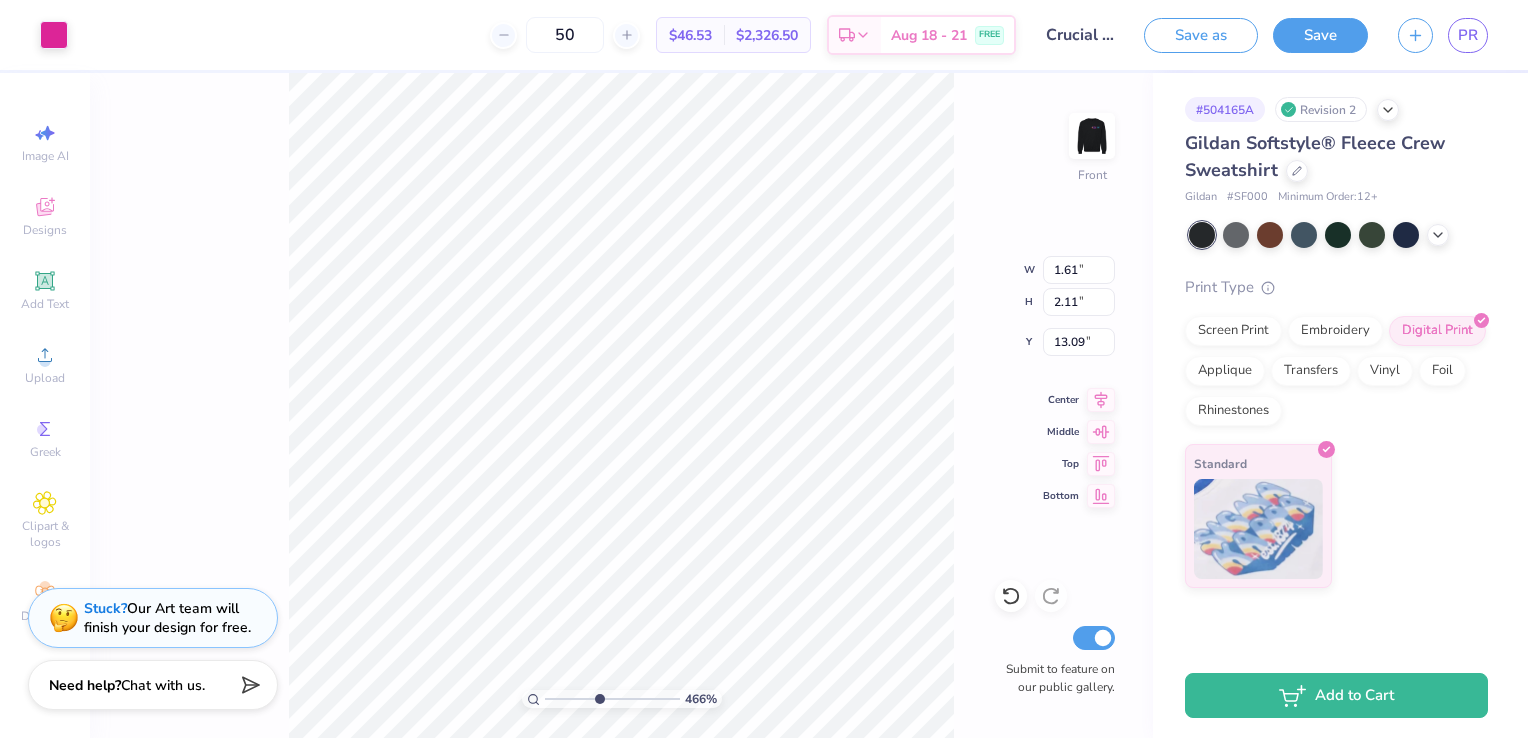 type on "4.66040272636409" 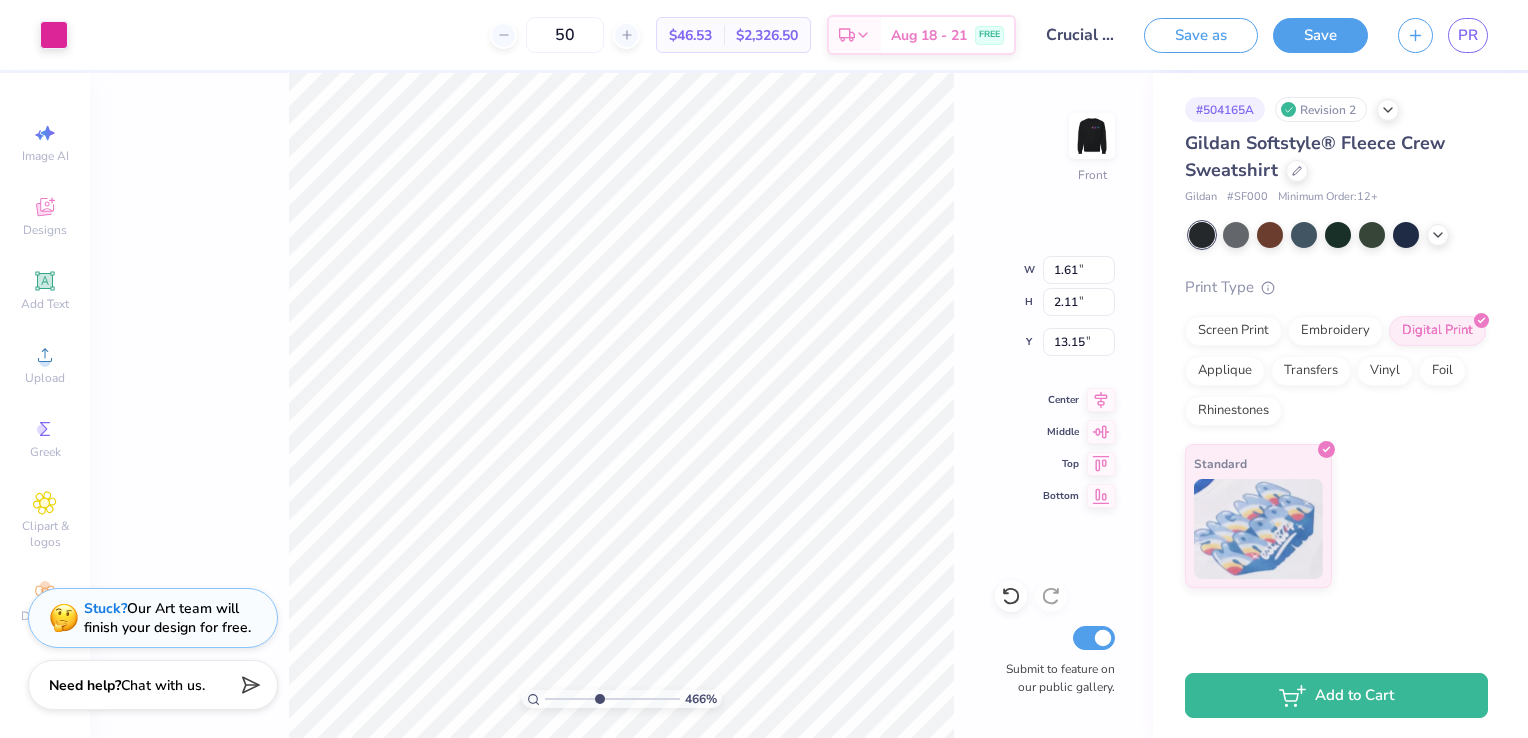 type on "4.66040272636409" 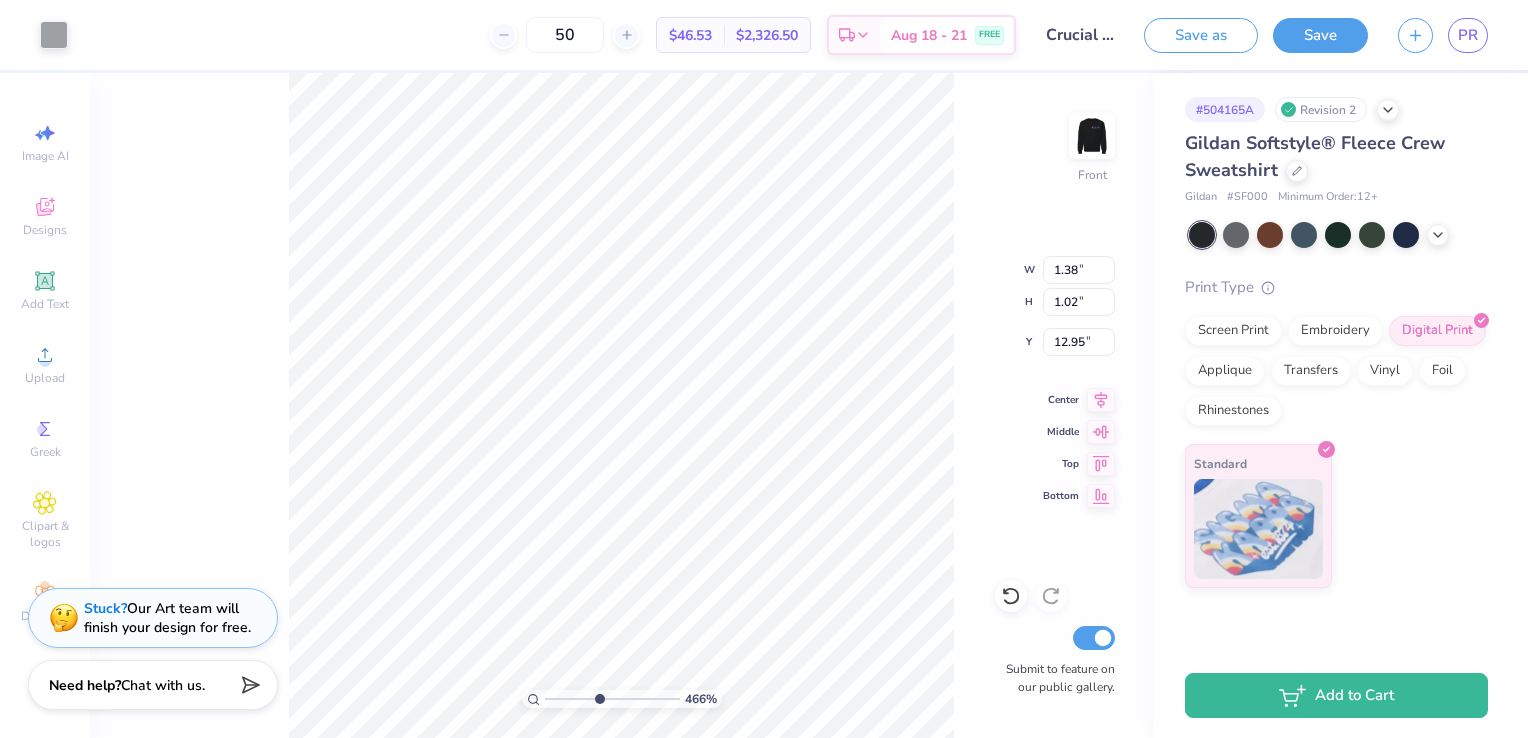 type on "4.66040272636409" 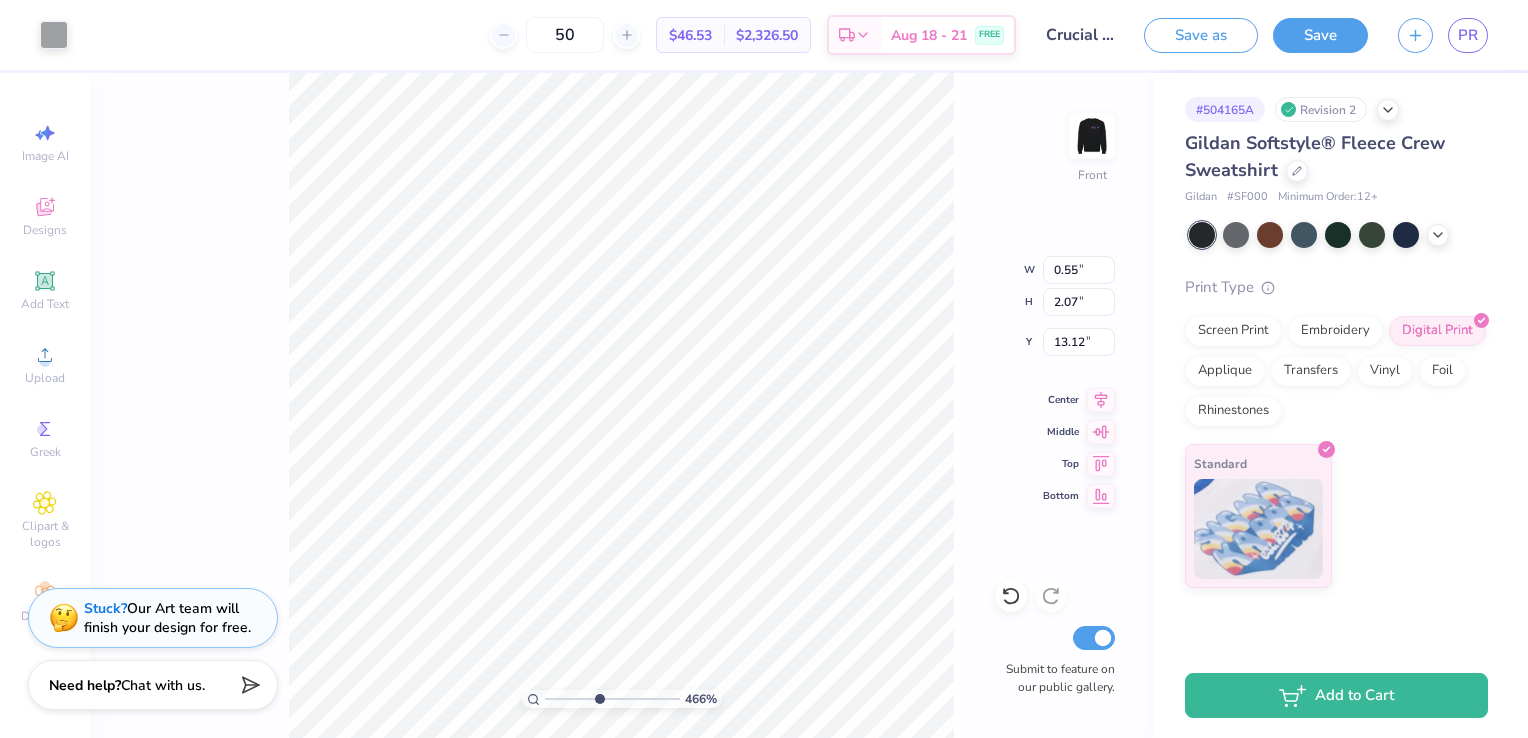 type on "4.66040272636409" 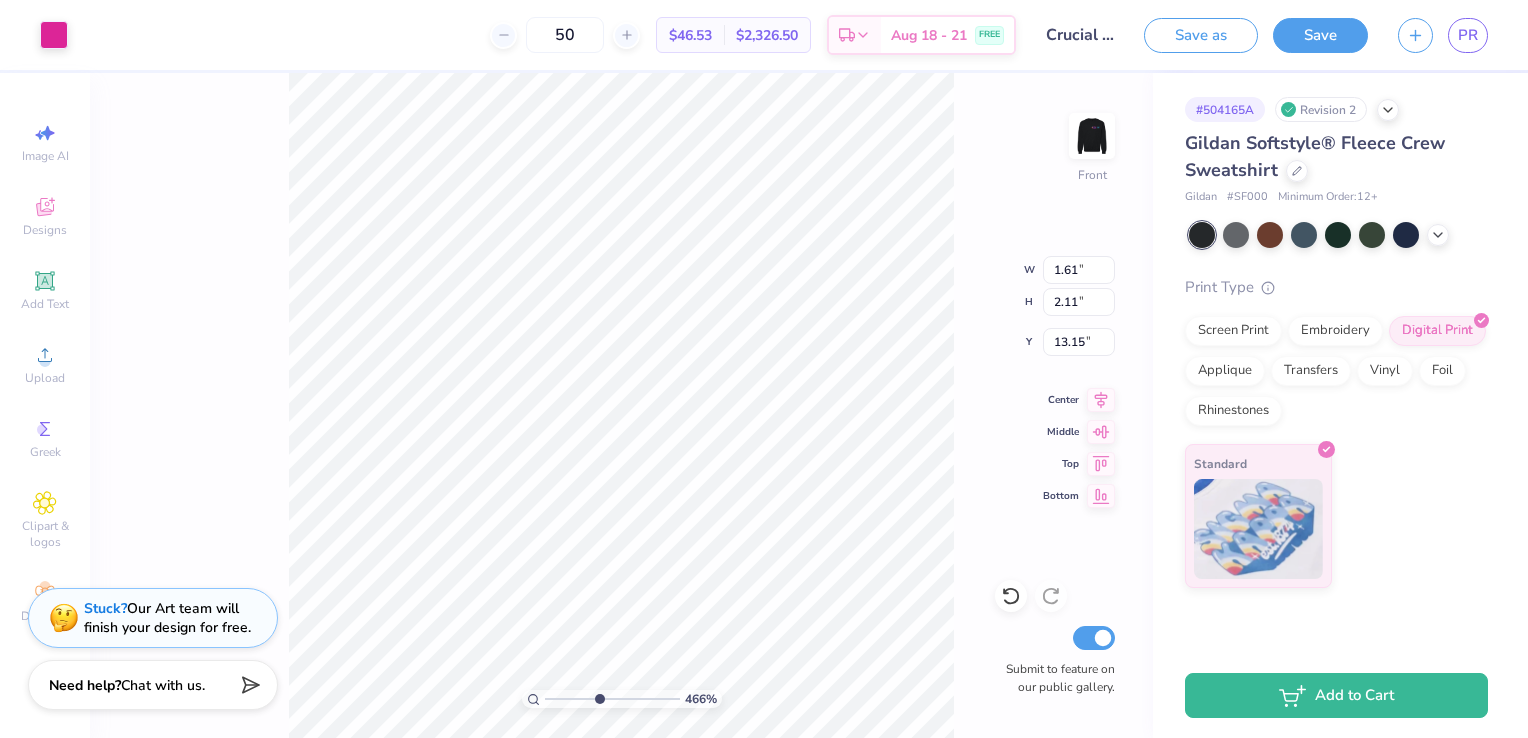 click on "466  % Front W 1.61 1.61 " H 2.11 2.11 " Y 13.15 13.15 " Center Middle Top Bottom Submit to feature on our public gallery." at bounding box center [621, 405] 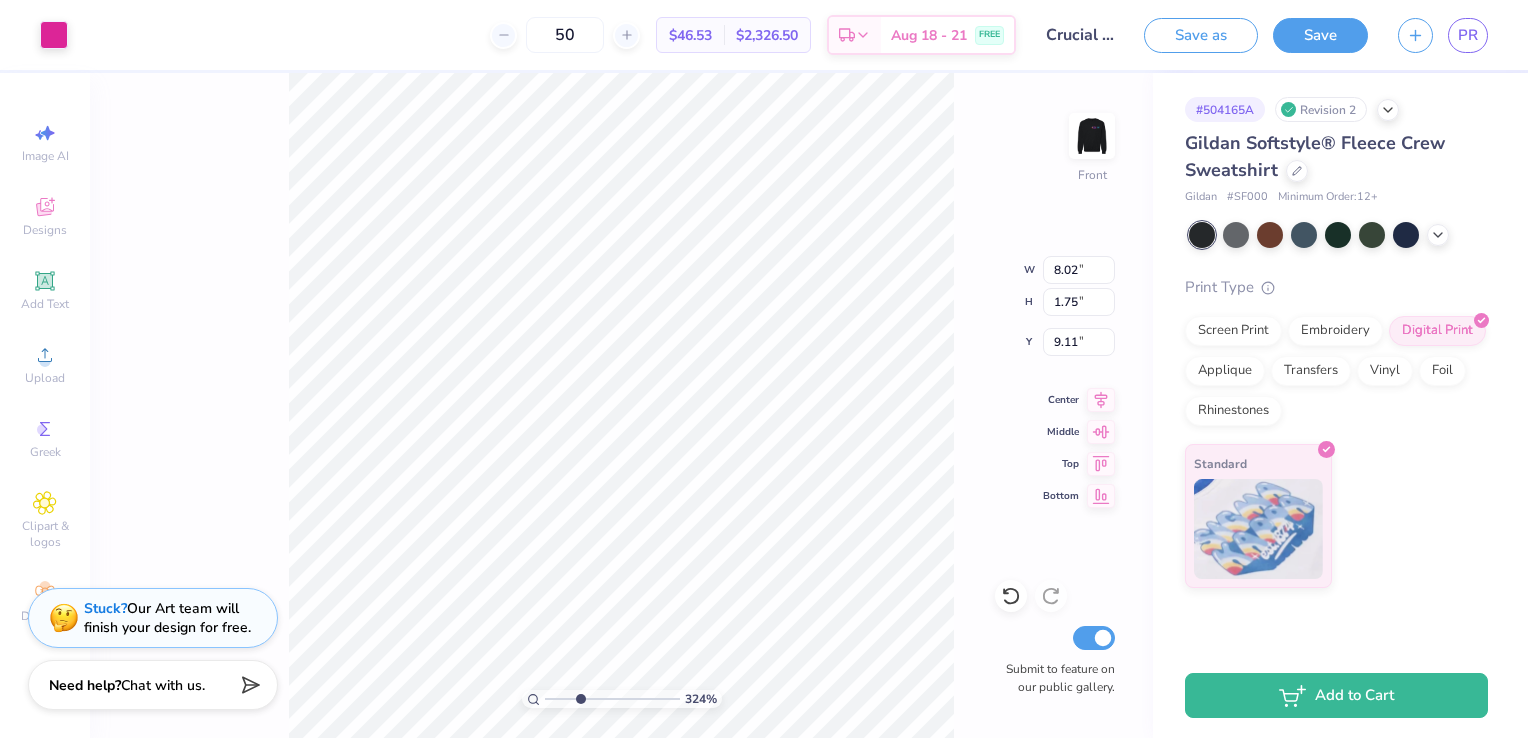 click on "Standard" at bounding box center (1336, 516) 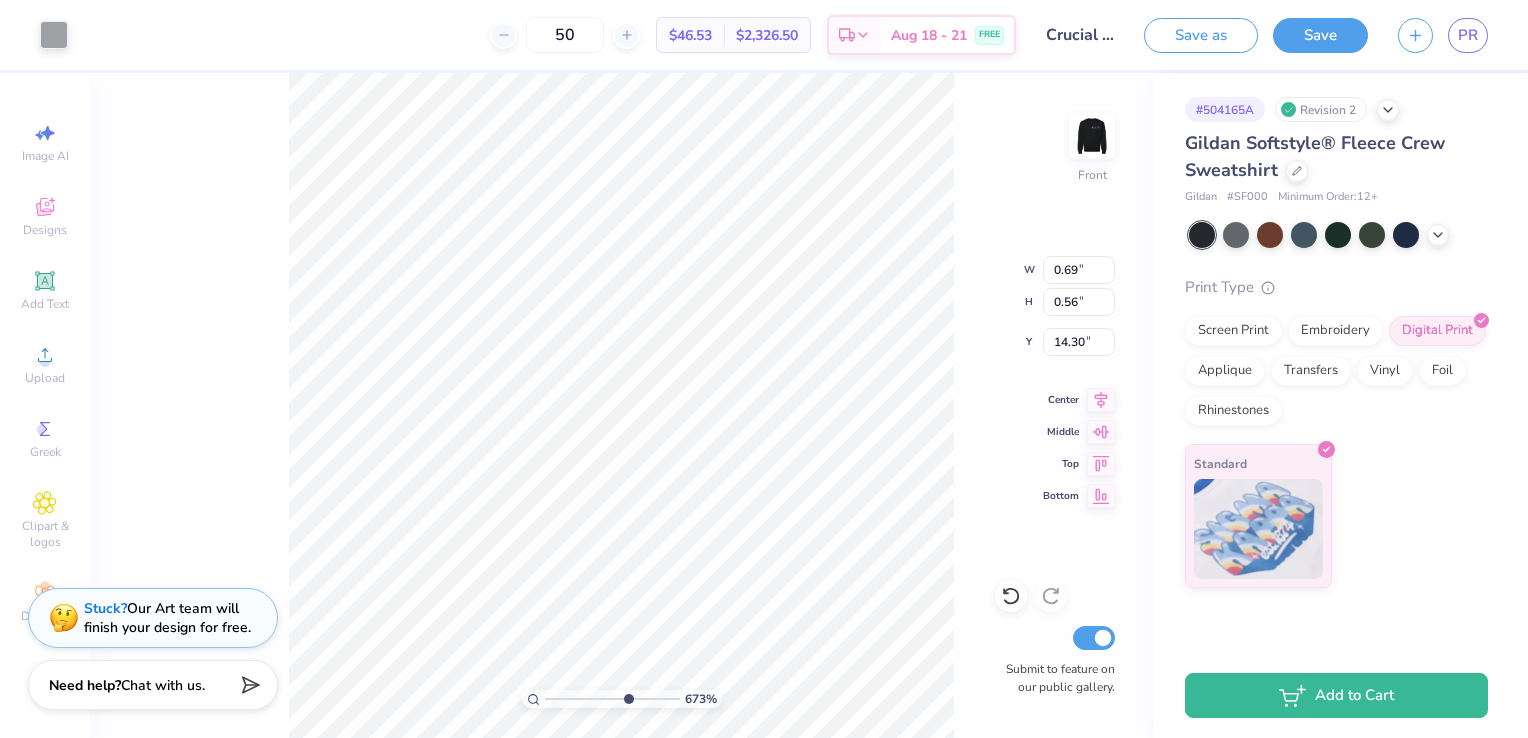 type on "6.72908227138822" 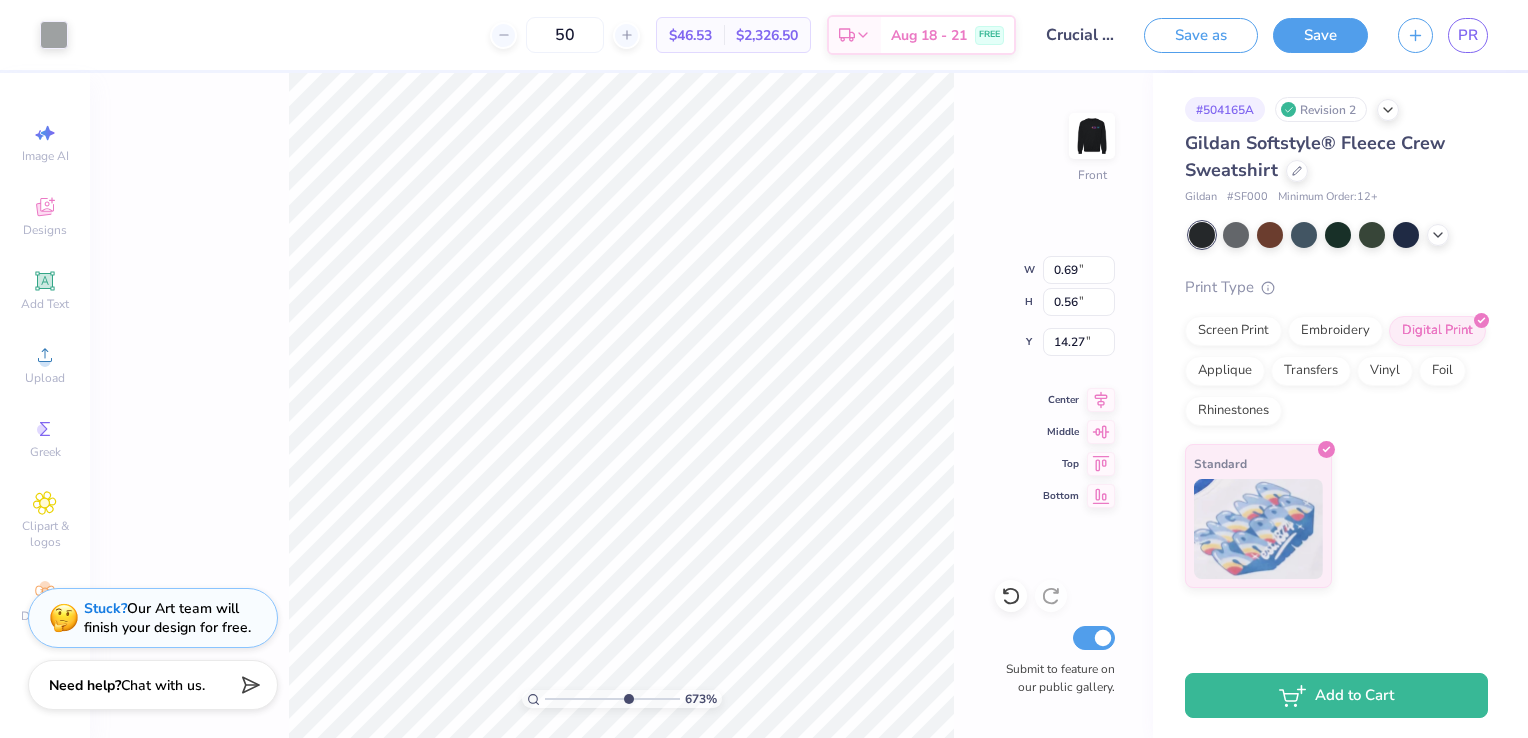 type on "6.72908227138822" 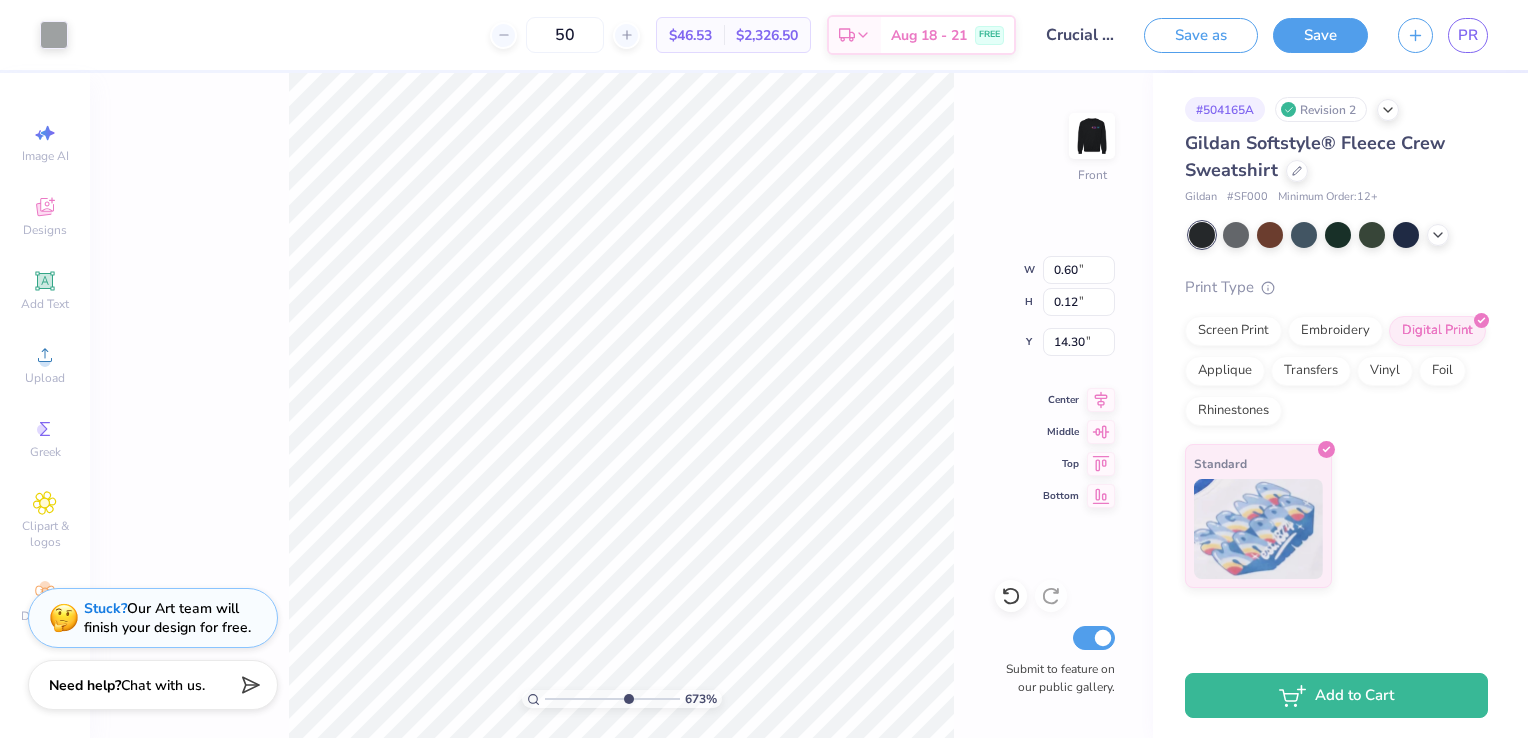 type on "6.72908227138822" 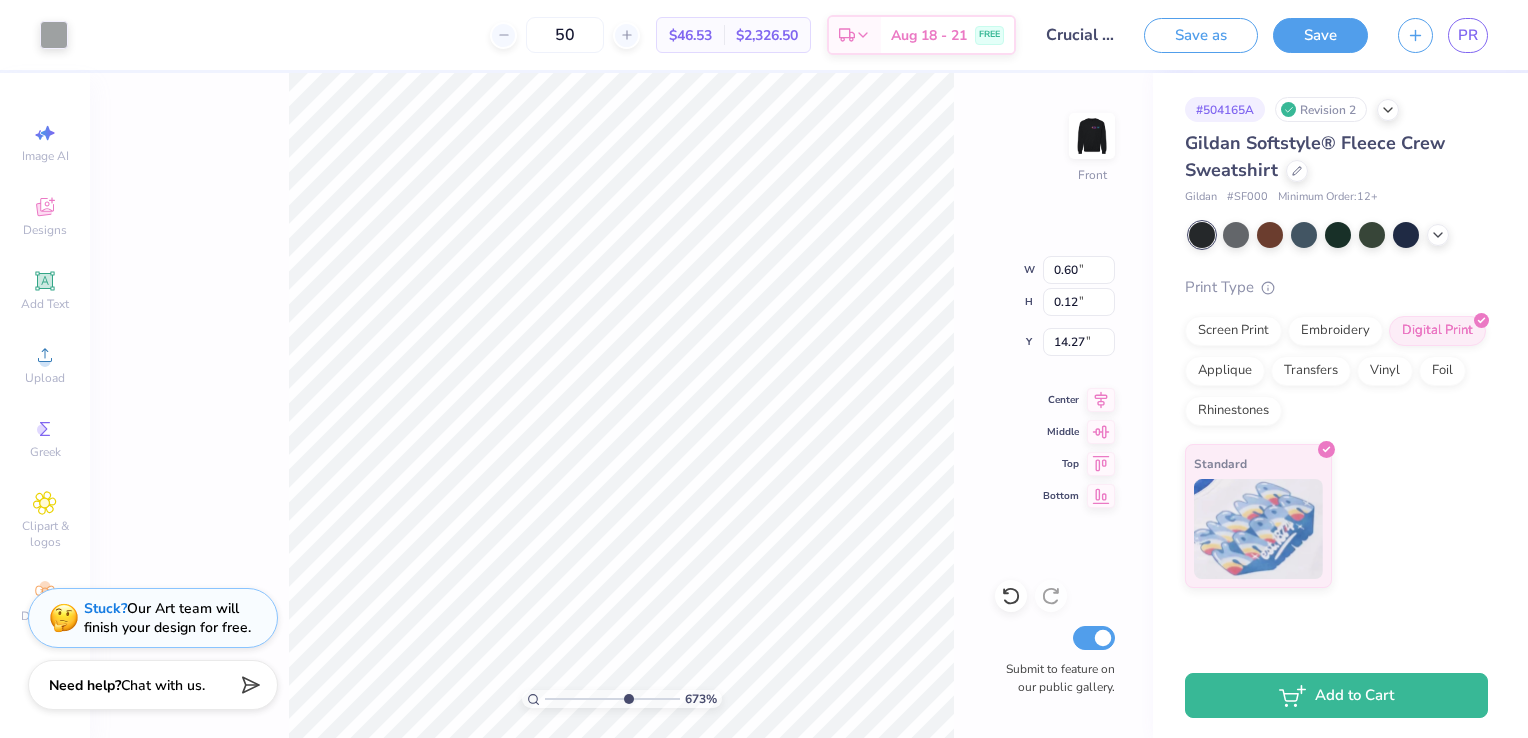type on "6.72908227138822" 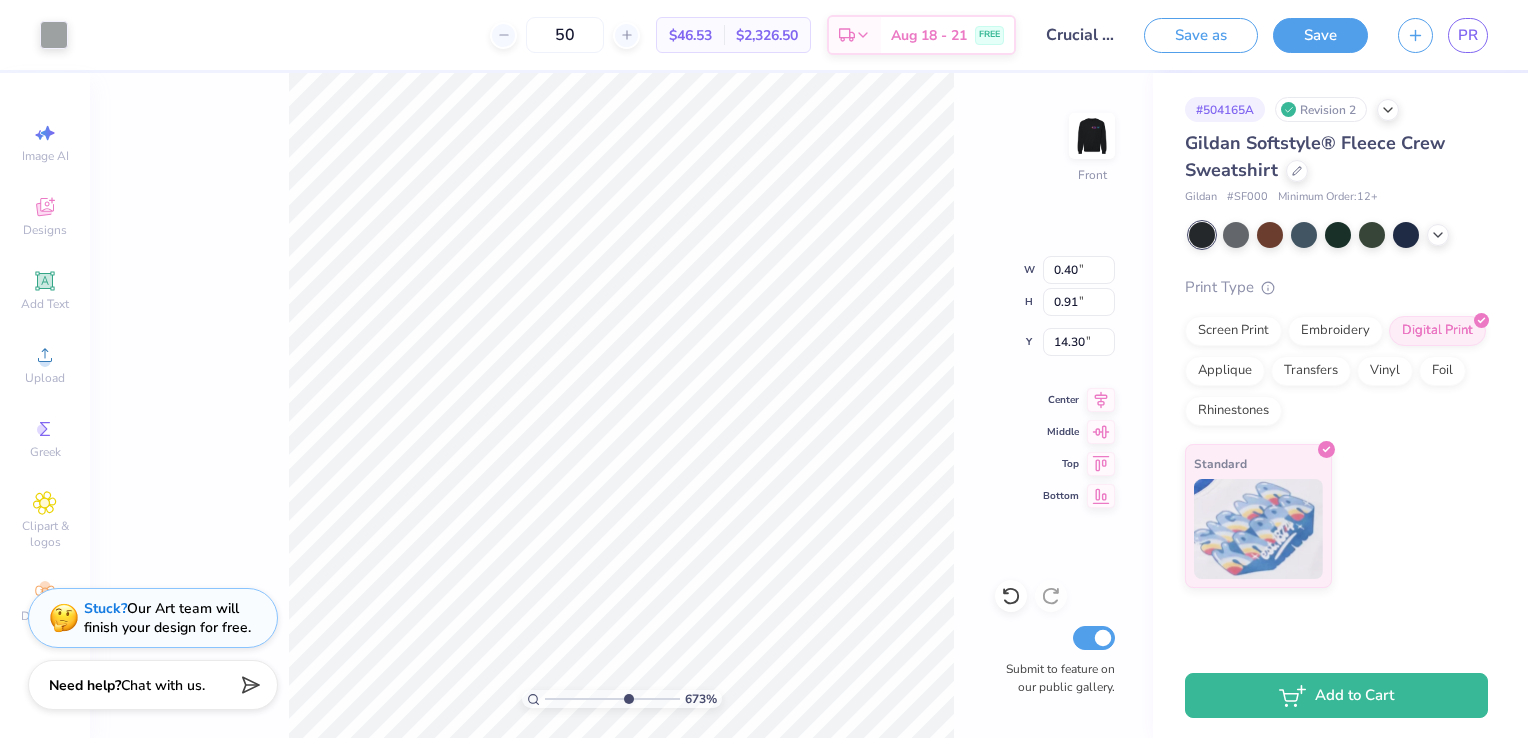 type on "6.72908227138822" 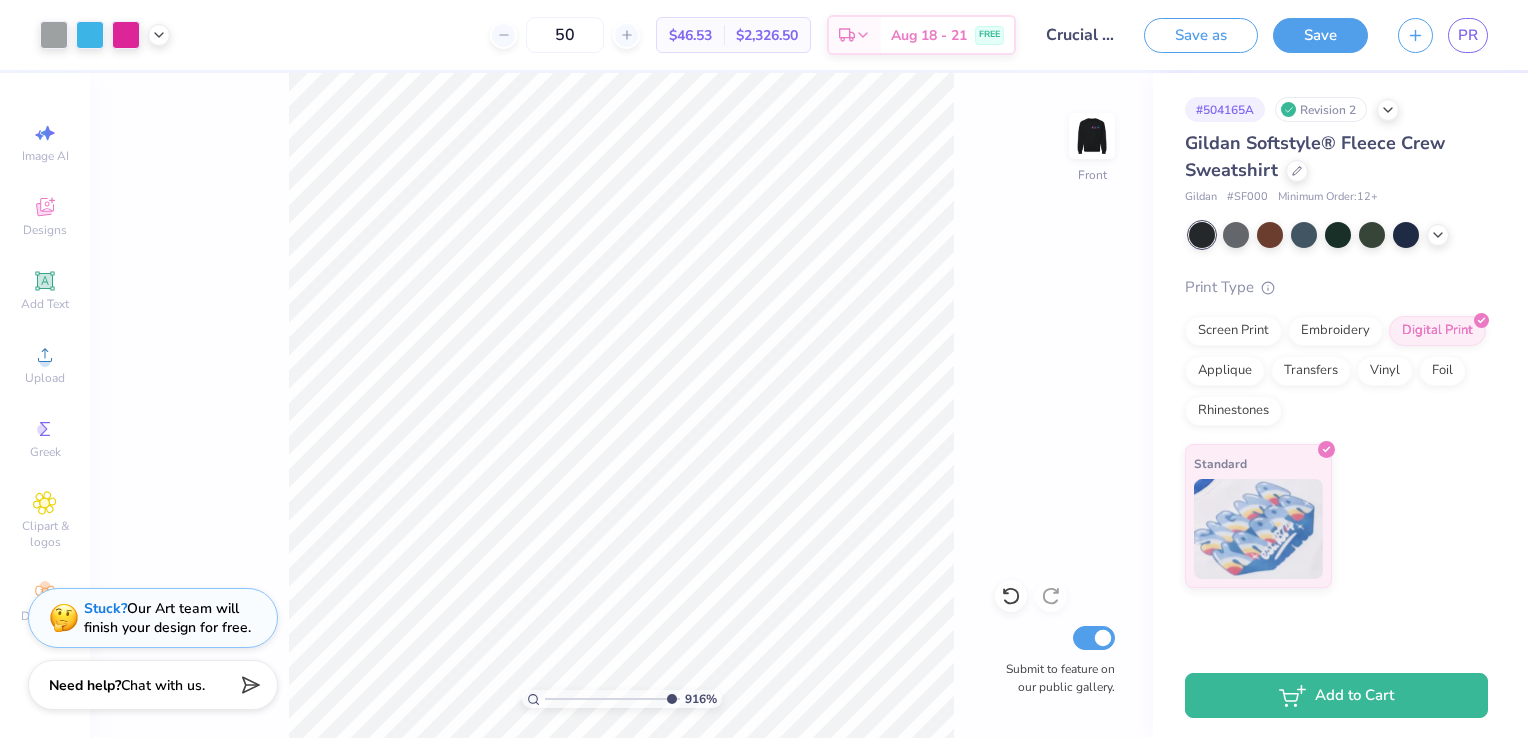type on "10" 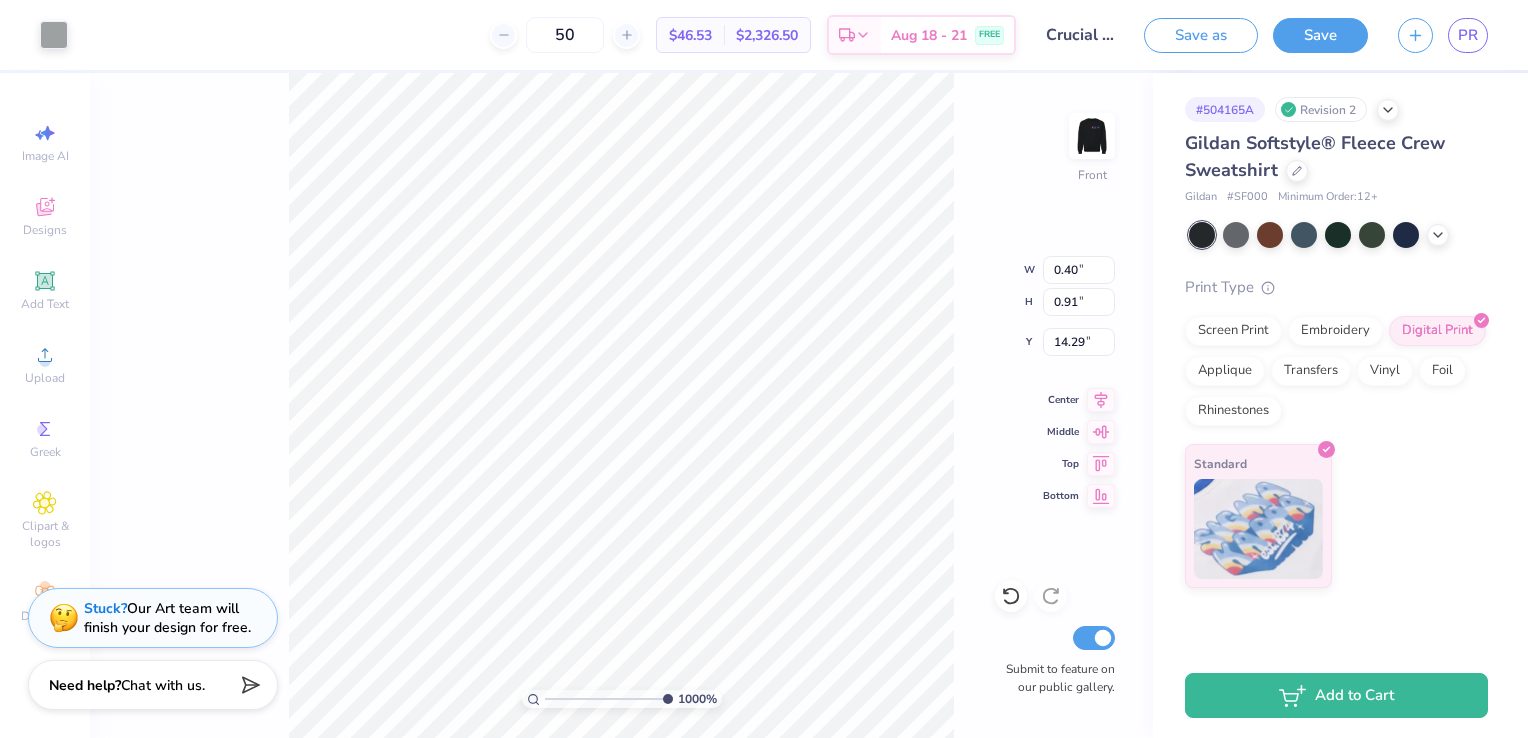 type on "14.27" 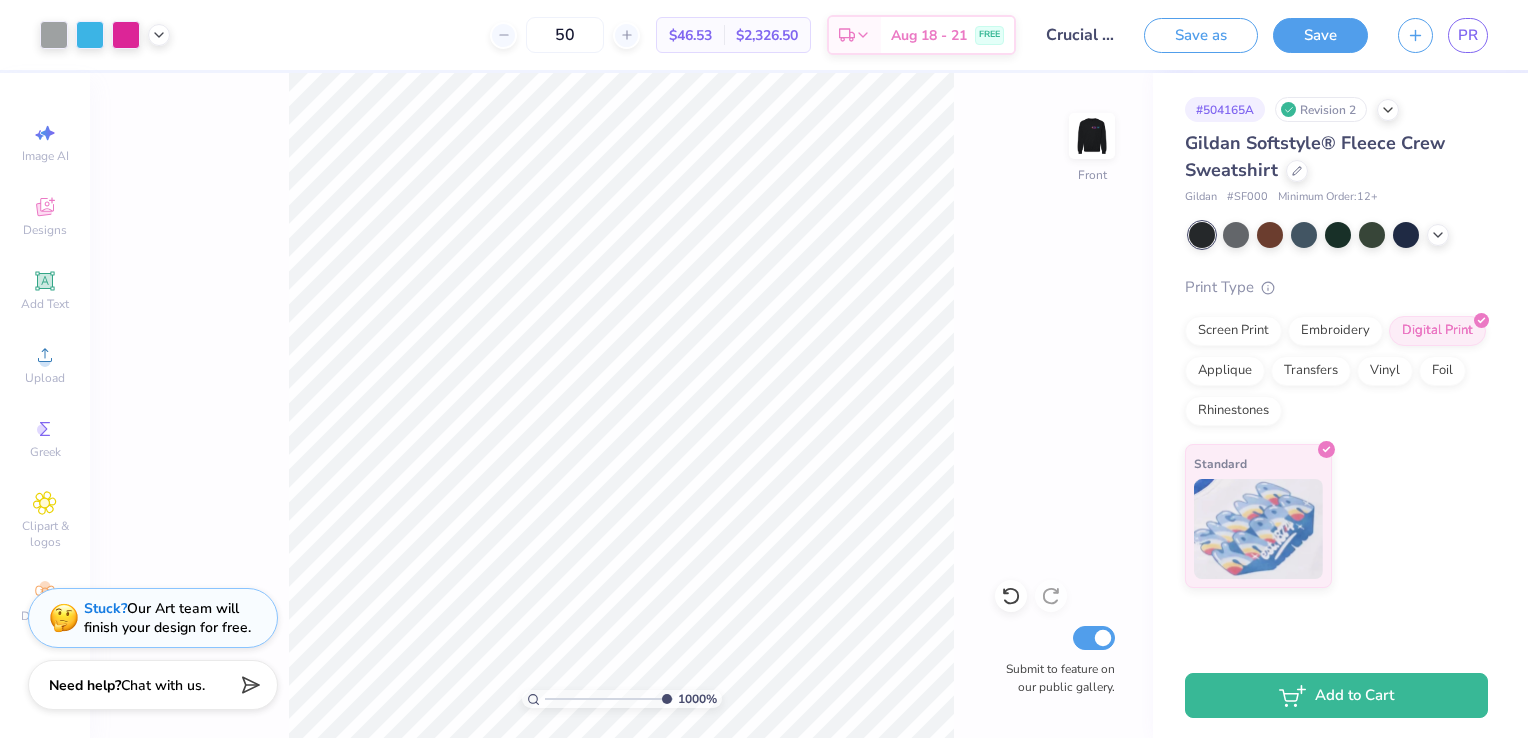 type on "10" 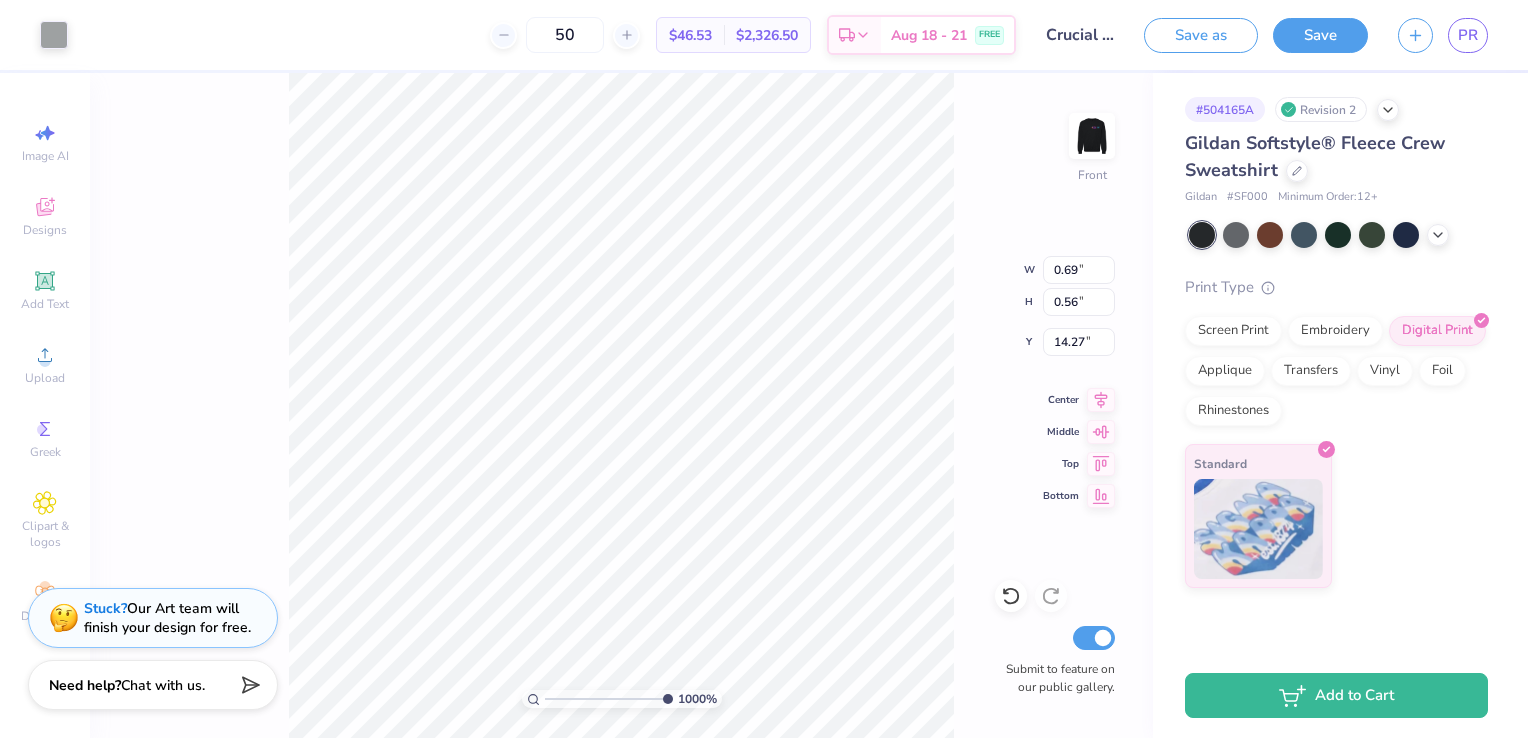 type on "0.70" 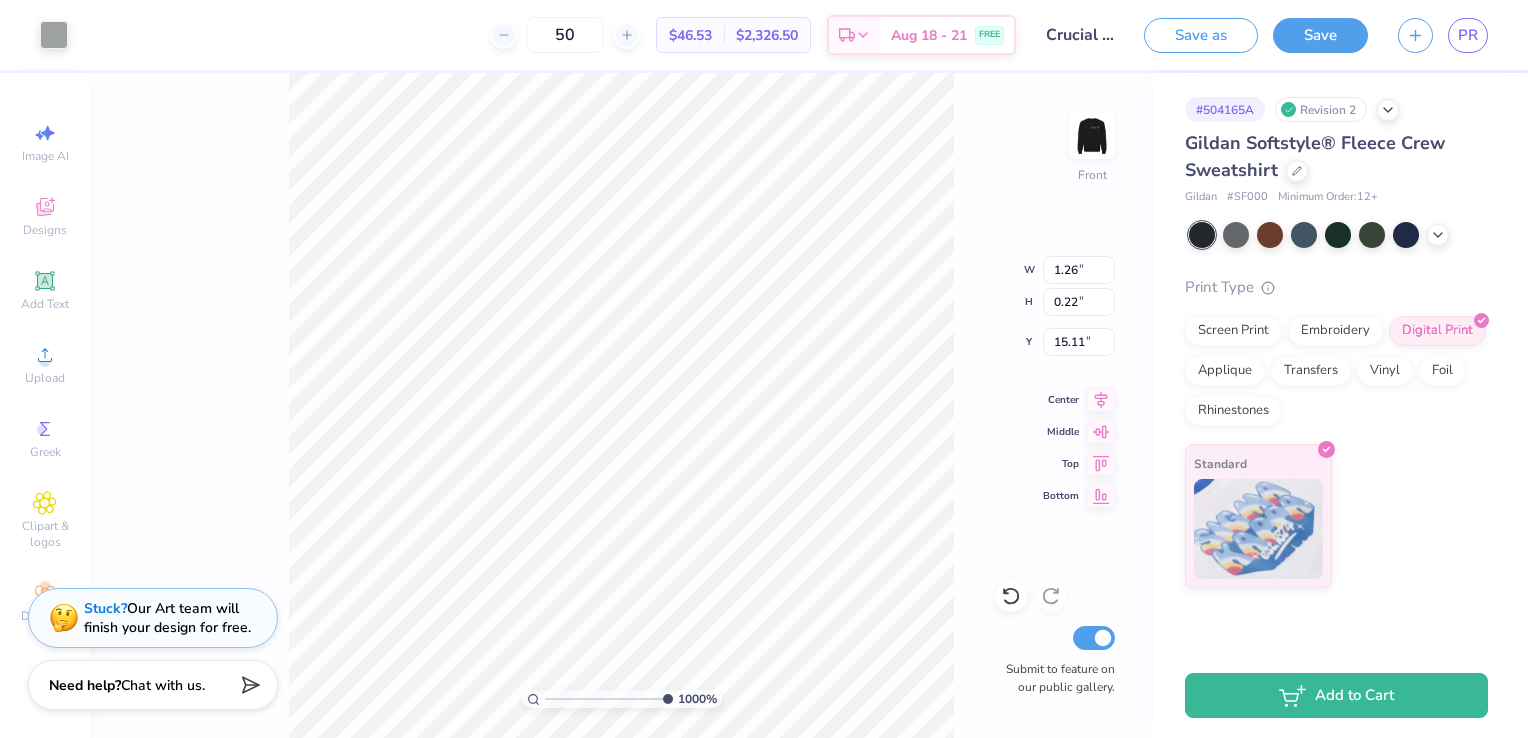 type on "15.04" 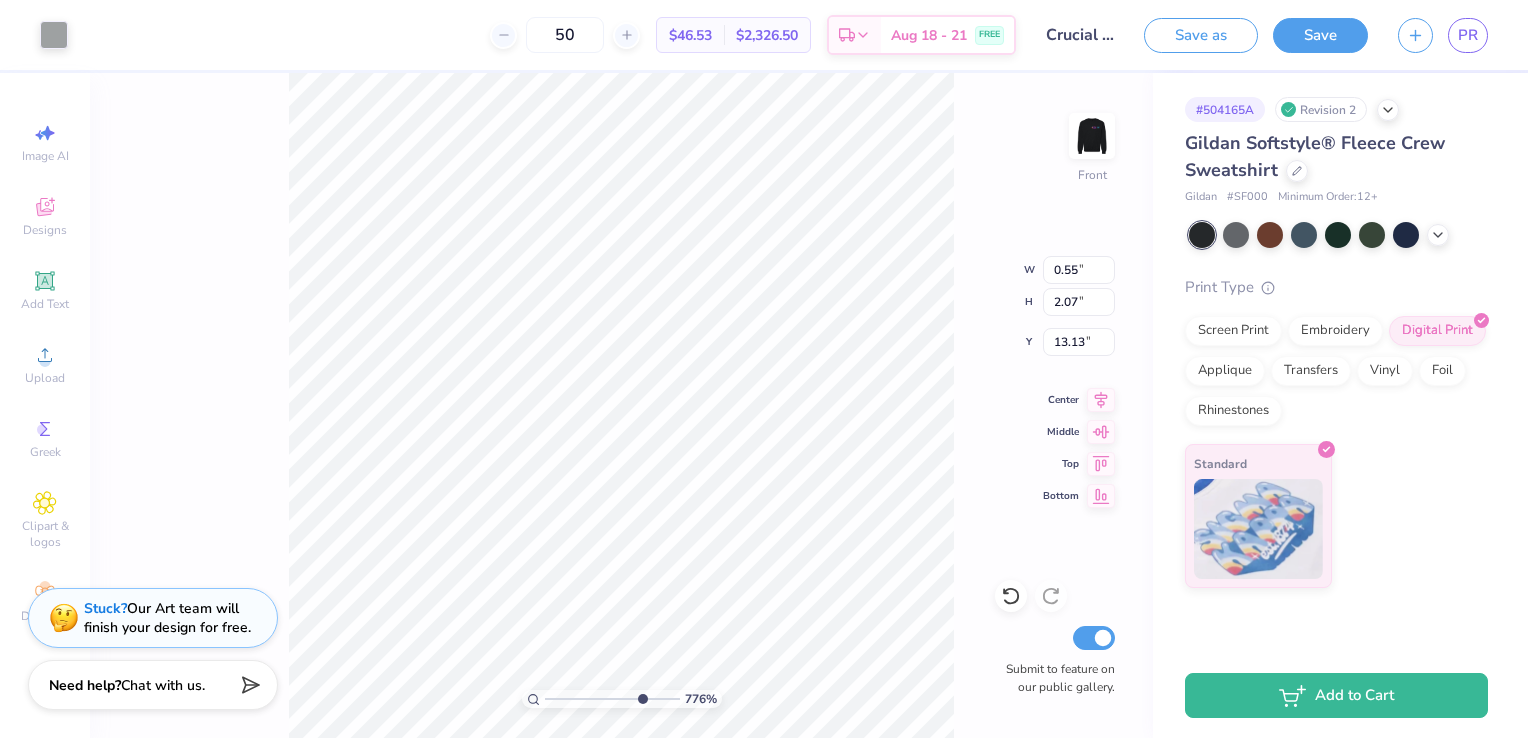 type on "7.75798626417798" 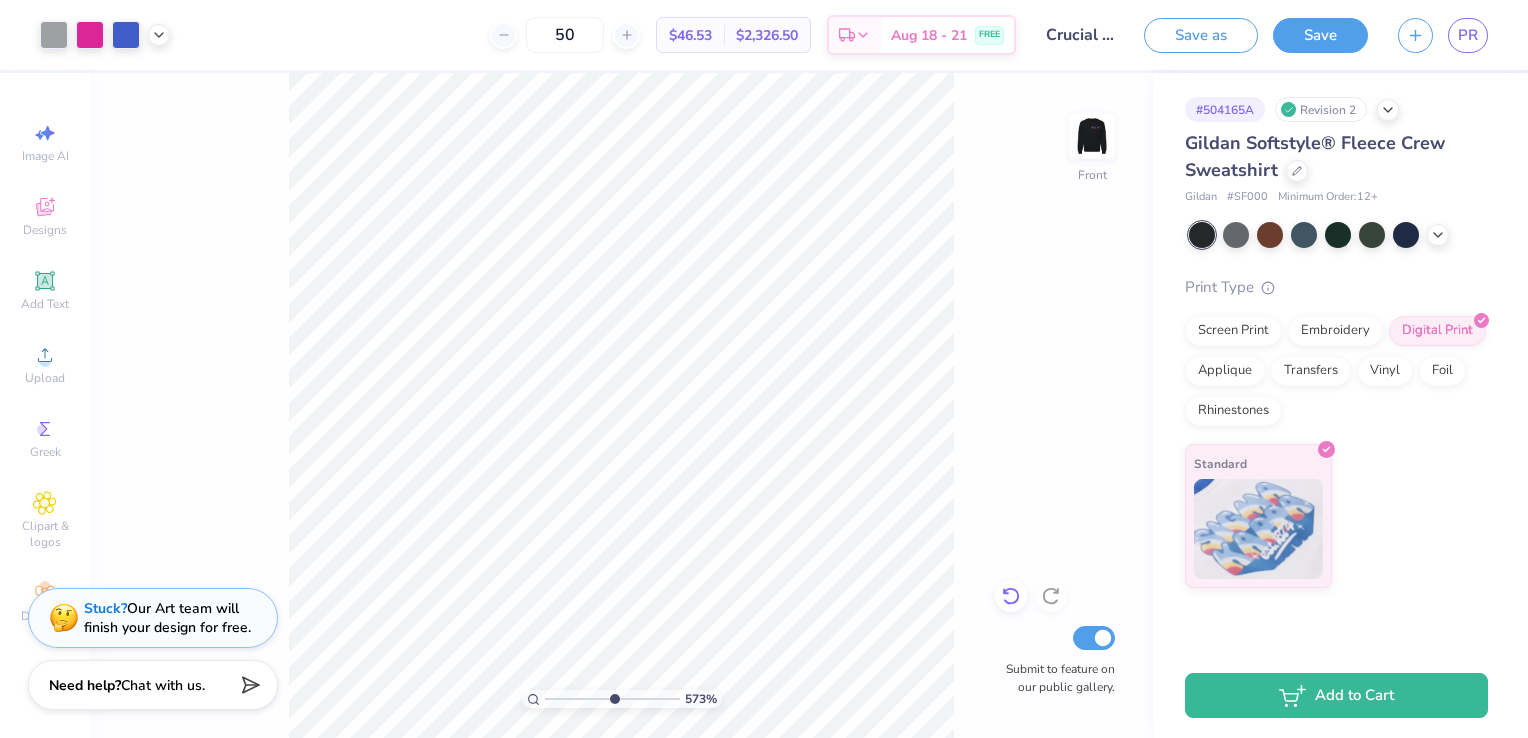 click 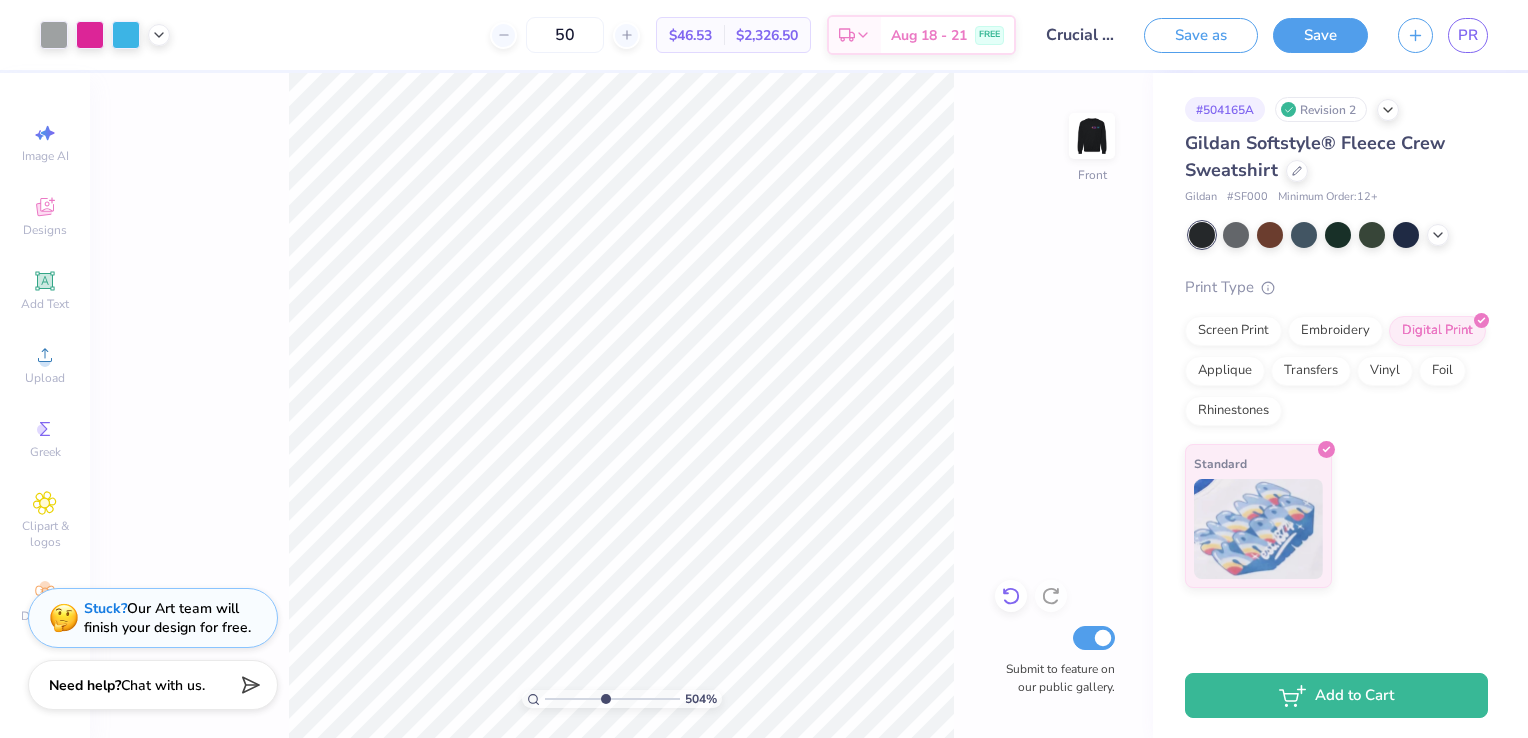 click 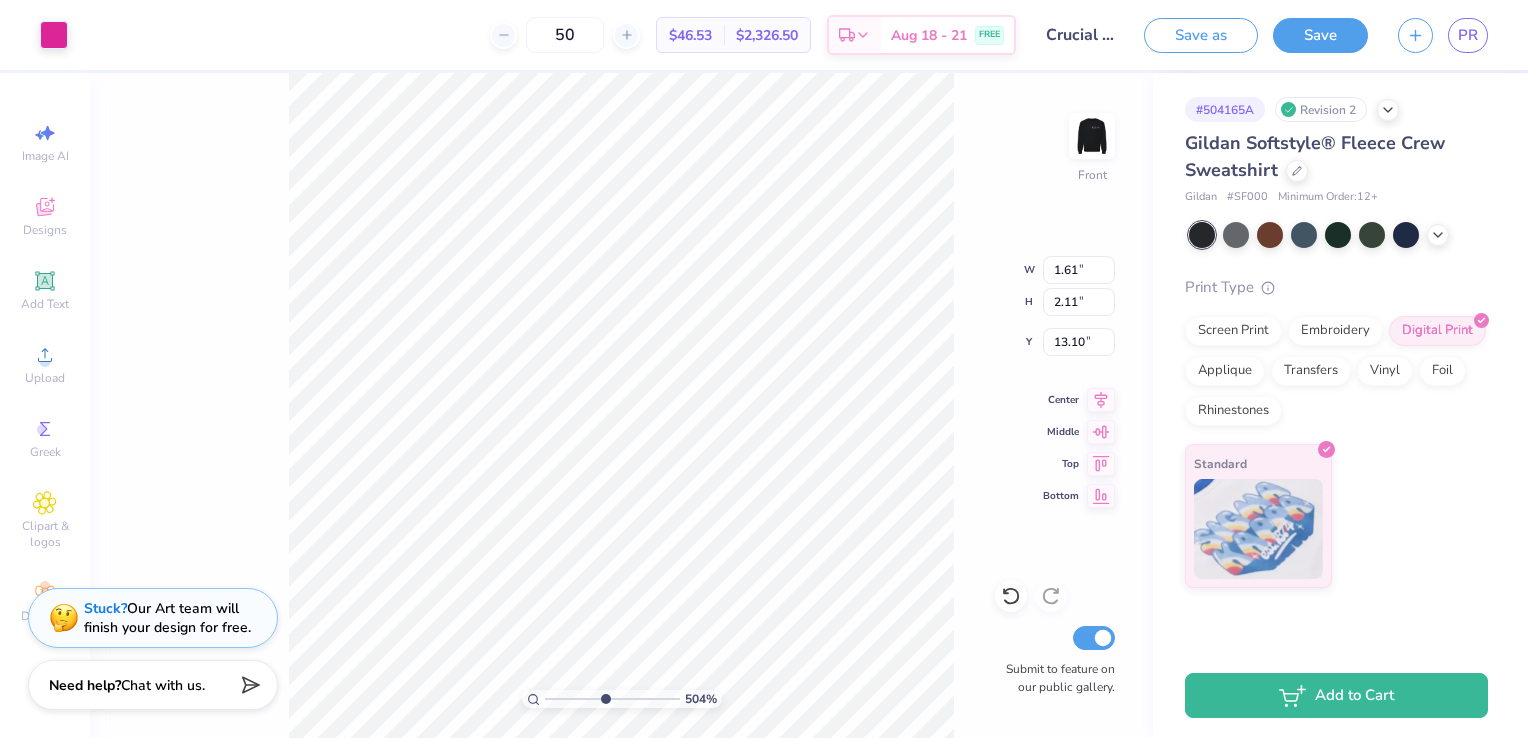 type on "5.04070407319631" 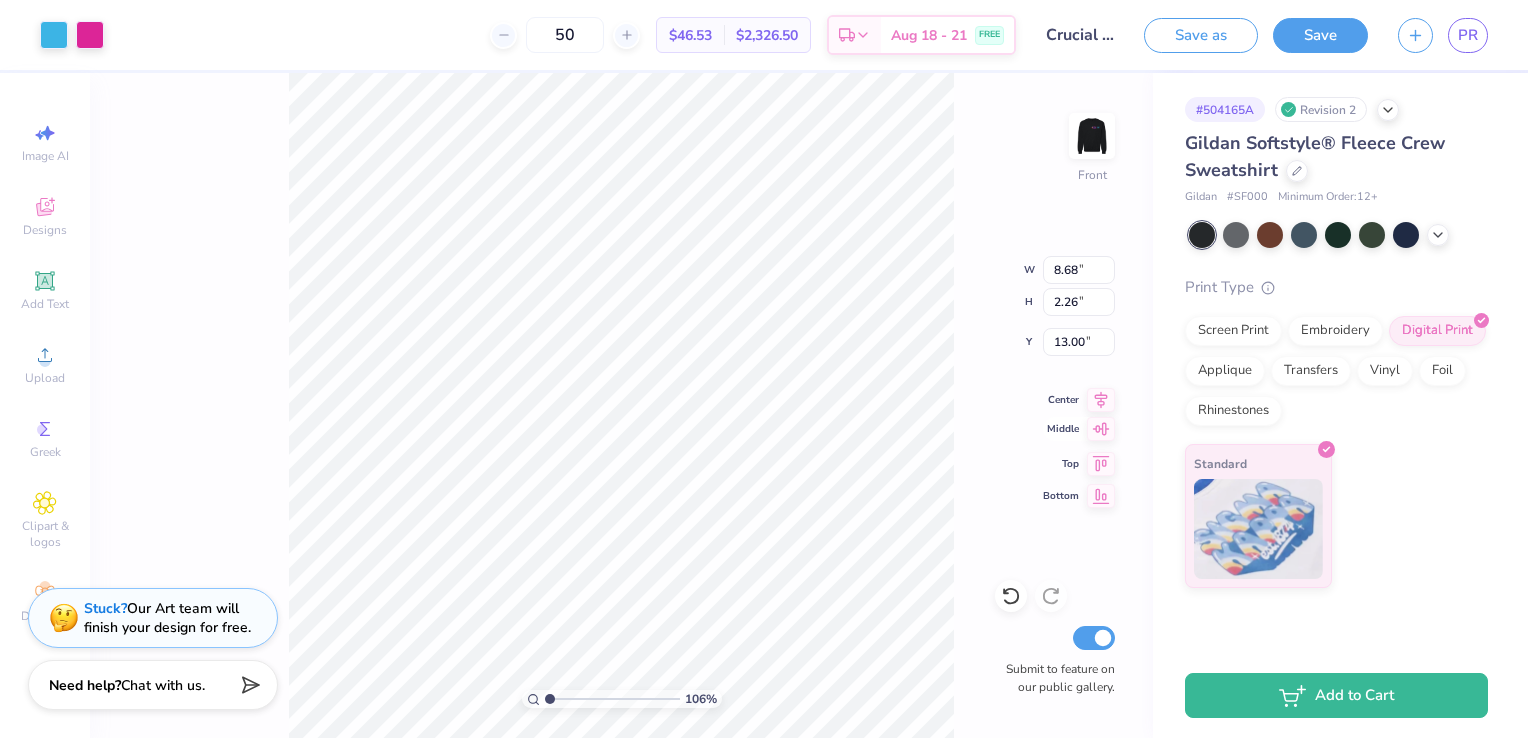 click 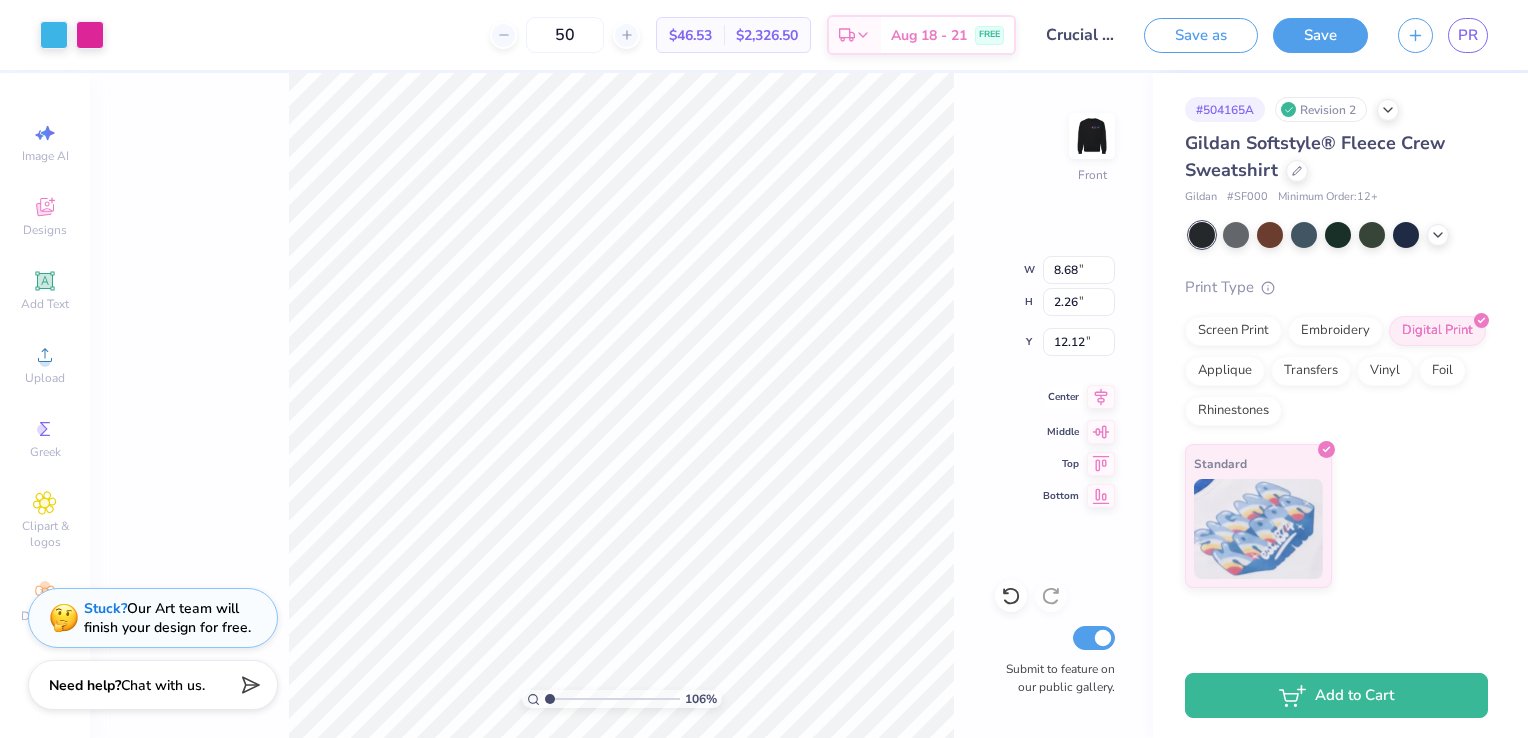 click 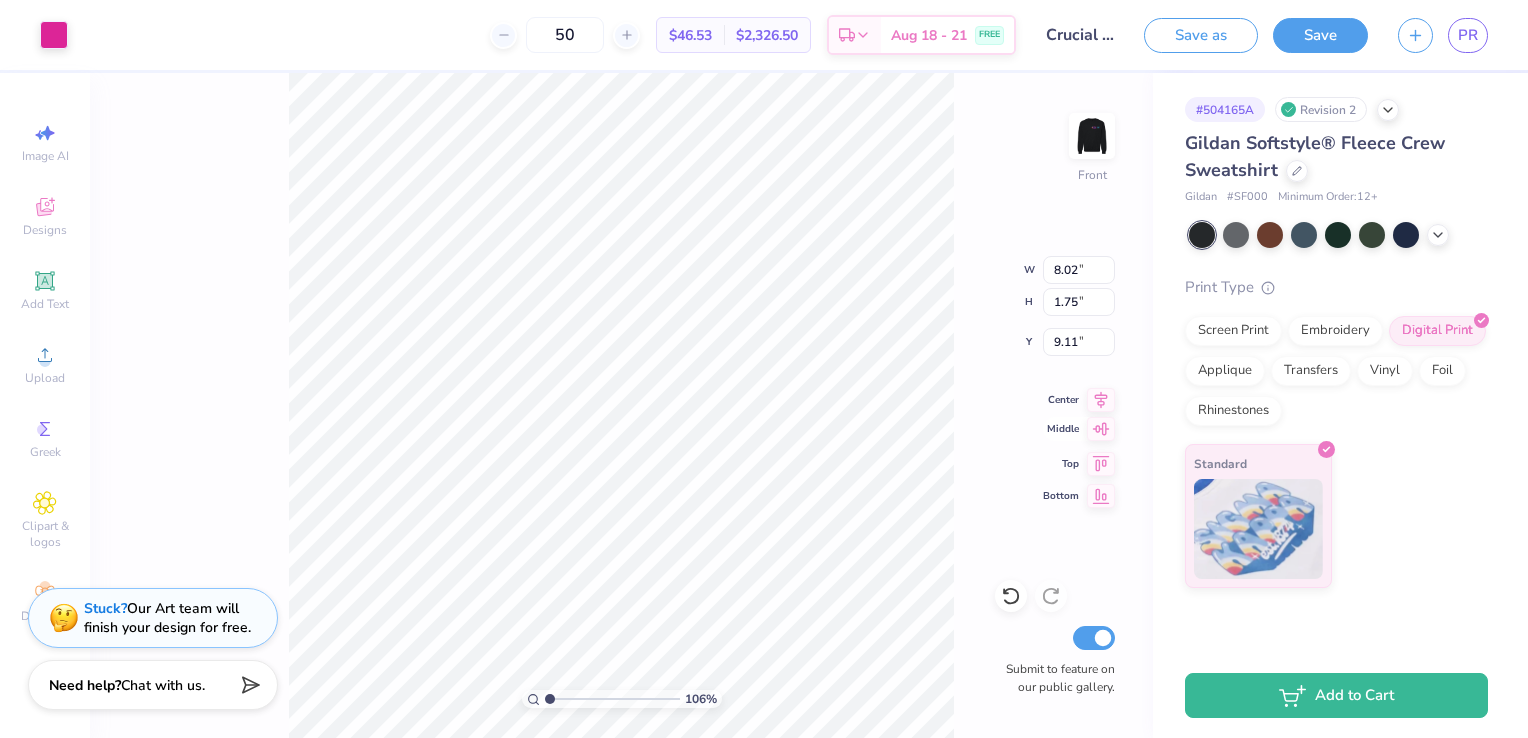 click 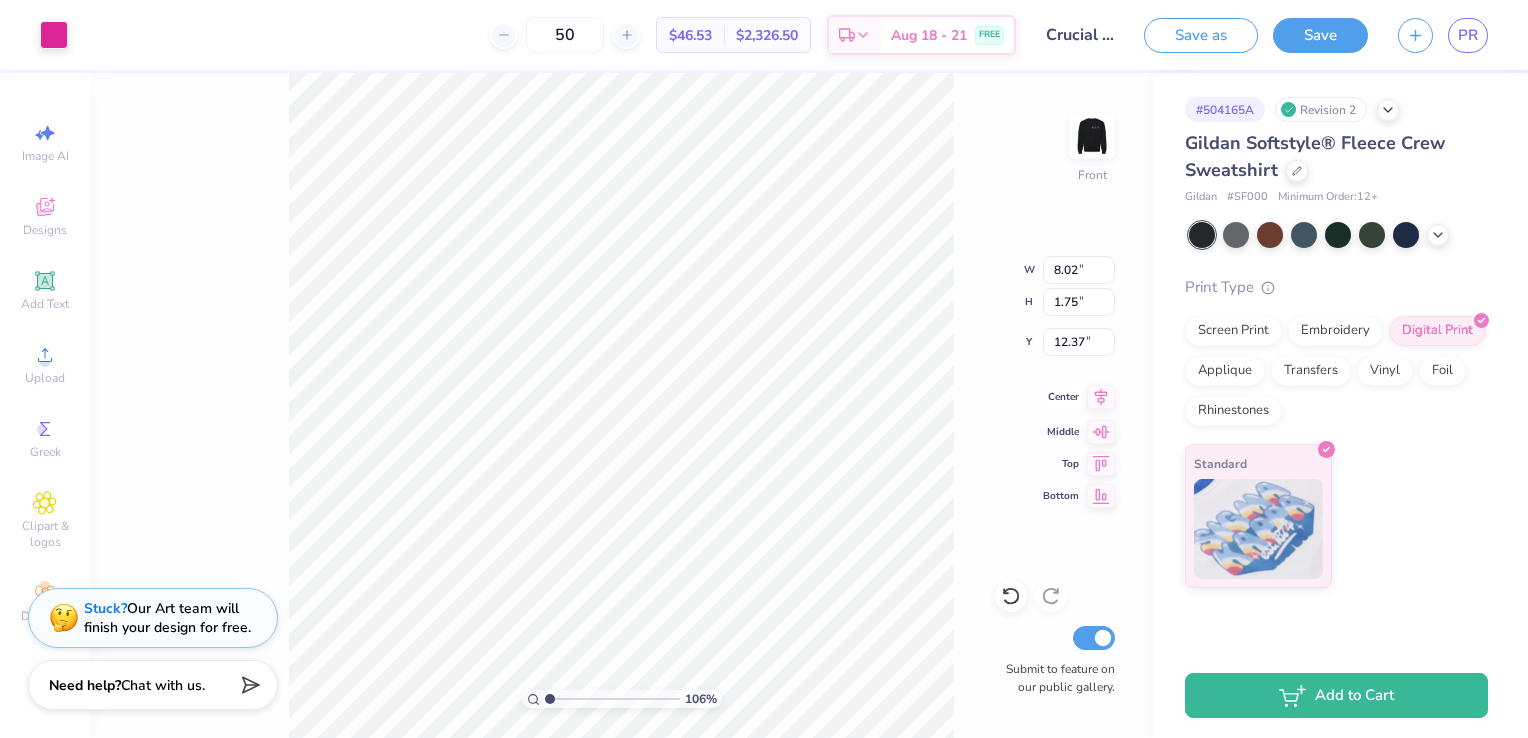 click 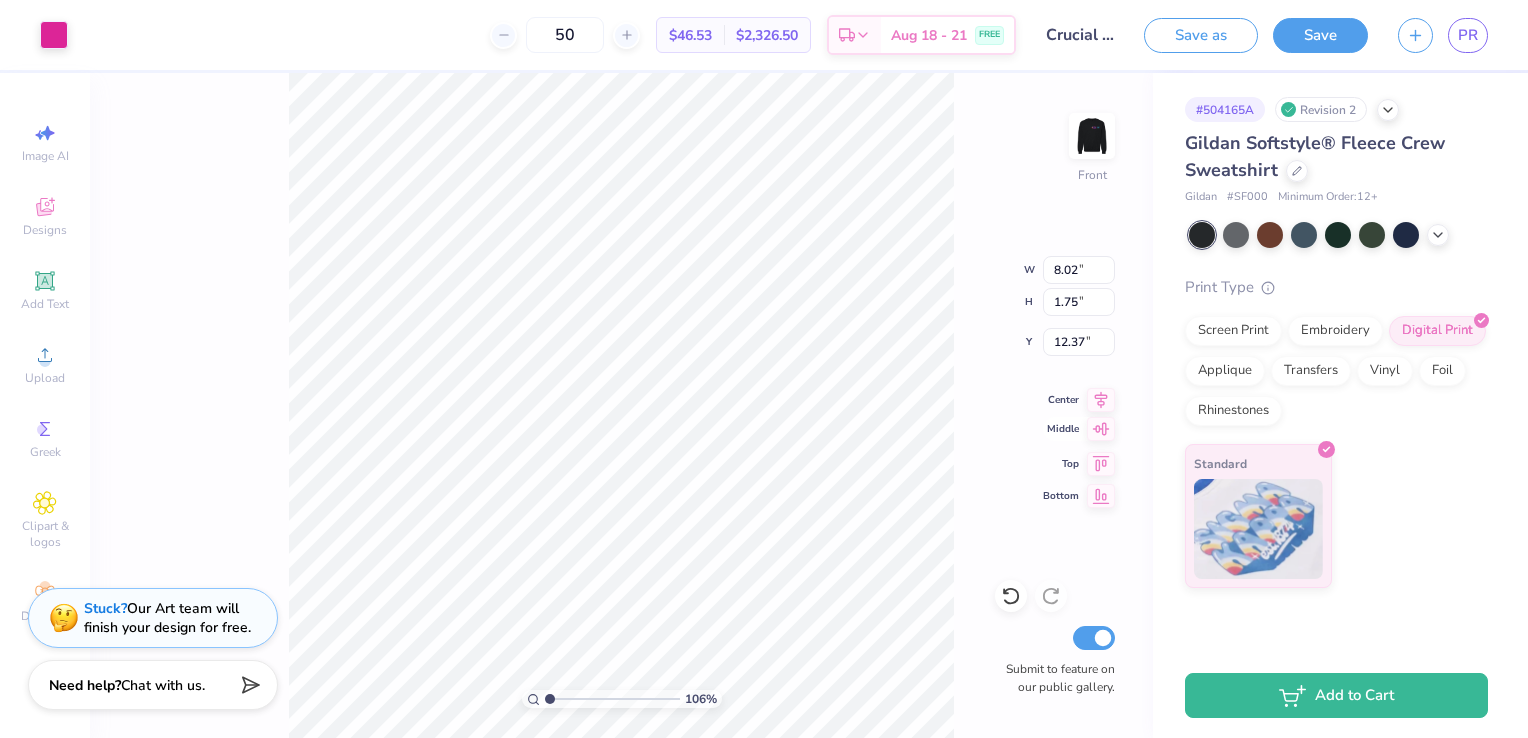 click 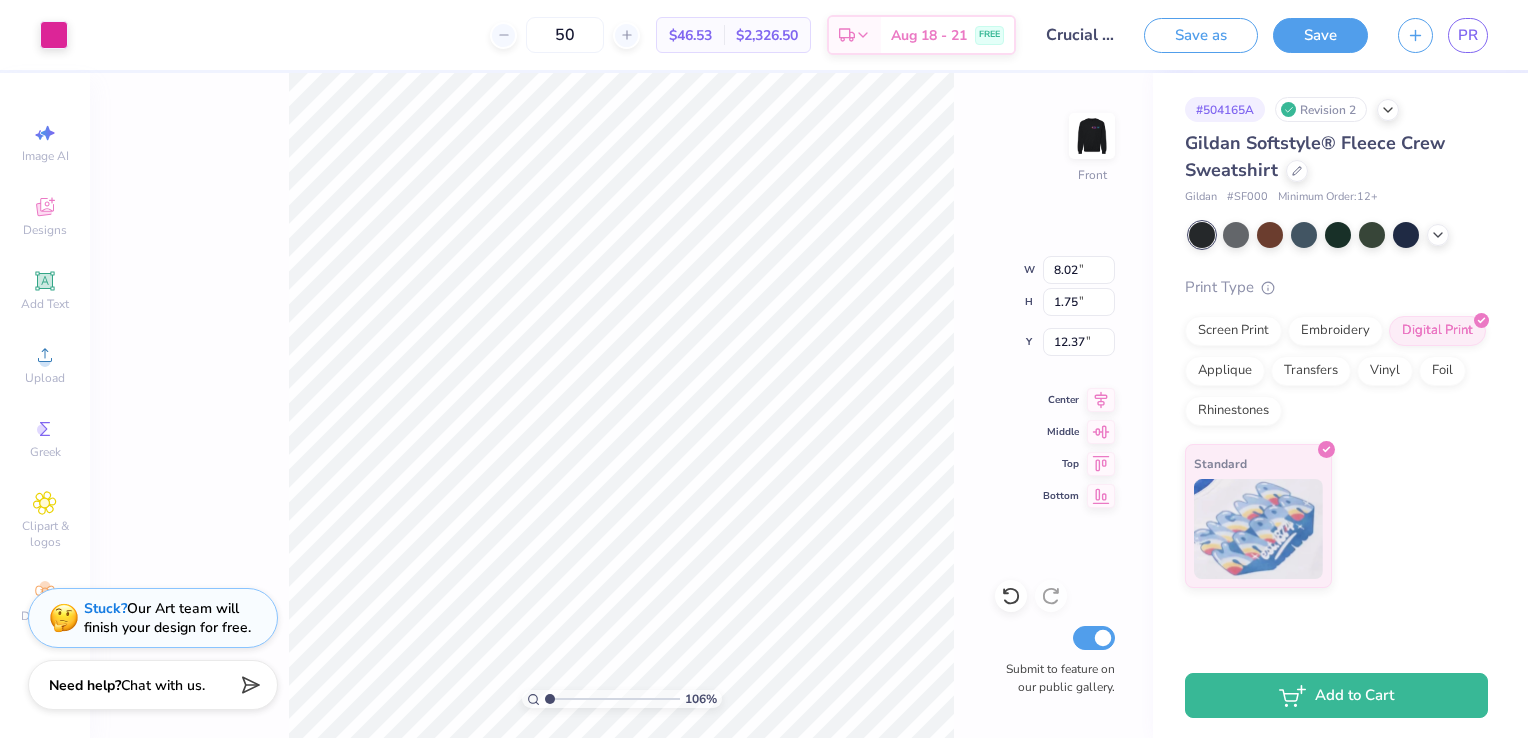 click on "106  % Front W 8.02 8.02 " H 1.75 1.75 " Y 12.37 12.37 " Center Middle Top Bottom Submit to feature on our public gallery." at bounding box center [621, 405] 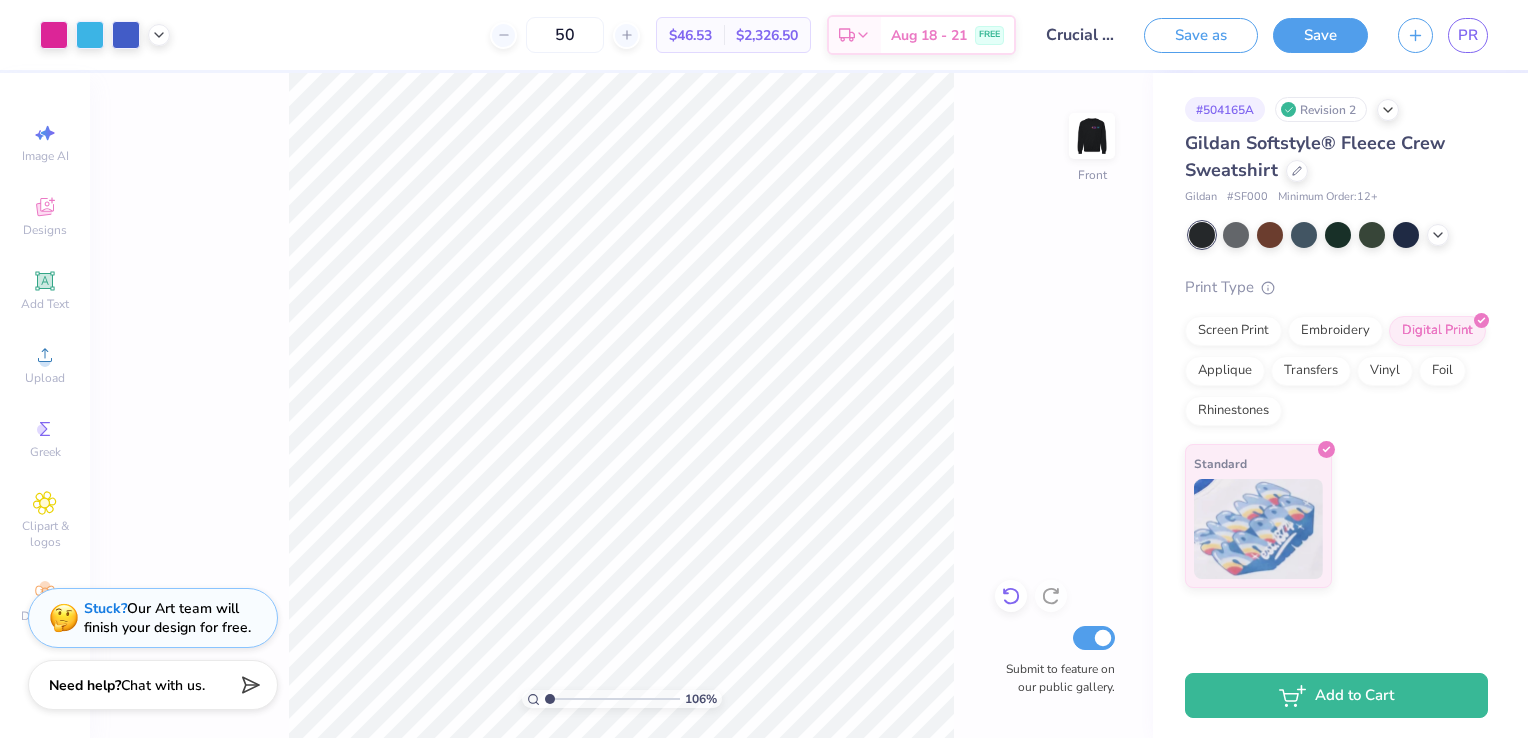 click 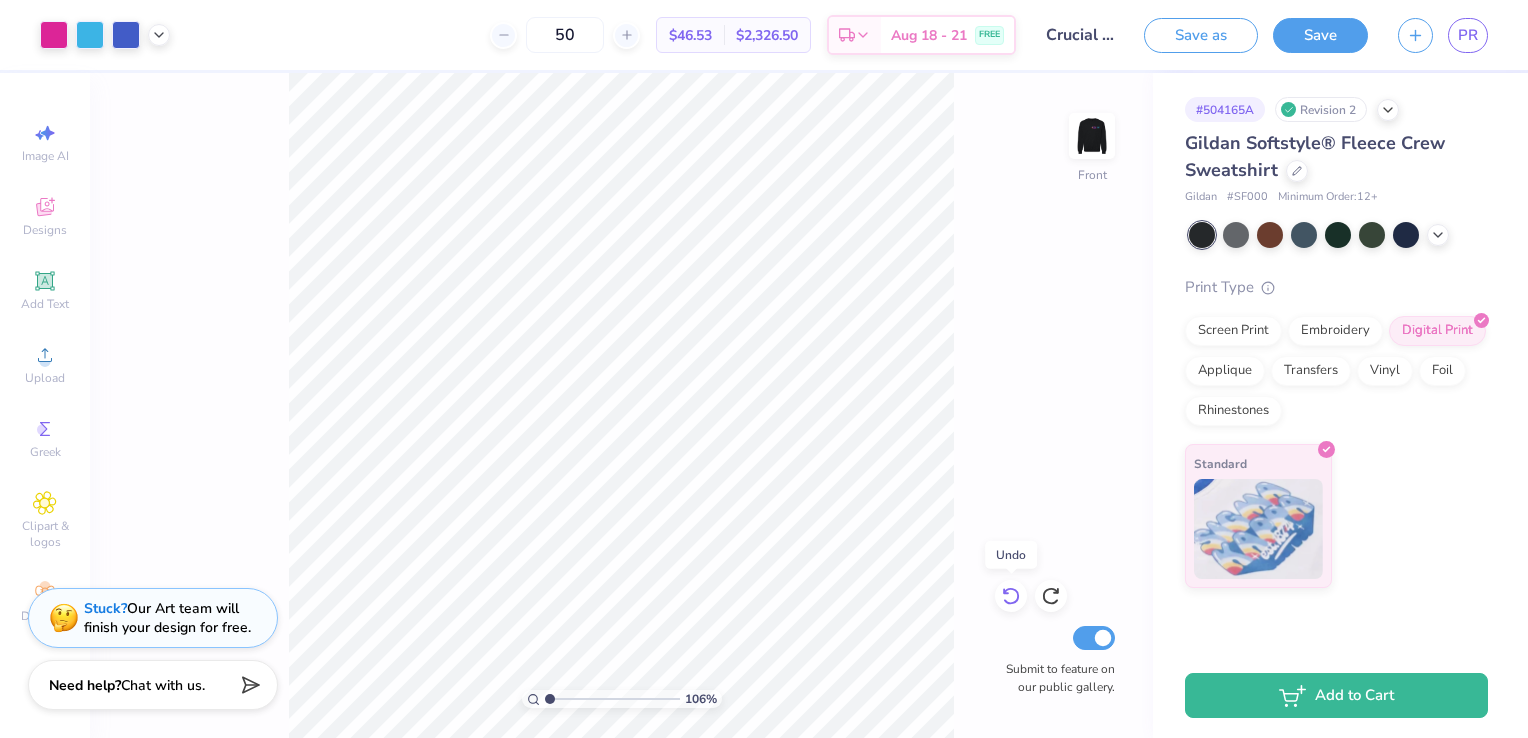click 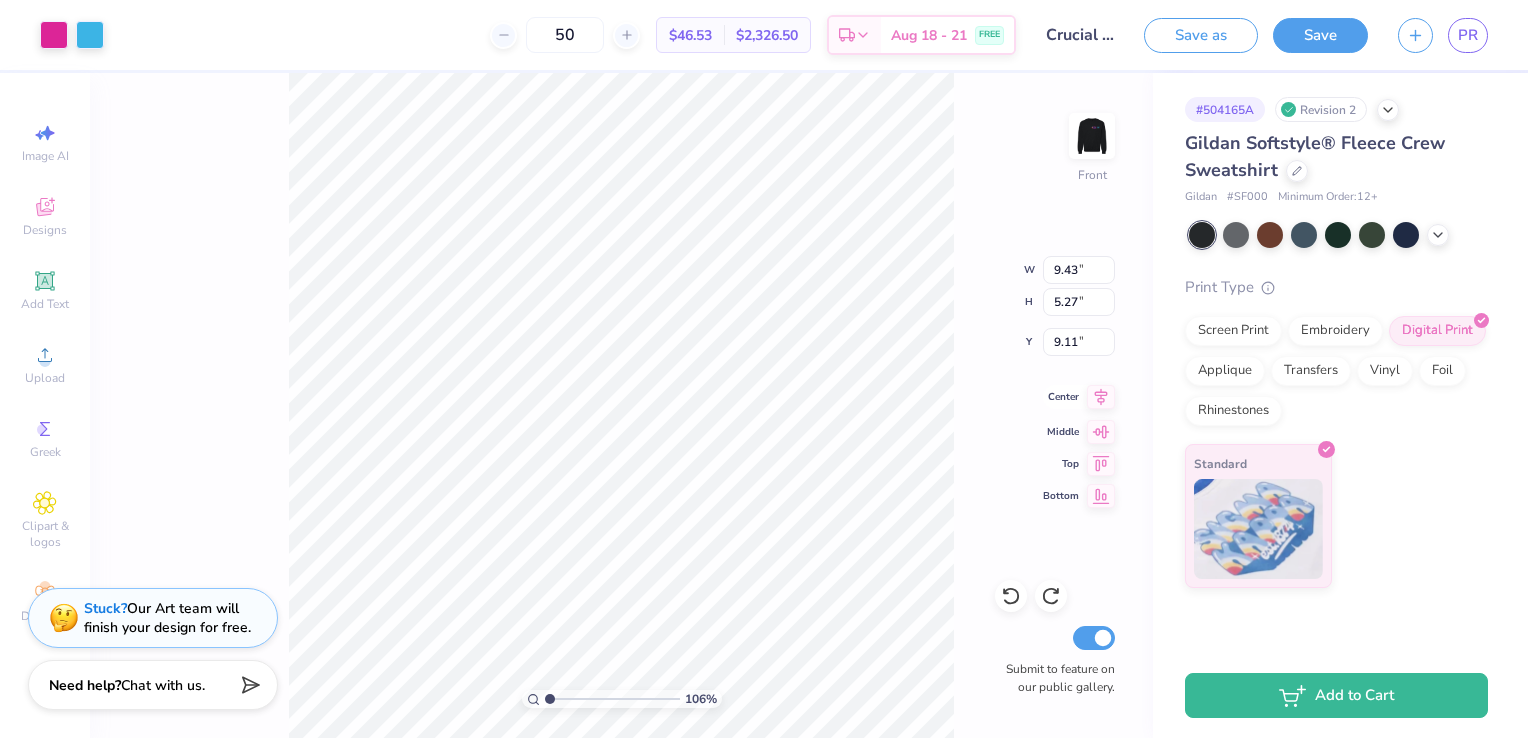 click 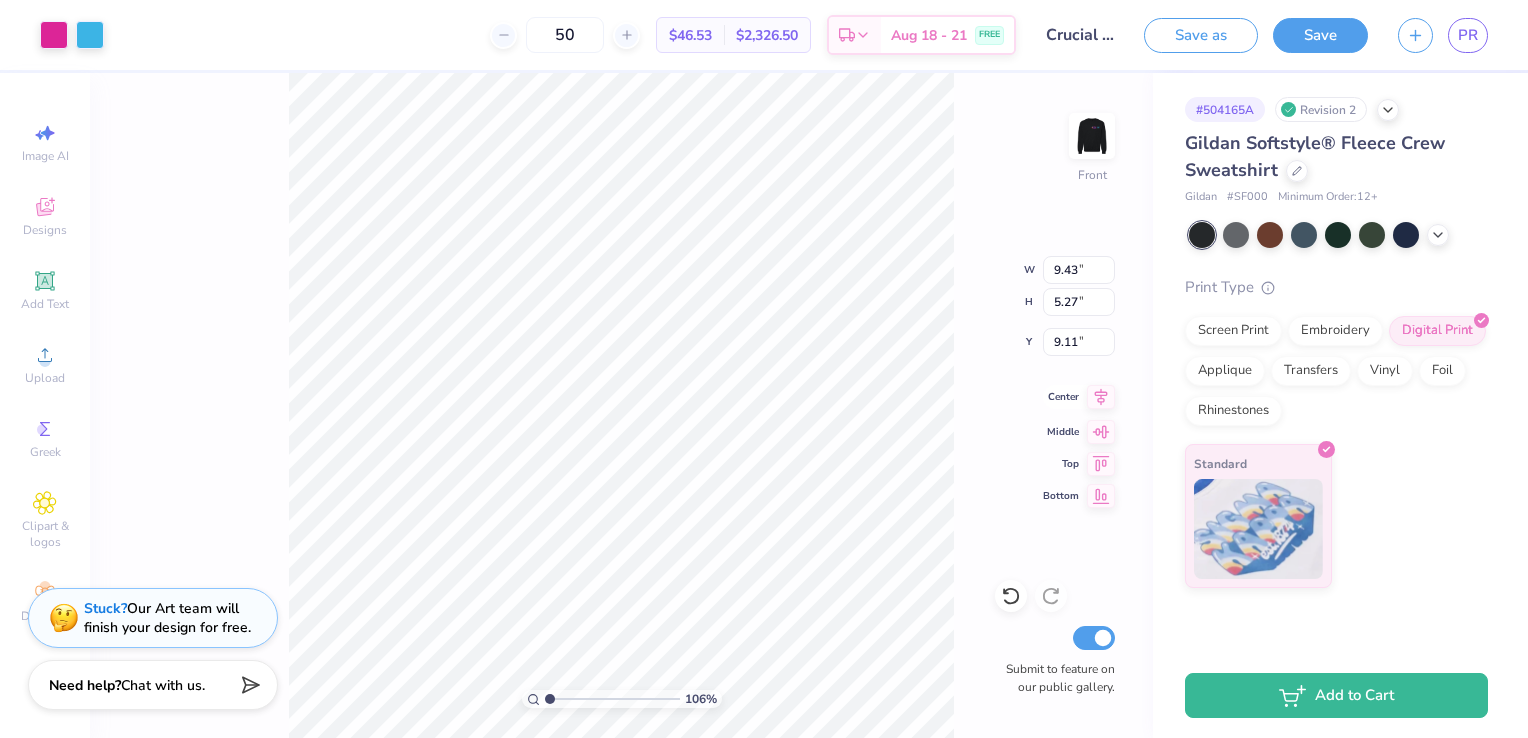 click 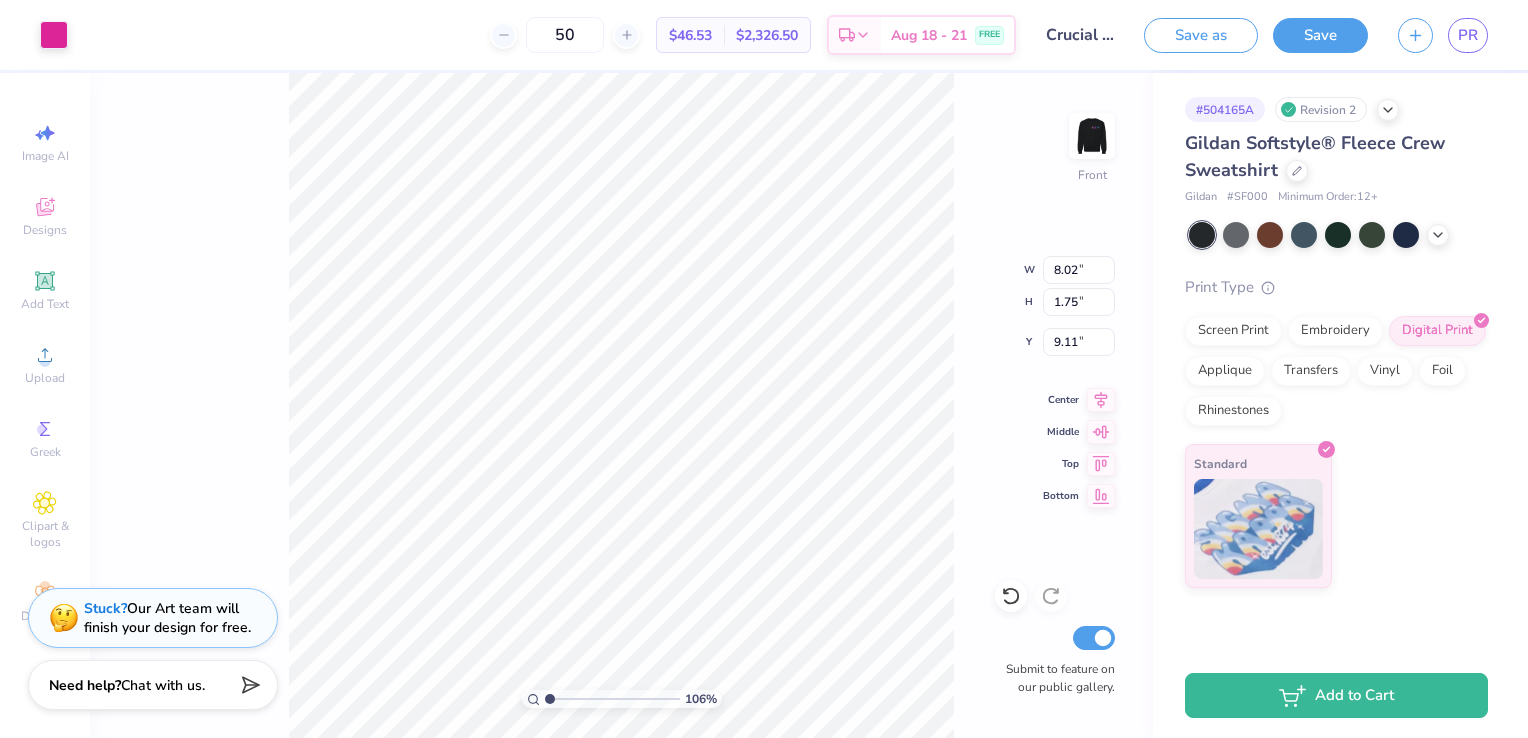 type on "1.05607488136435" 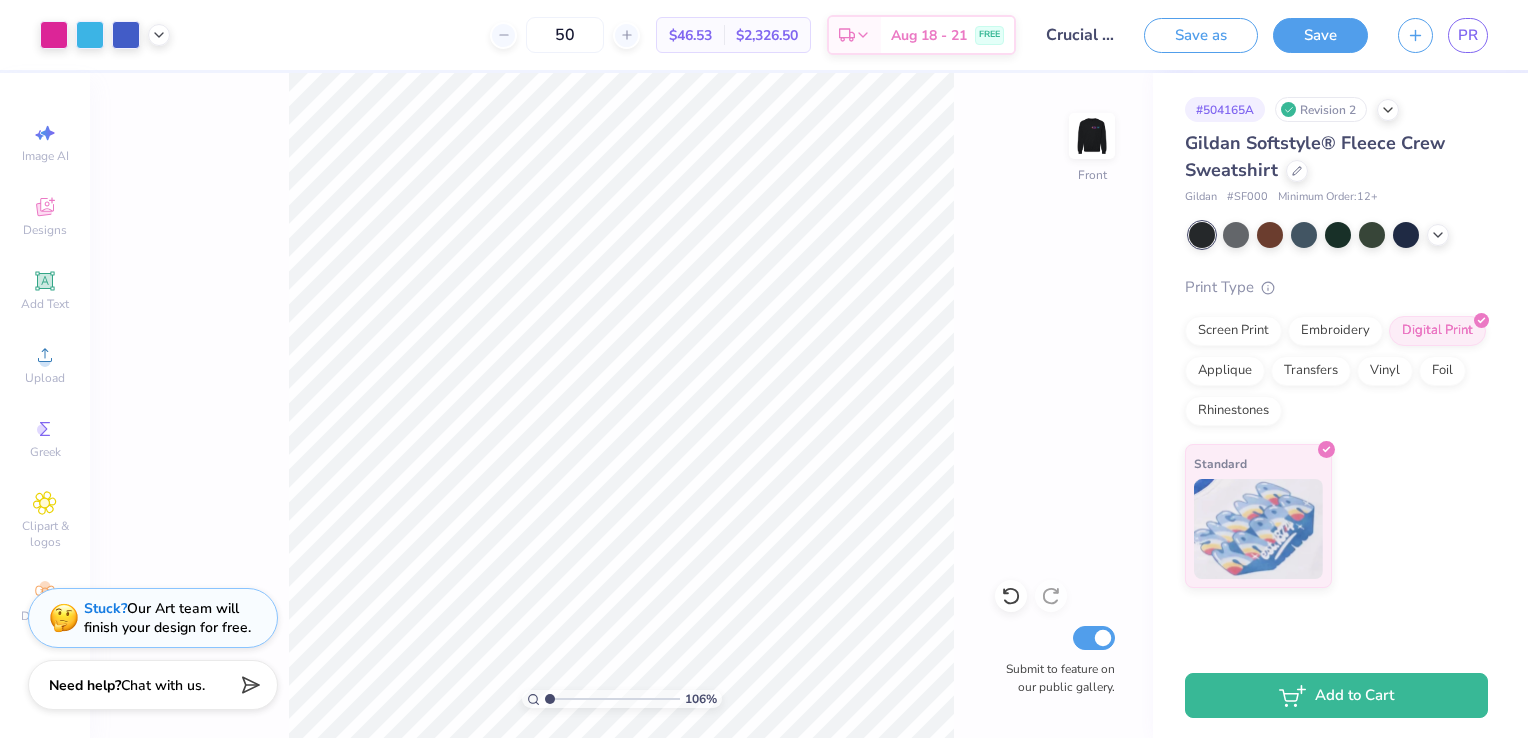 click on "106  % Front Submit to feature on our public gallery." at bounding box center (621, 405) 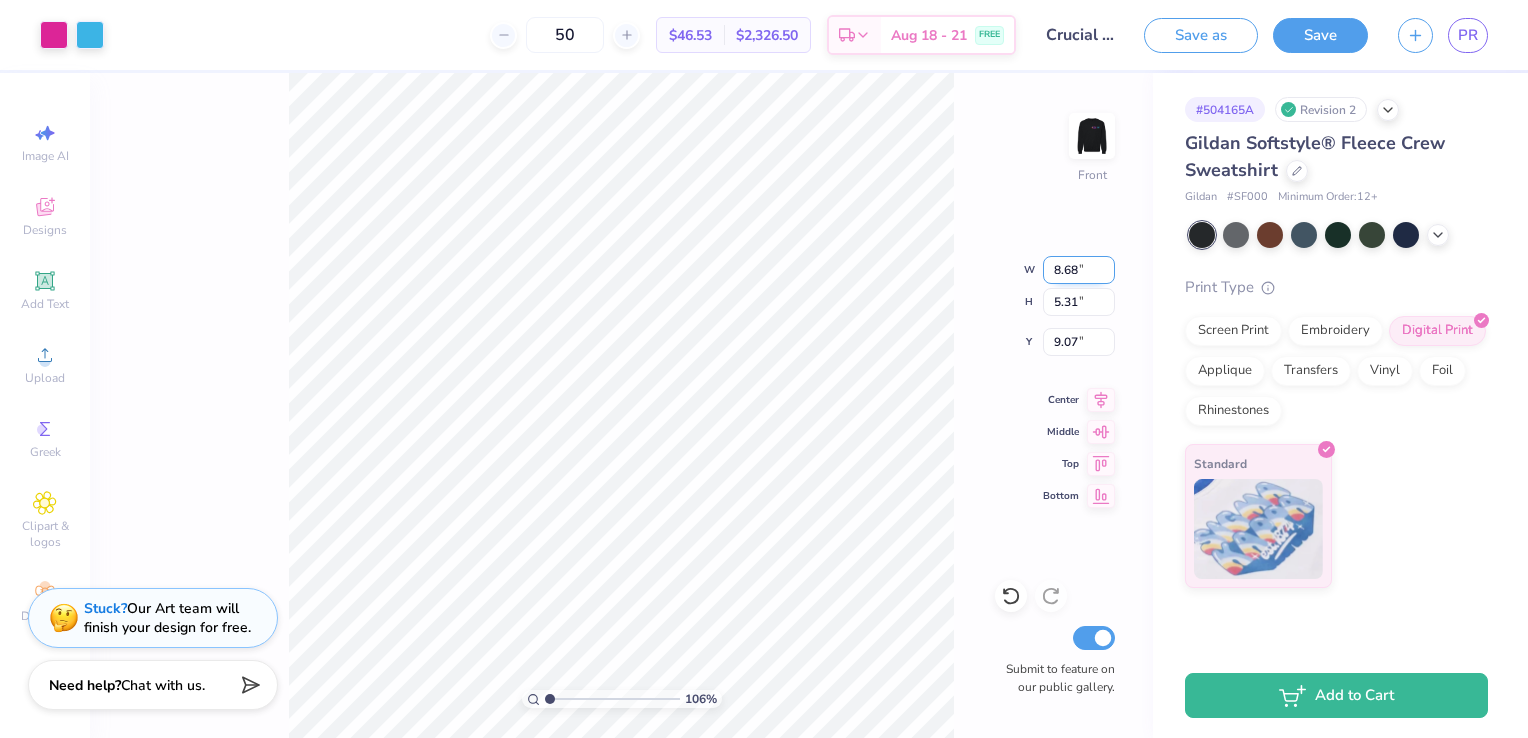 click on "8.68" at bounding box center [1079, 270] 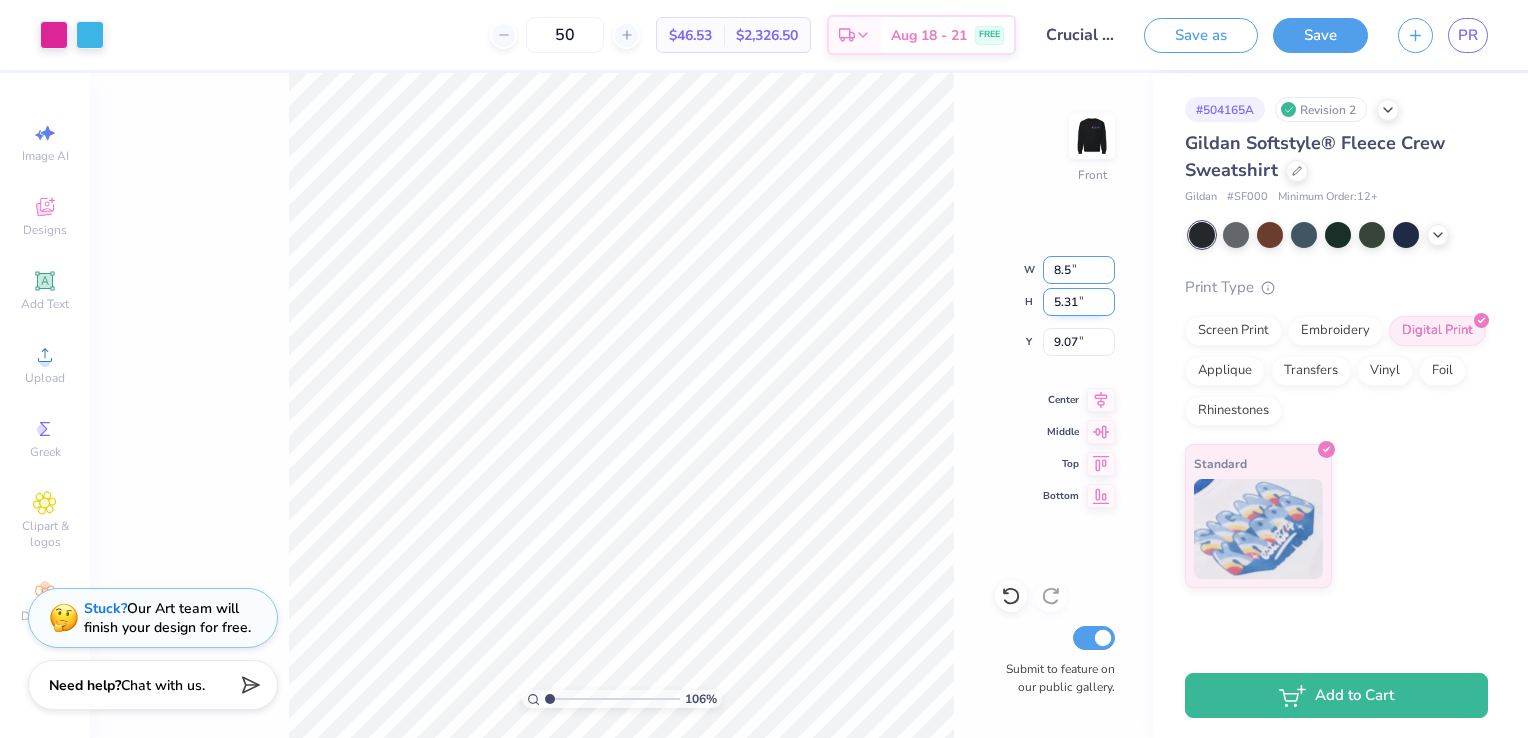 type on "8.5" 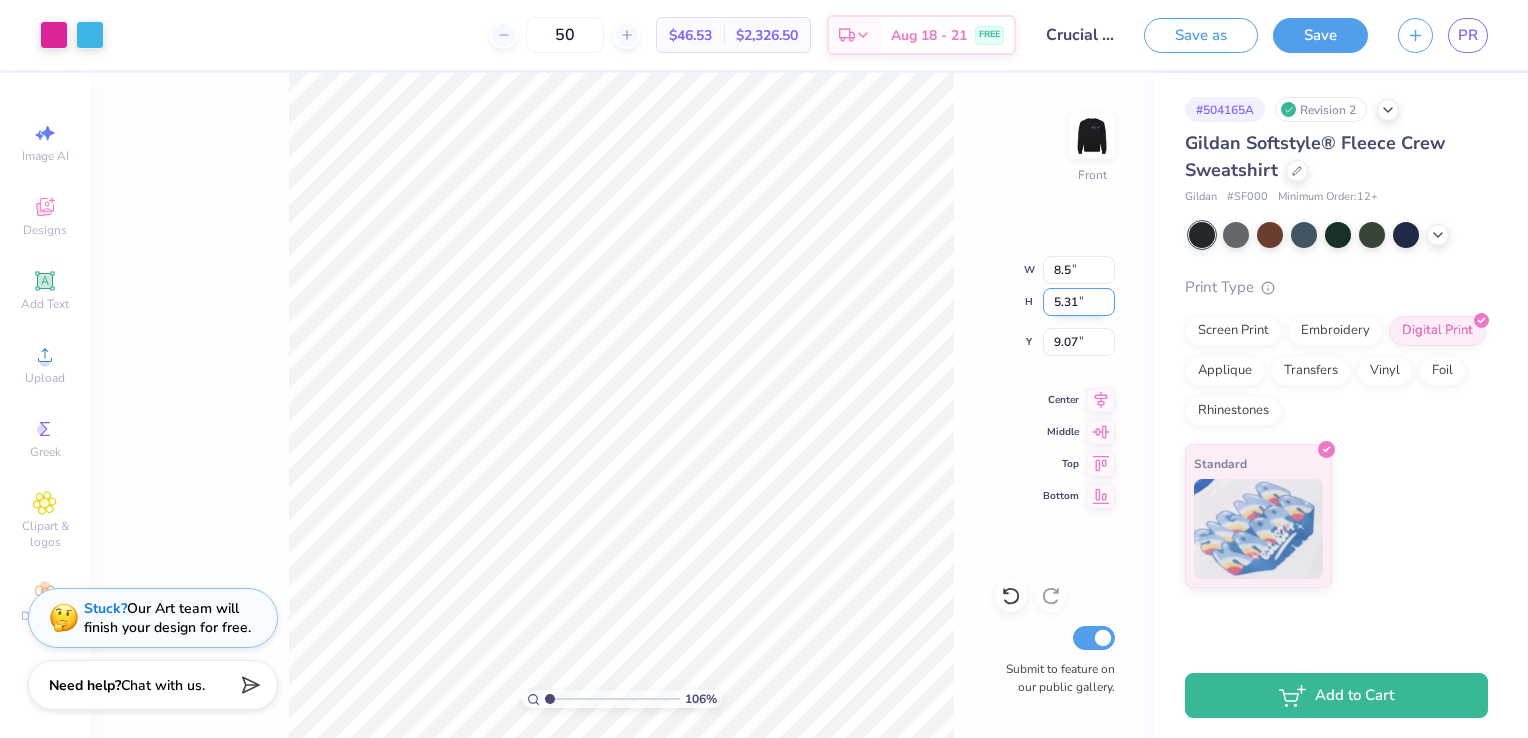 click on "5.31" at bounding box center [1079, 302] 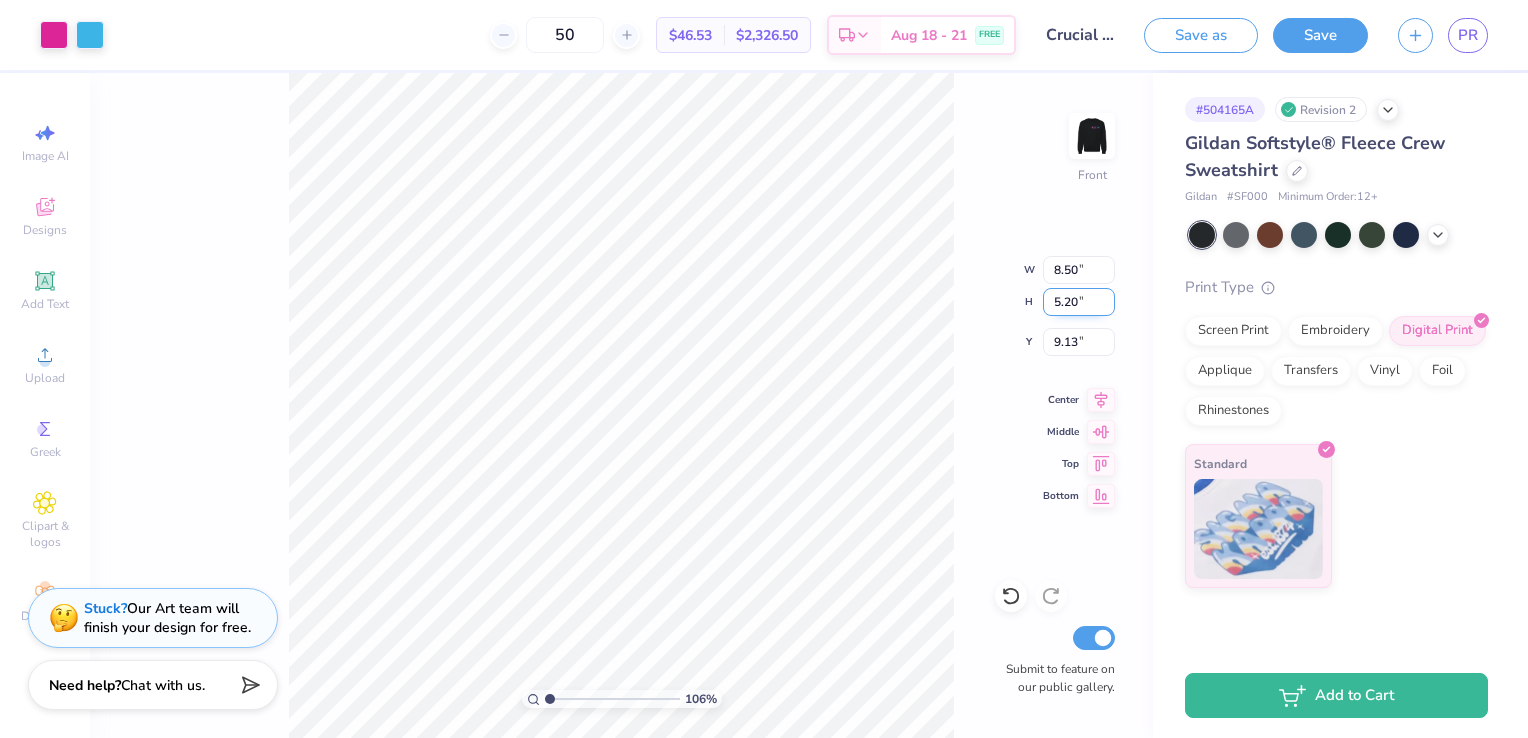 type on "1.05607488136435" 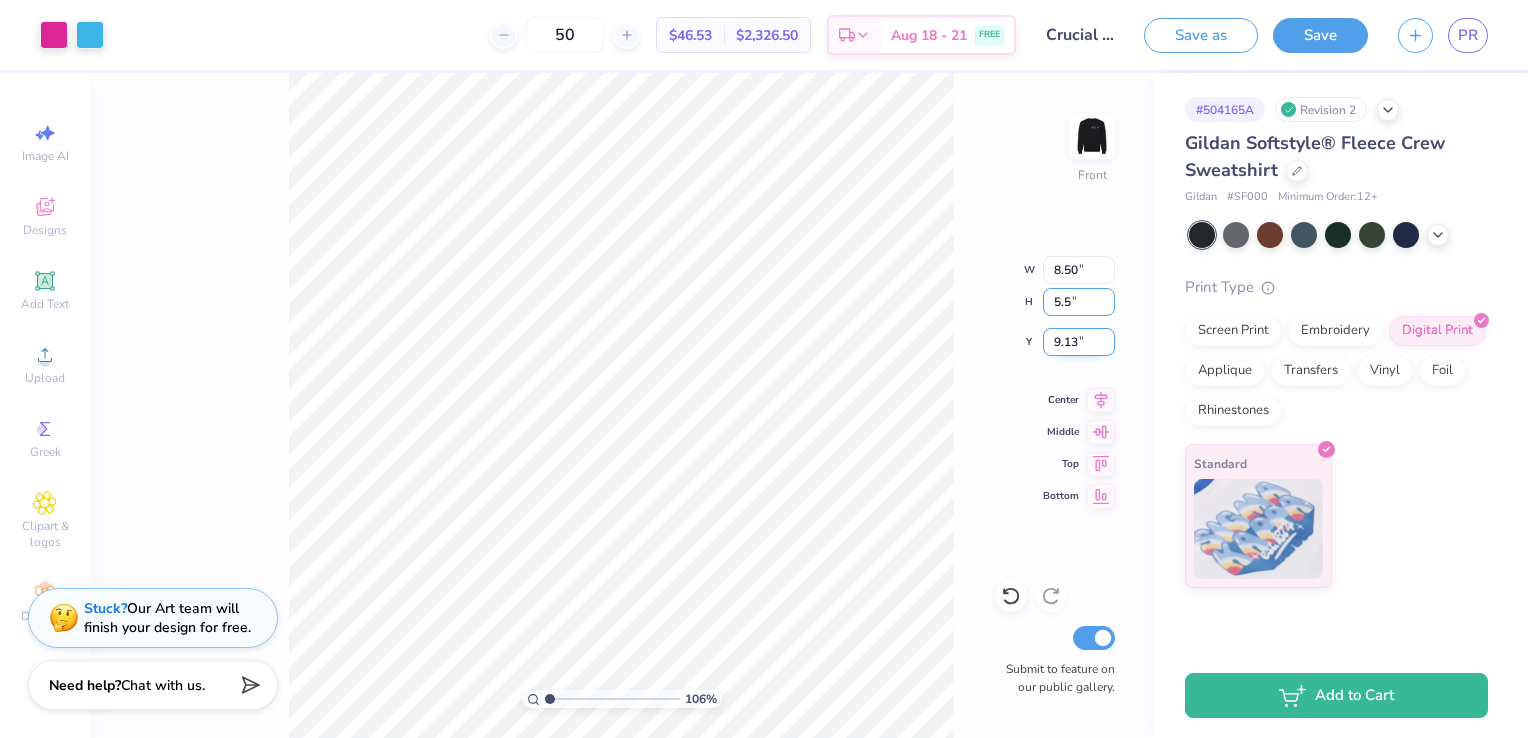 type on "5.5" 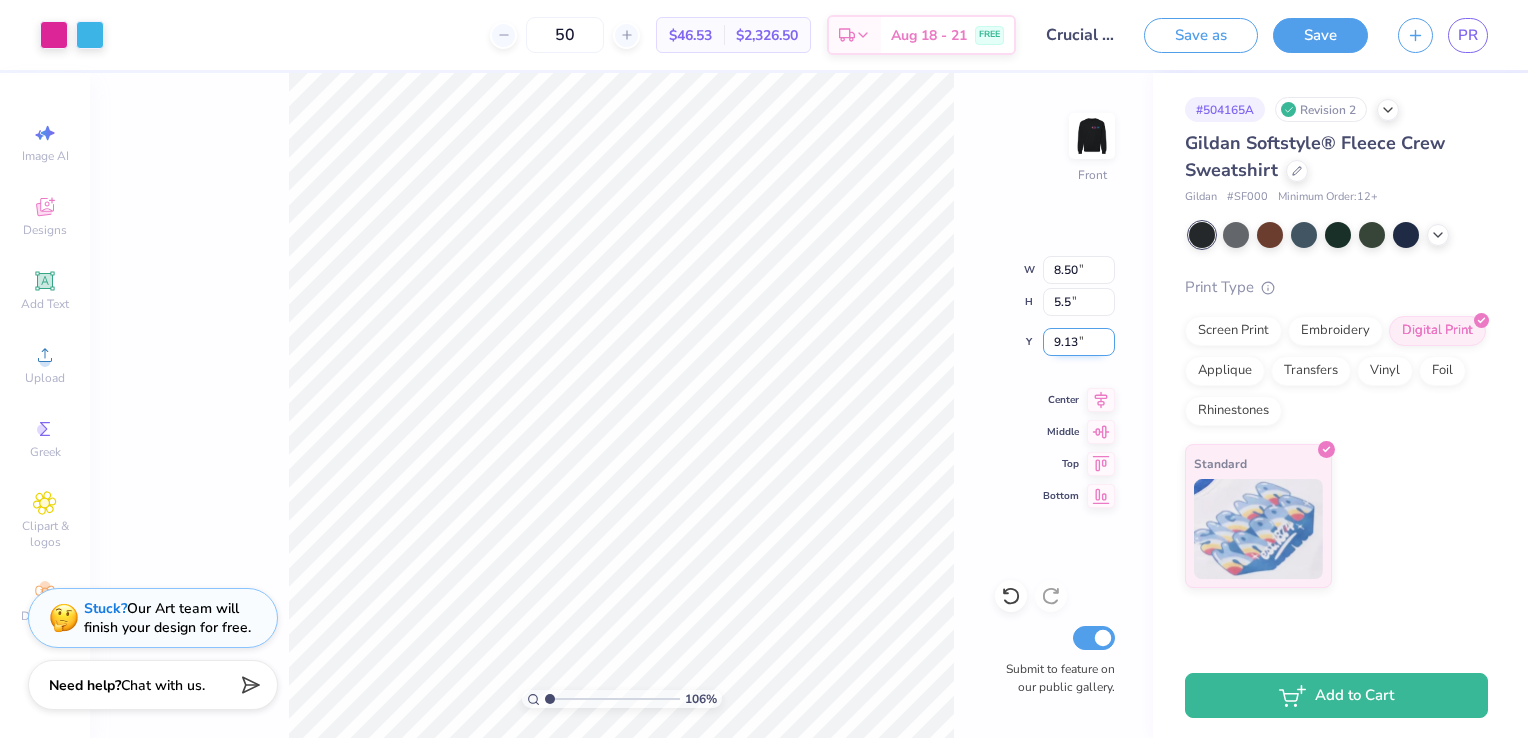 type on "1.05607488136435" 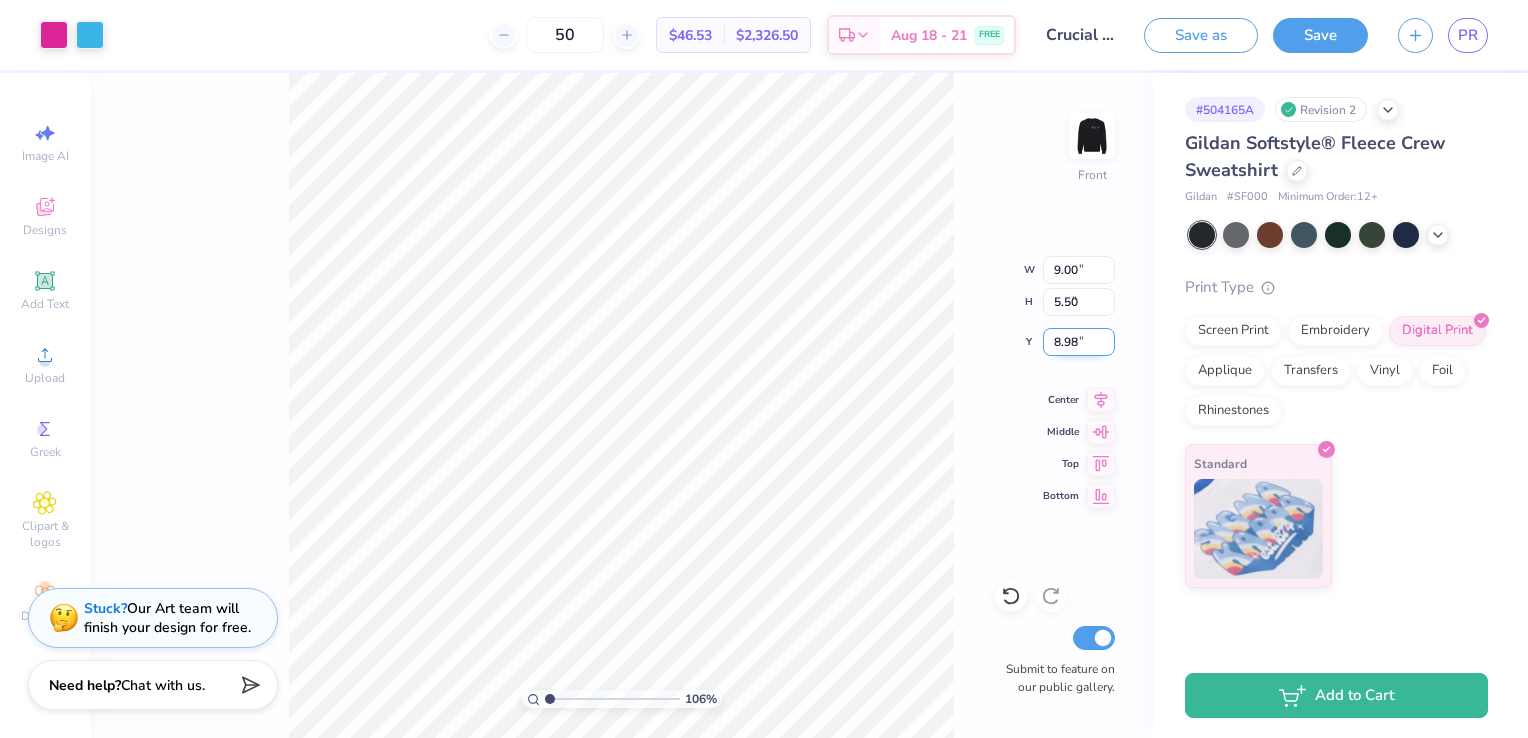 click on "8.98" at bounding box center (1079, 342) 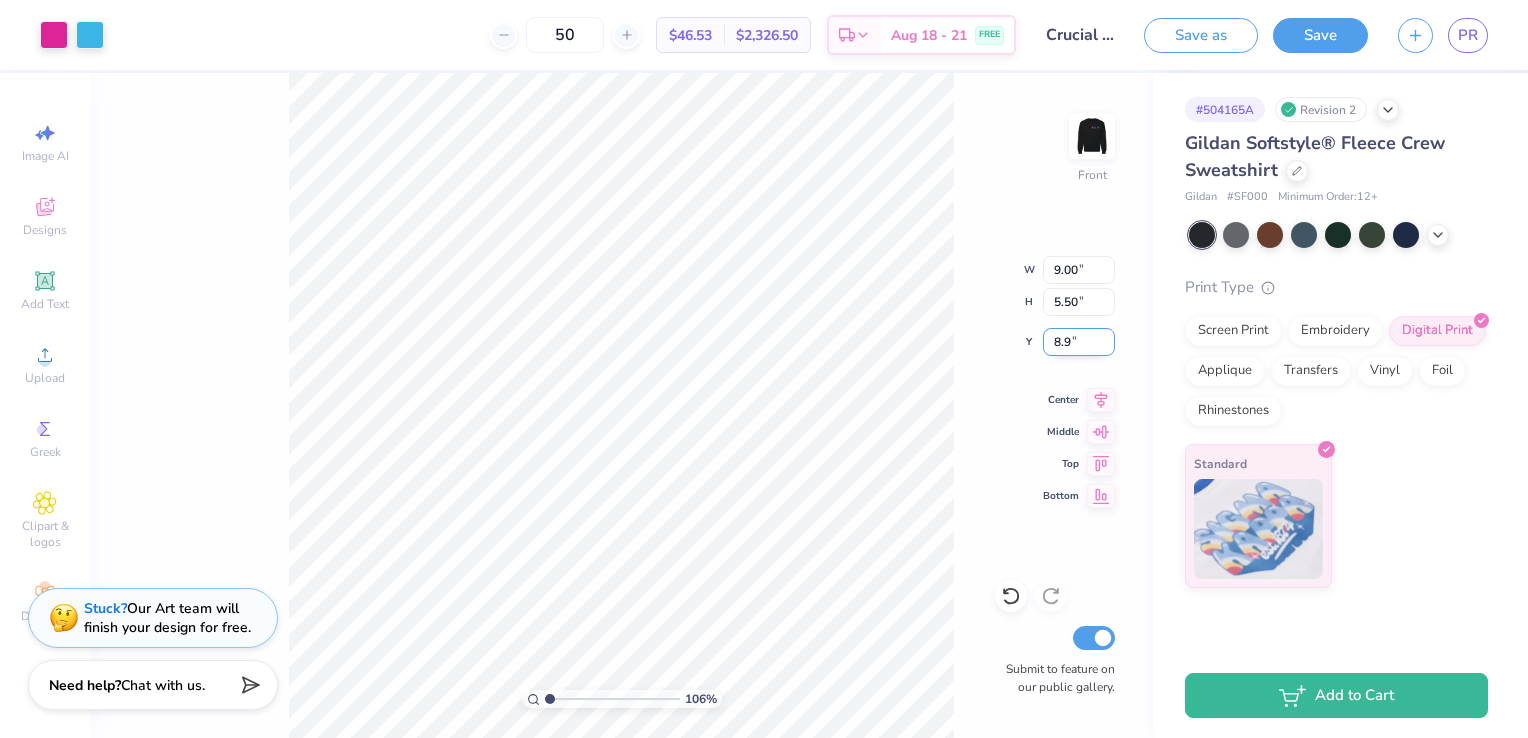type on "8" 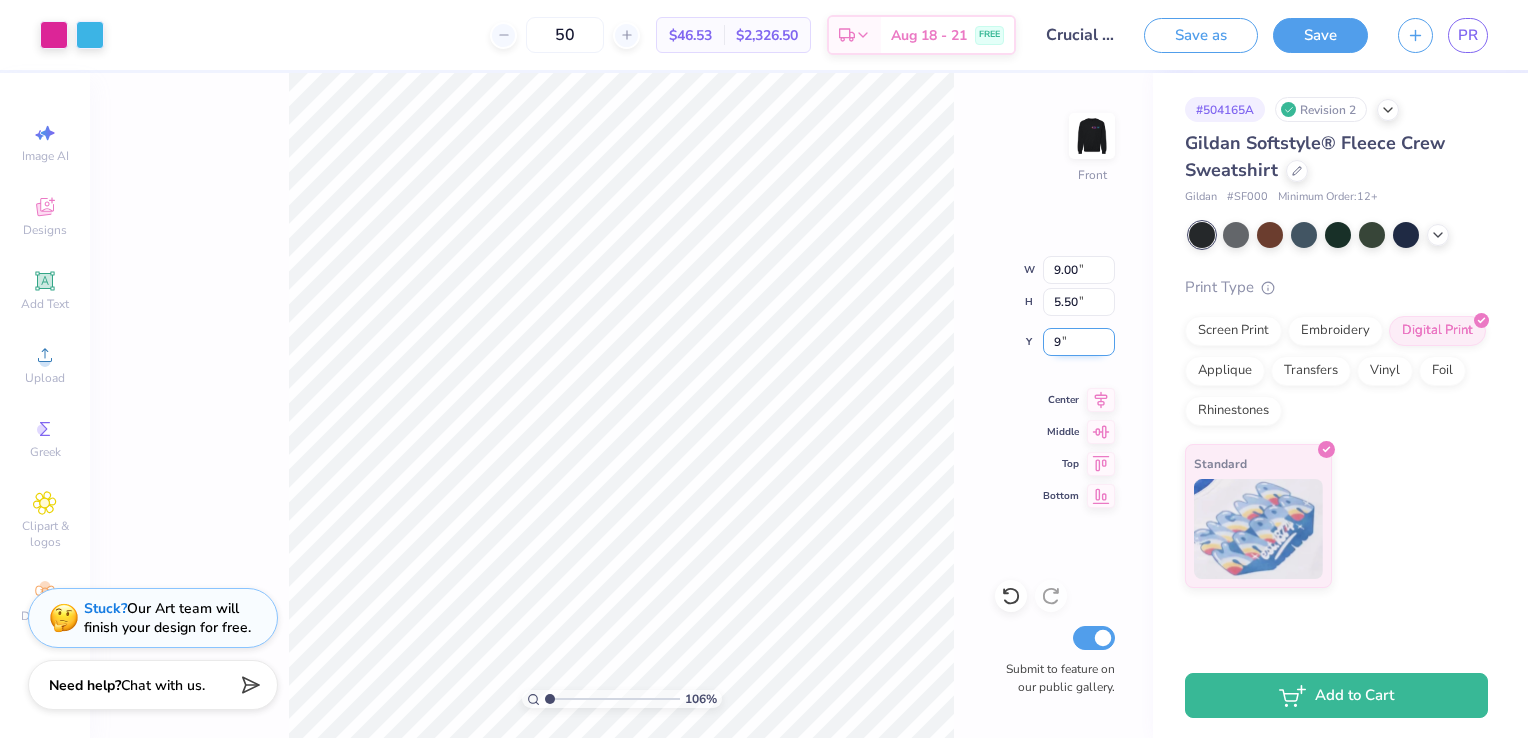 type on "9" 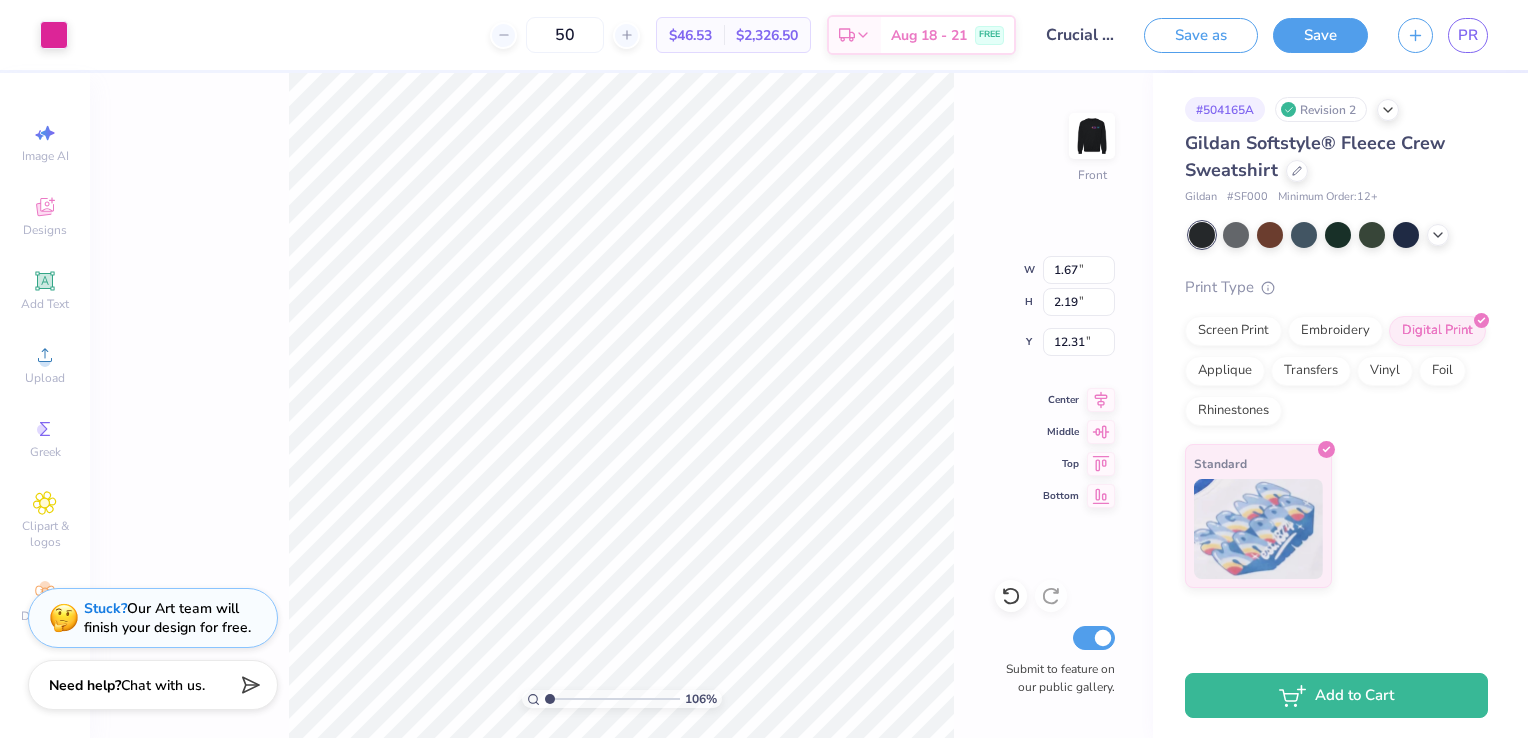 type on "1.05607488136435" 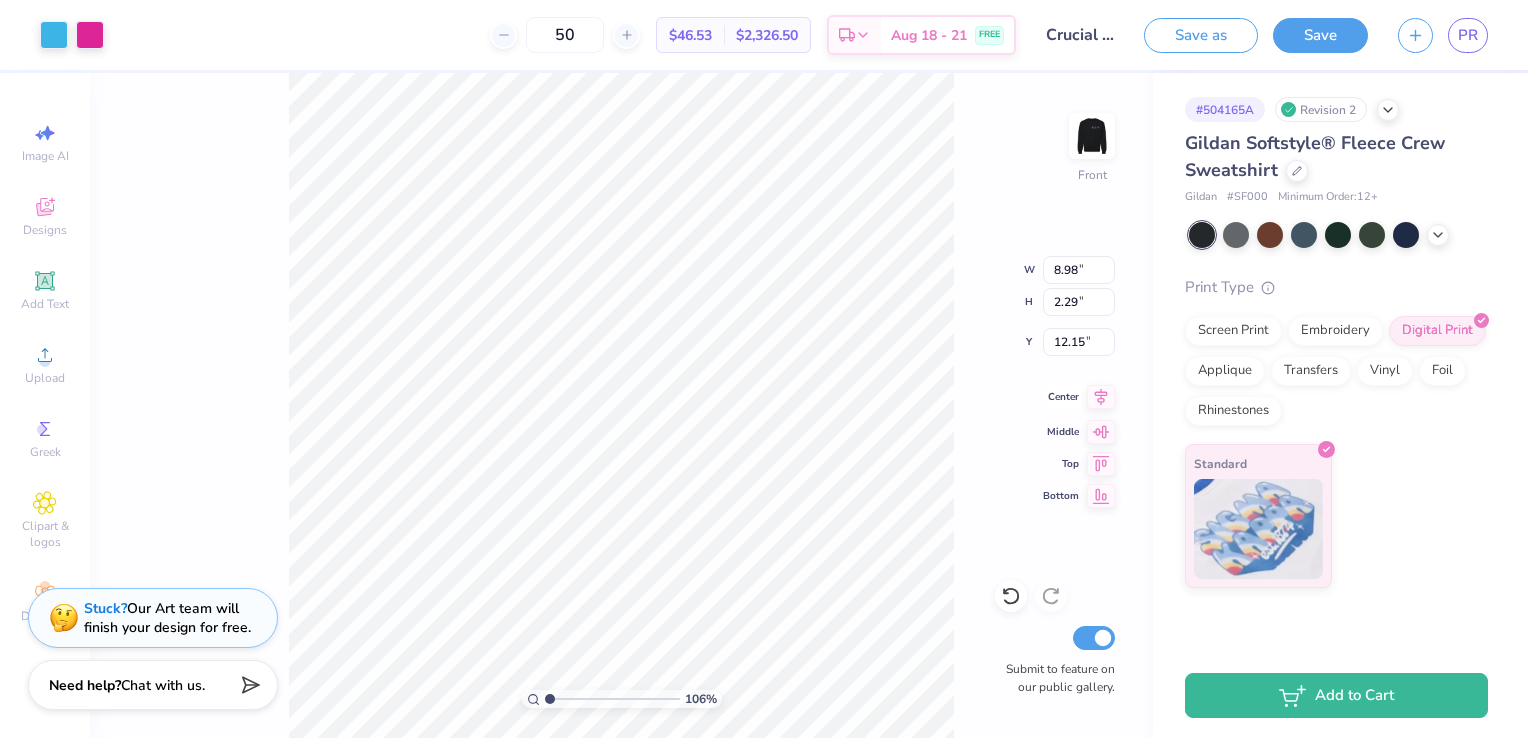 click 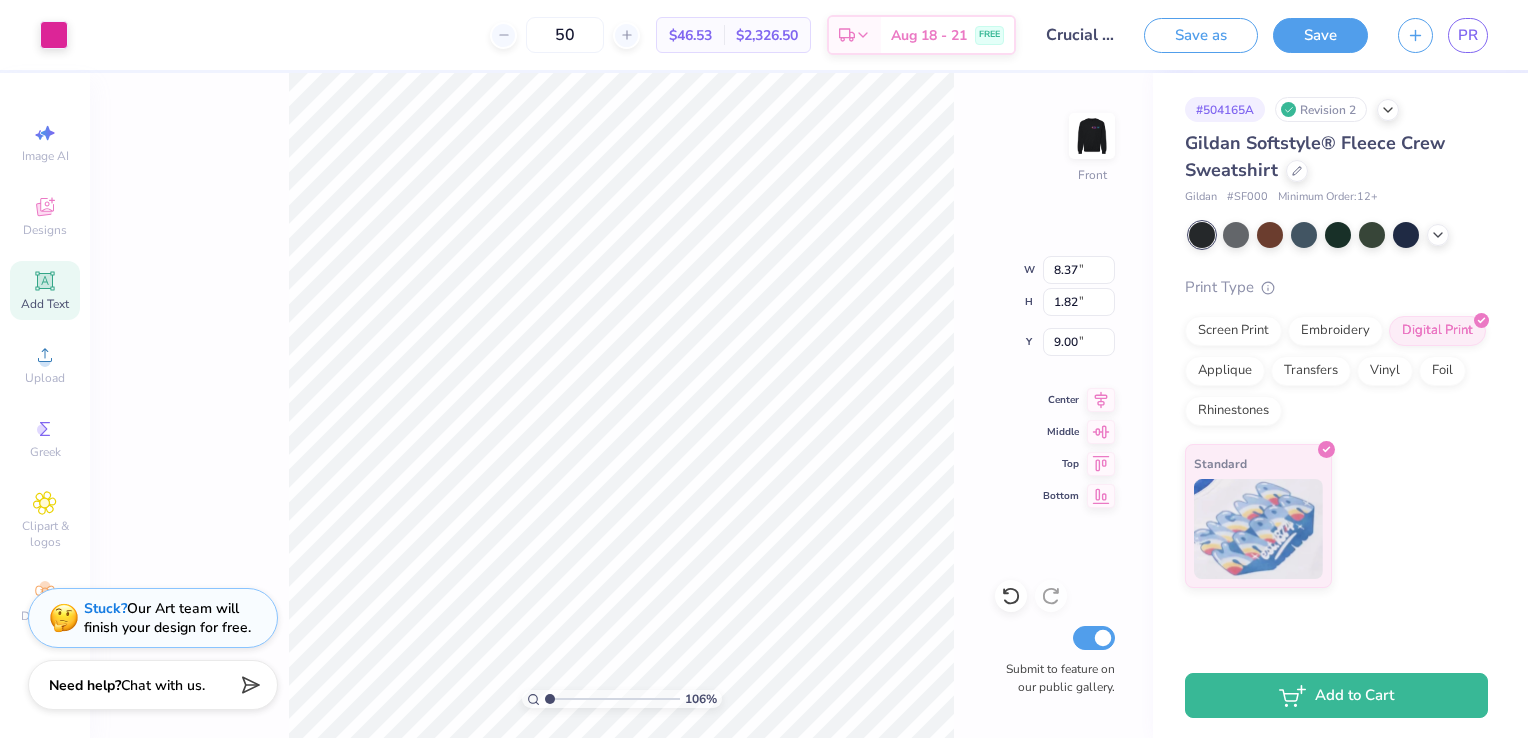 click 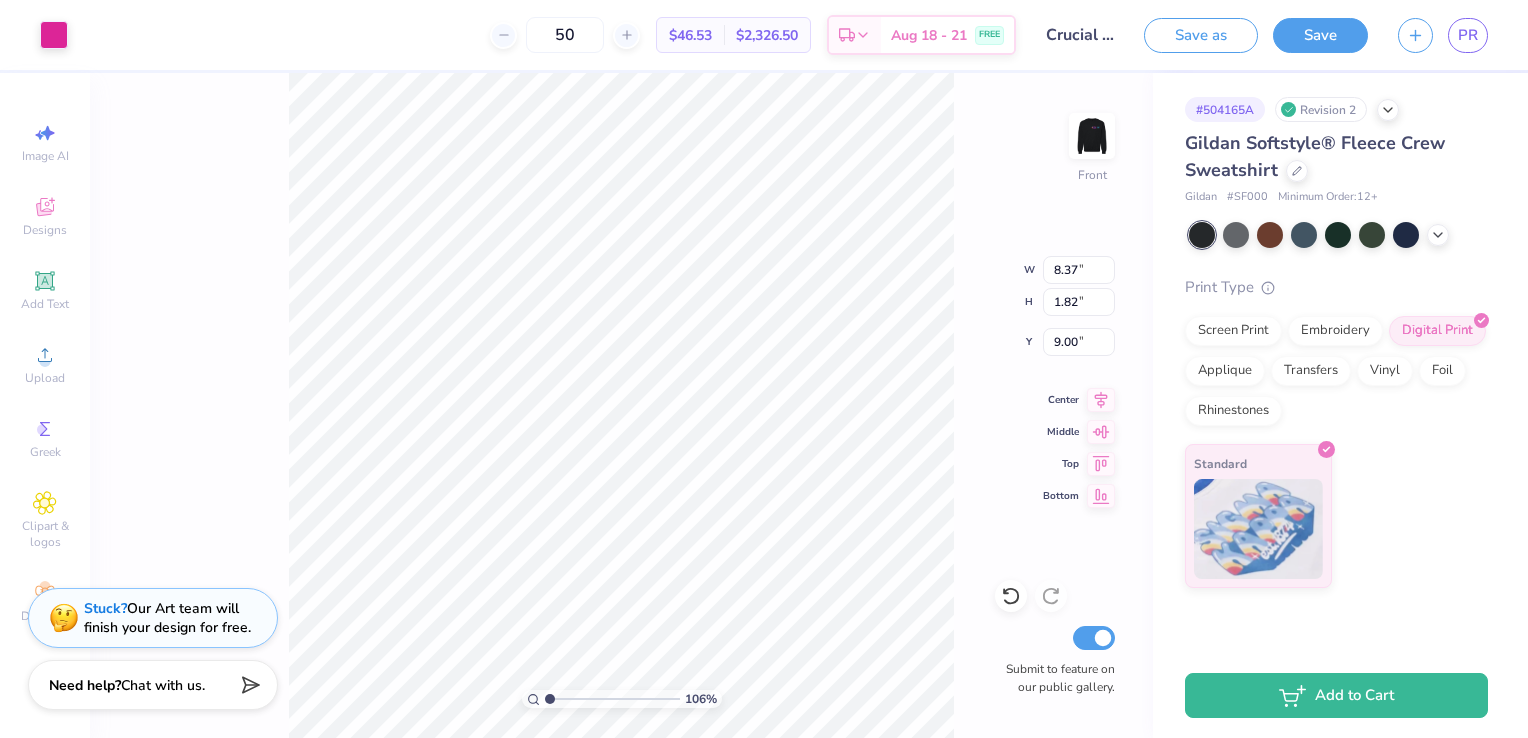 type on "1.05607488136435" 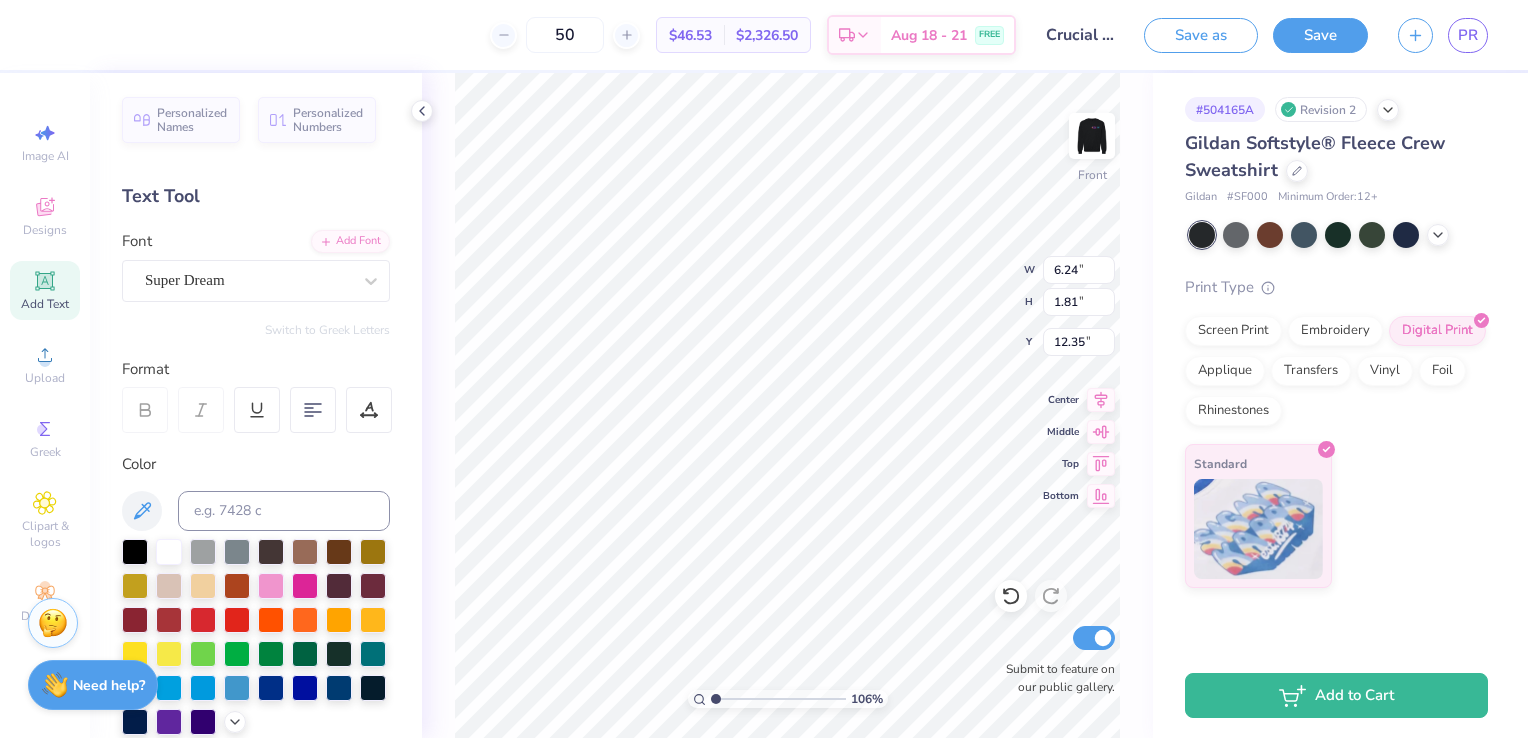 type on "1.05607488136435" 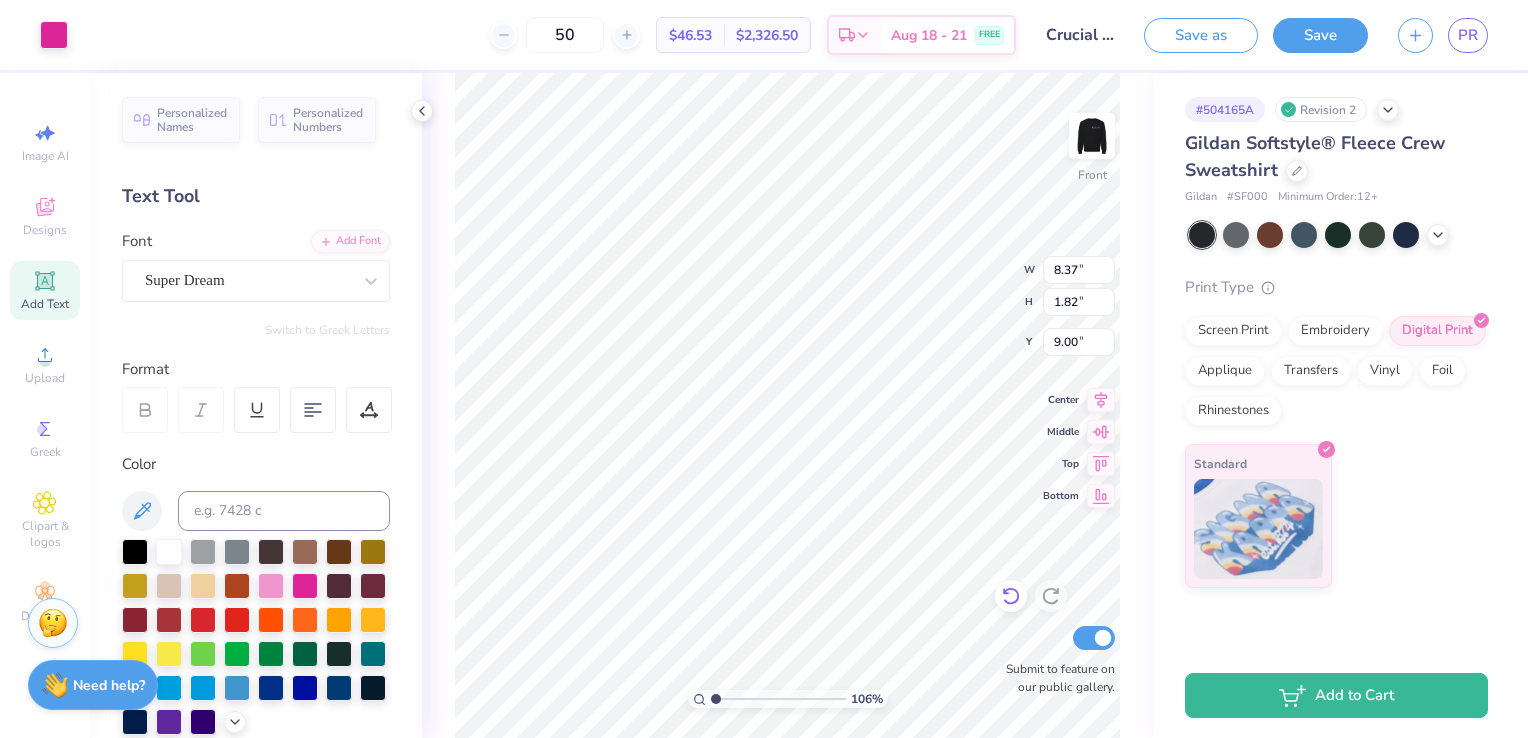 click 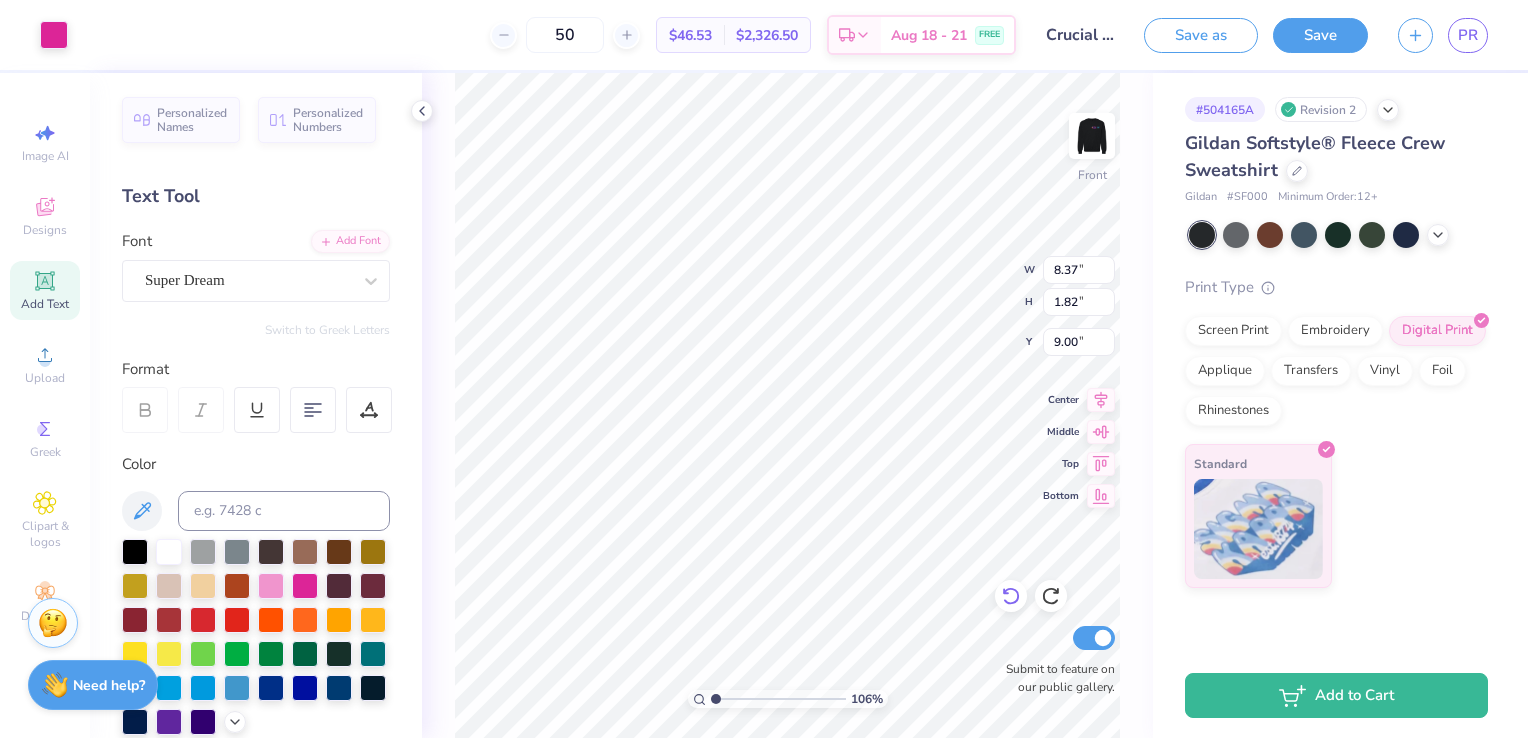 type on "1.05607488136435" 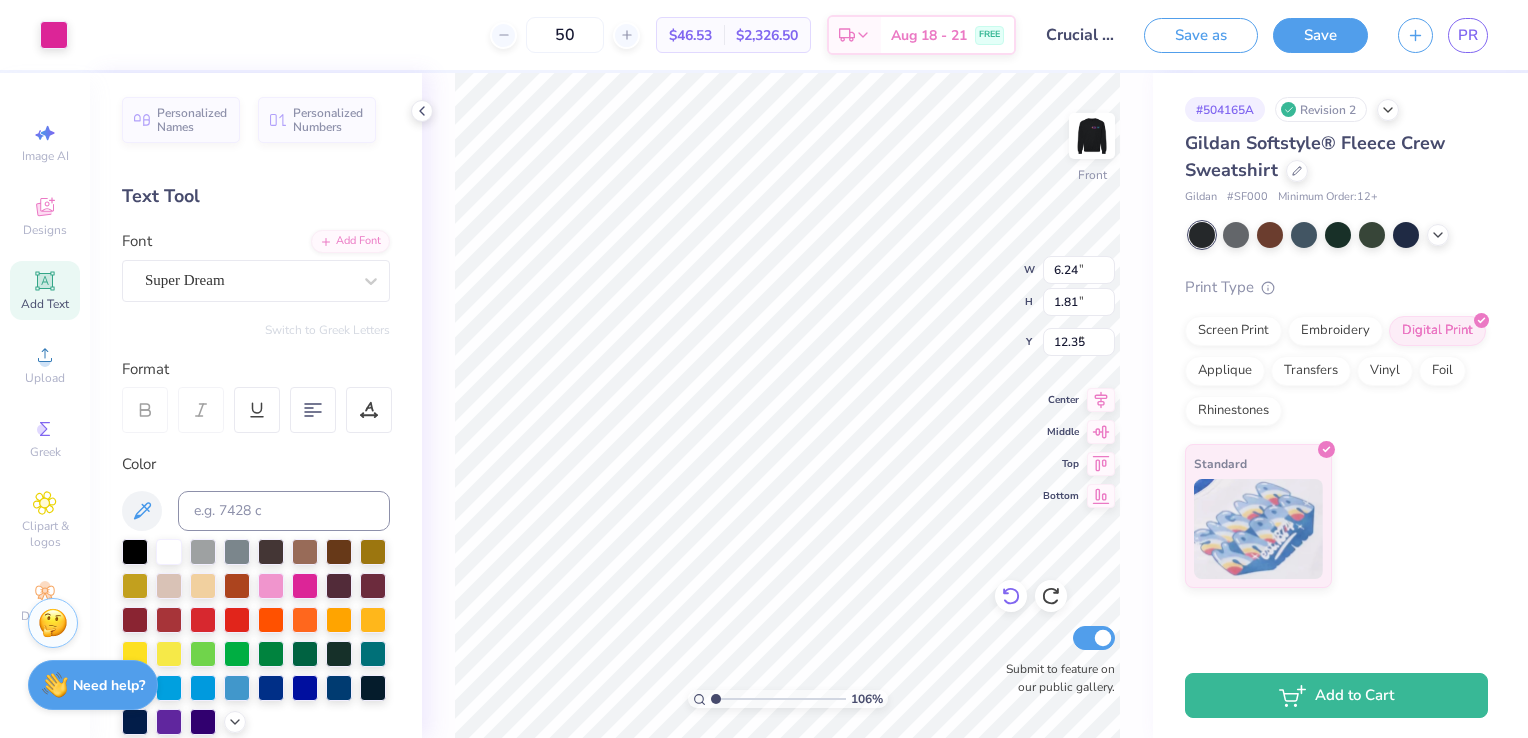 type on "1" 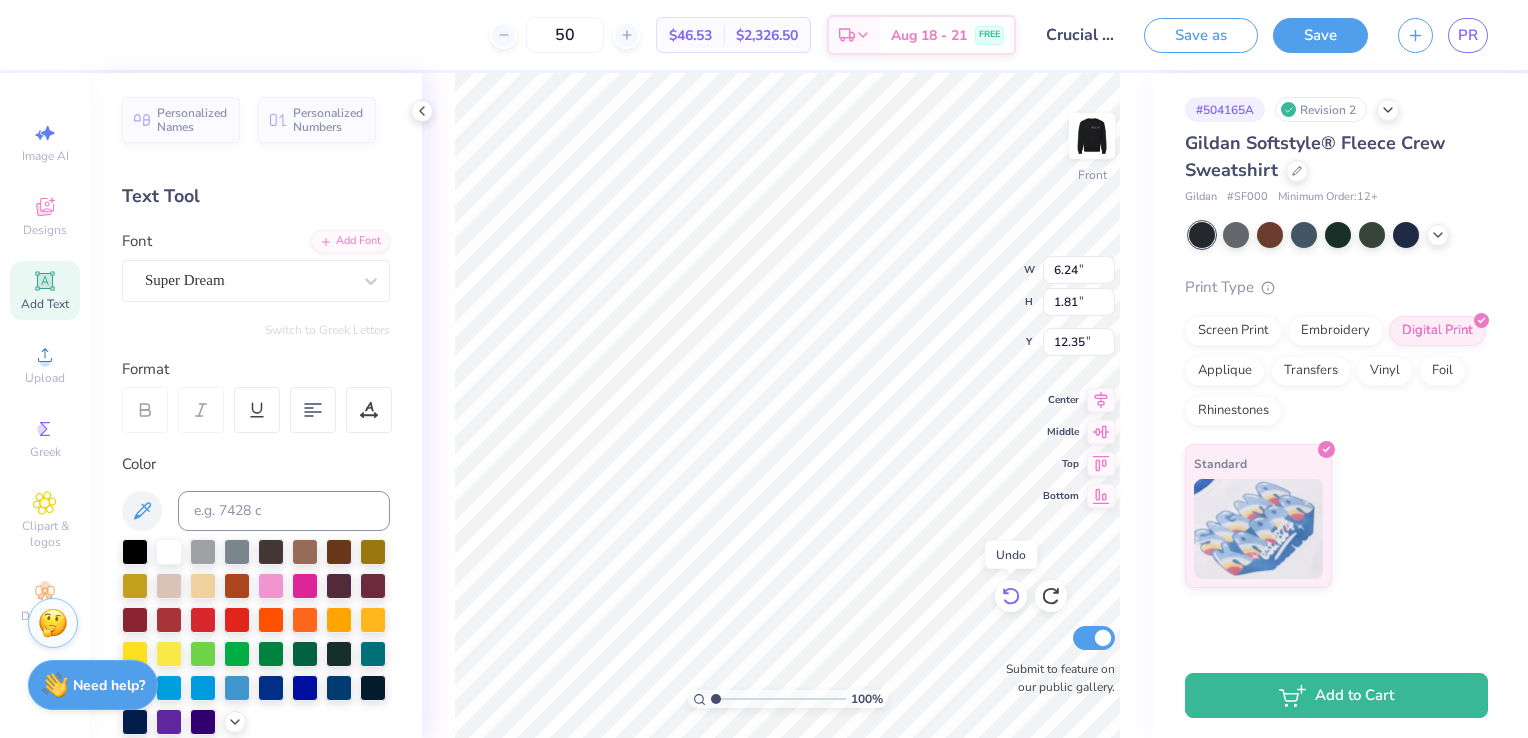 click 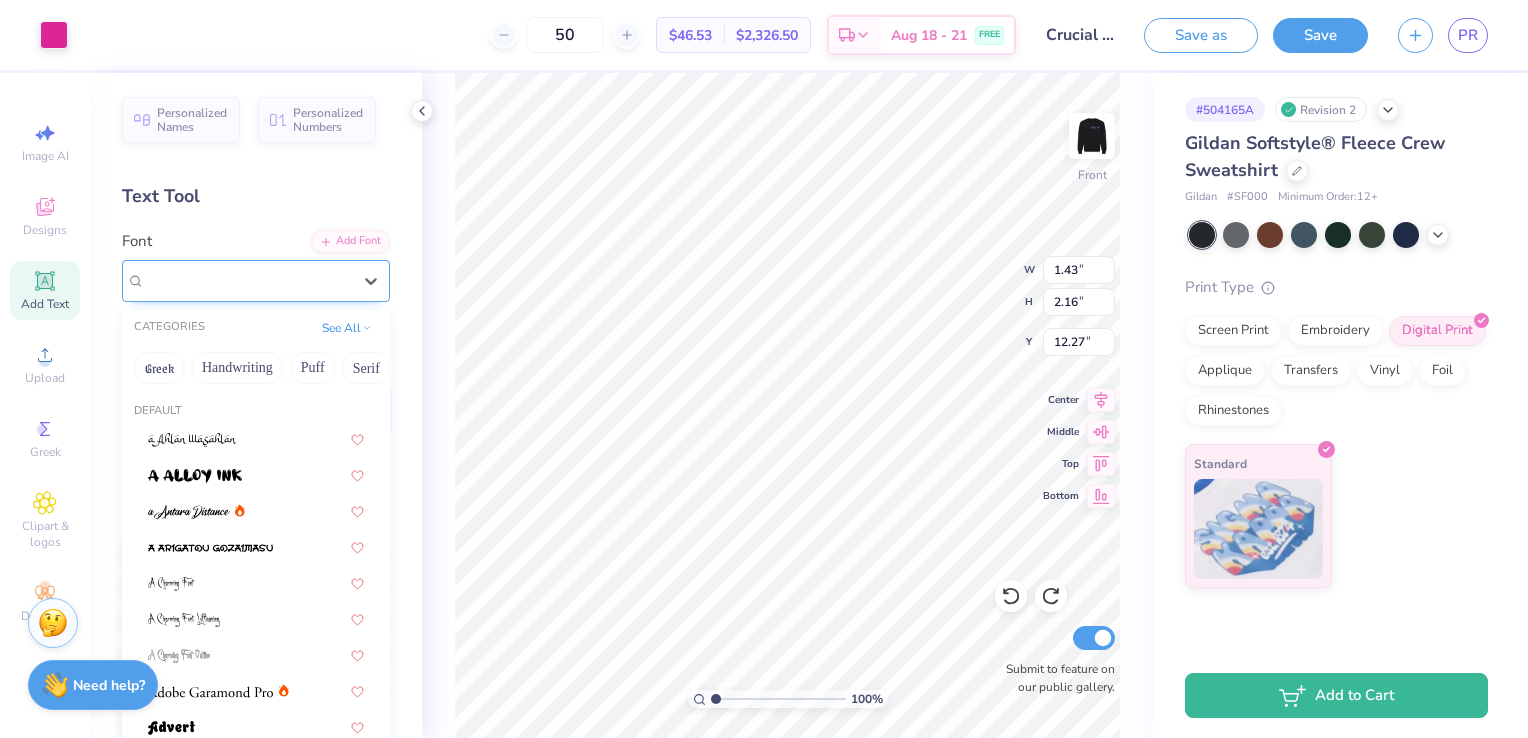 click on "Super Dream" at bounding box center (248, 280) 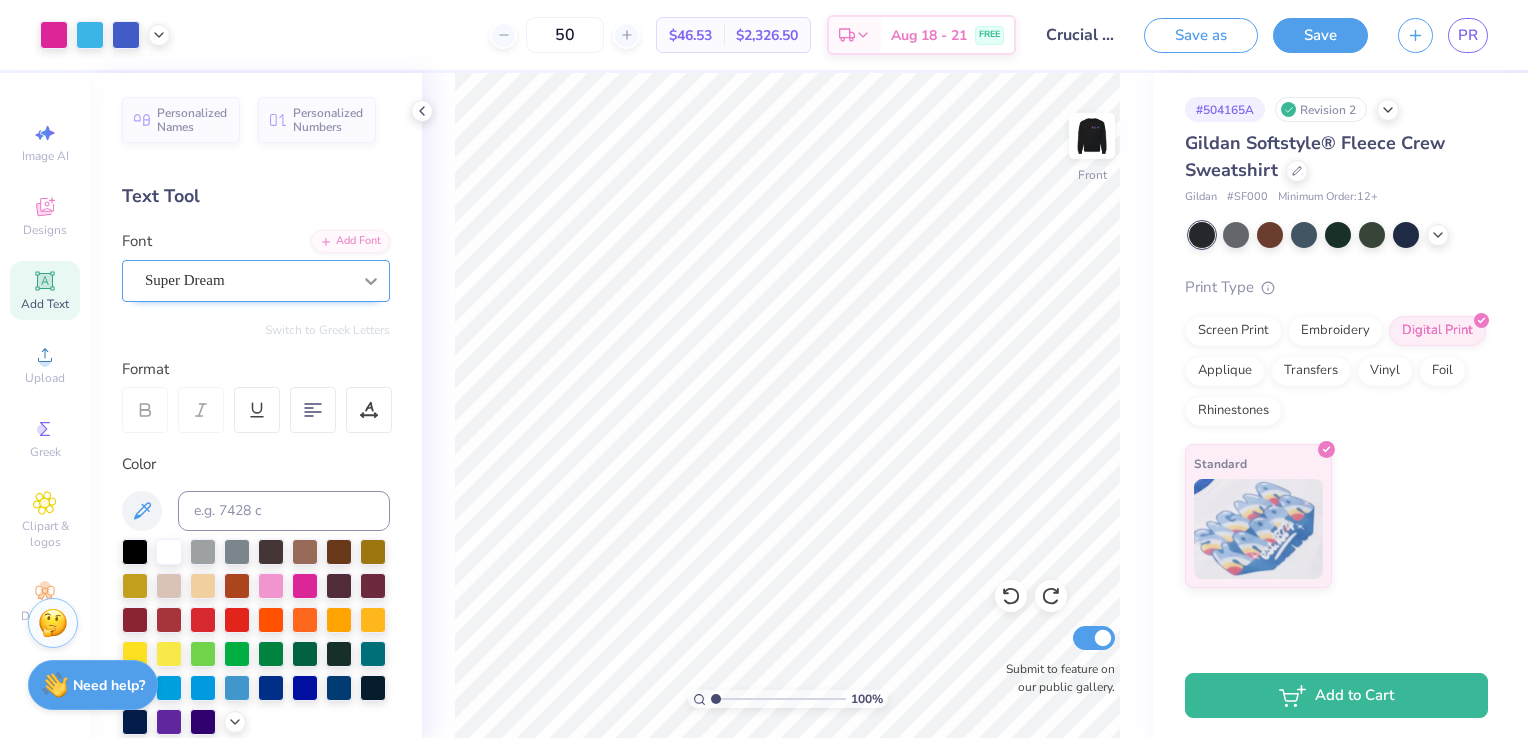 click 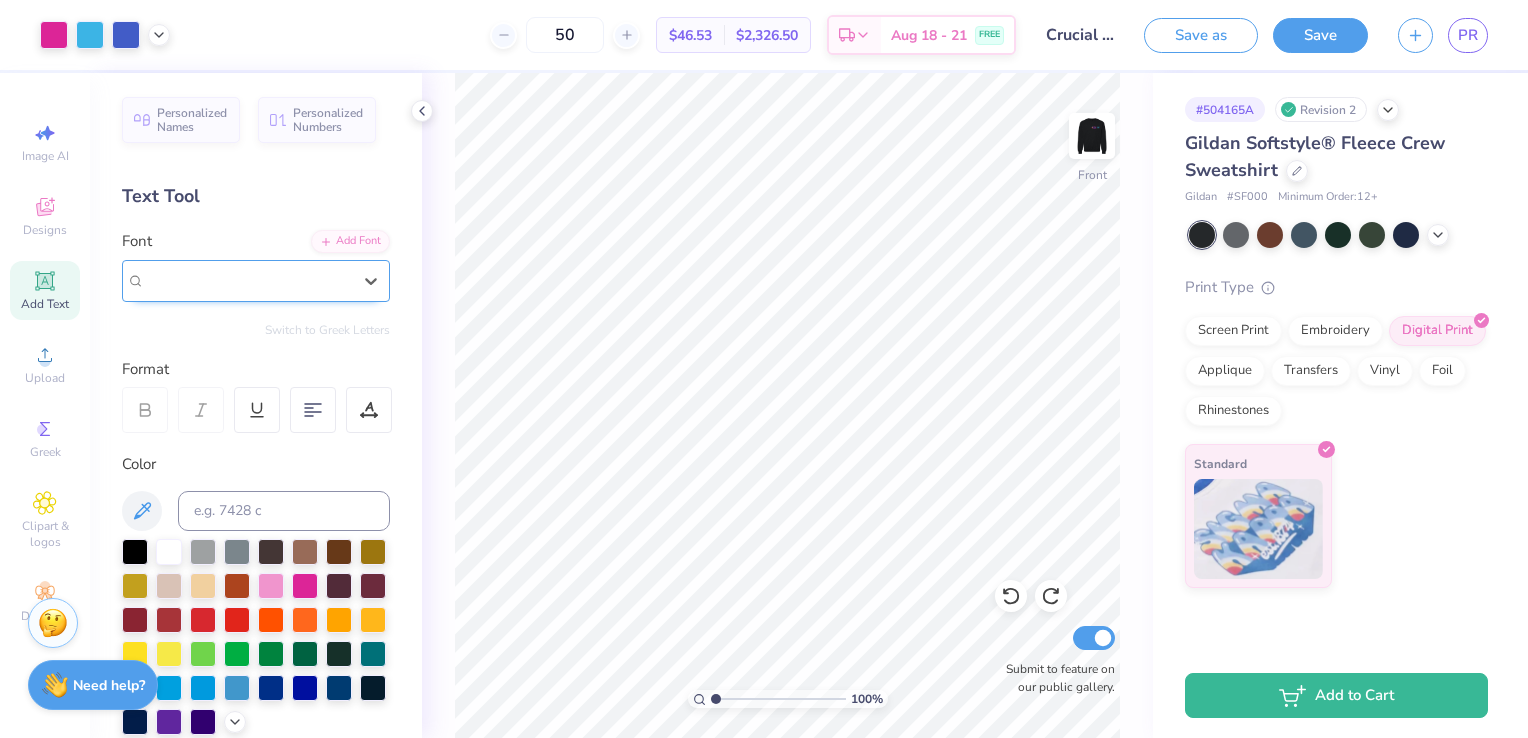 click on "Super Dream" at bounding box center [248, 280] 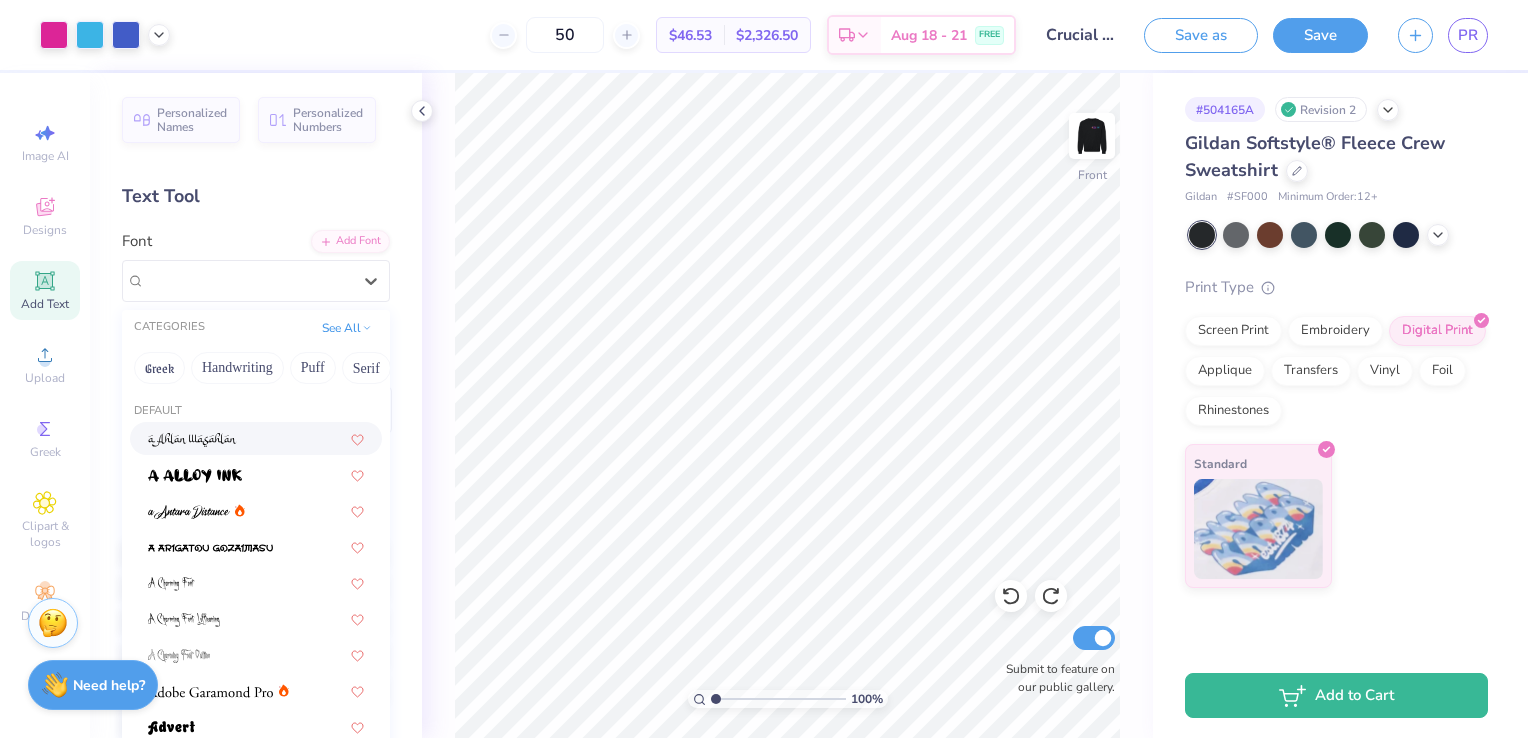 click on "Default" at bounding box center (256, 411) 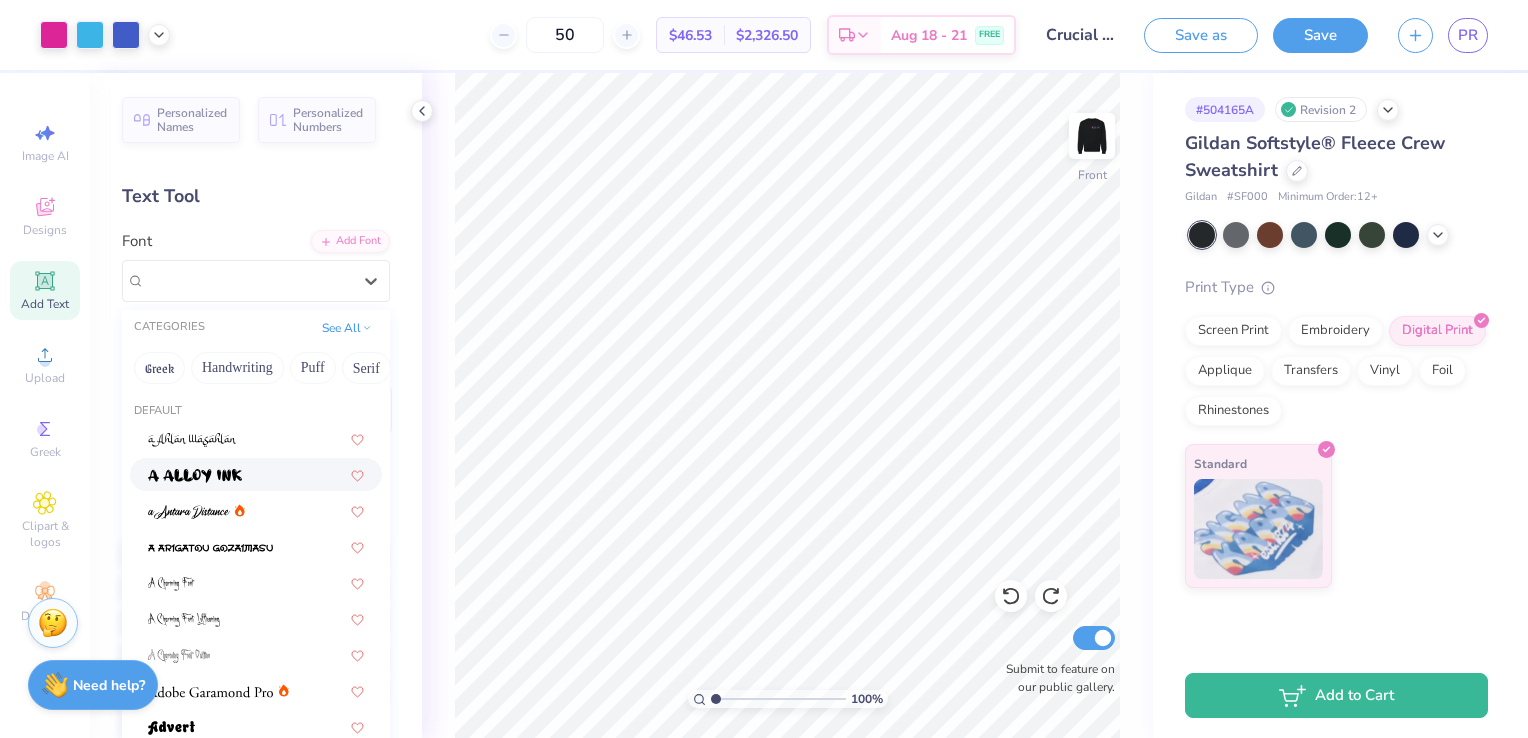 scroll, scrollTop: 524, scrollLeft: 0, axis: vertical 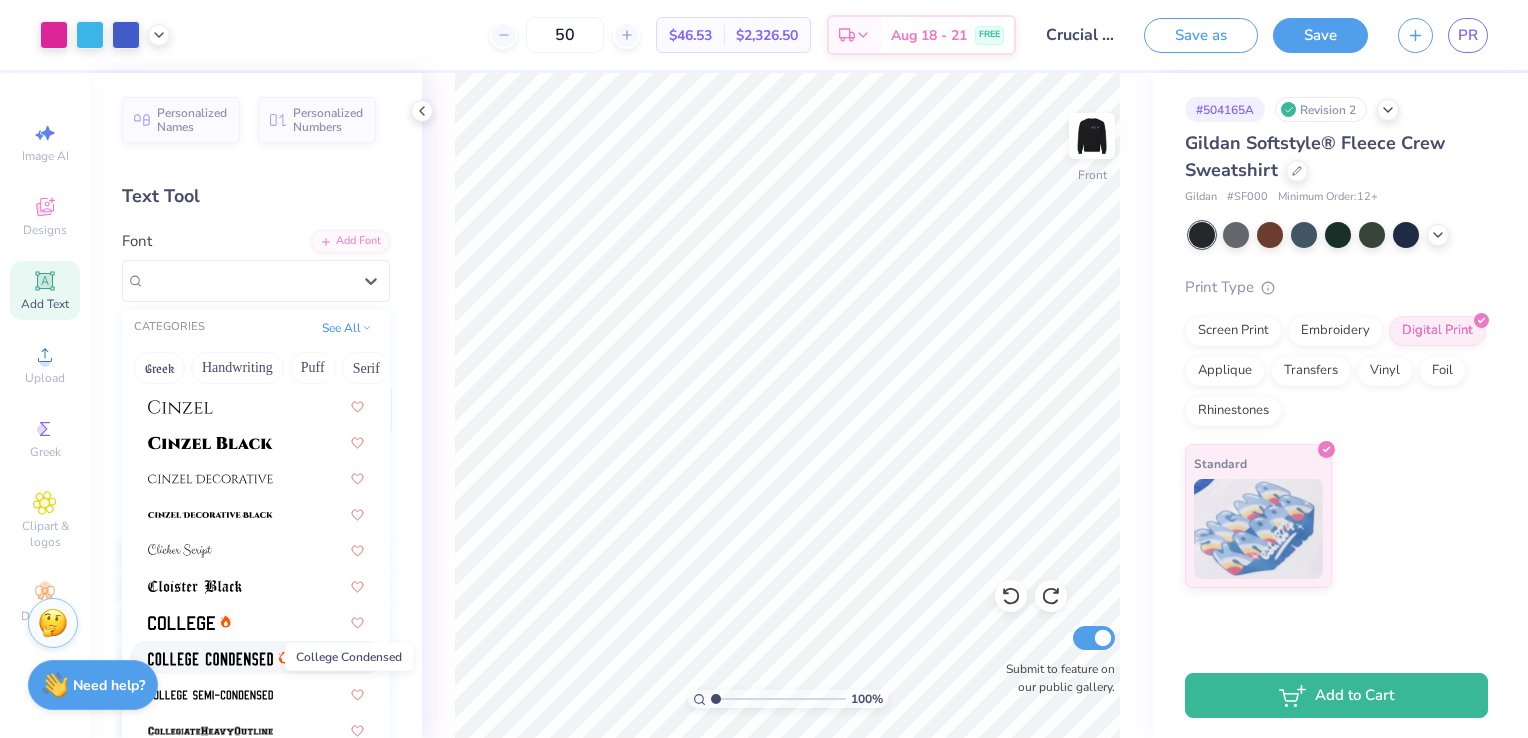 click at bounding box center [210, 659] 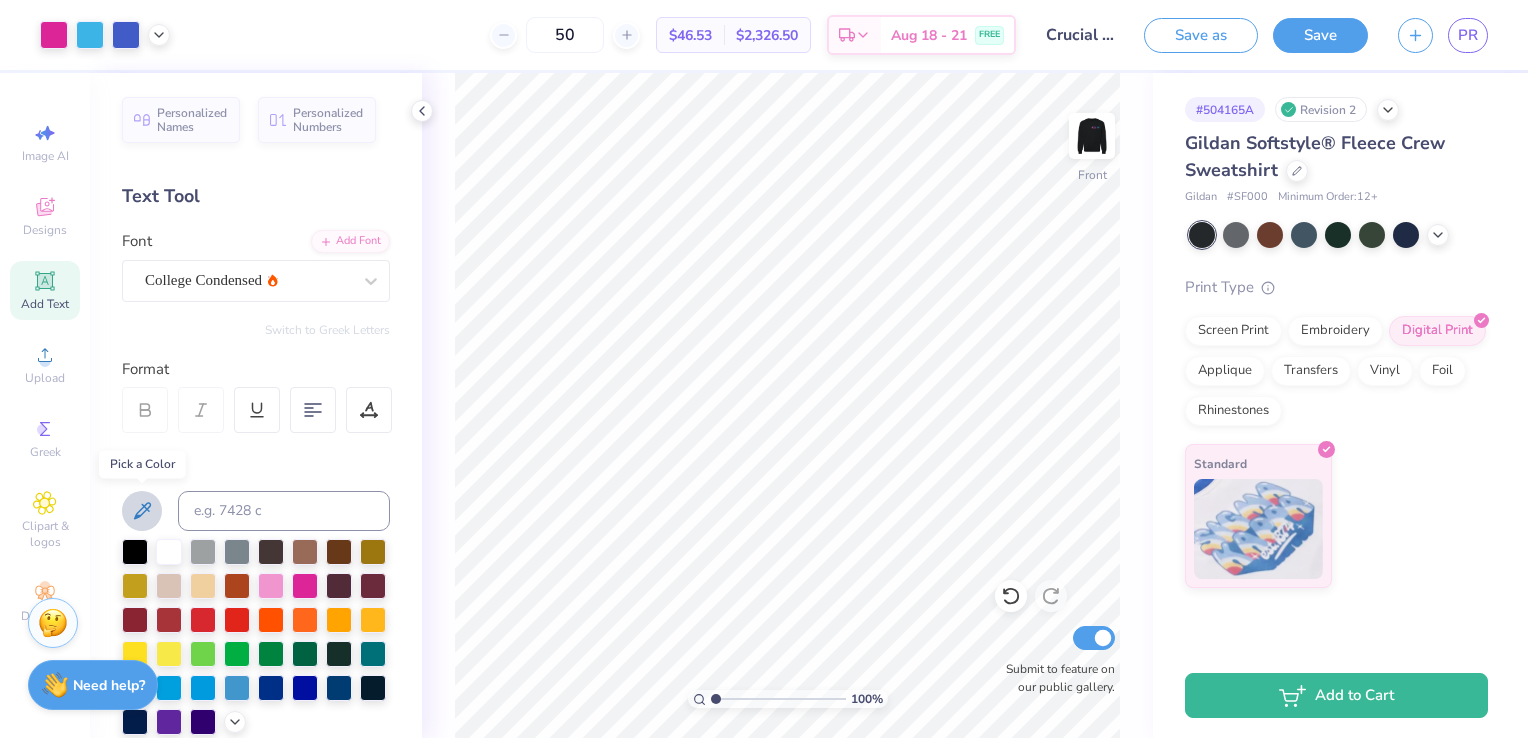 click 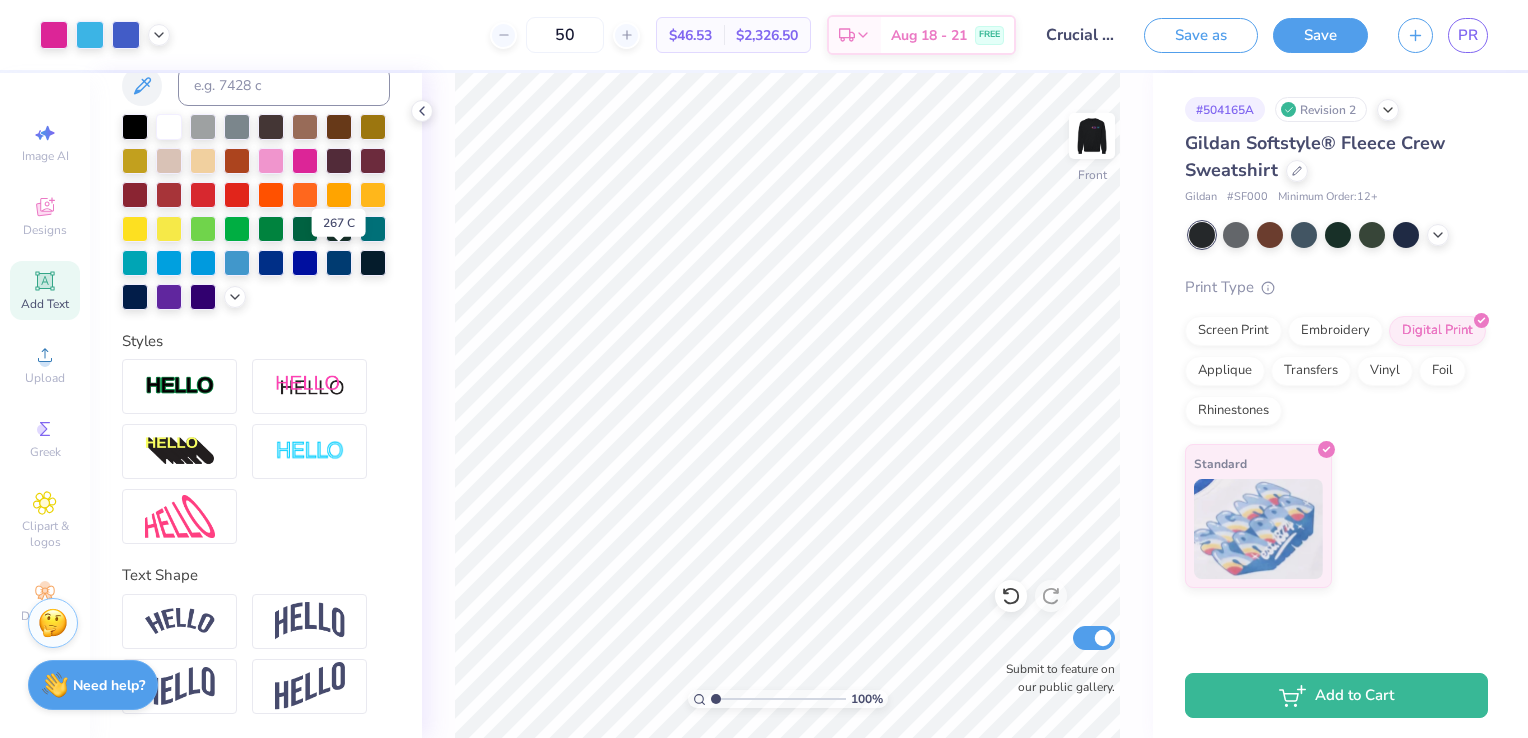 scroll, scrollTop: 457, scrollLeft: 0, axis: vertical 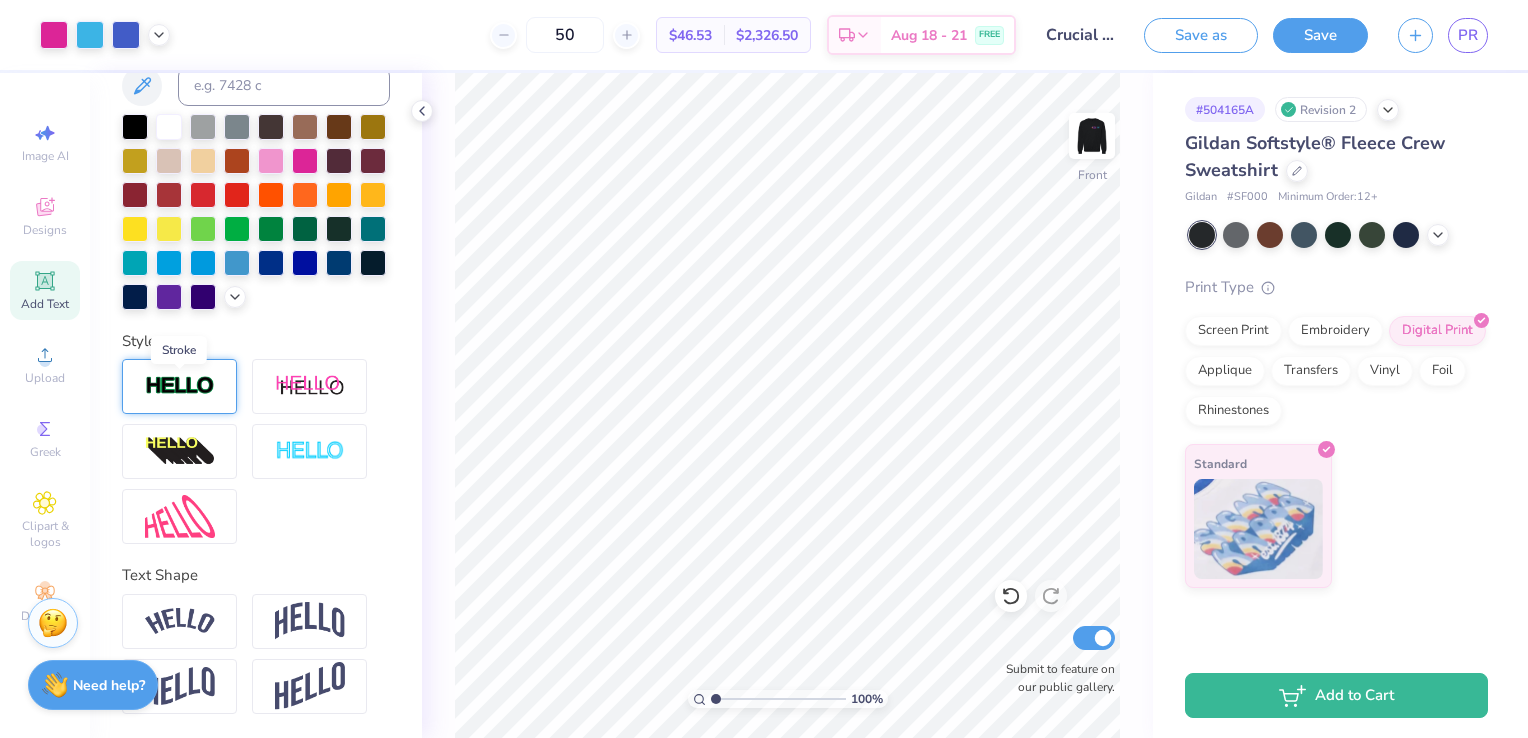 click at bounding box center (180, 386) 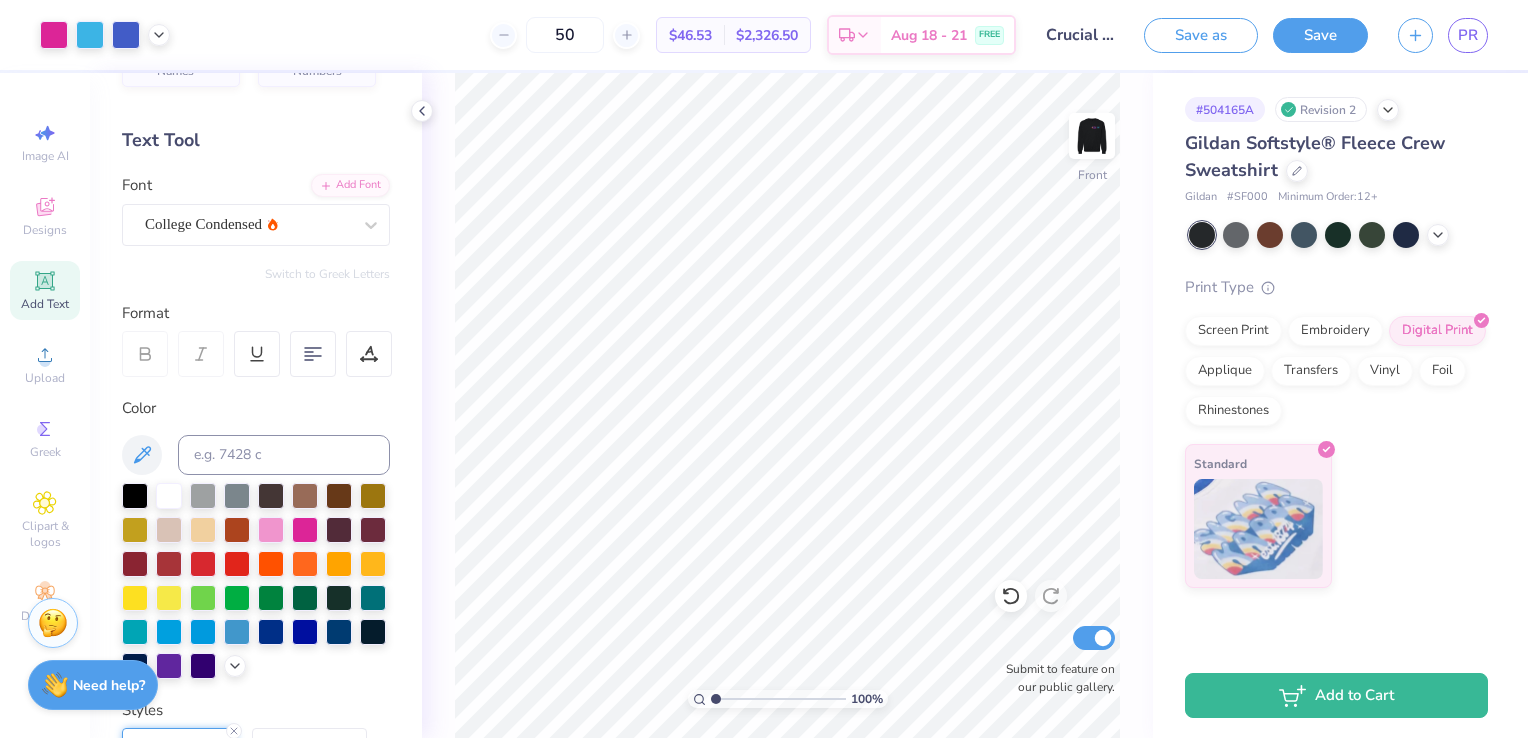 scroll, scrollTop: 0, scrollLeft: 0, axis: both 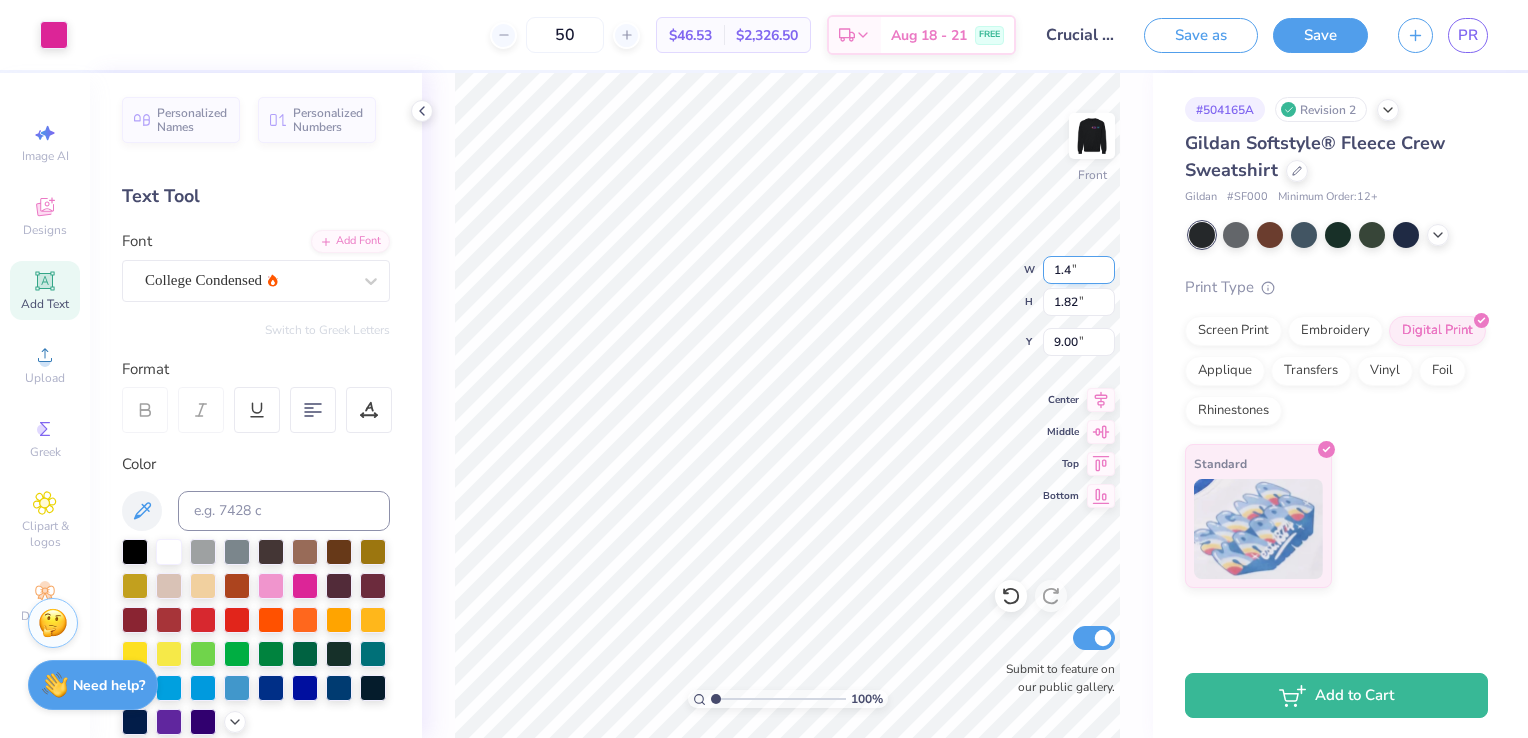 type on "1.4" 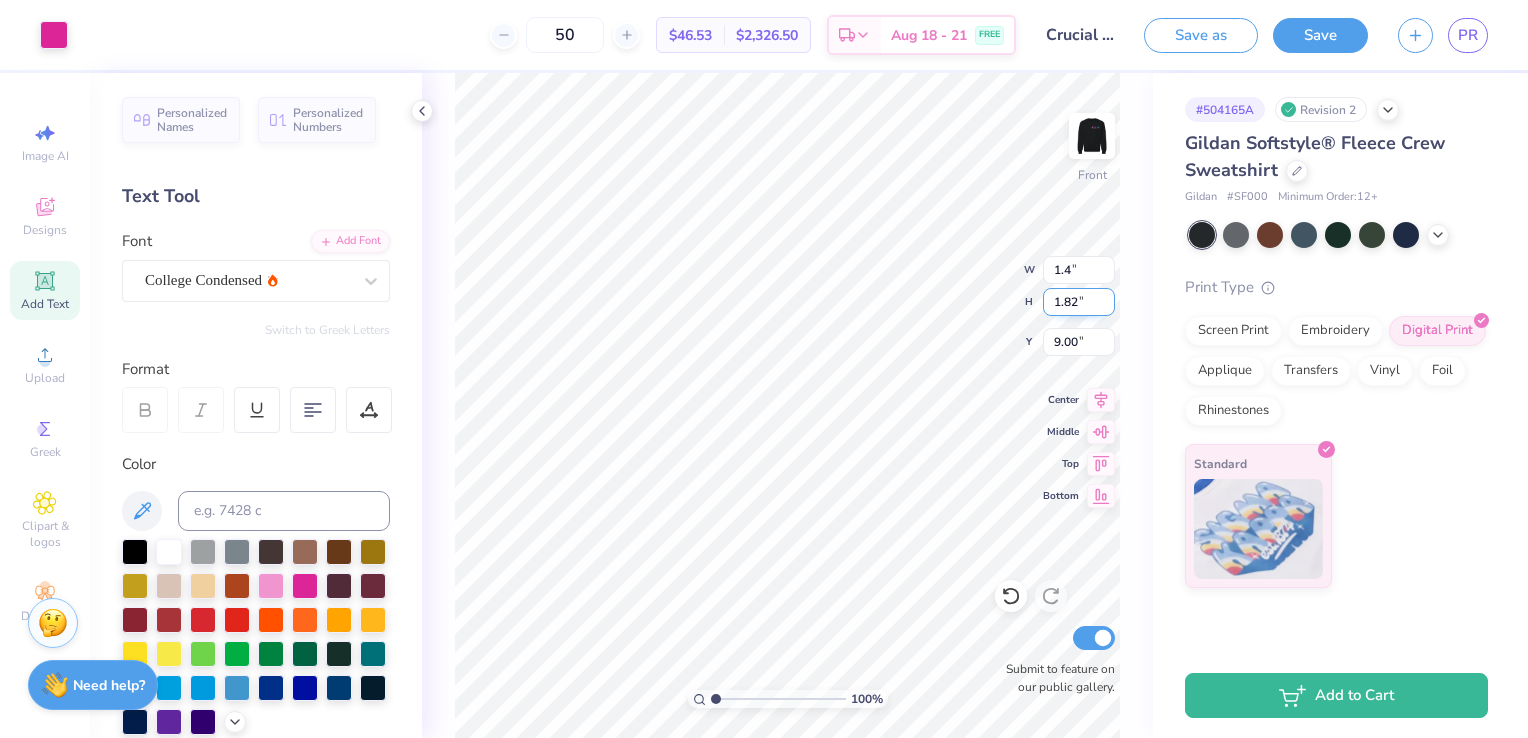 type on "1.81" 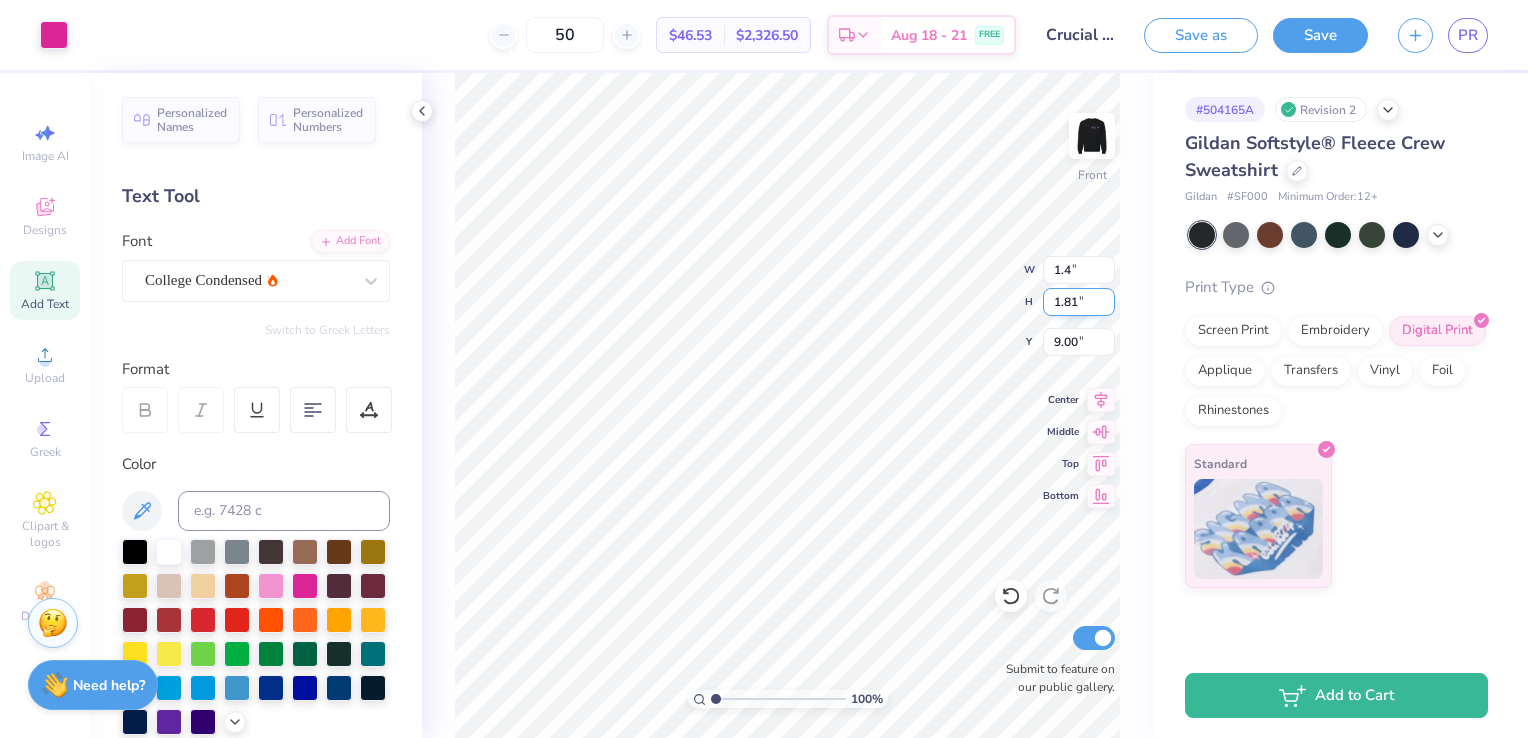 type on "1.40" 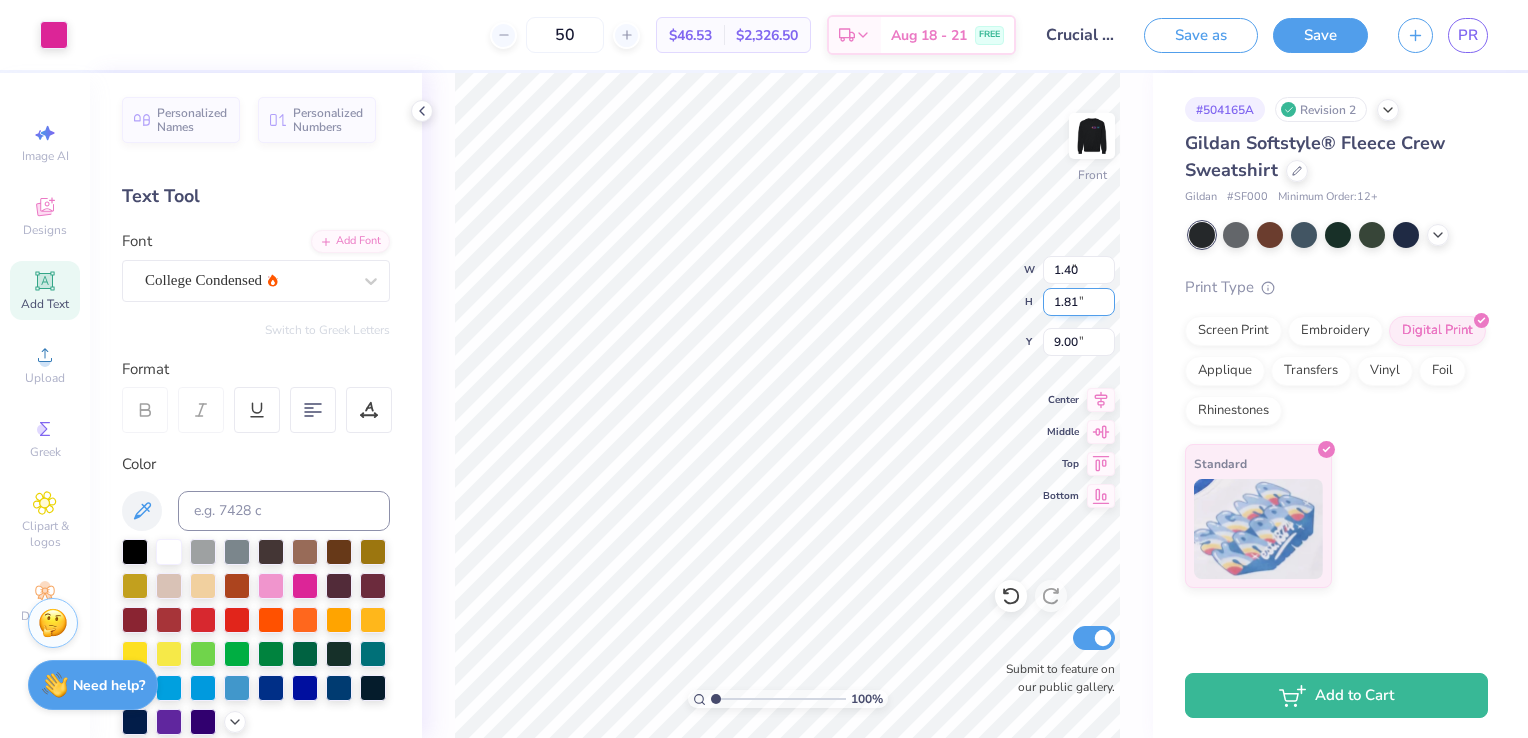 type on "1.83" 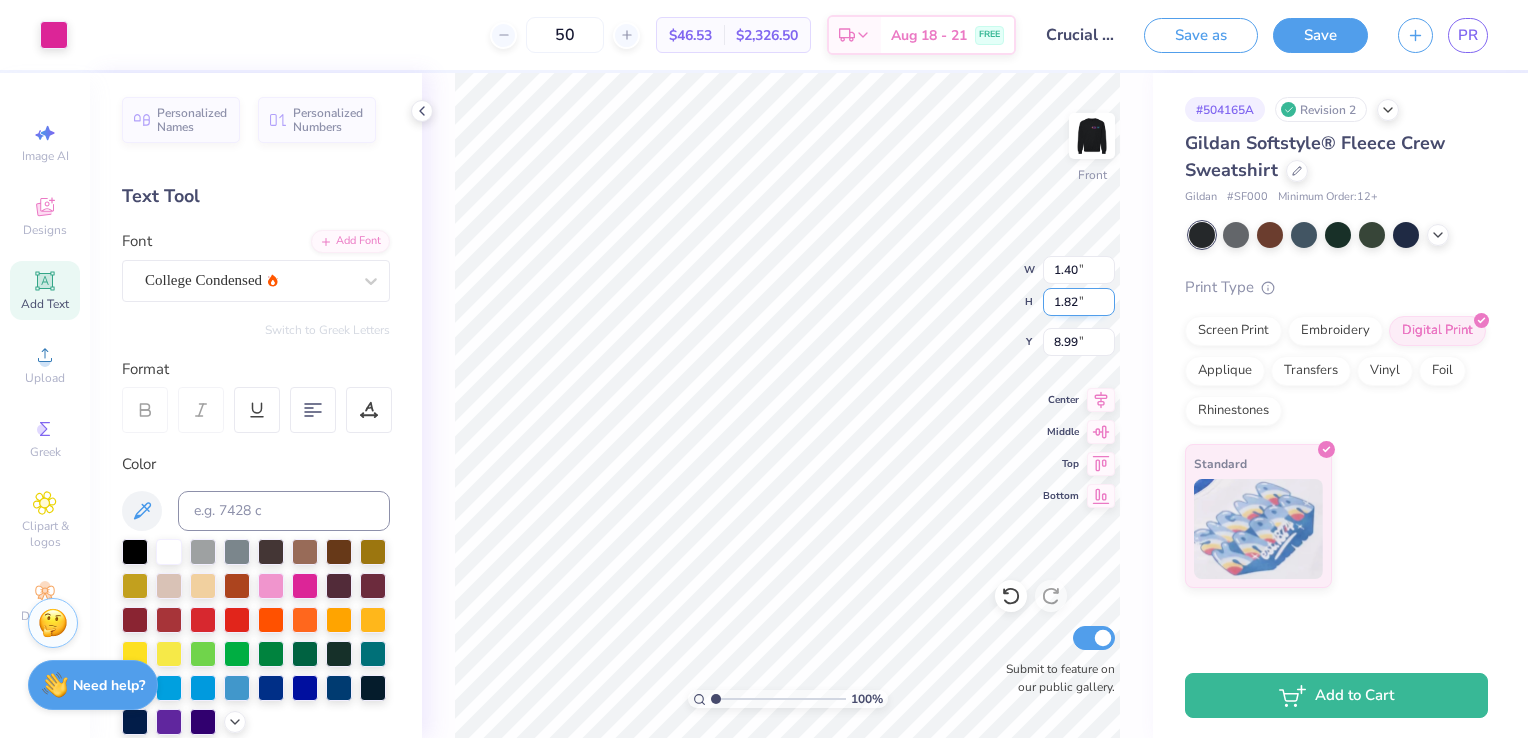 click on "1.82" at bounding box center (1079, 302) 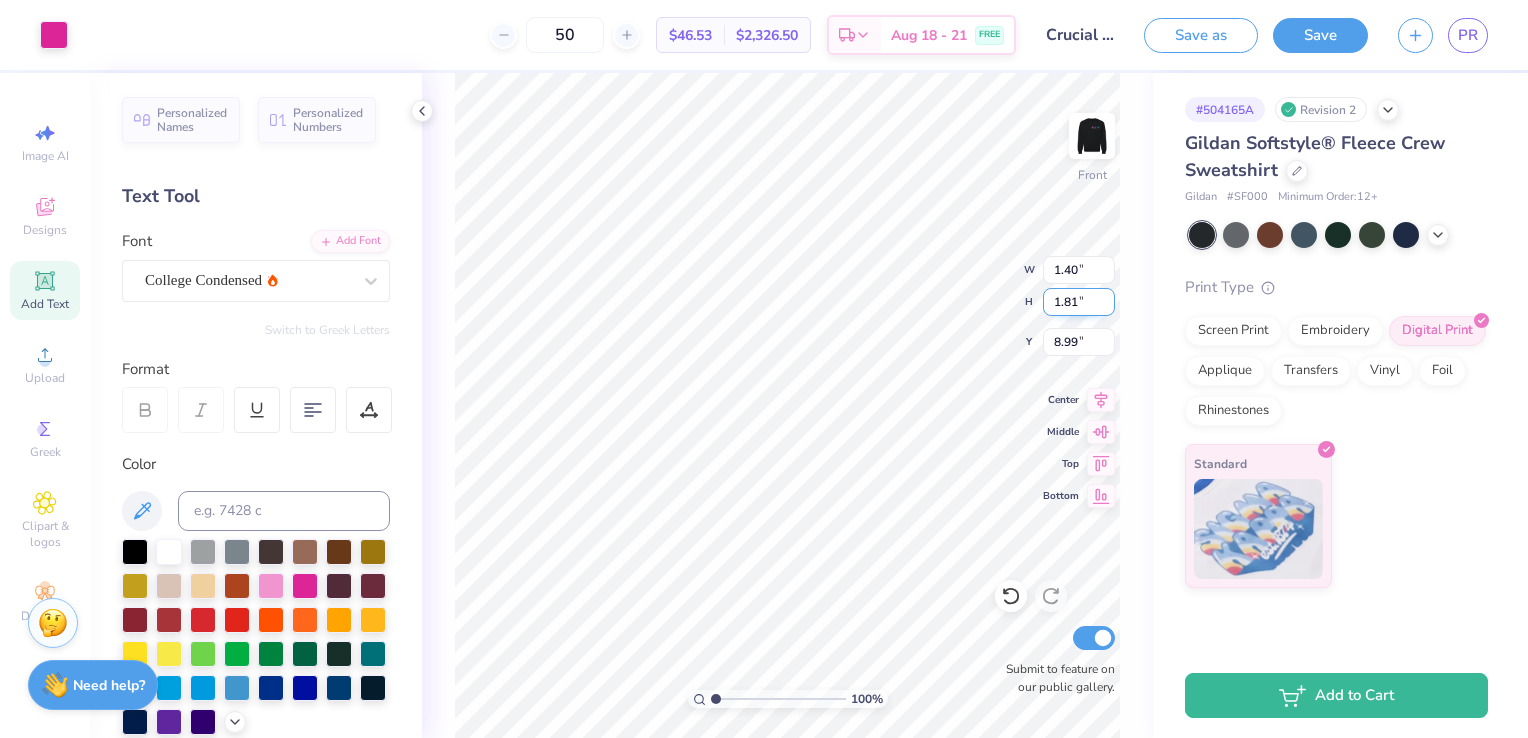 click on "1.81" at bounding box center [1079, 302] 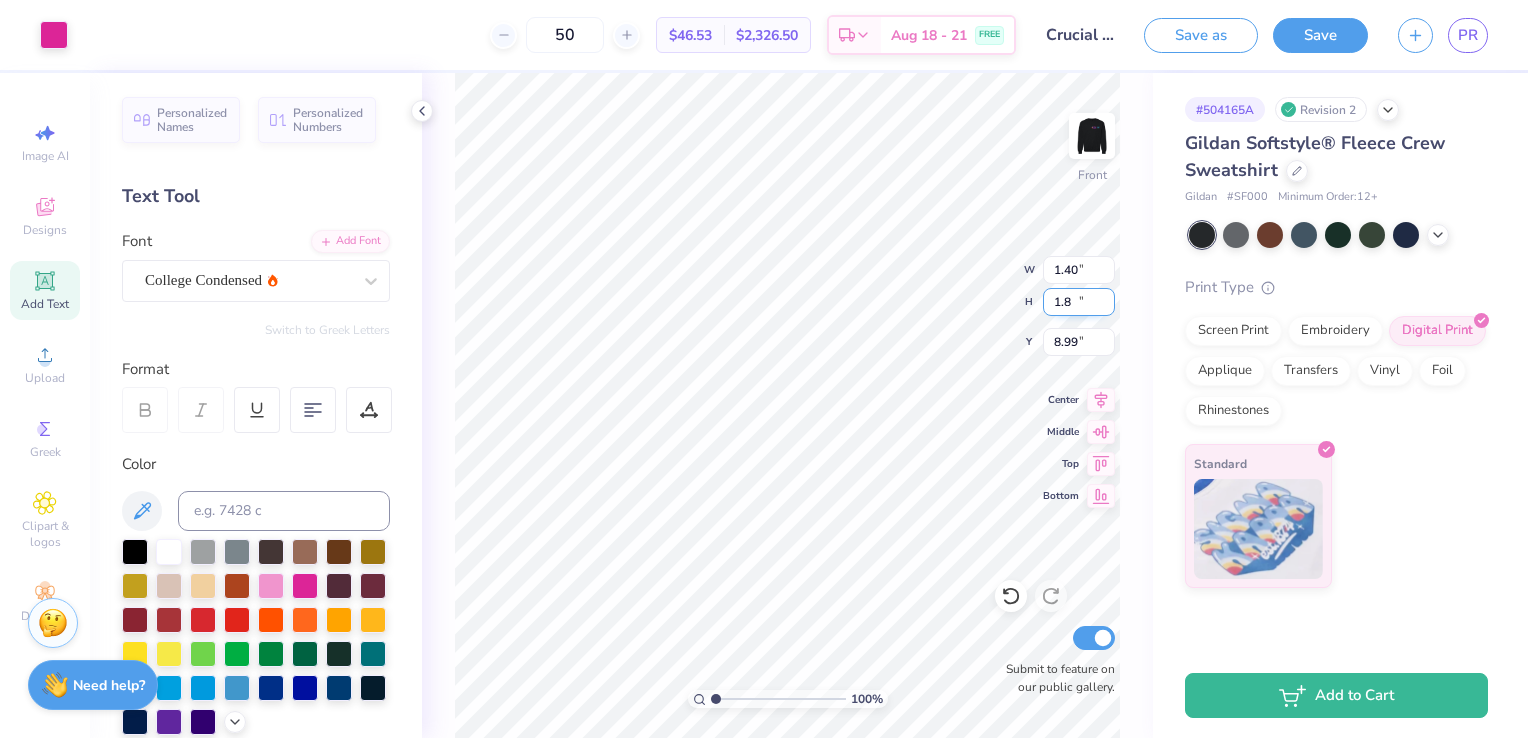type on "1.8" 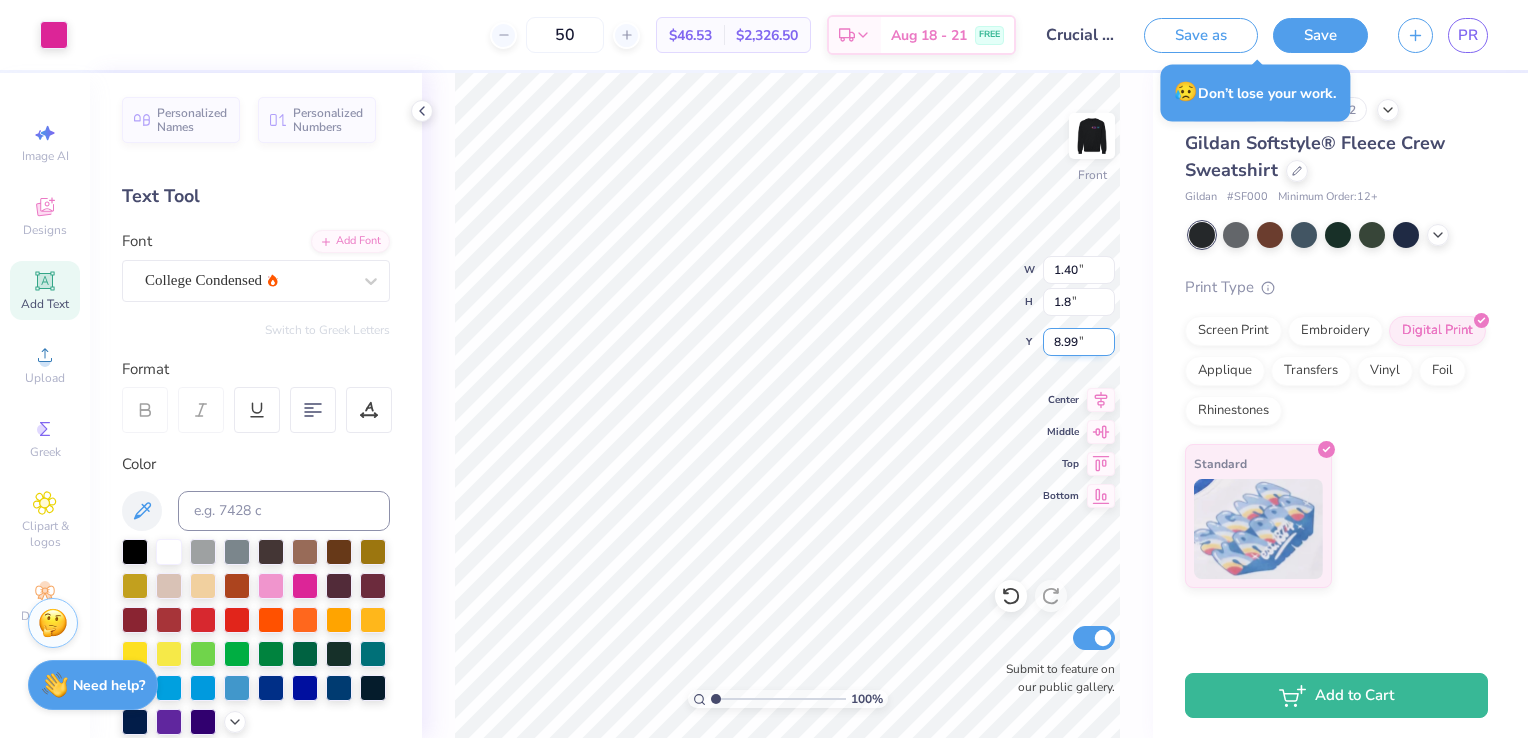 type on "9" 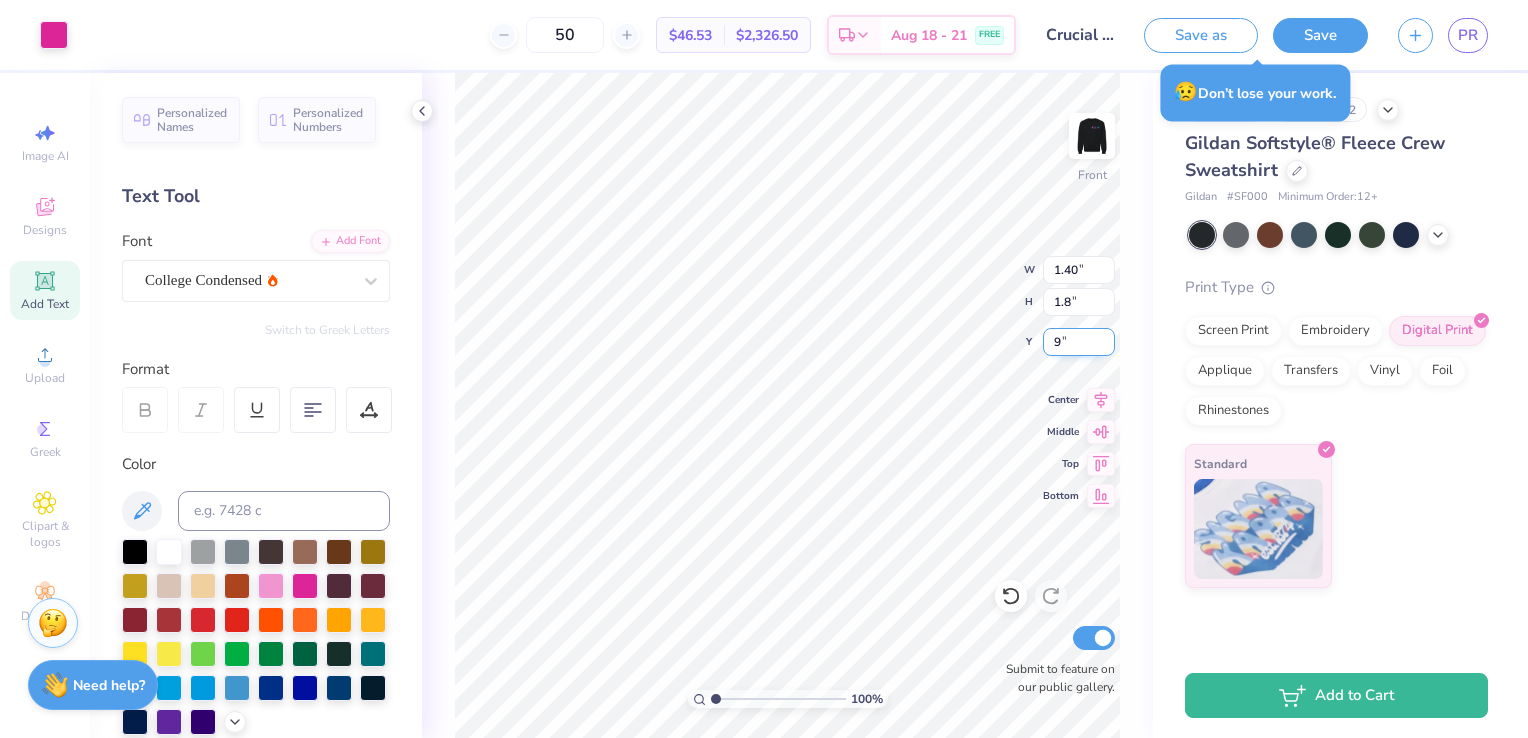 type on "1.38" 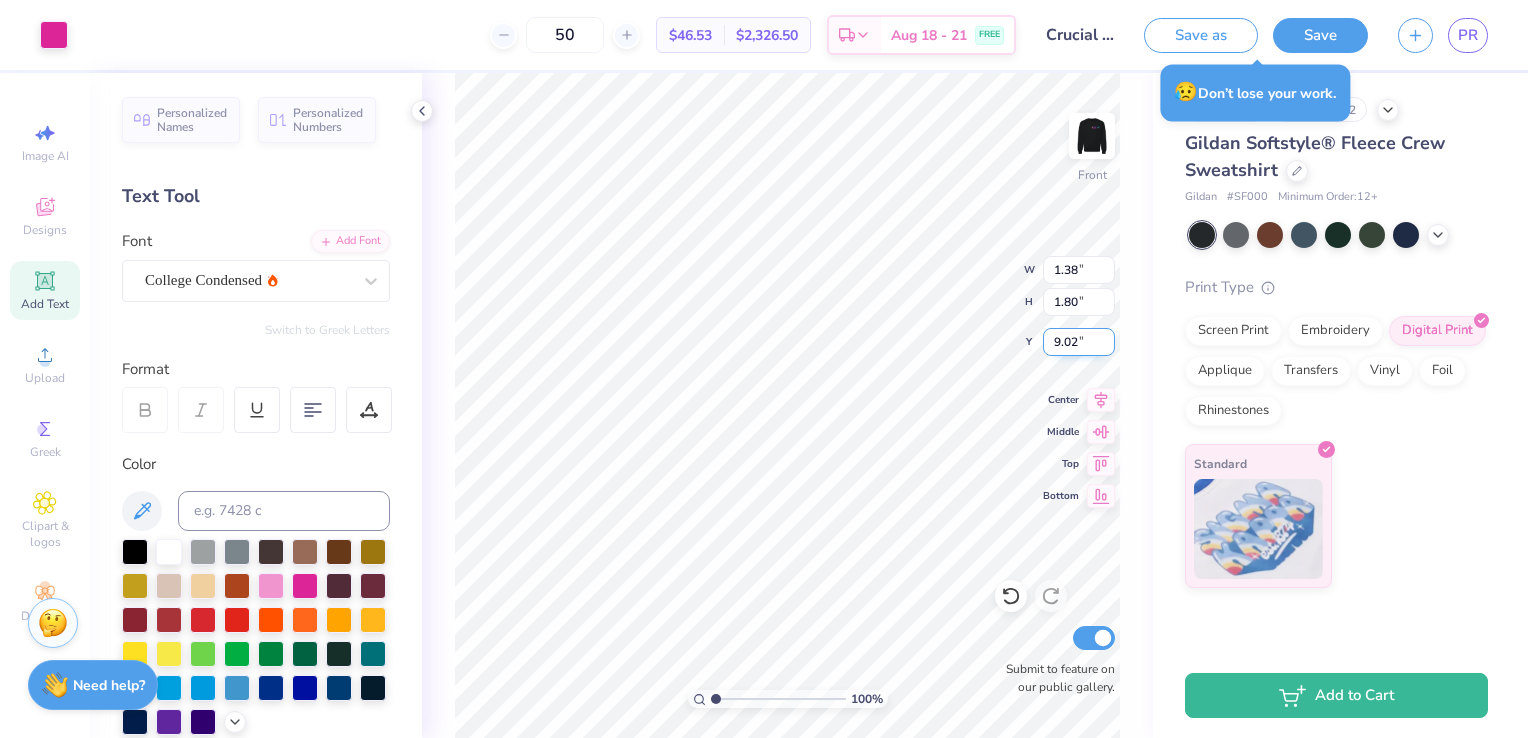 type on "9.02" 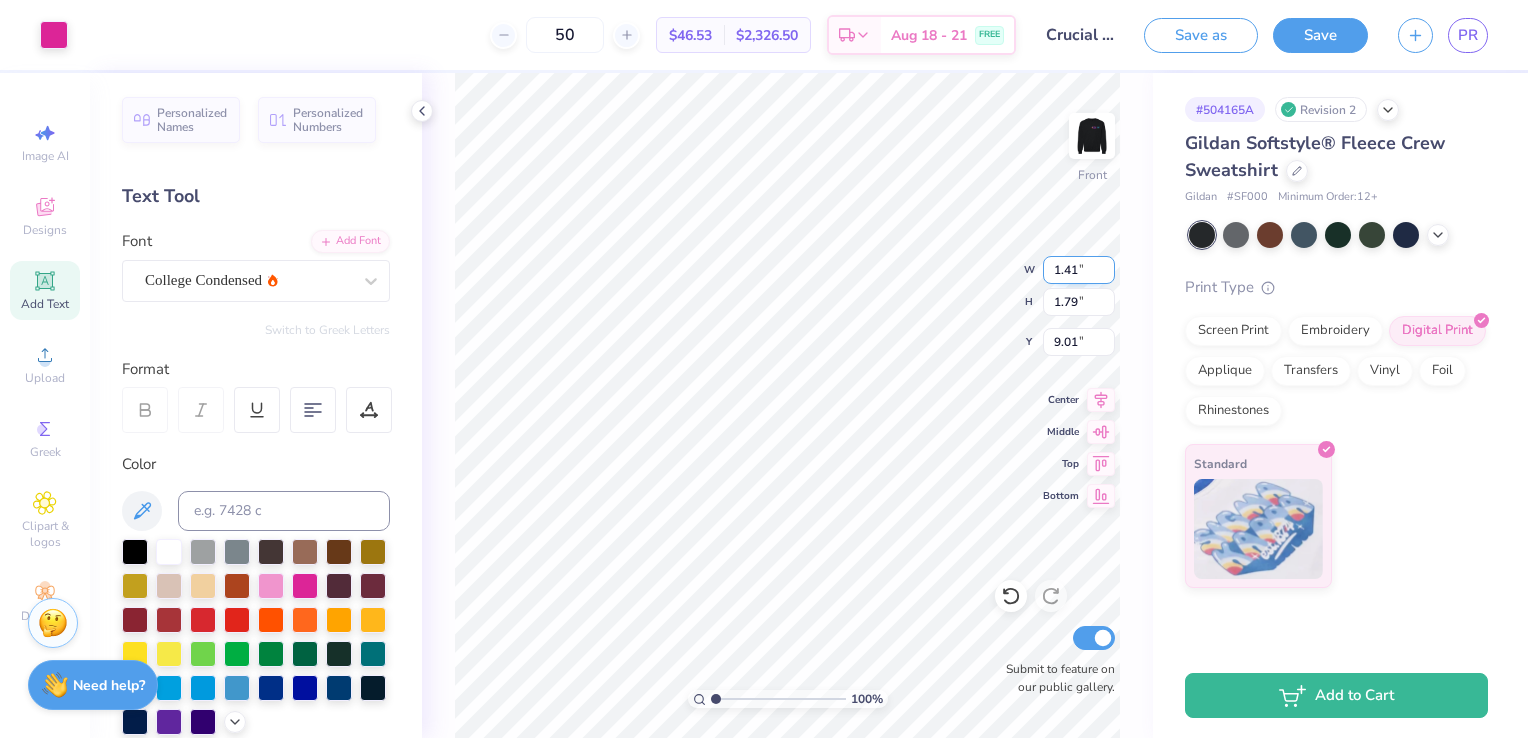 click on "1.41" at bounding box center [1079, 270] 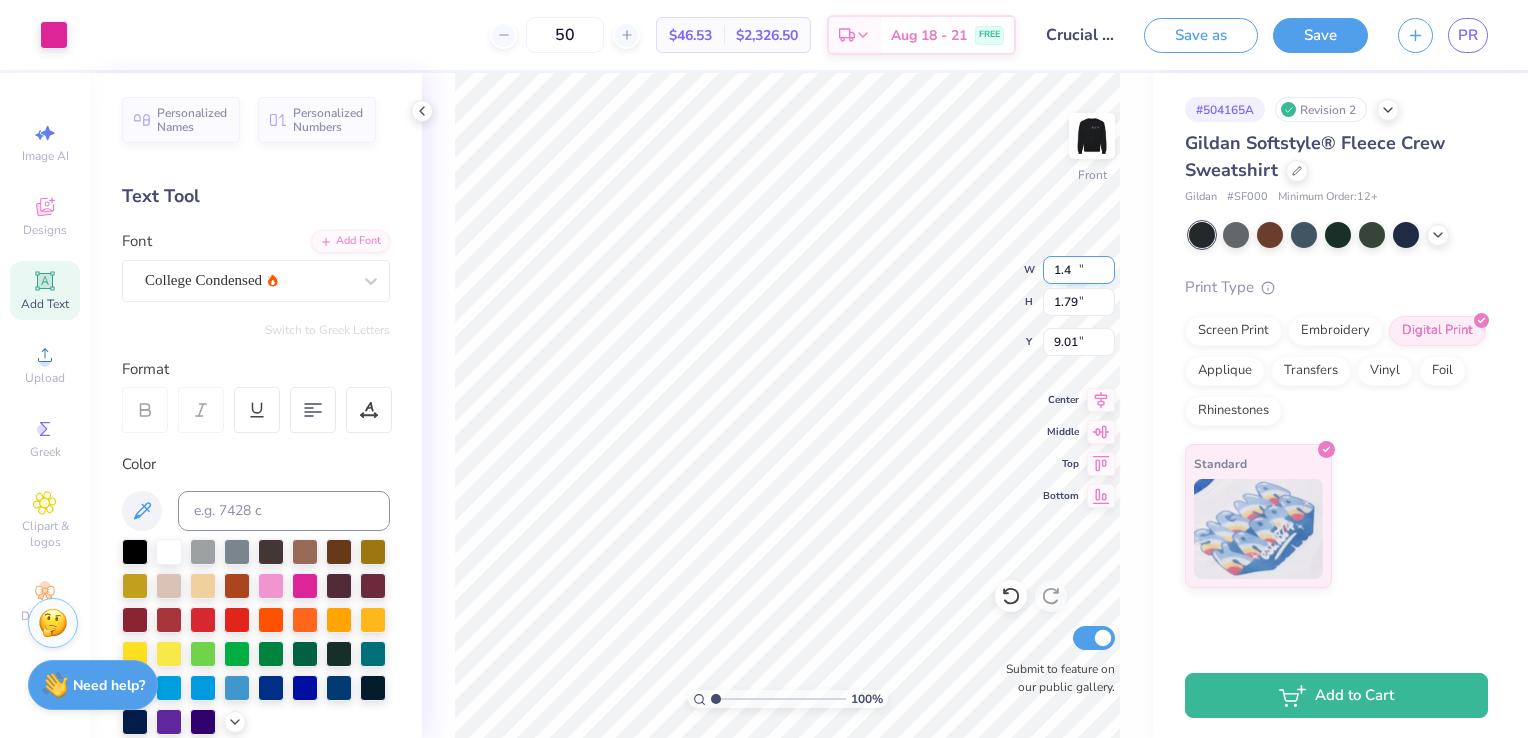 click on "1.4" at bounding box center [1079, 270] 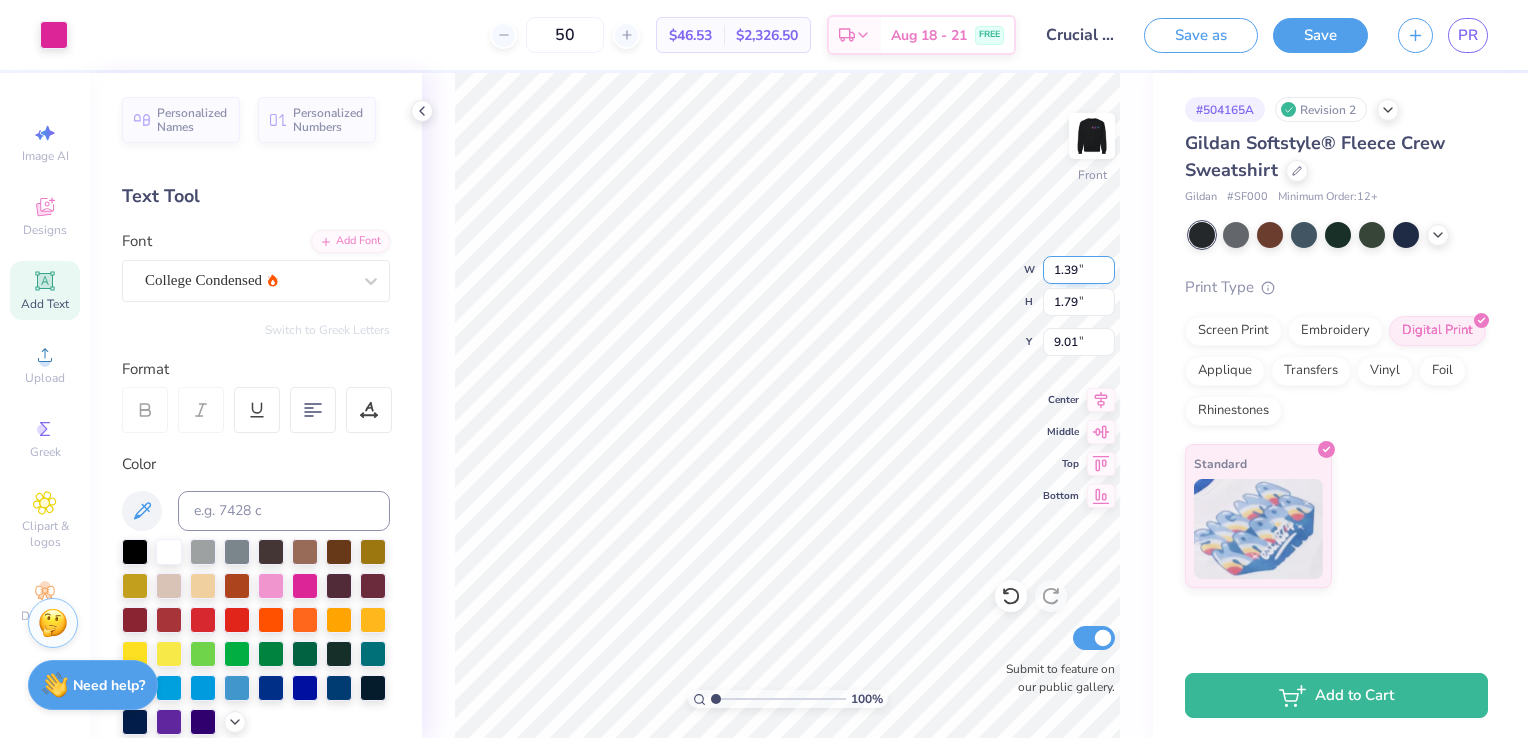 click on "1.39" at bounding box center [1079, 270] 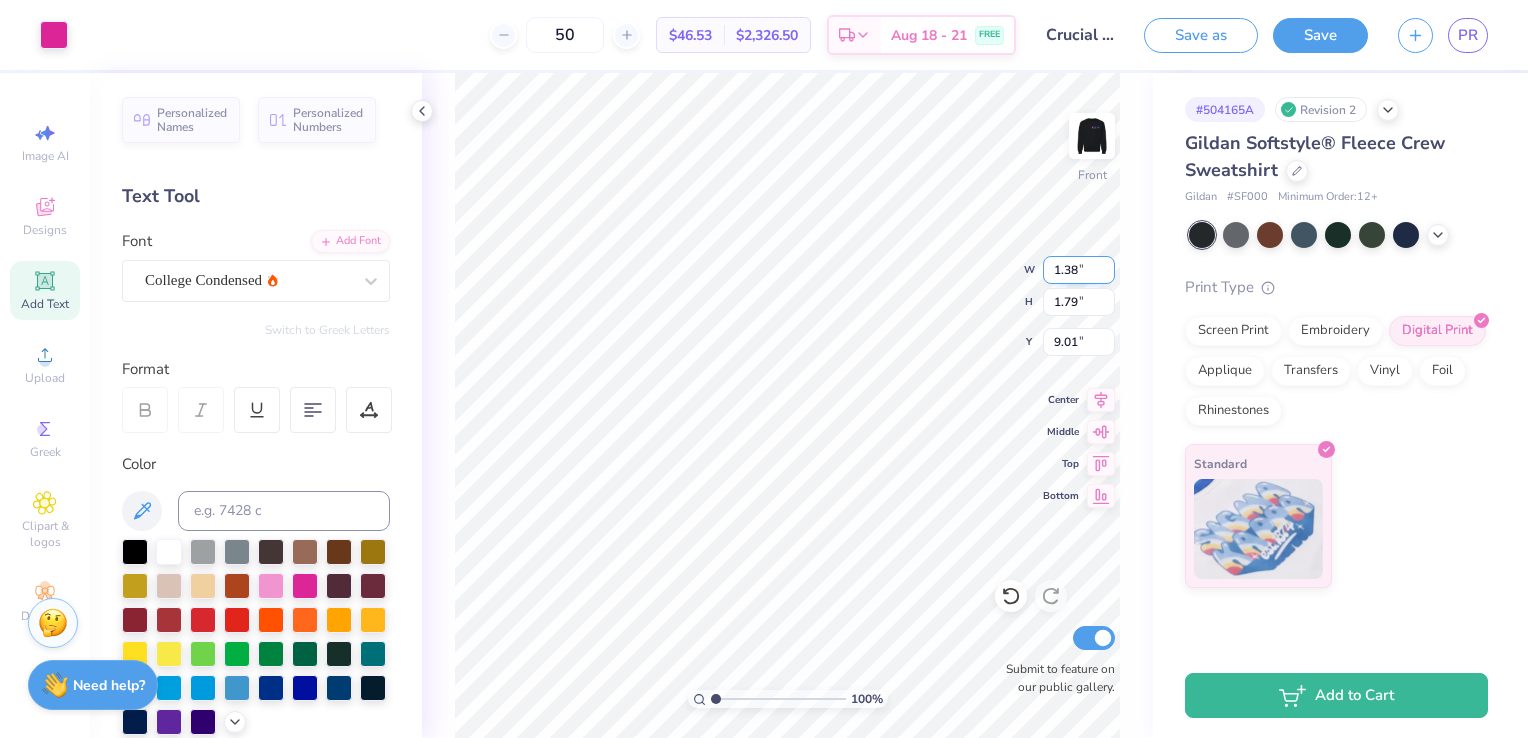 type on "1.38" 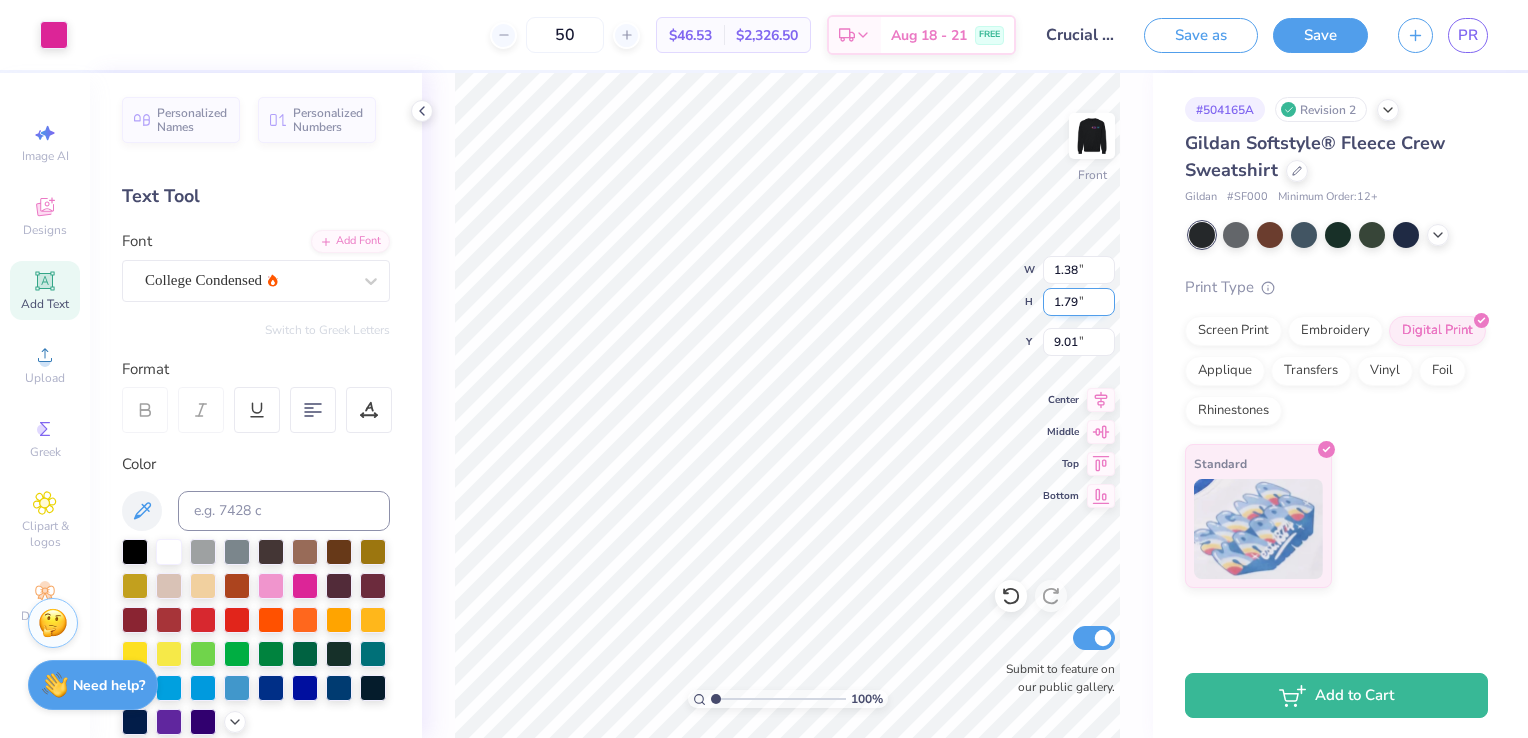click on "1.8" at bounding box center (1079, 302) 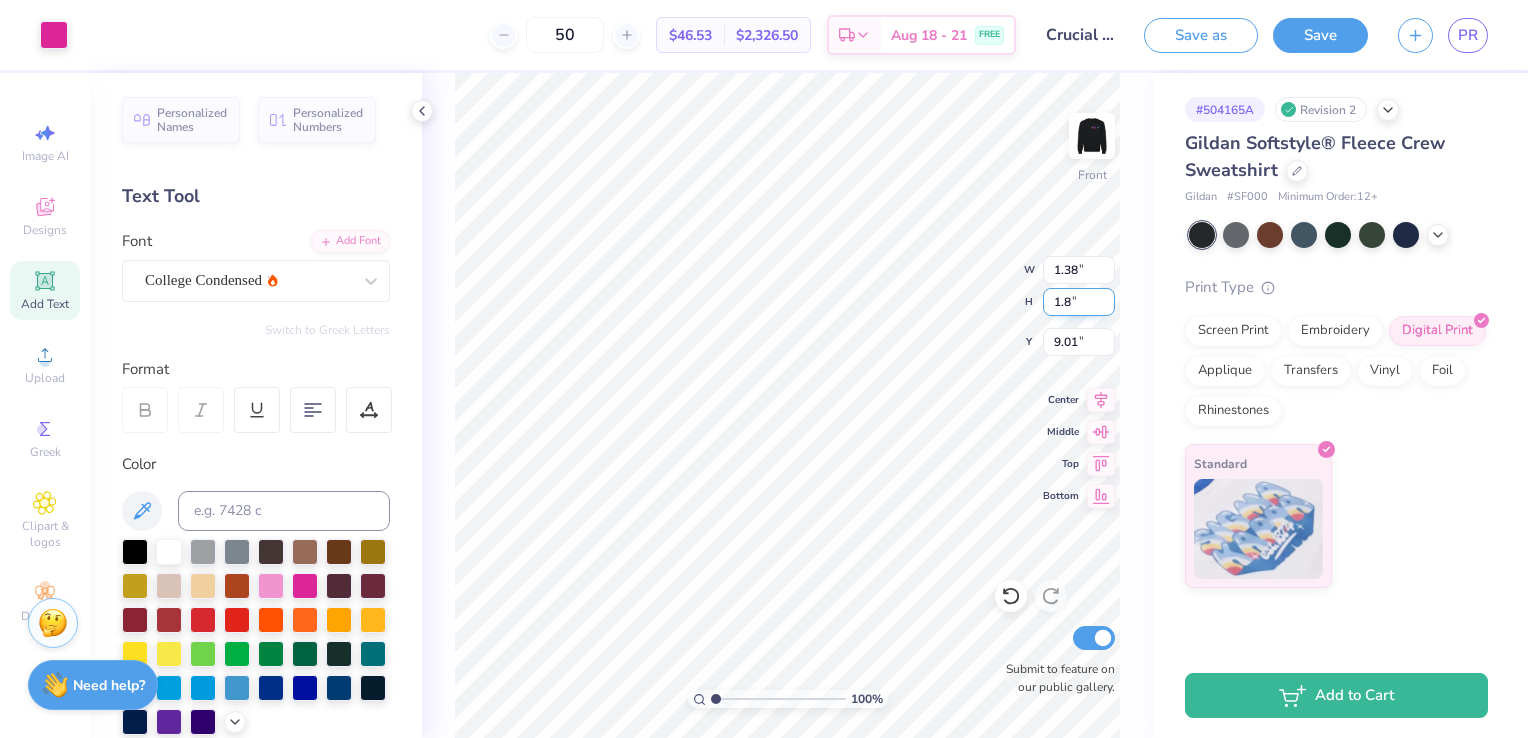type on "1.74" 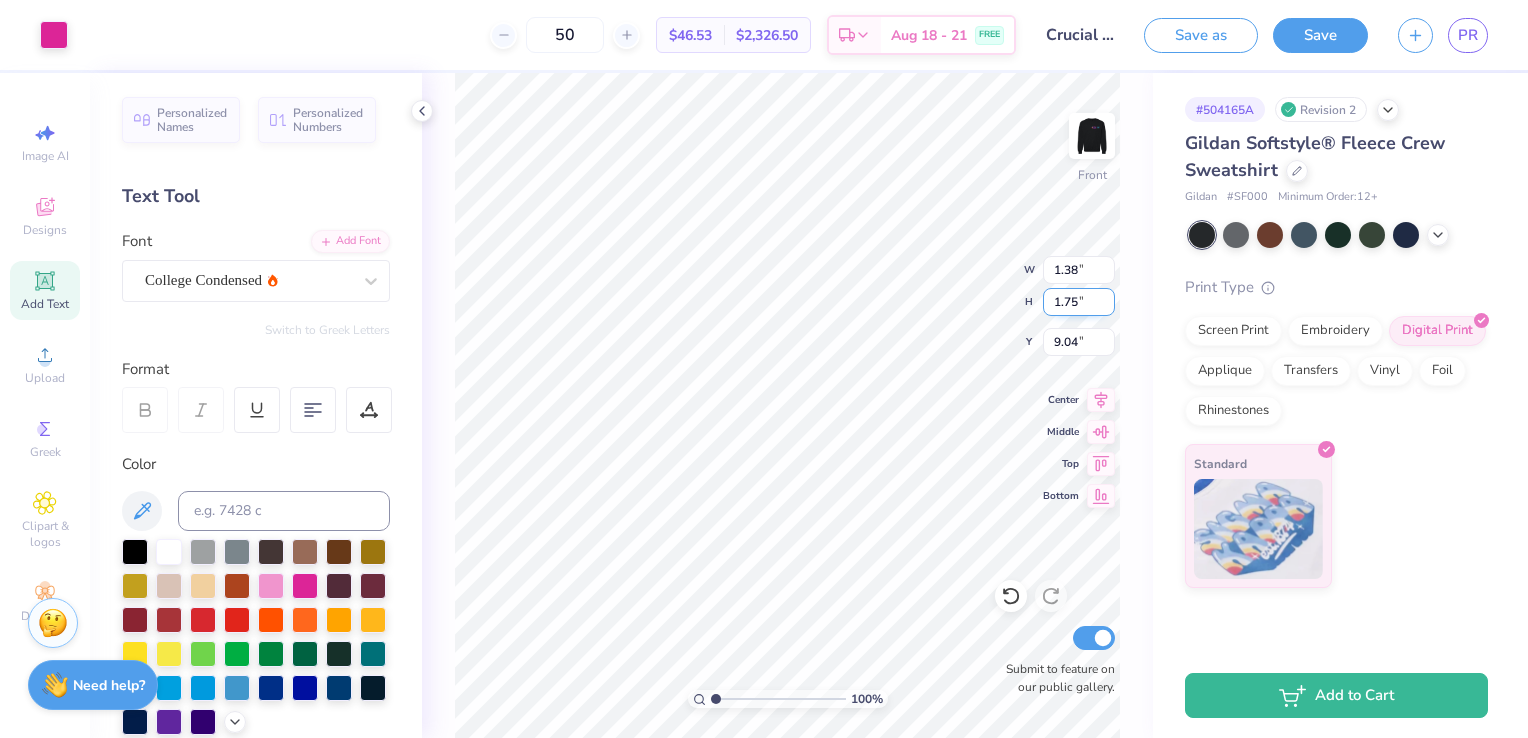 click on "1.75" at bounding box center (1079, 302) 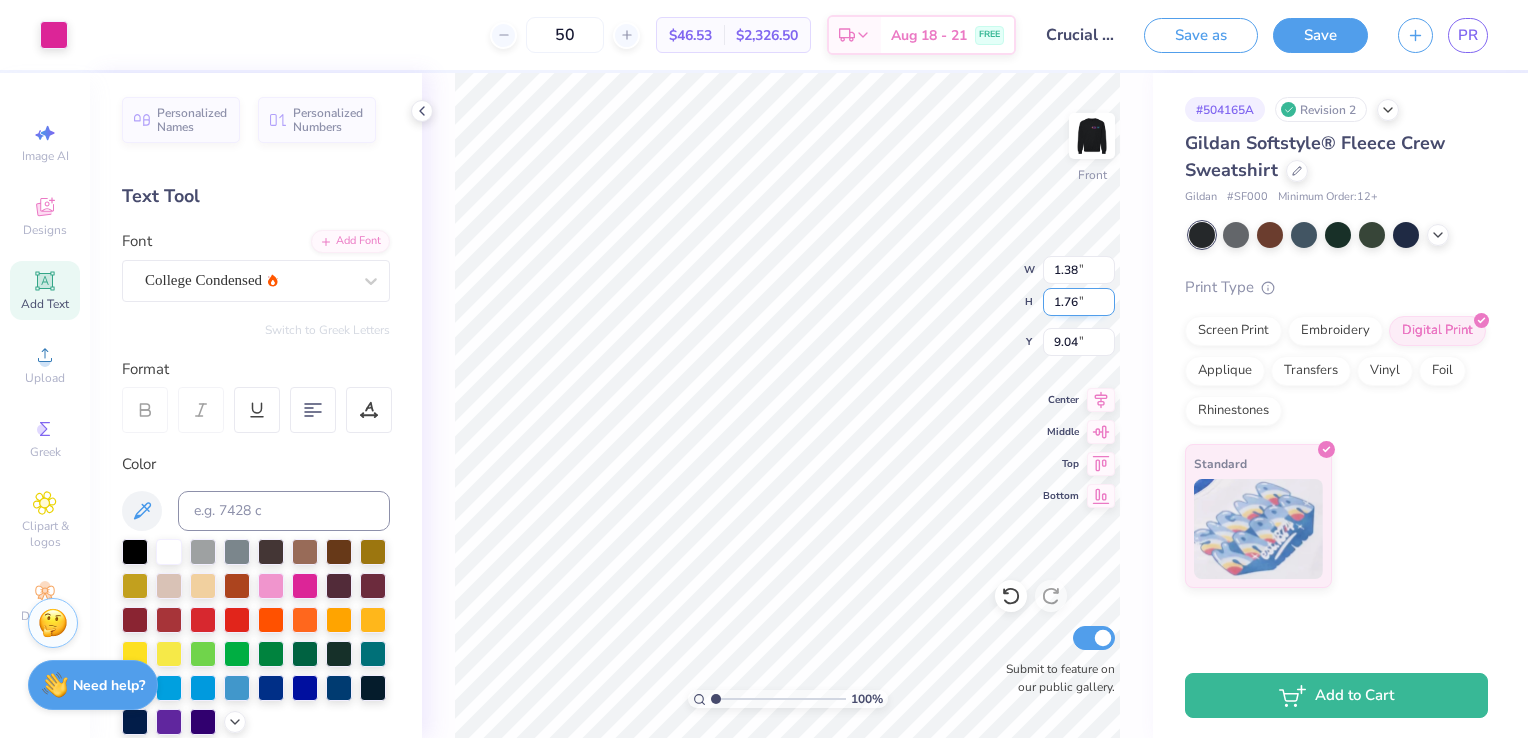 click on "1.76" at bounding box center (1079, 302) 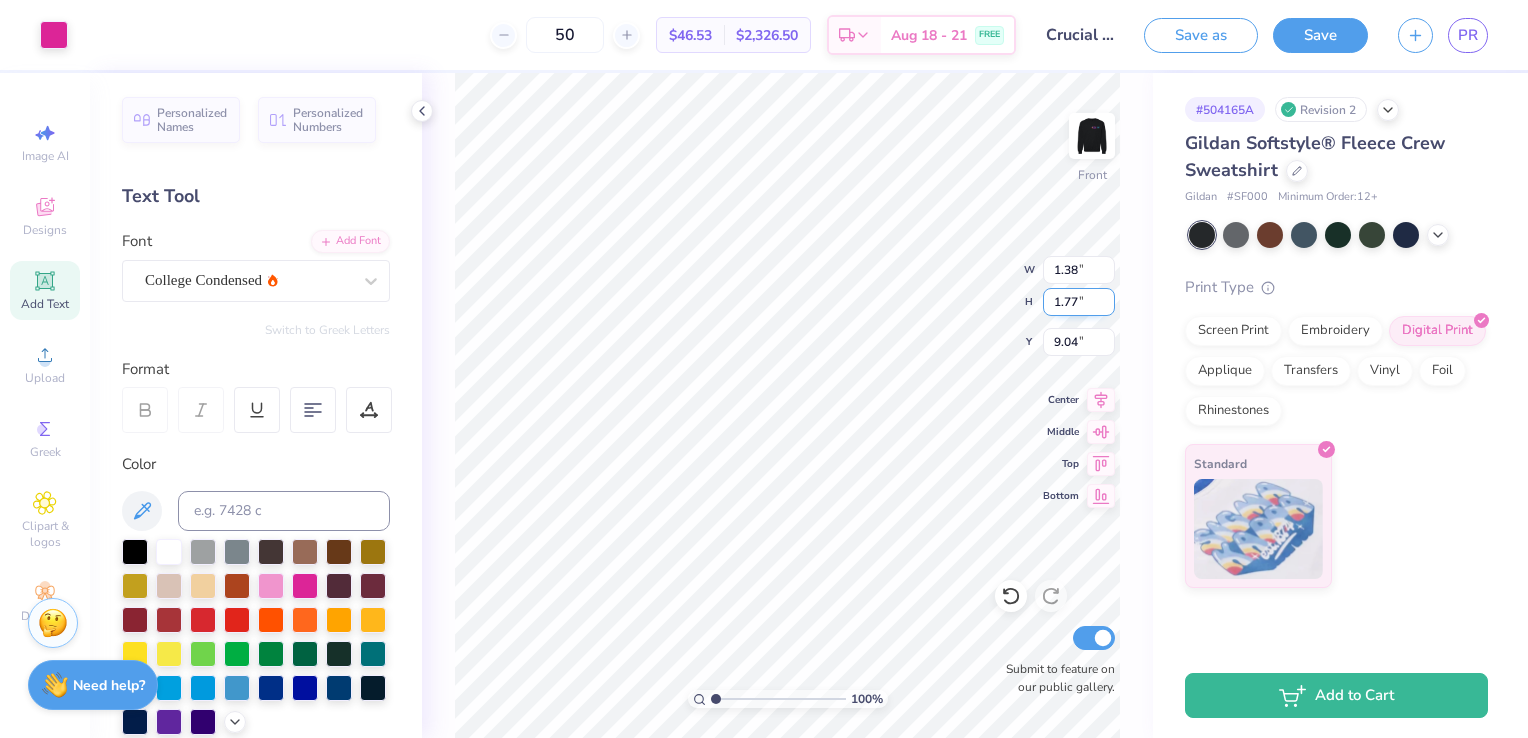 click on "1.77" at bounding box center [1079, 302] 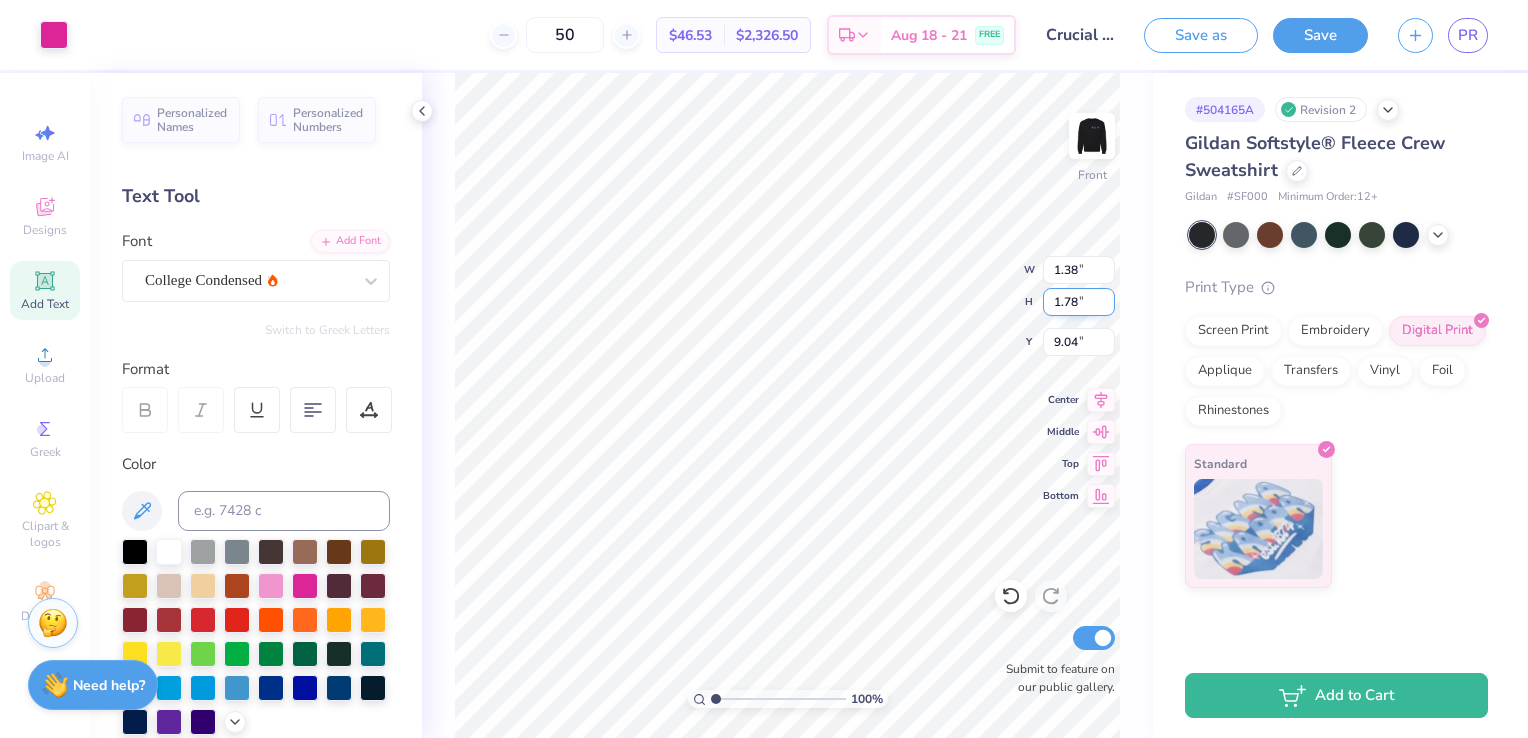 click on "1.78" at bounding box center [1079, 302] 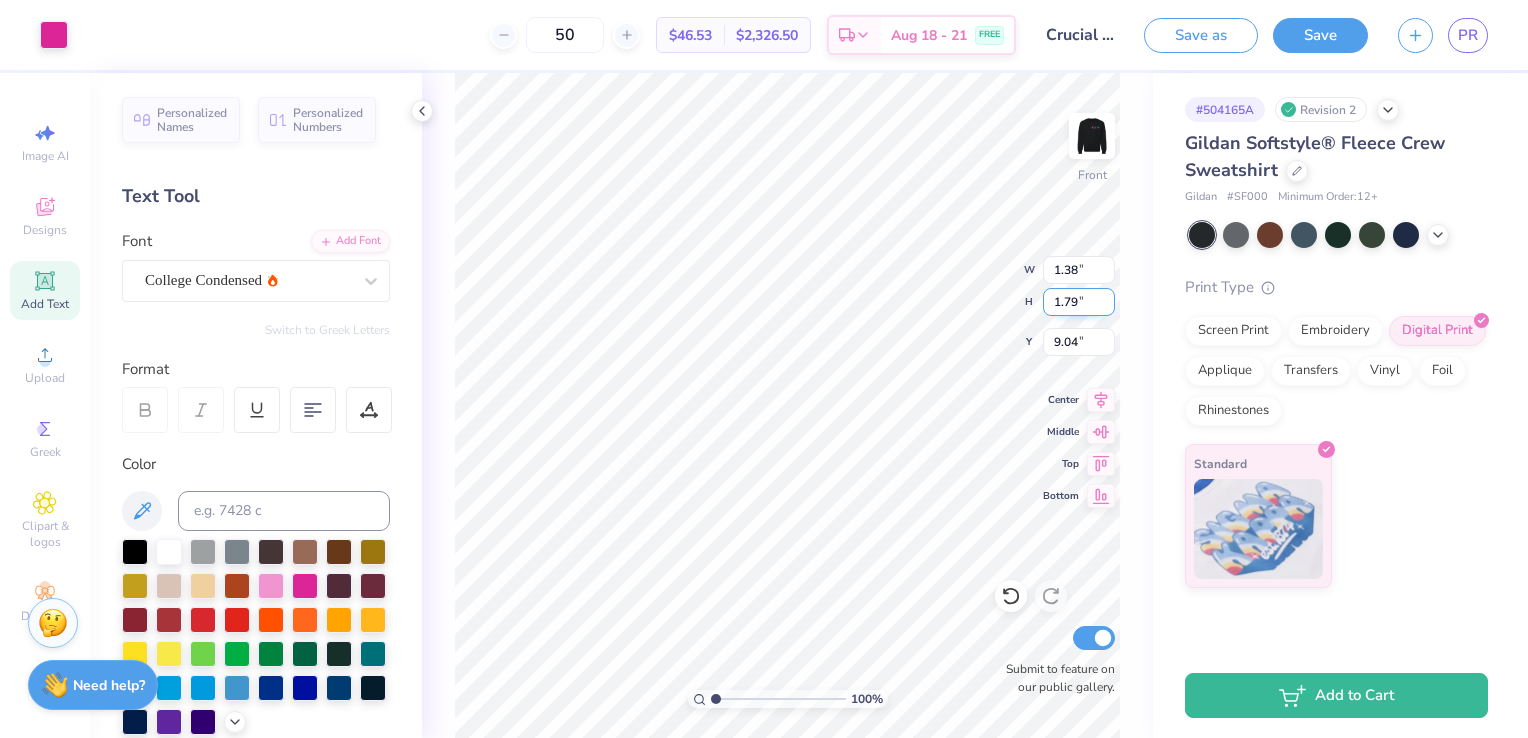 click on "1.79" at bounding box center (1079, 302) 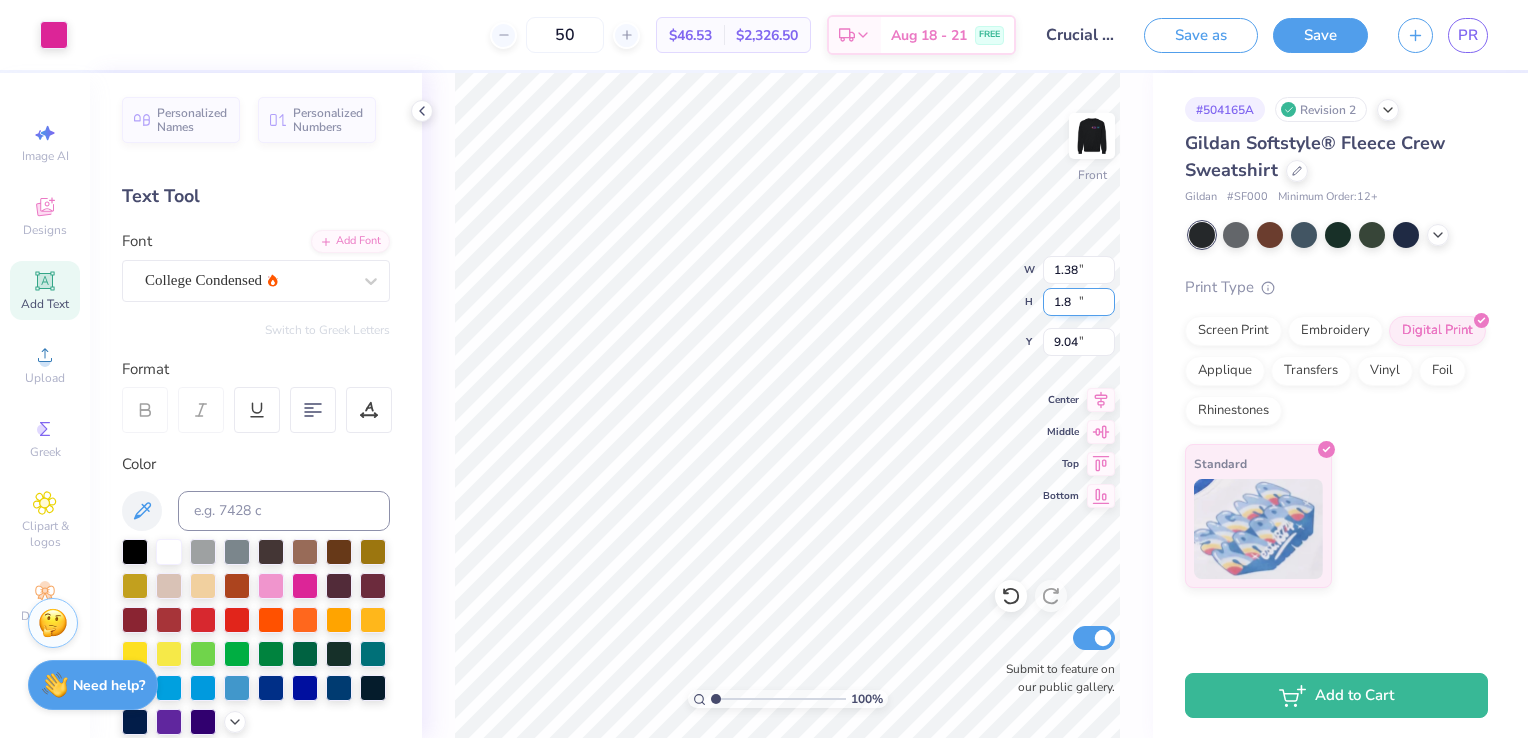 type on "1.8" 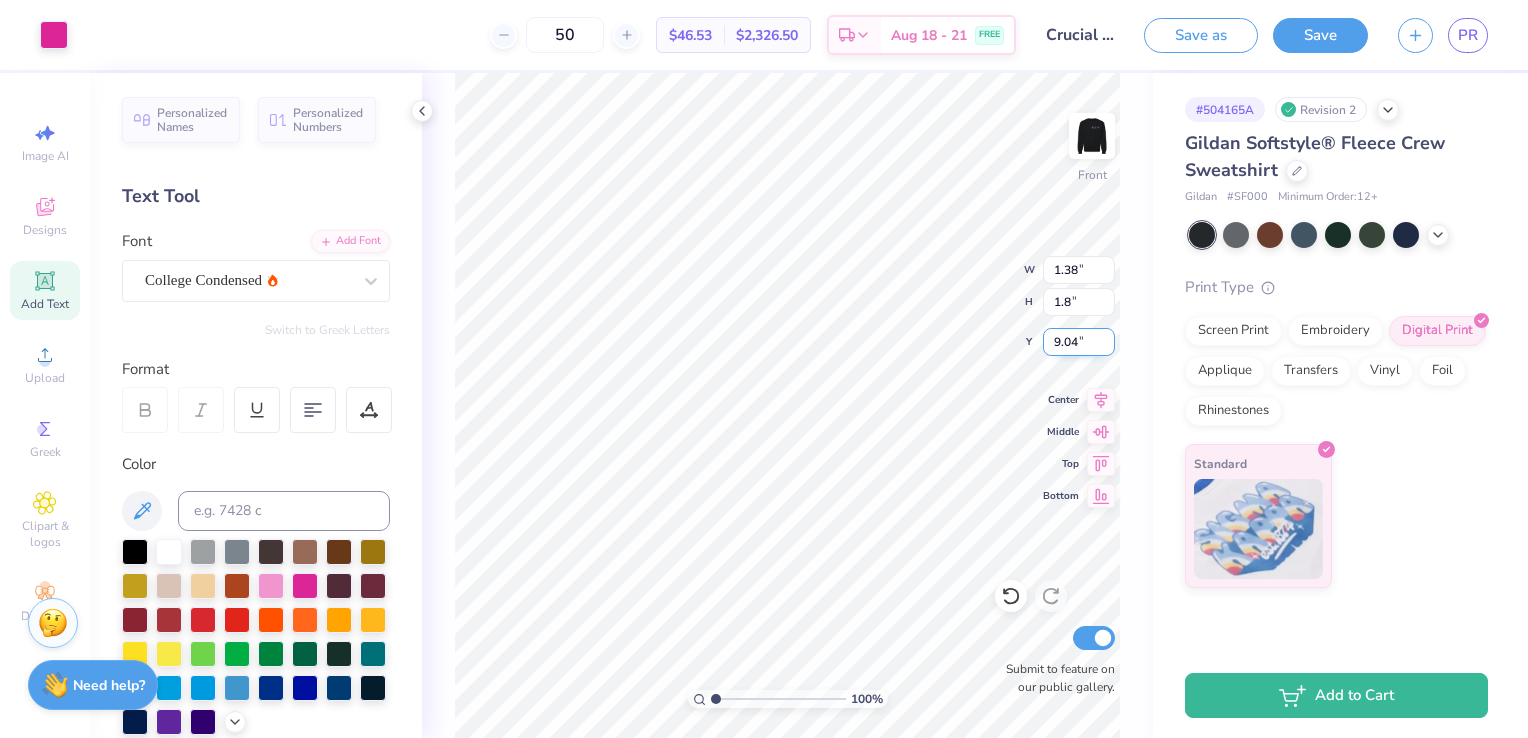 type on "9.03" 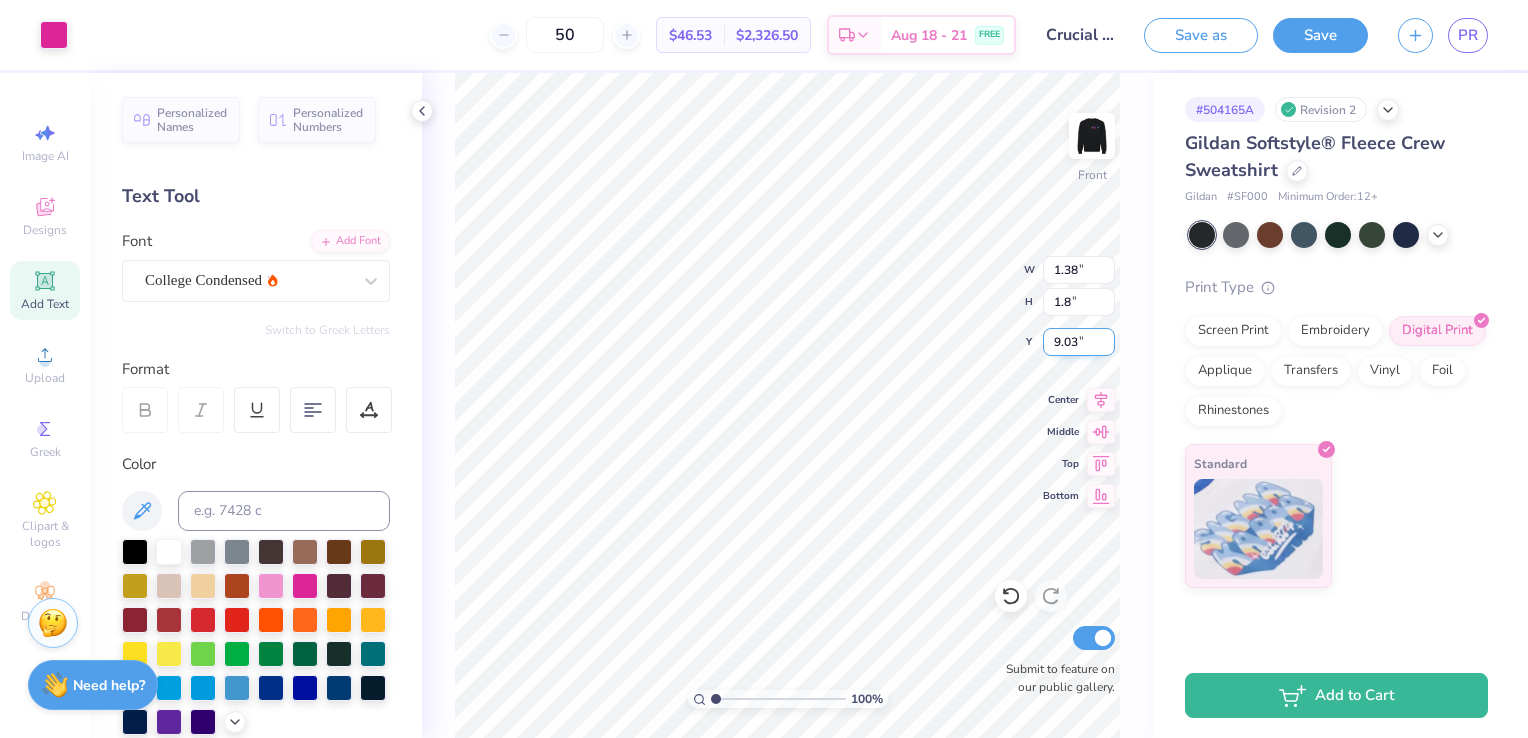 click on "9.03" at bounding box center [1079, 342] 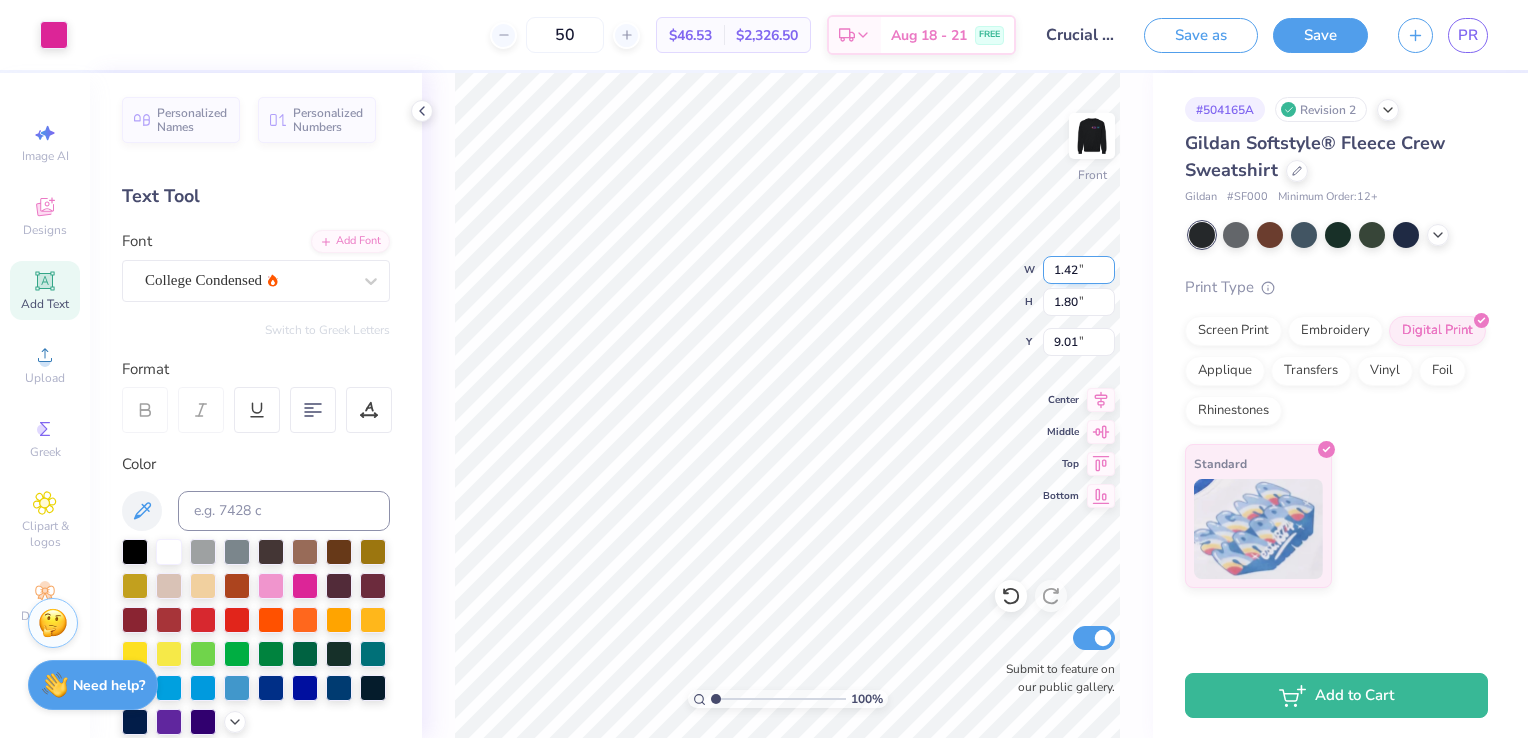 click on "1.42" at bounding box center [1079, 270] 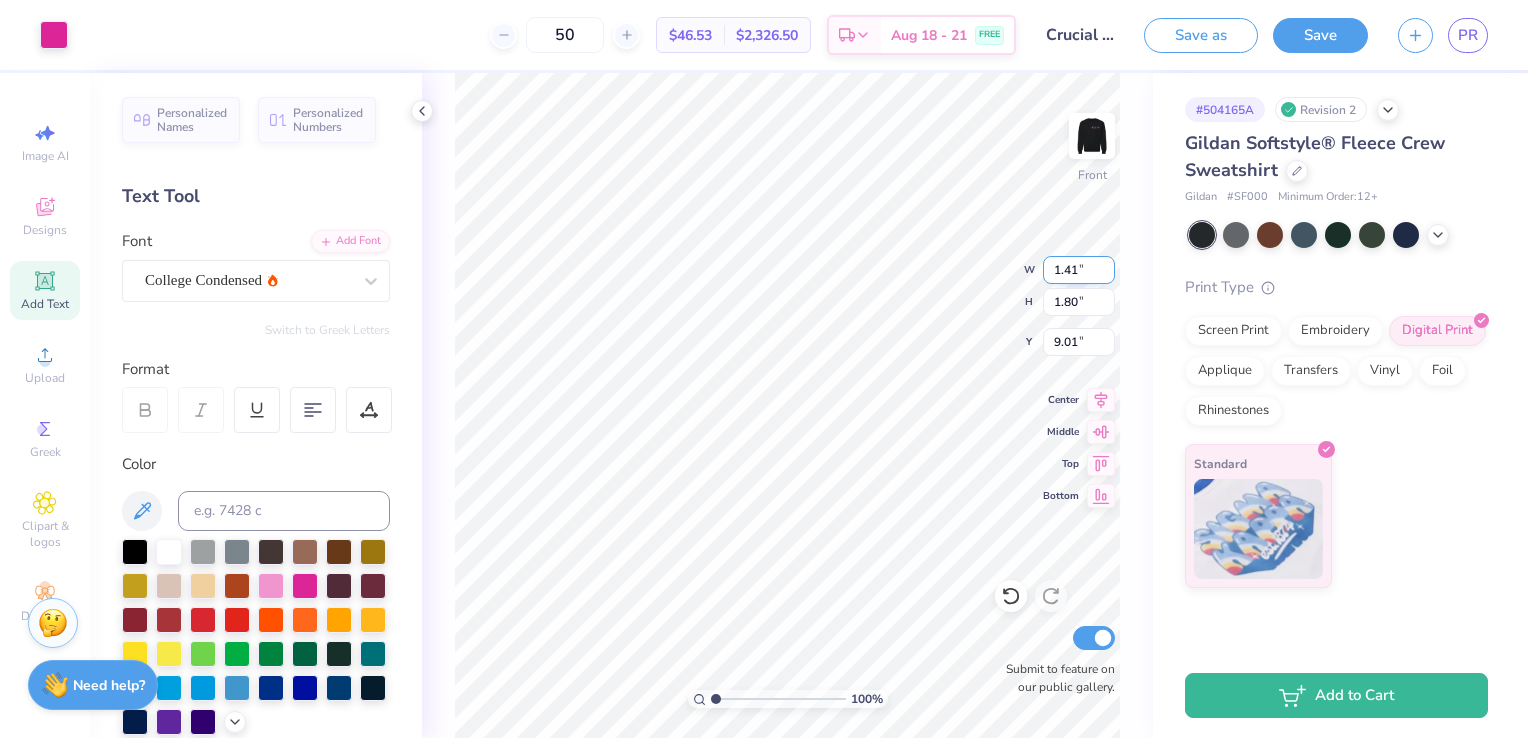 click on "1.41" at bounding box center (1079, 270) 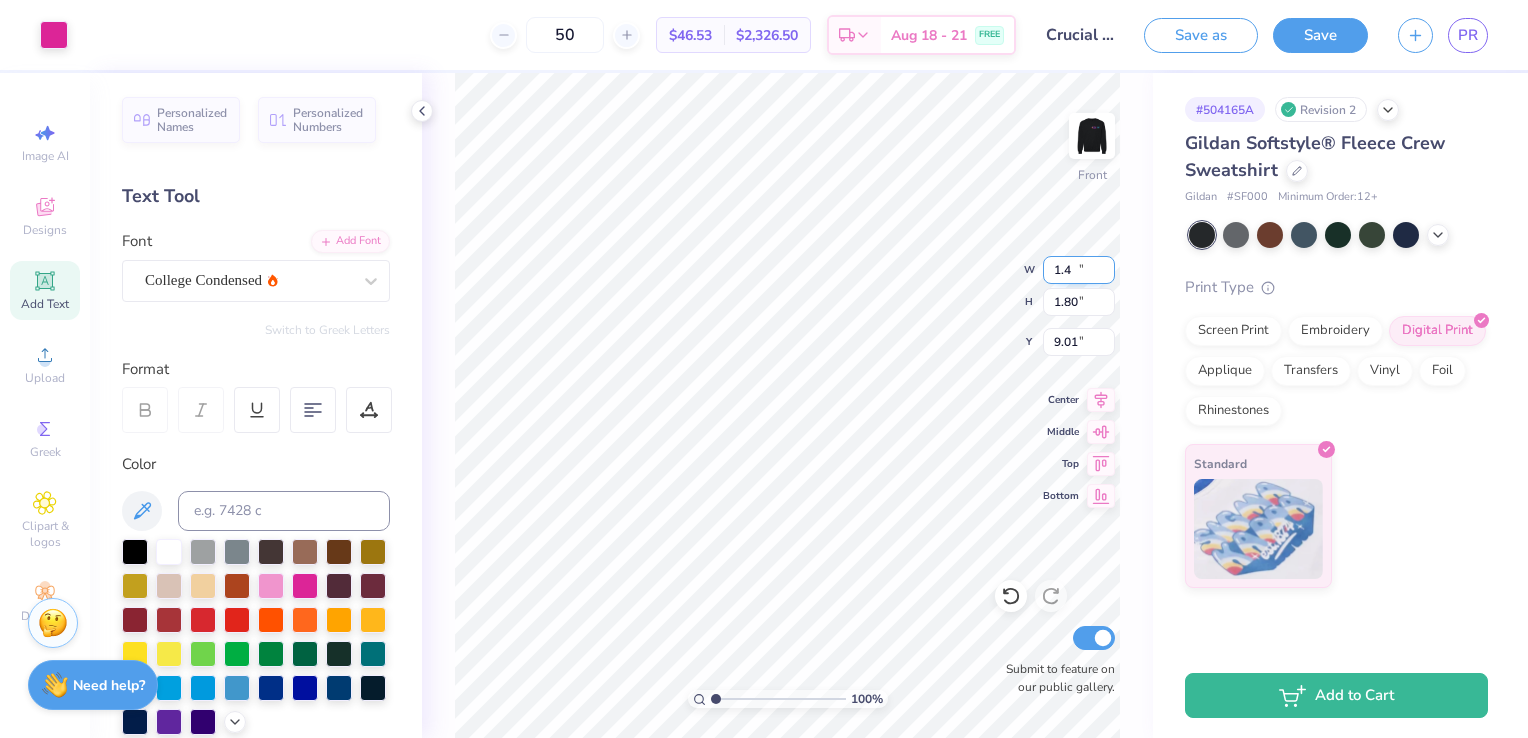 click on "1.4" at bounding box center (1079, 270) 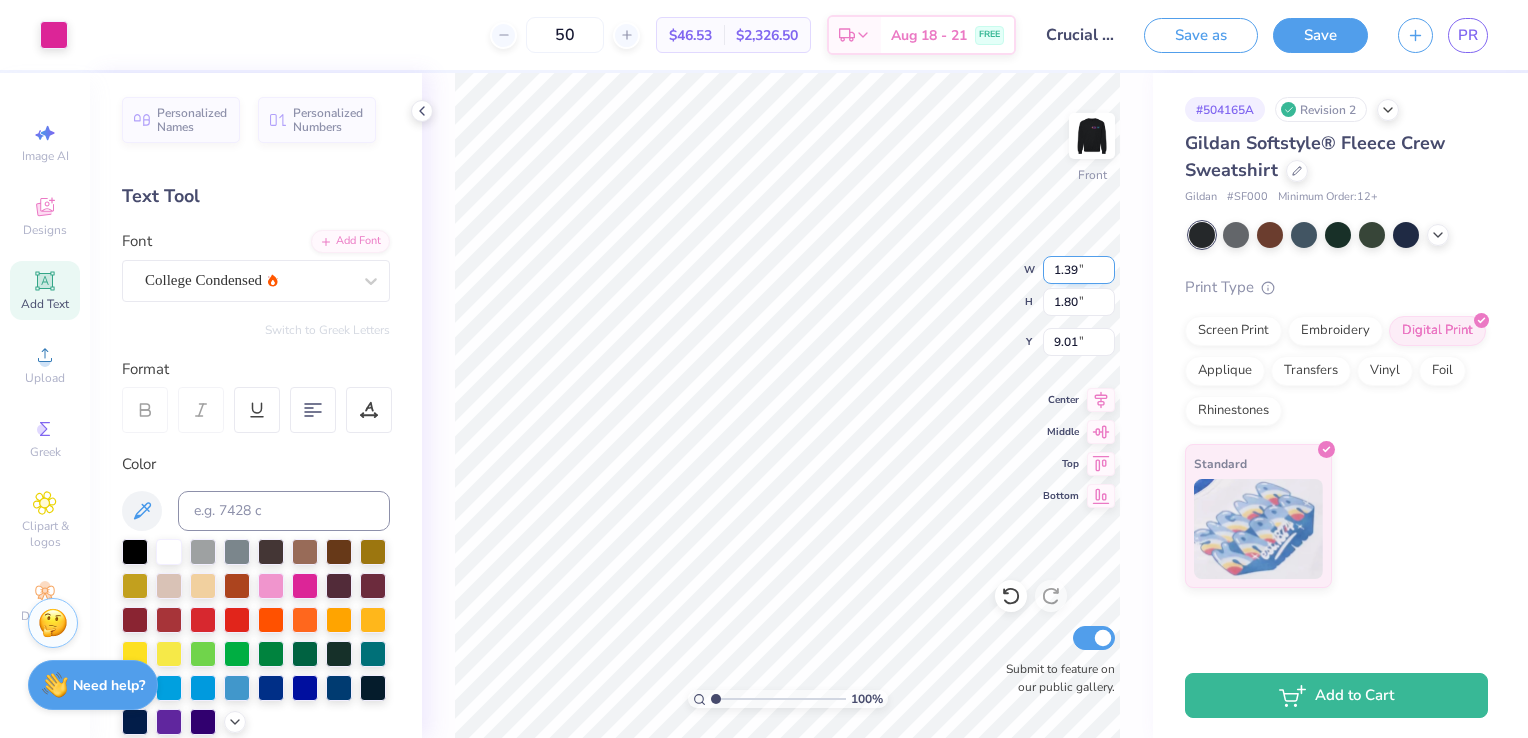 click on "1.39" at bounding box center [1079, 270] 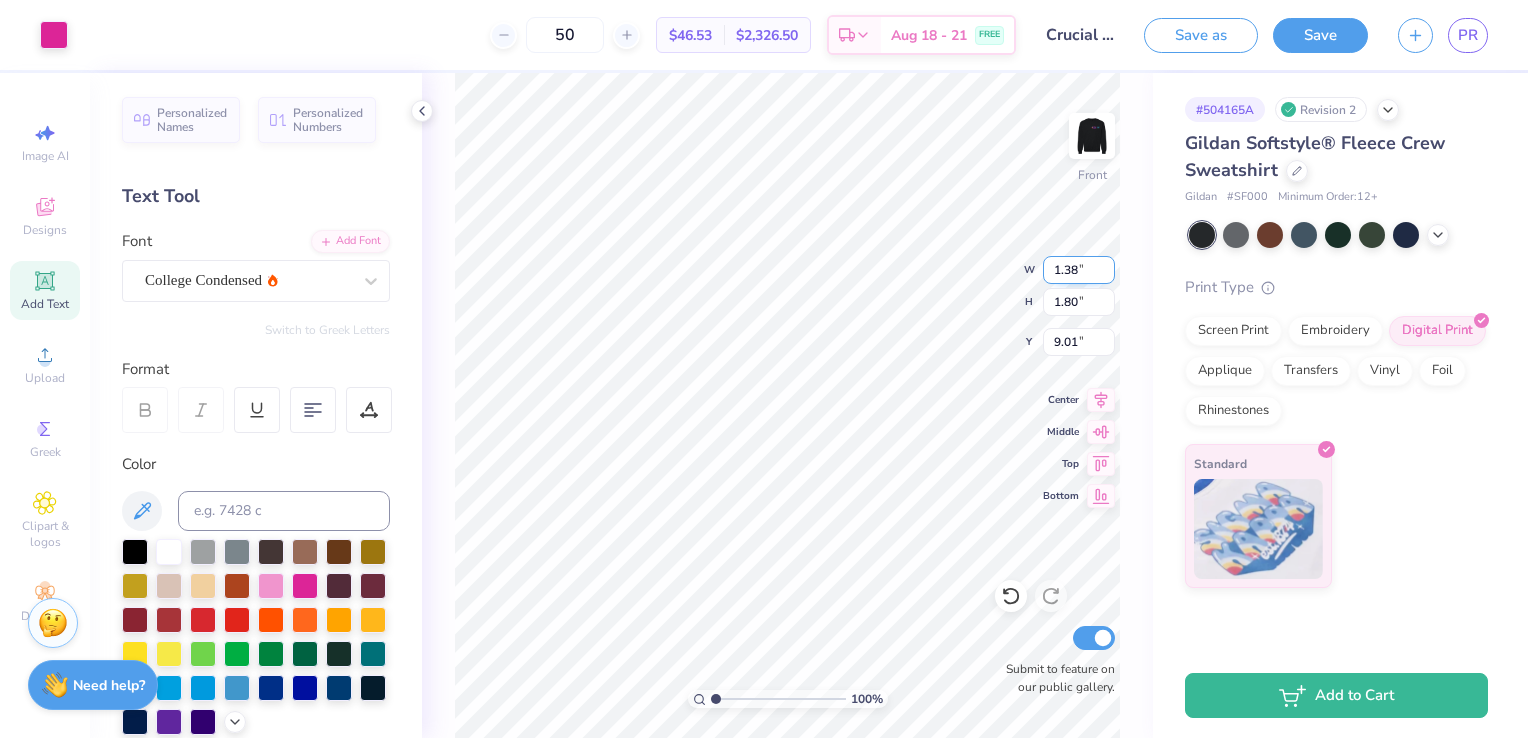 click on "1.38" at bounding box center [1079, 270] 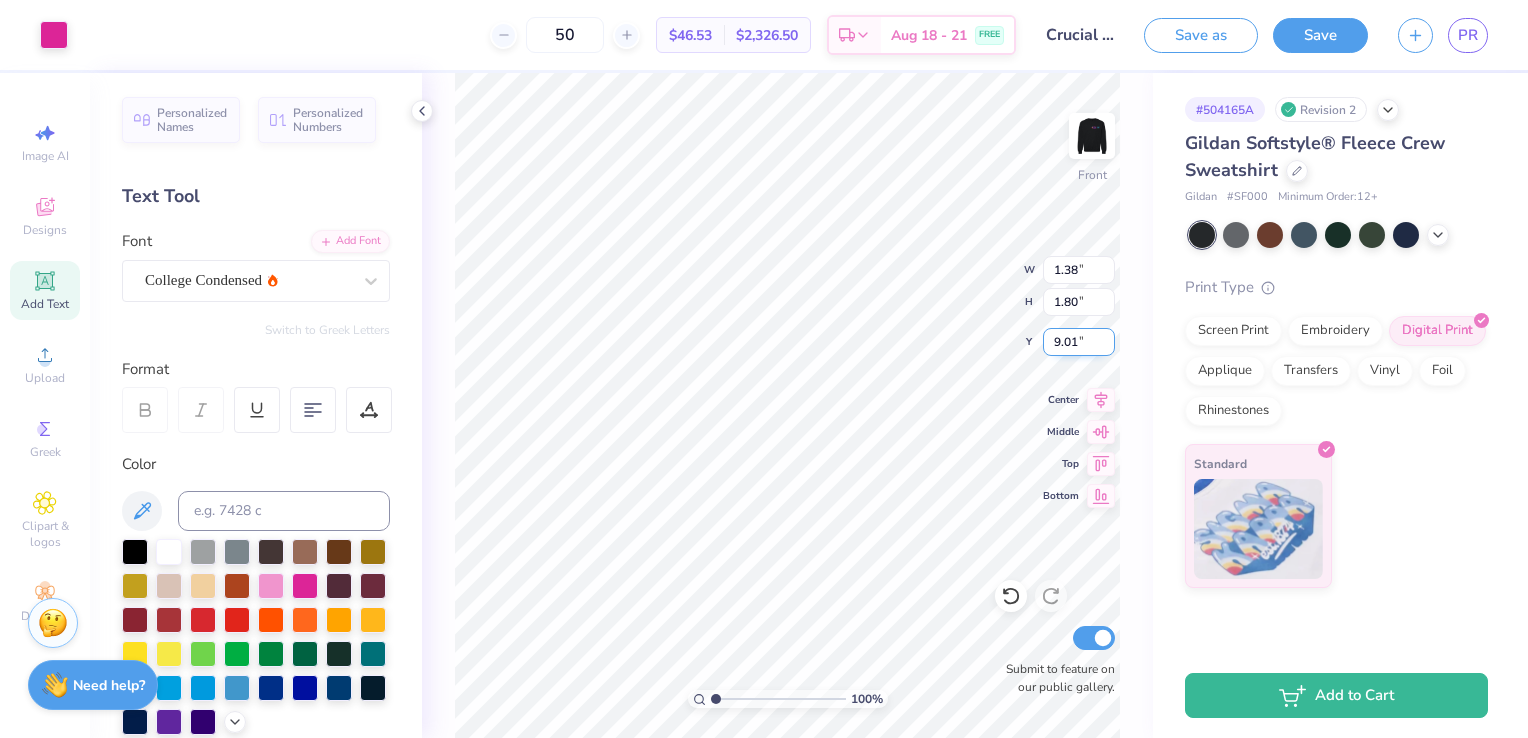 type on "1.44" 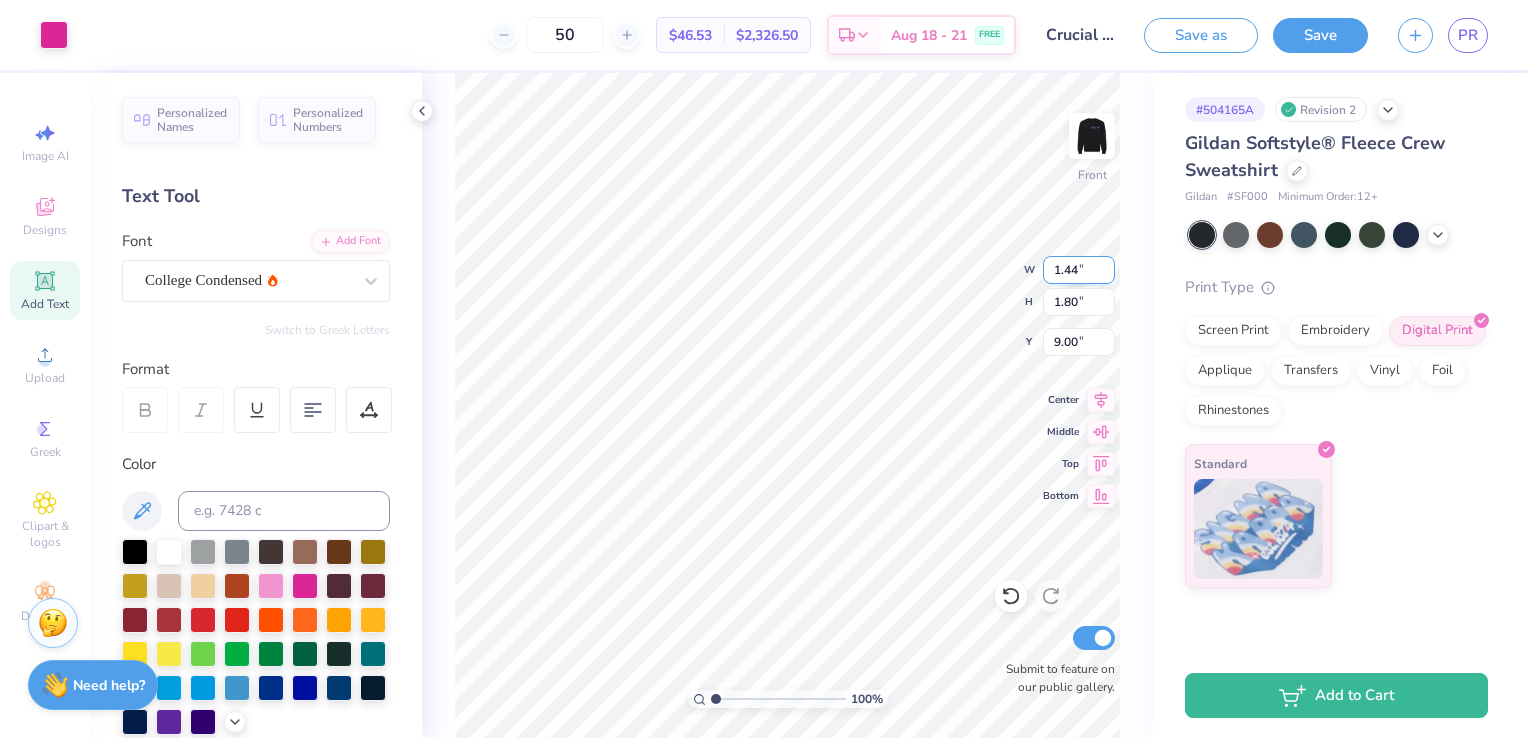 click on "1.44" at bounding box center [1079, 270] 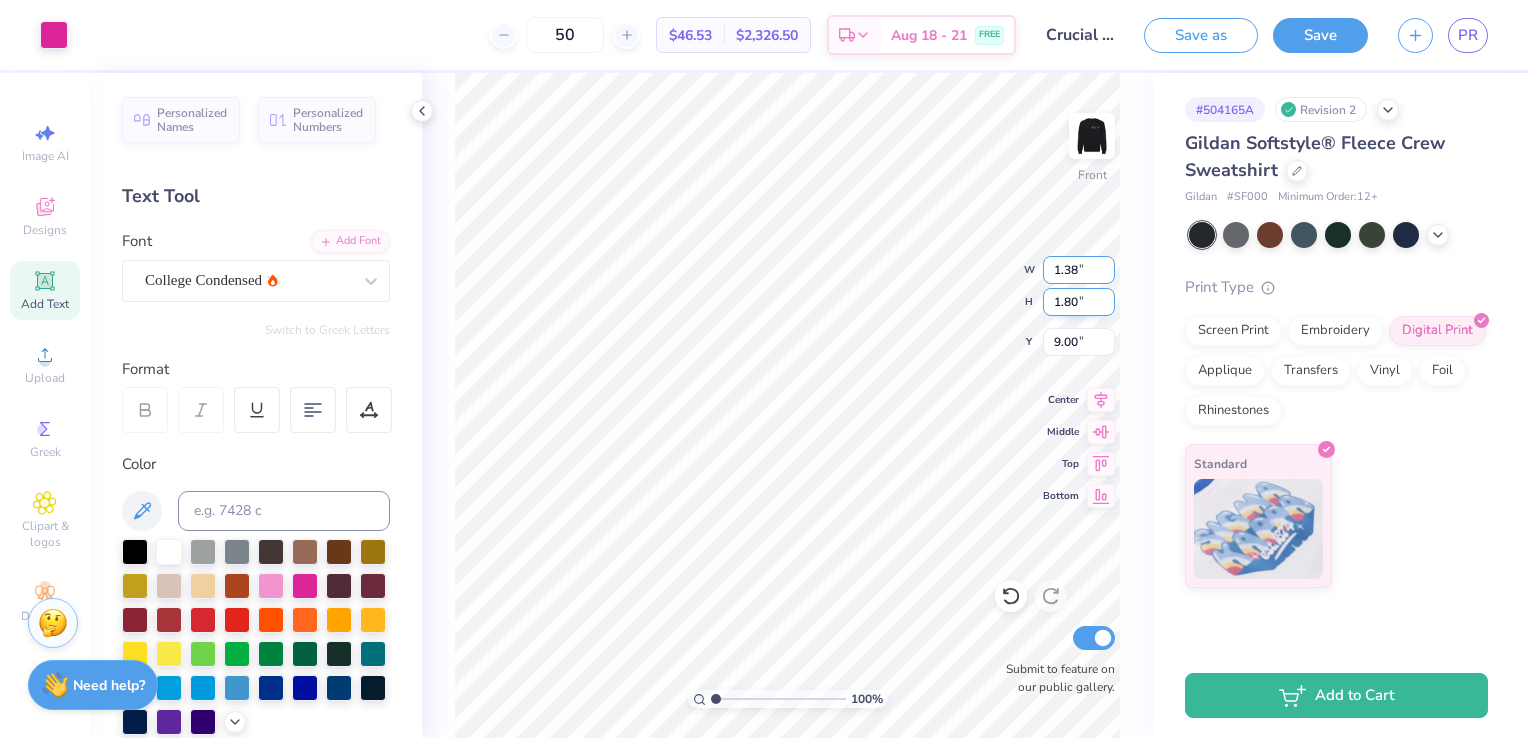 type on "1.38" 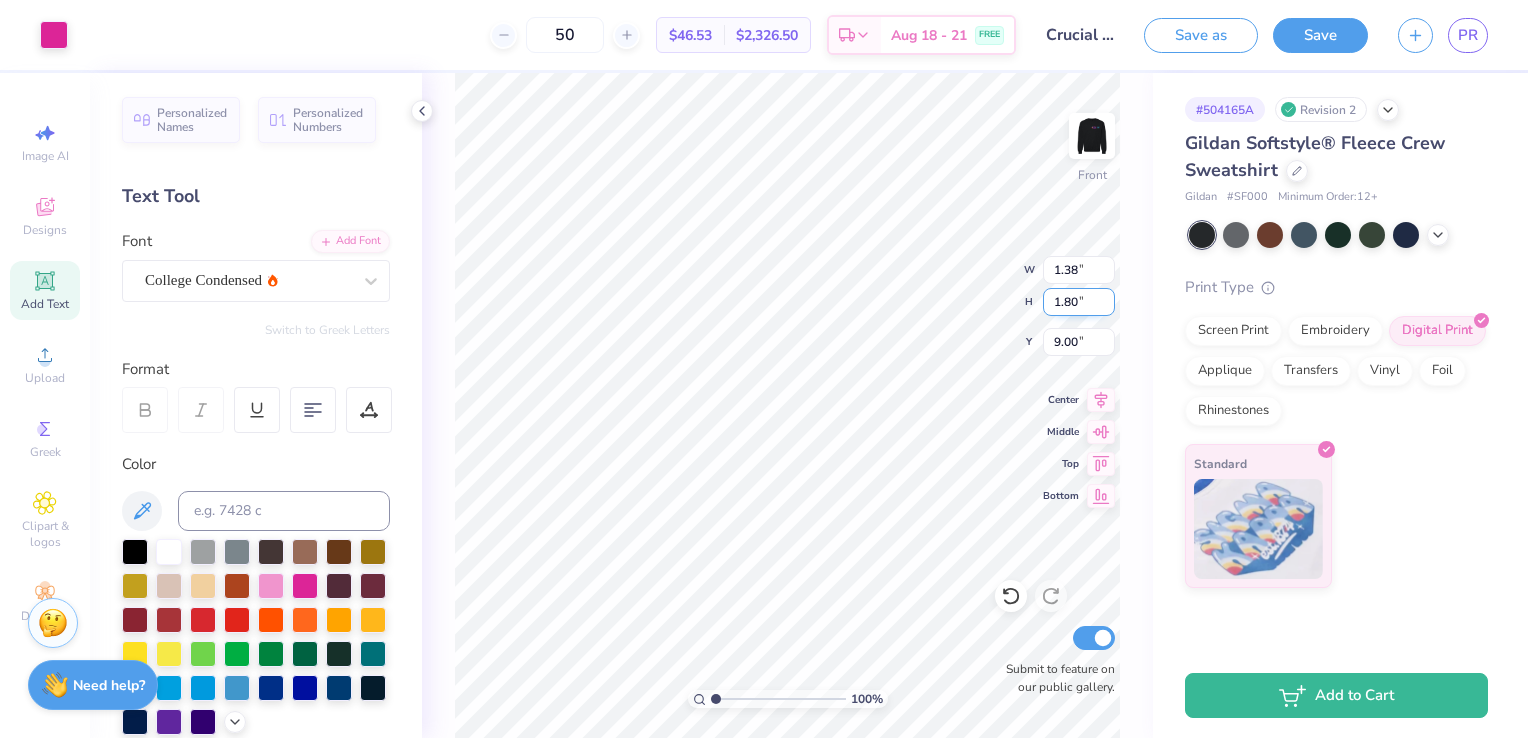 click on "1.80" at bounding box center [1079, 302] 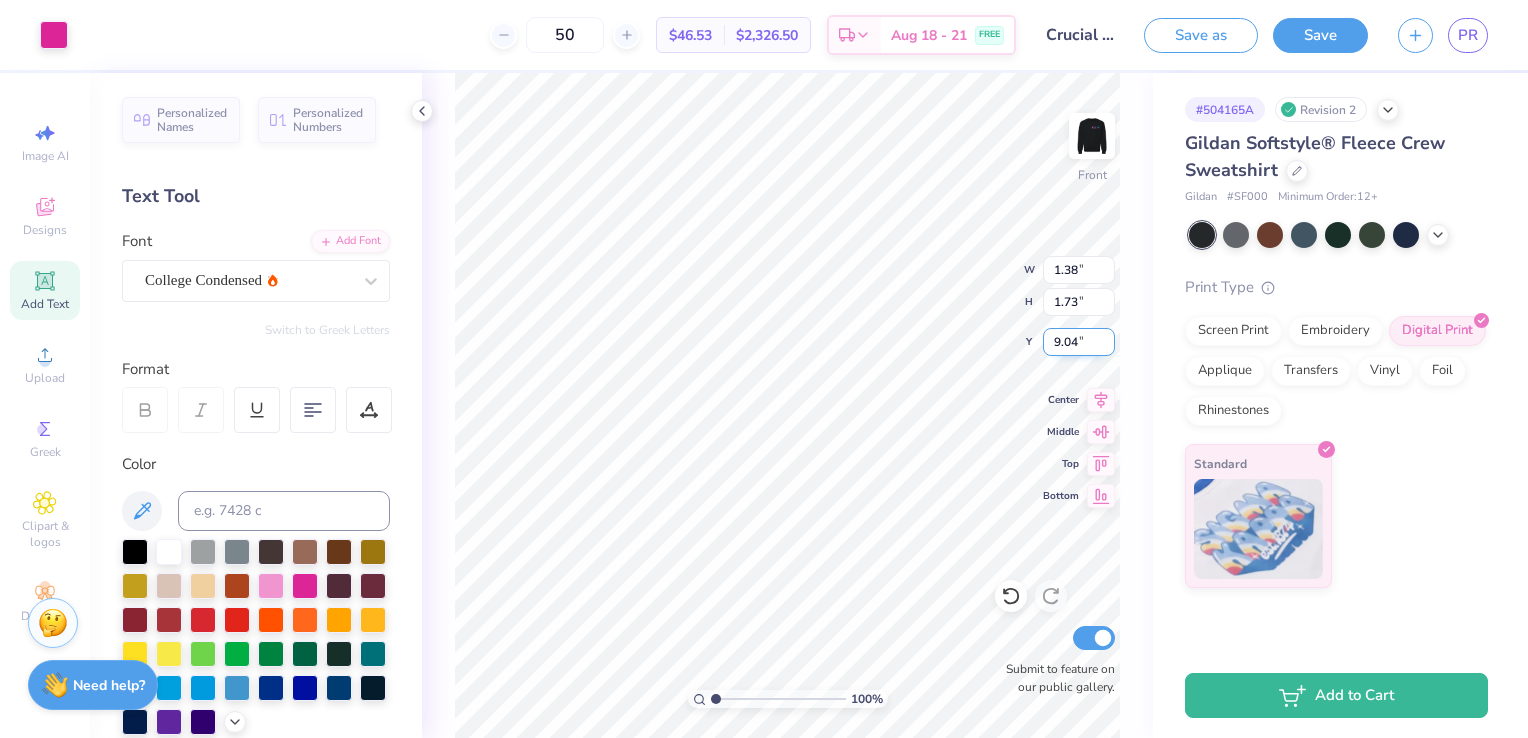 click on "9.04" at bounding box center (1079, 342) 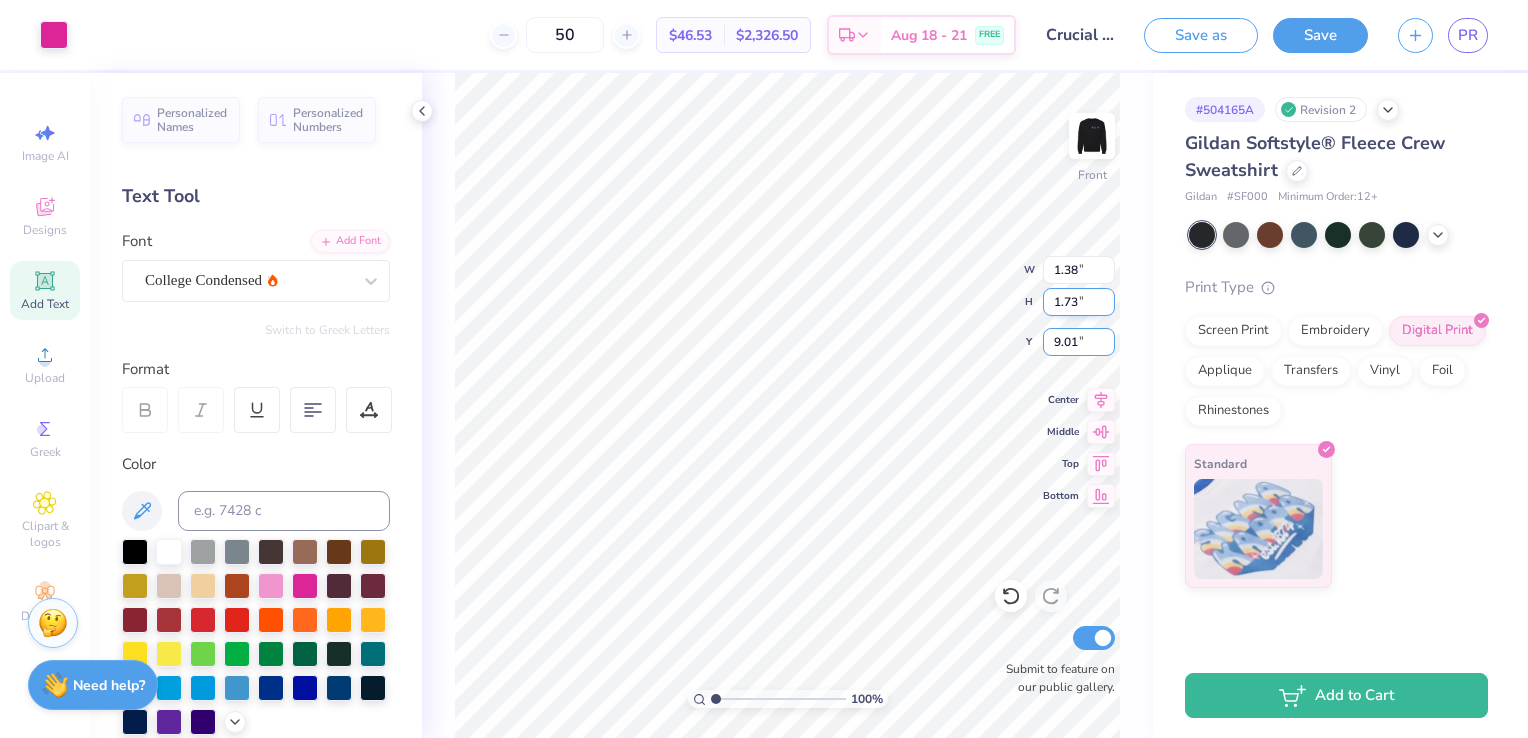 type on "9.01" 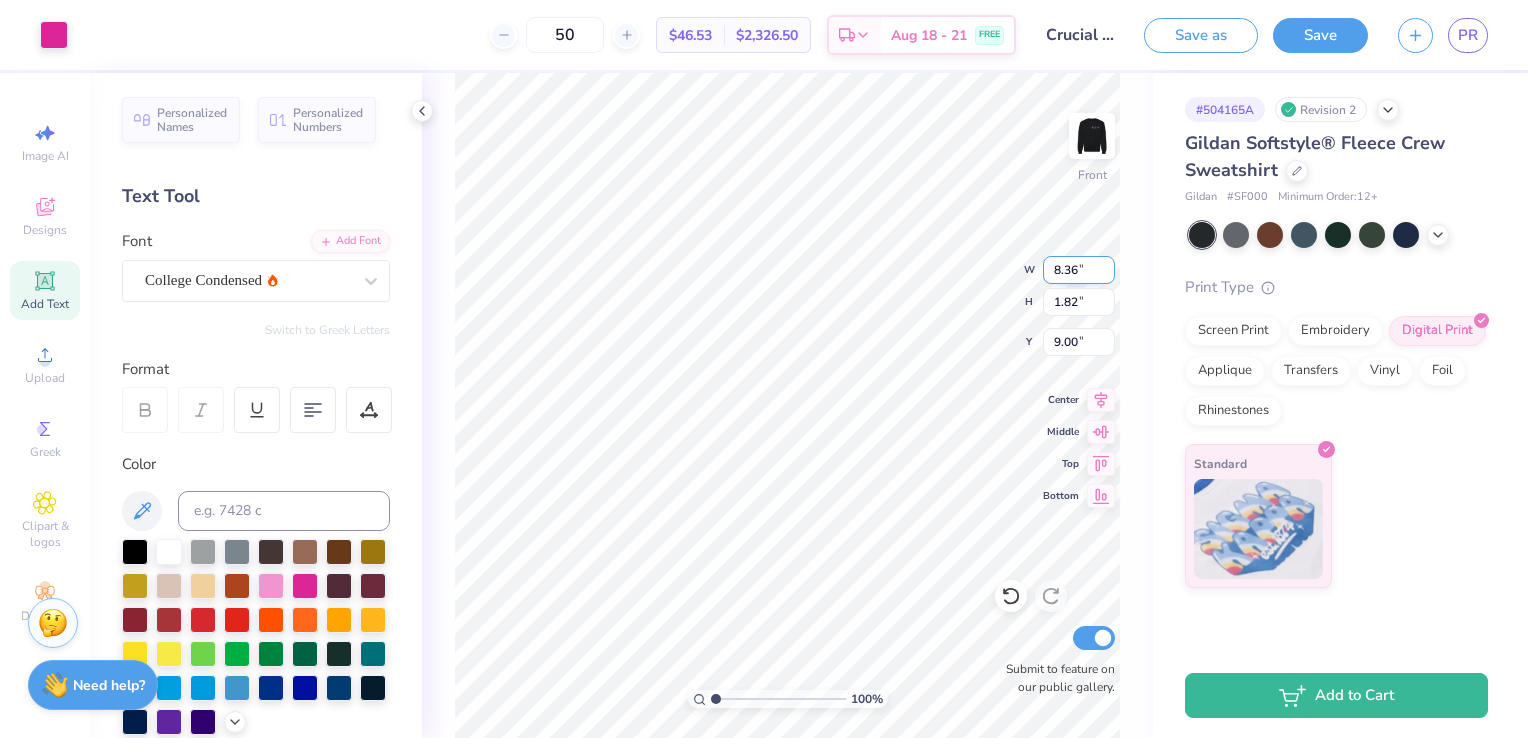 click on "8.36" at bounding box center [1079, 270] 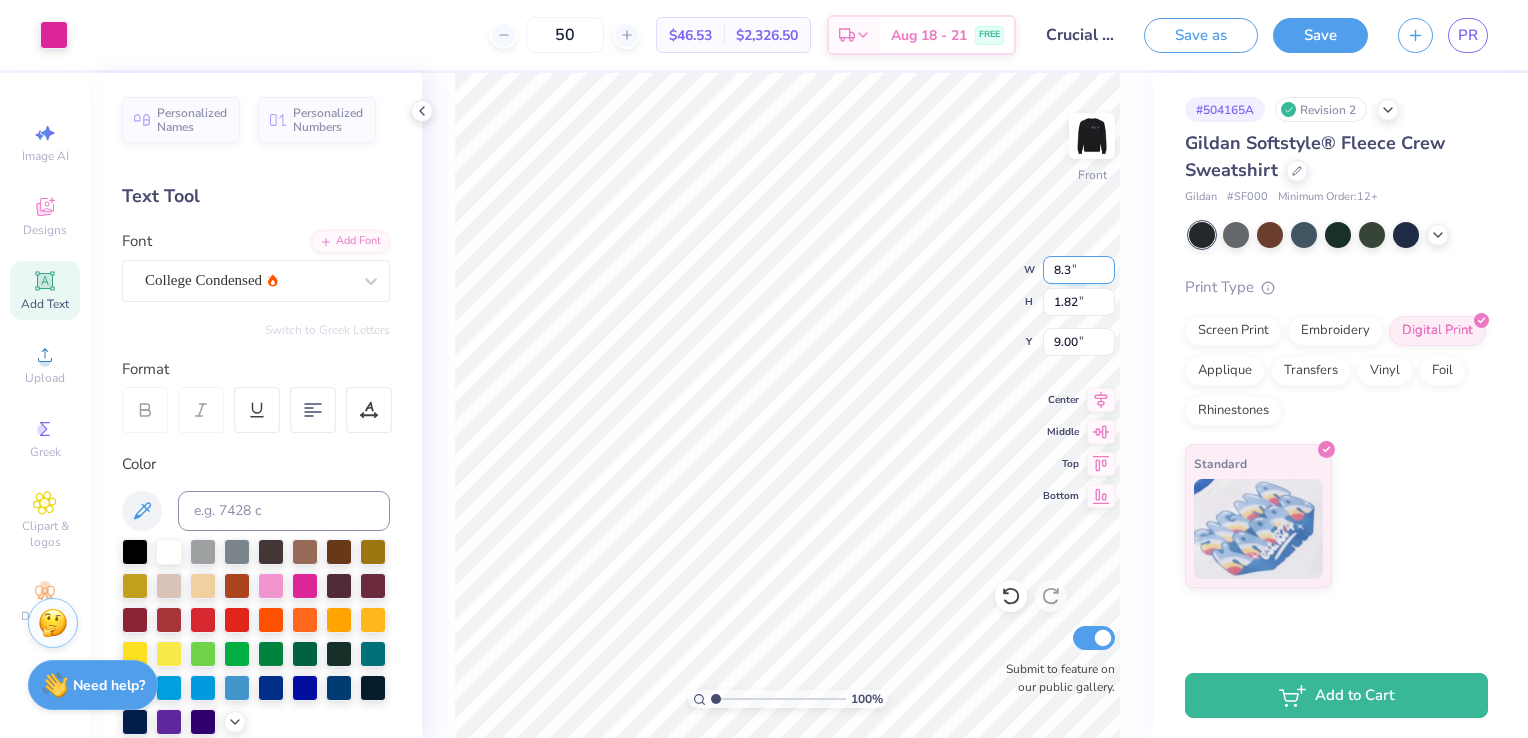 type on "8" 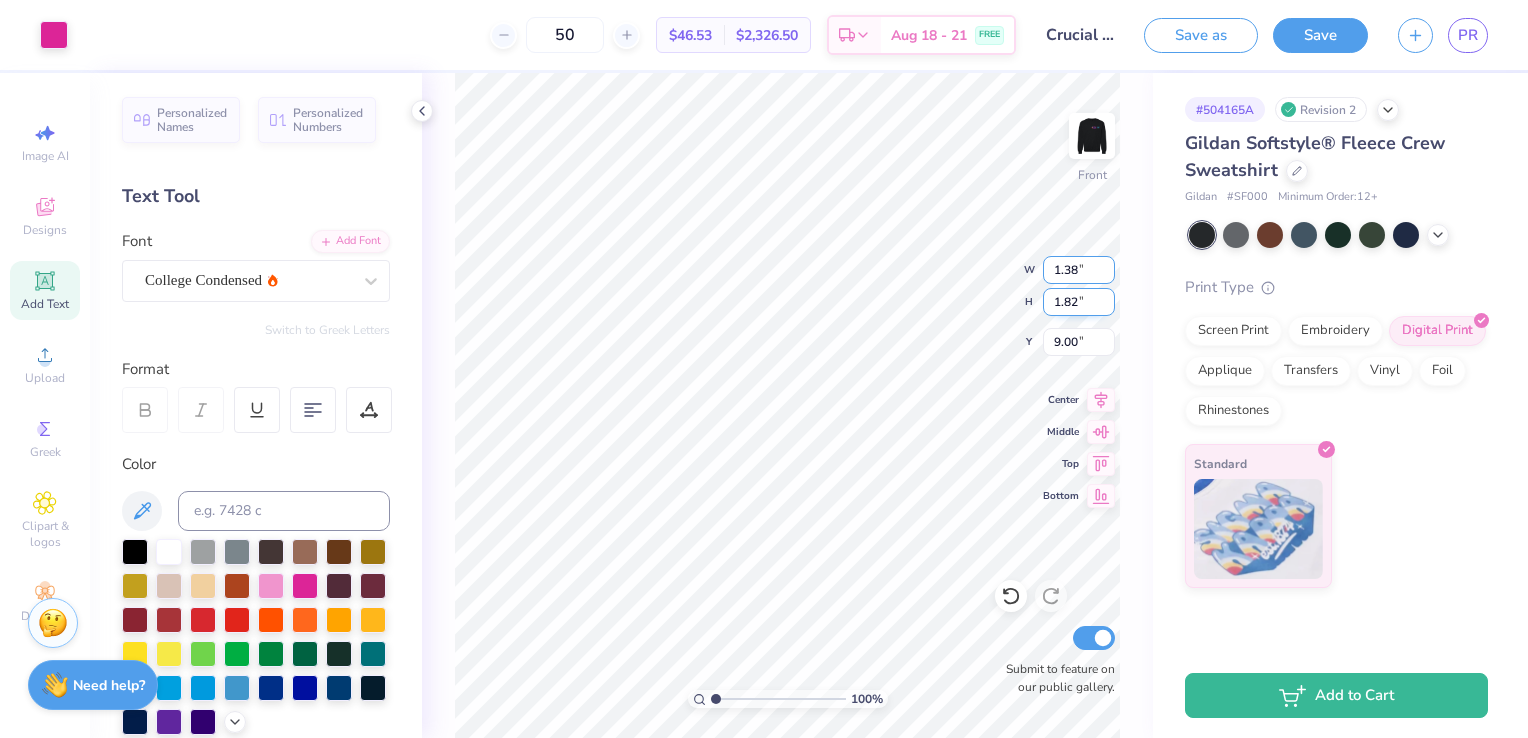type on "1.38" 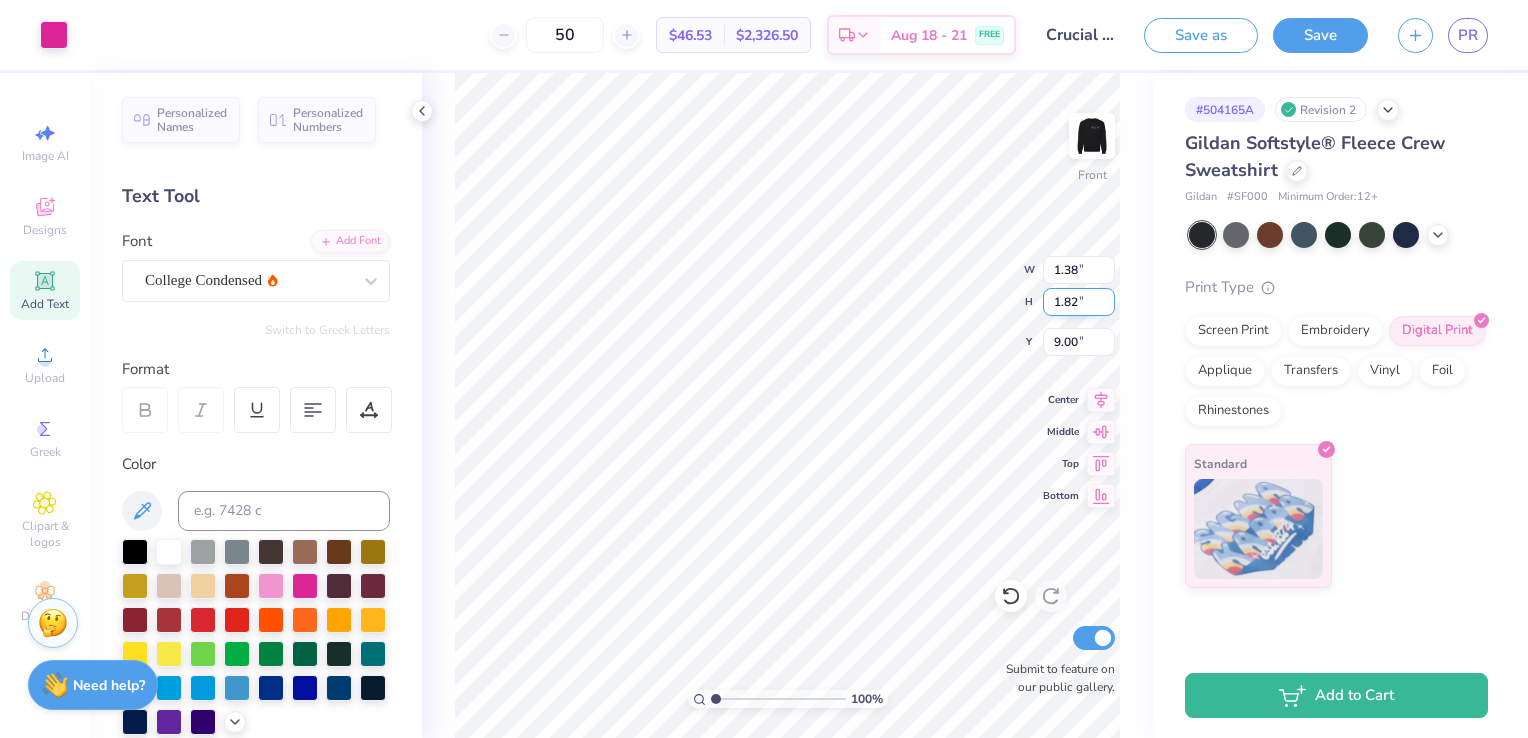 click on "1.82" at bounding box center (1079, 302) 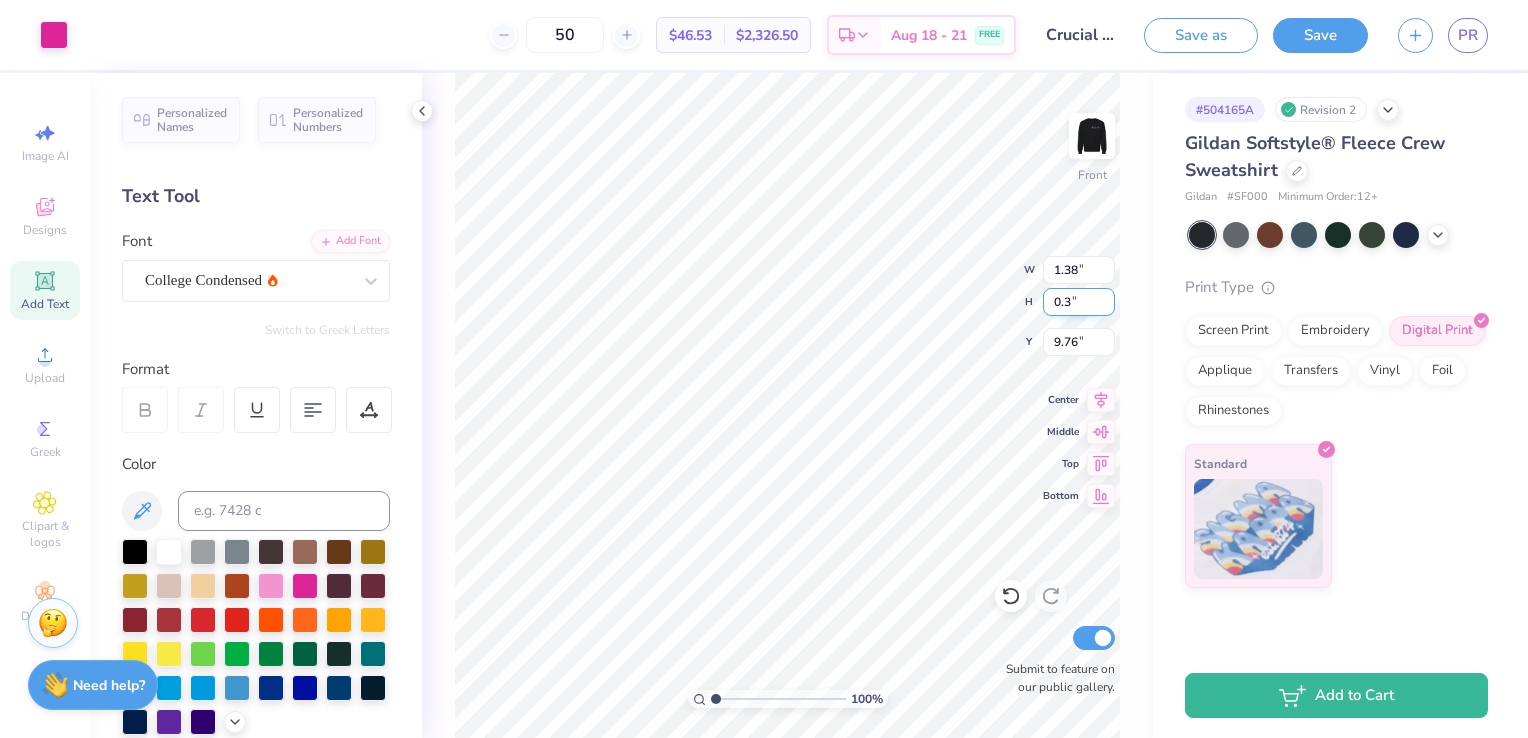 type on "0" 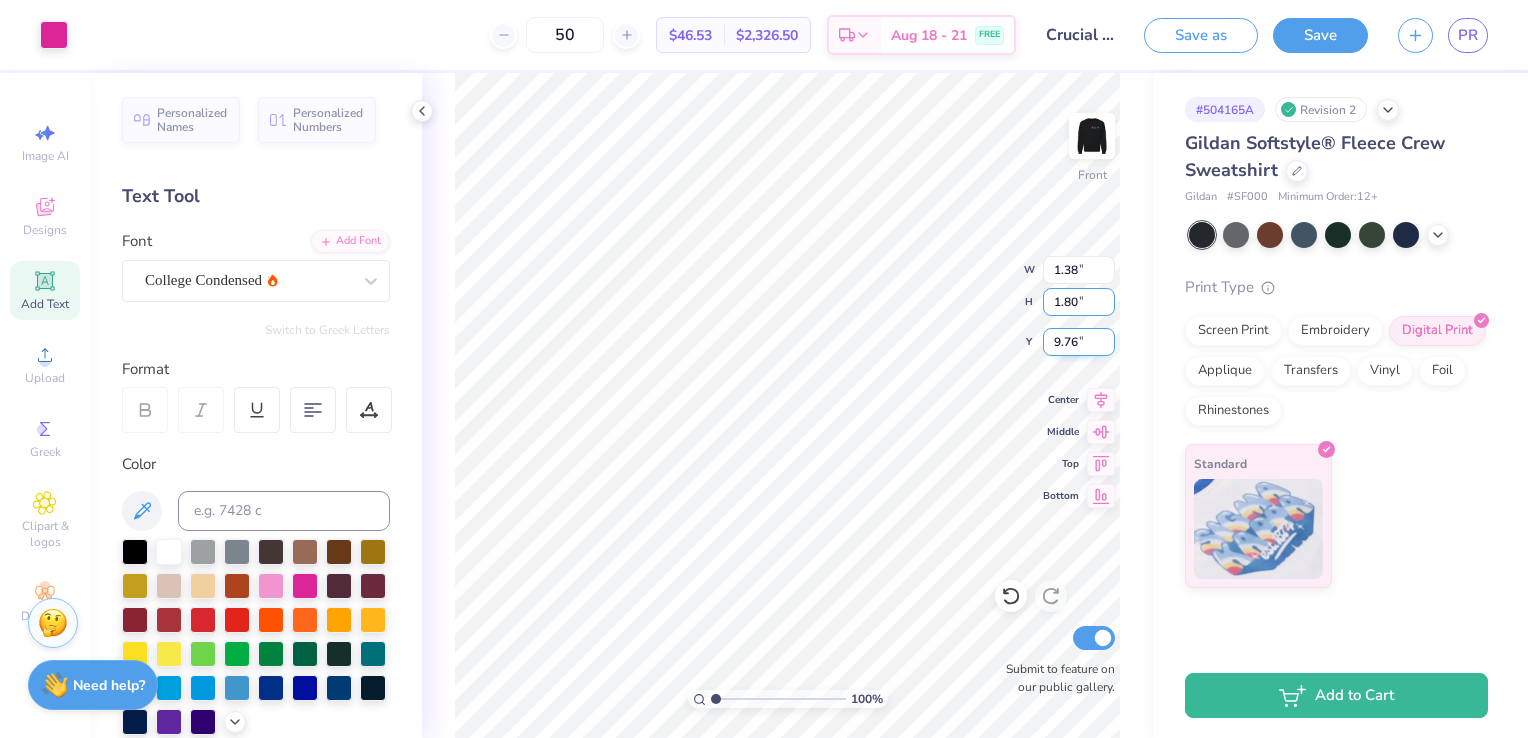 type on "1.80" 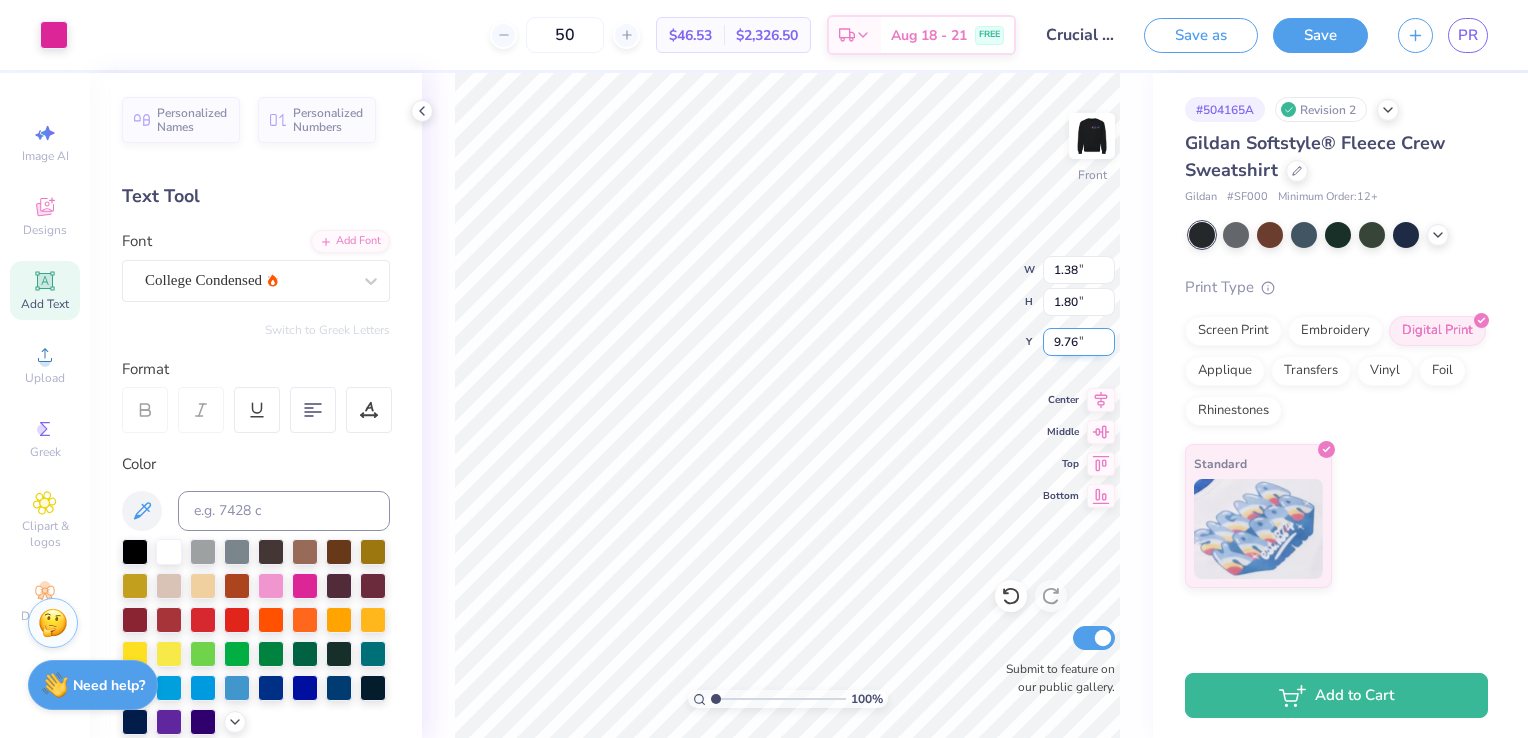 click on "9.76" at bounding box center (1079, 342) 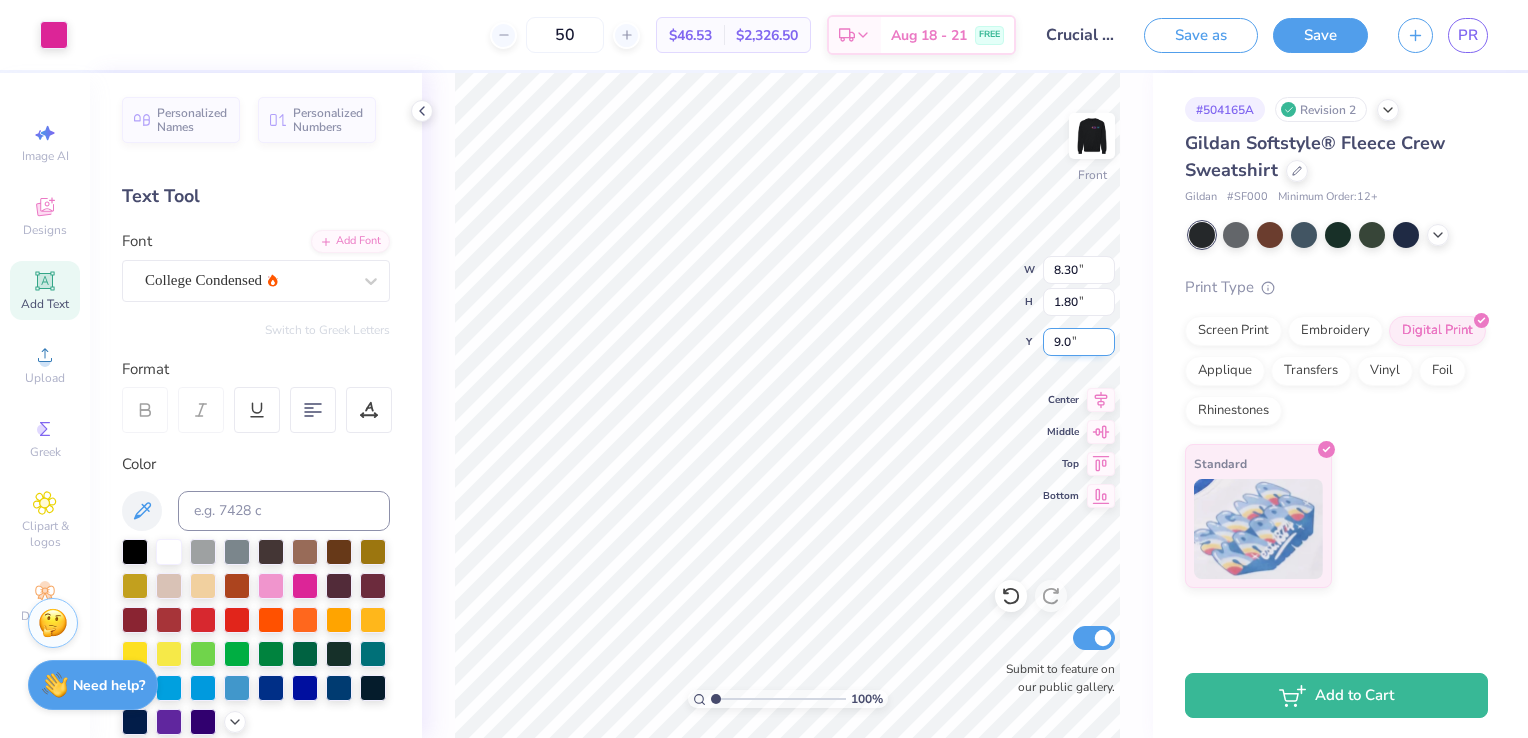 type on "9.01" 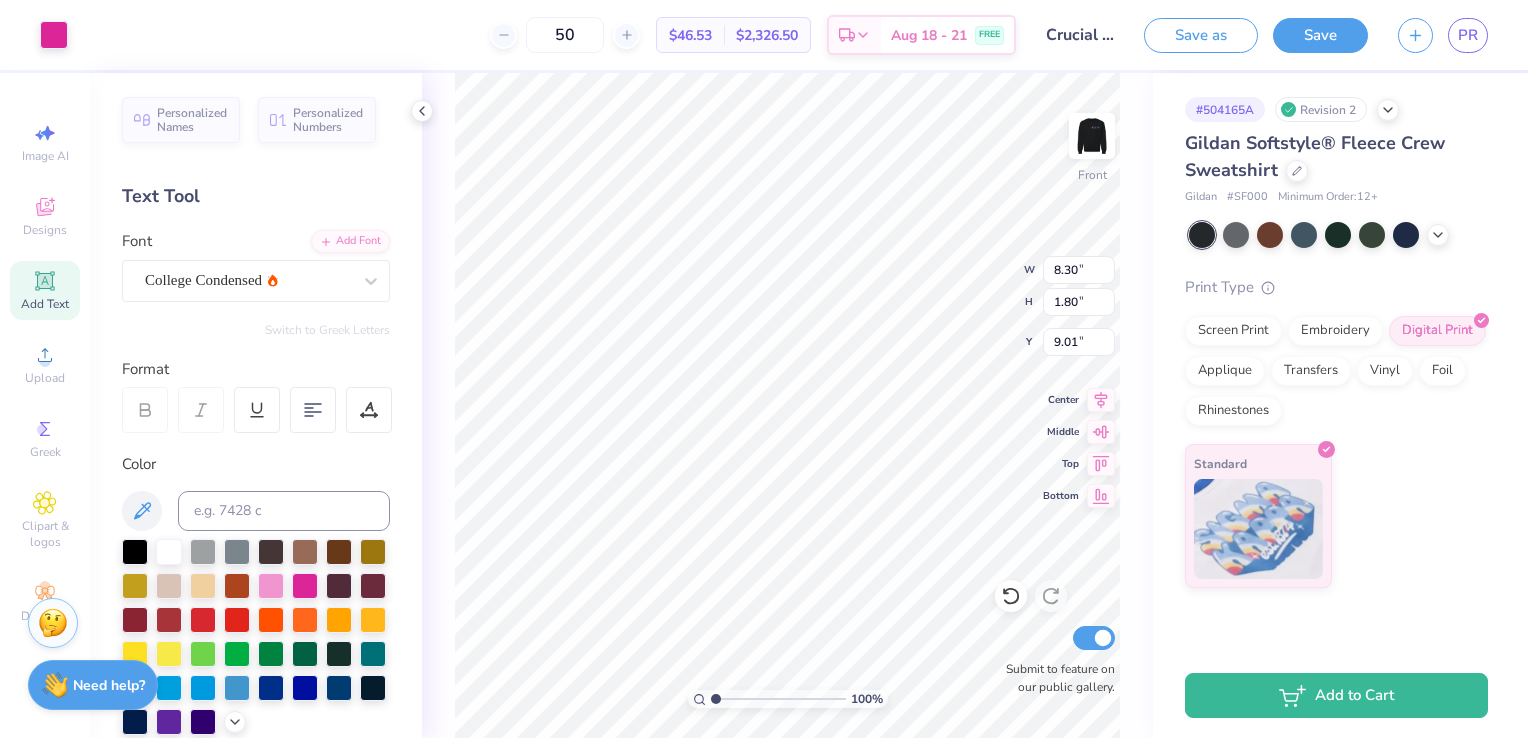 click on "100  % Front W 8.30 8.30 " H 1.80 1.80 " Y 9.01 9.01 " Center Middle Top Bottom Submit to feature on our public gallery." at bounding box center [787, 405] 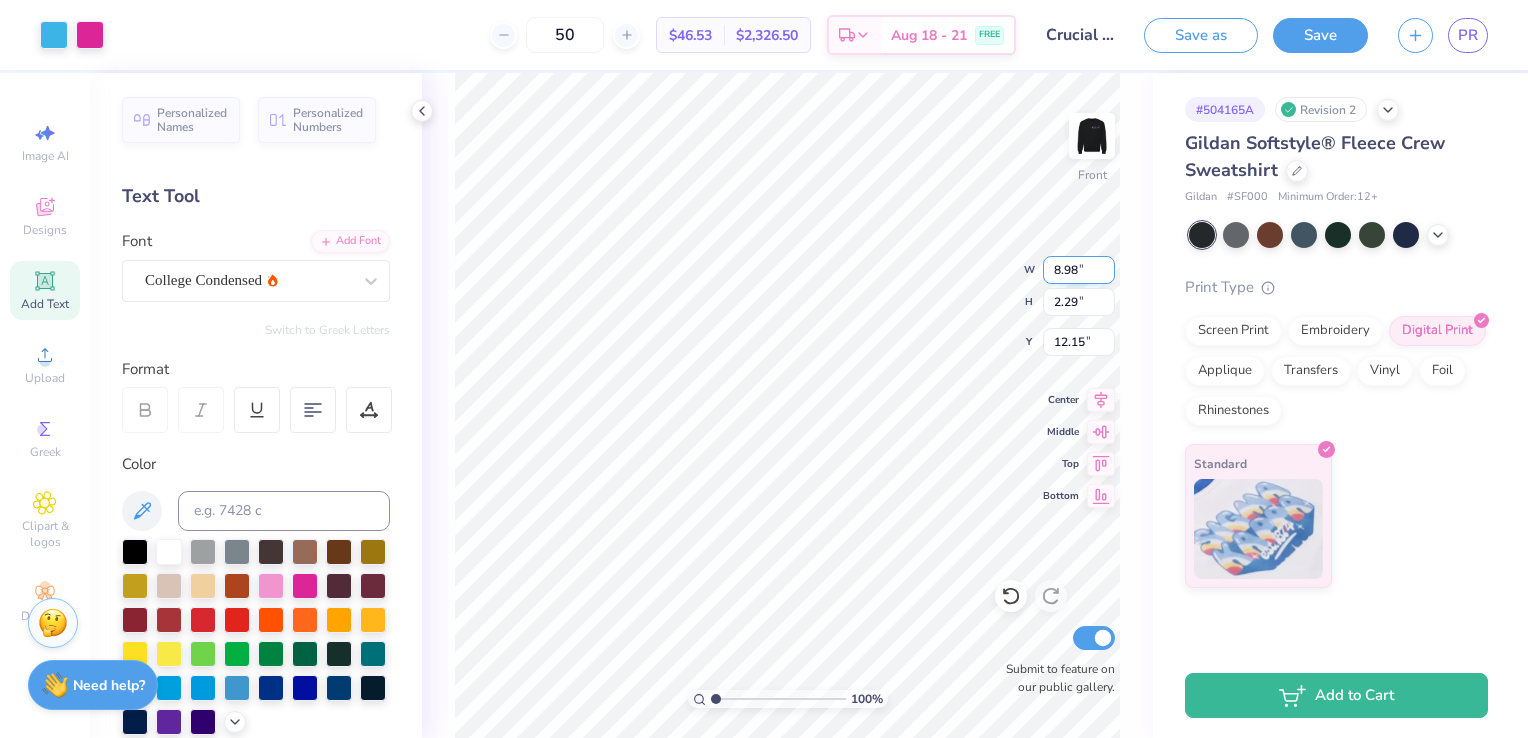 click on "8.98" at bounding box center (1079, 270) 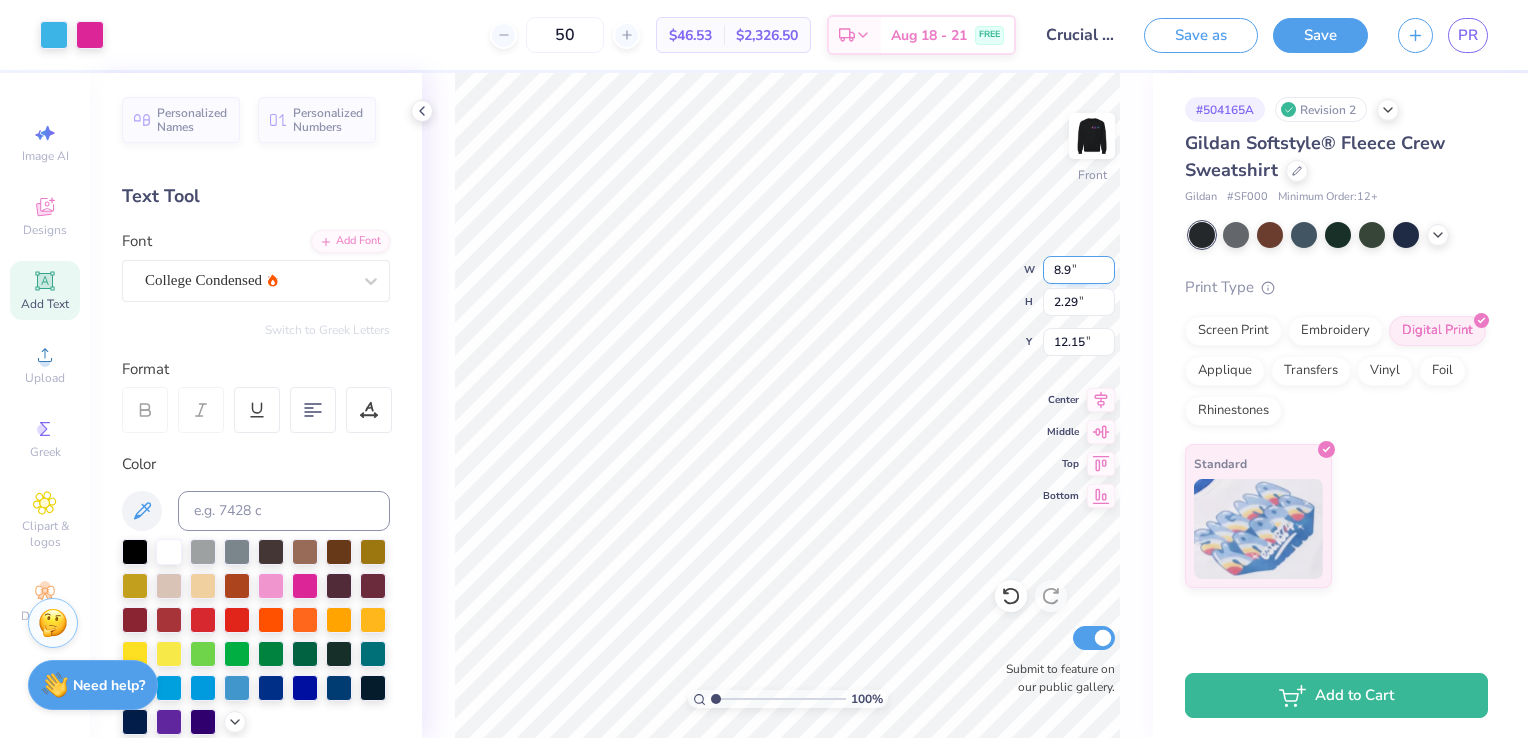 type on "8" 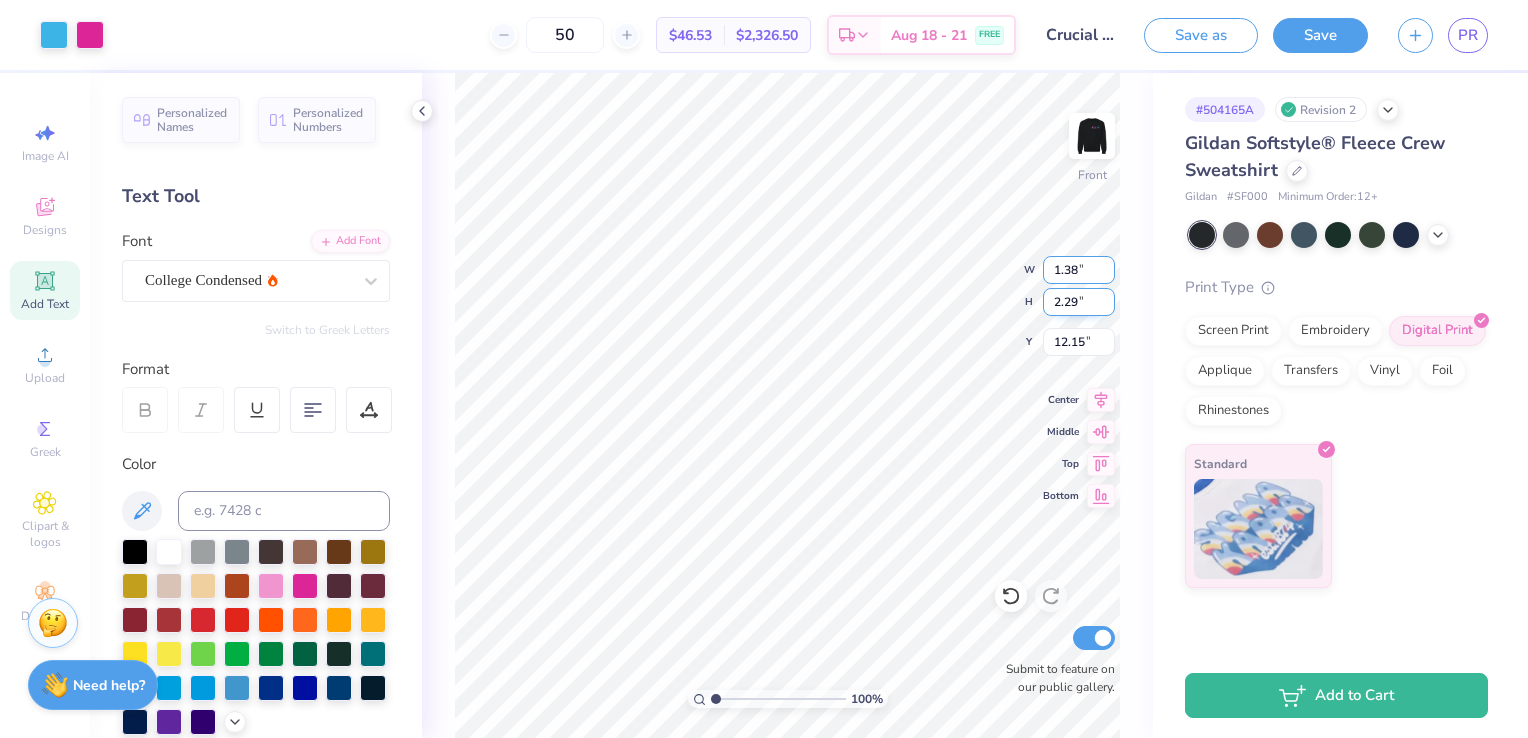 type on "1.38" 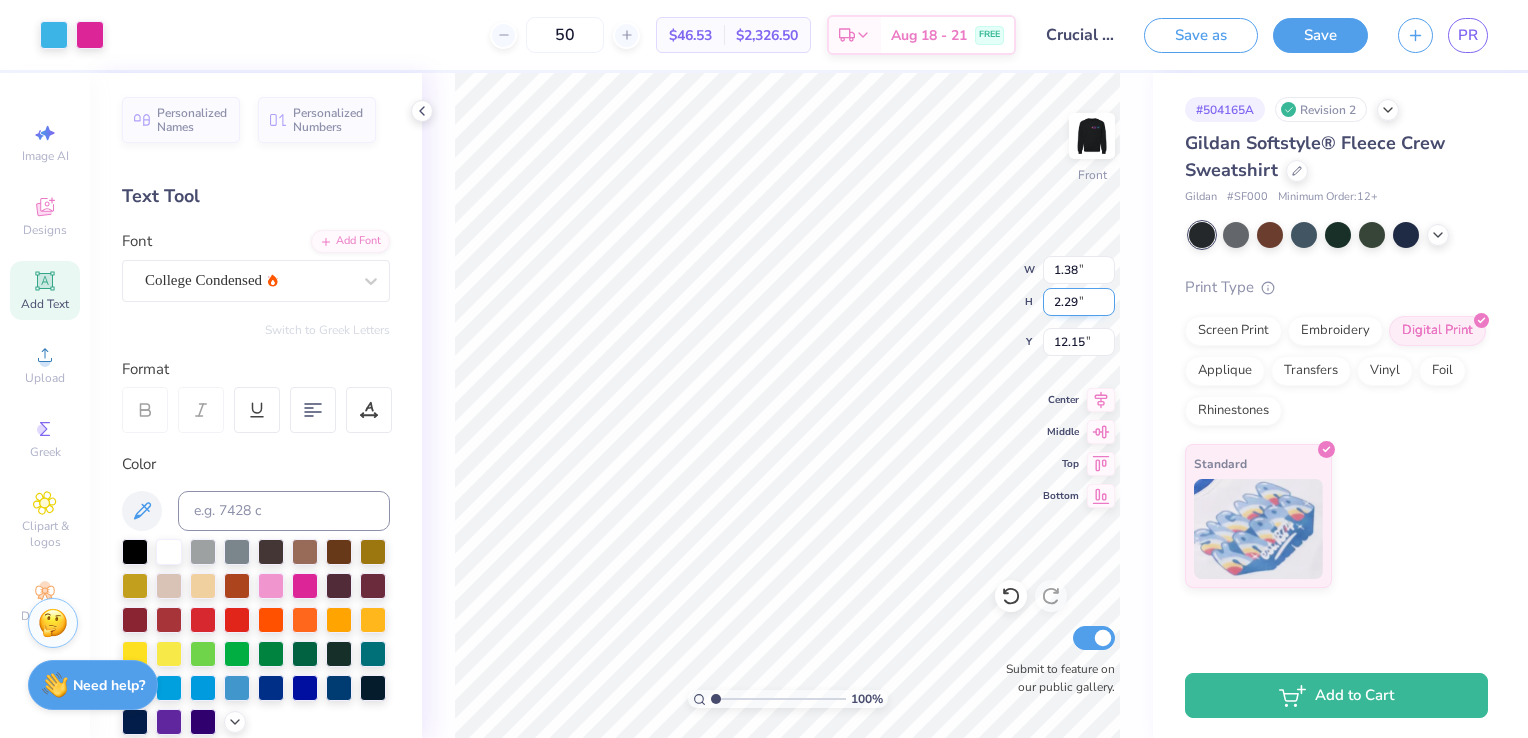 click on "2.29" at bounding box center [1079, 302] 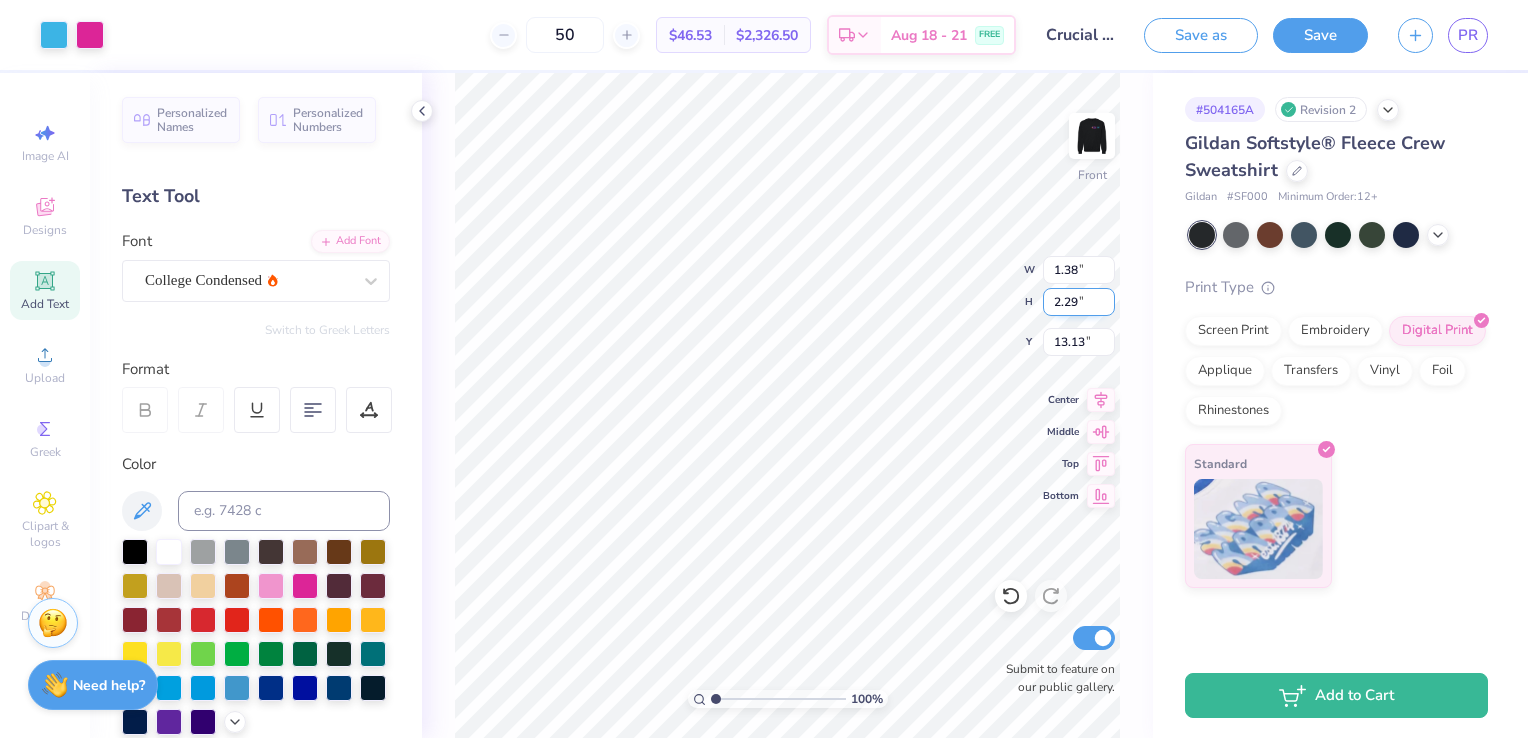 type on "0.35" 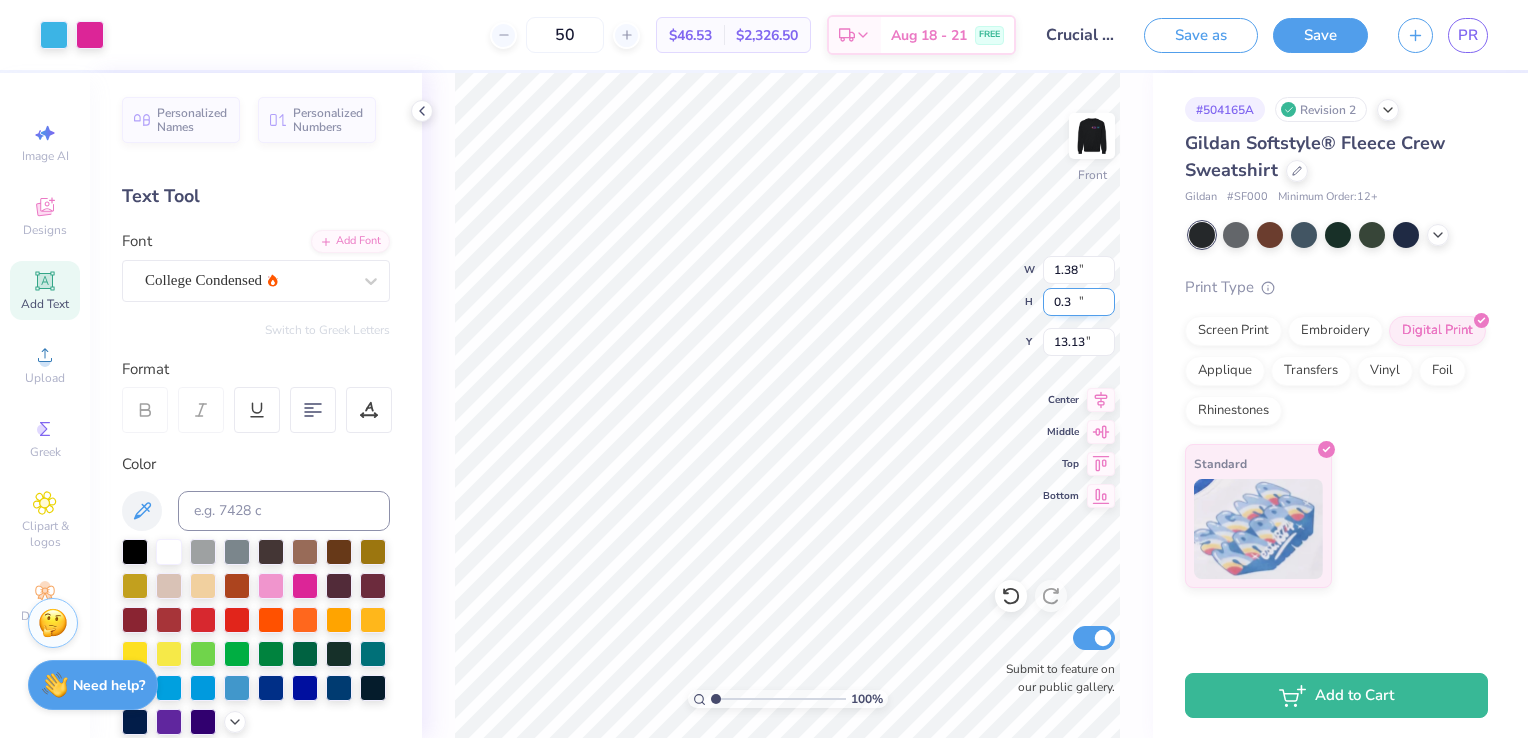 type on "0" 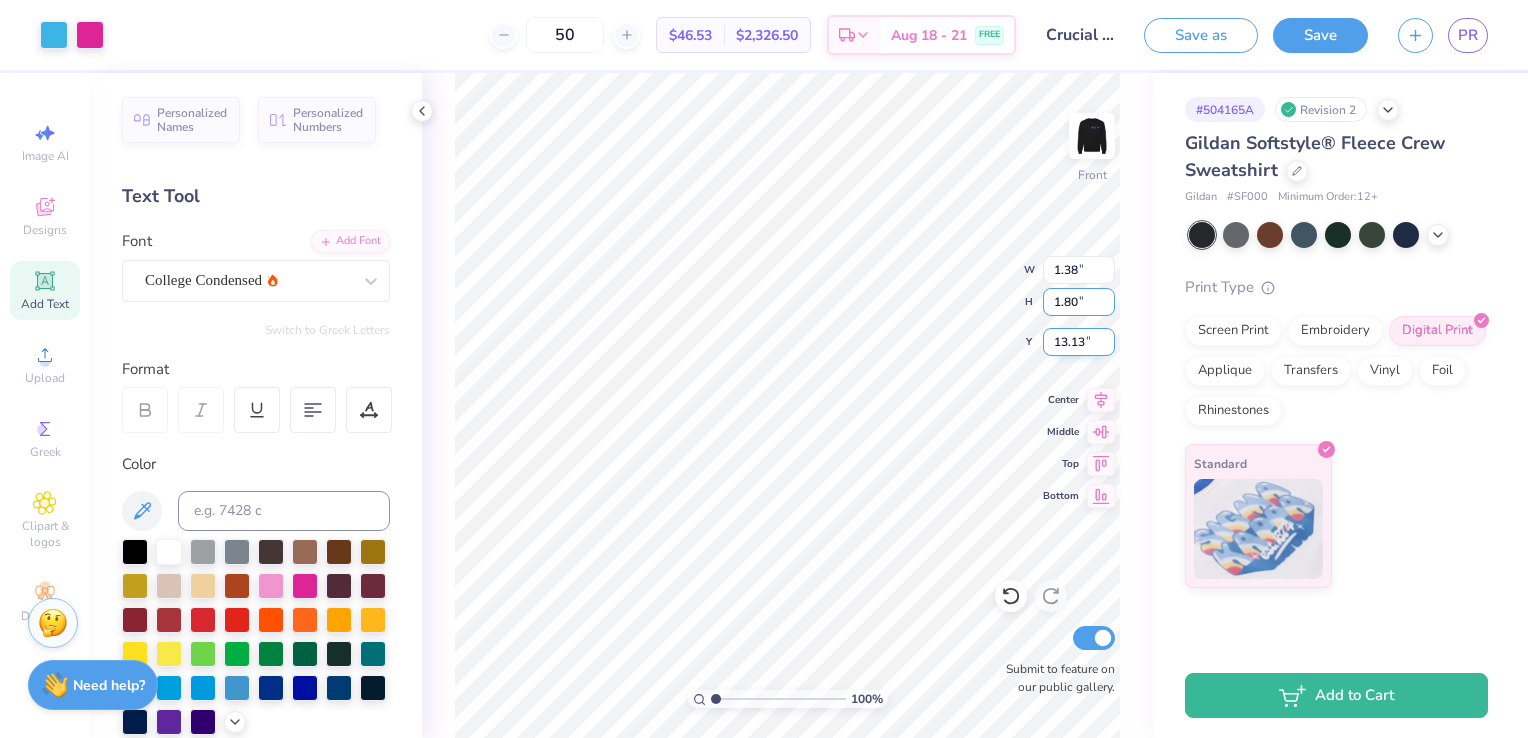 type on "1.80" 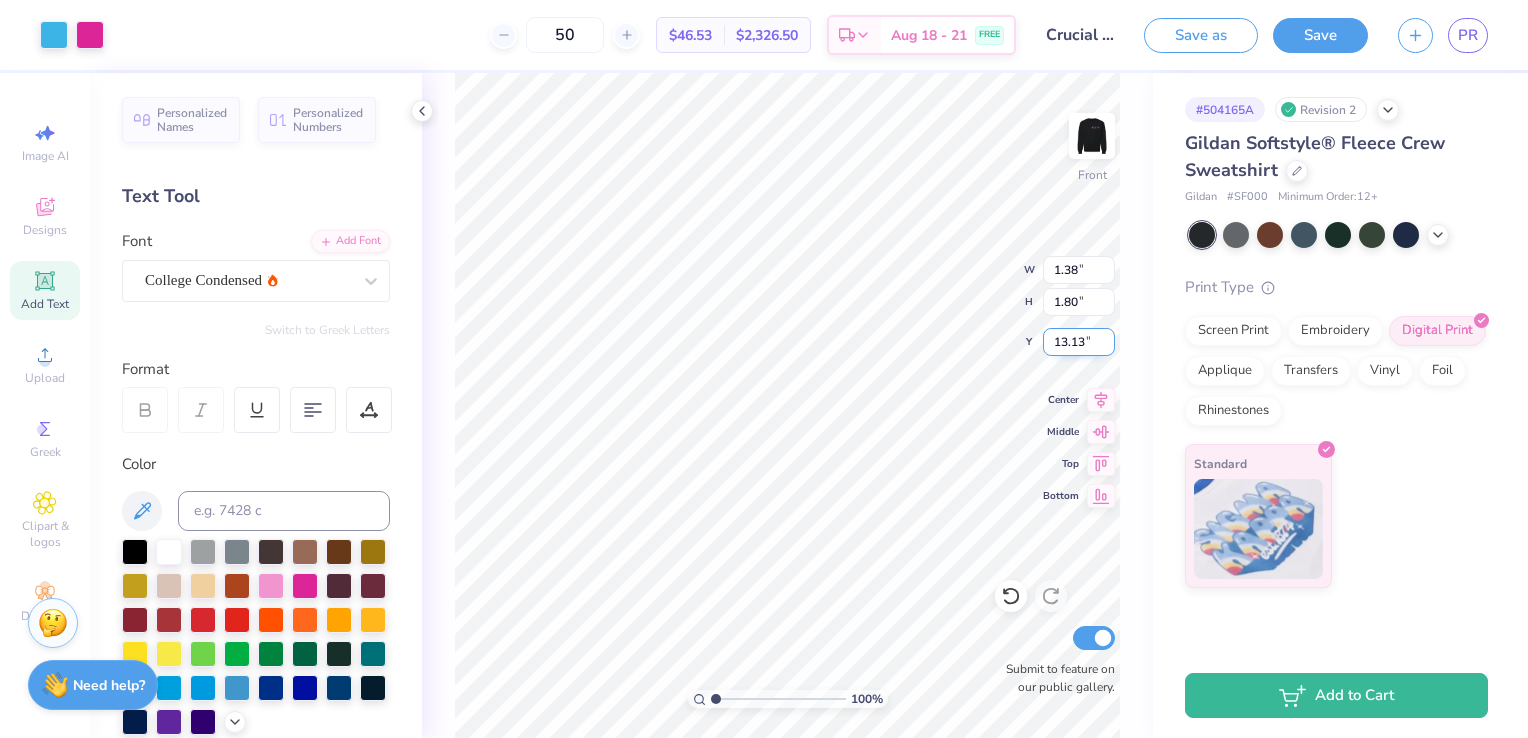 click on "13.13" at bounding box center [1079, 342] 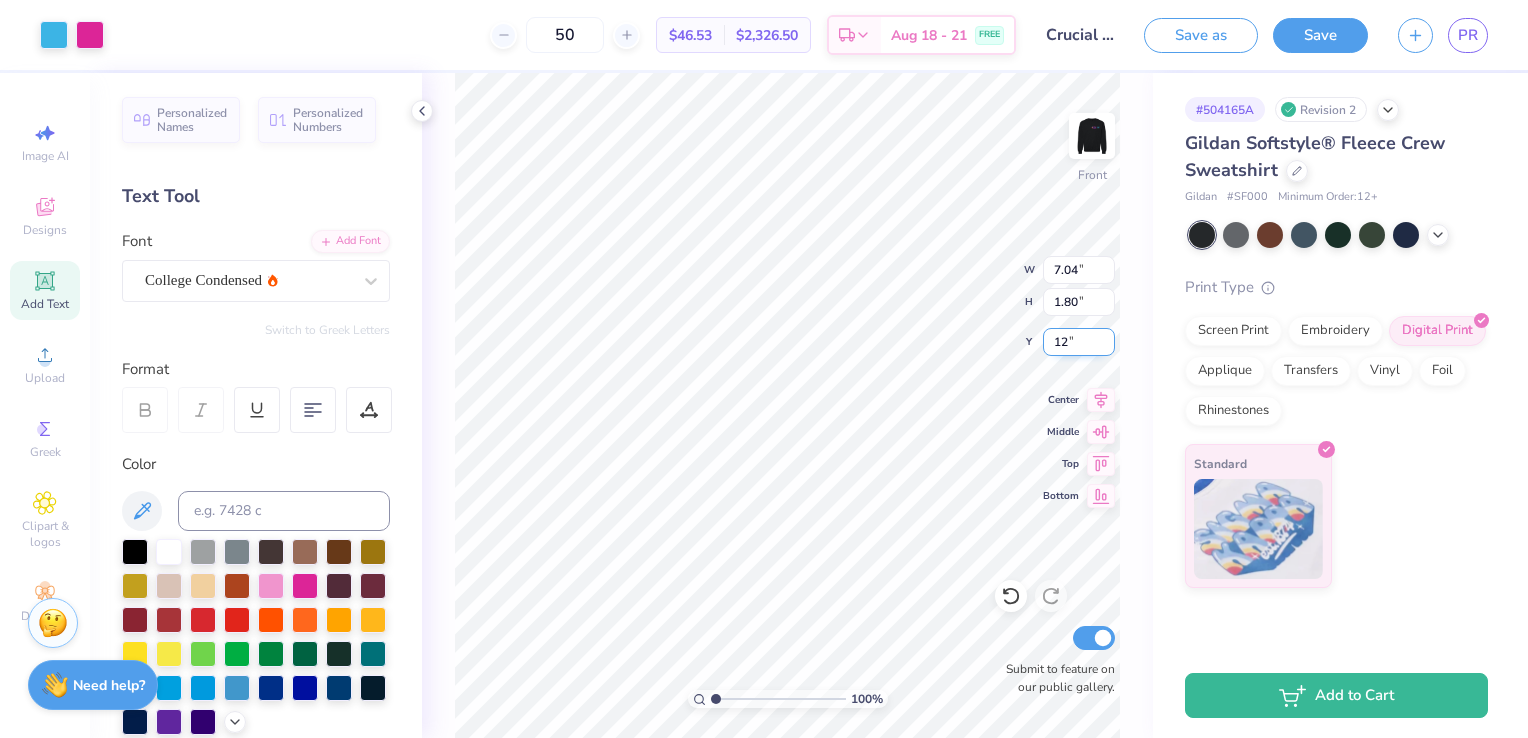type on "1" 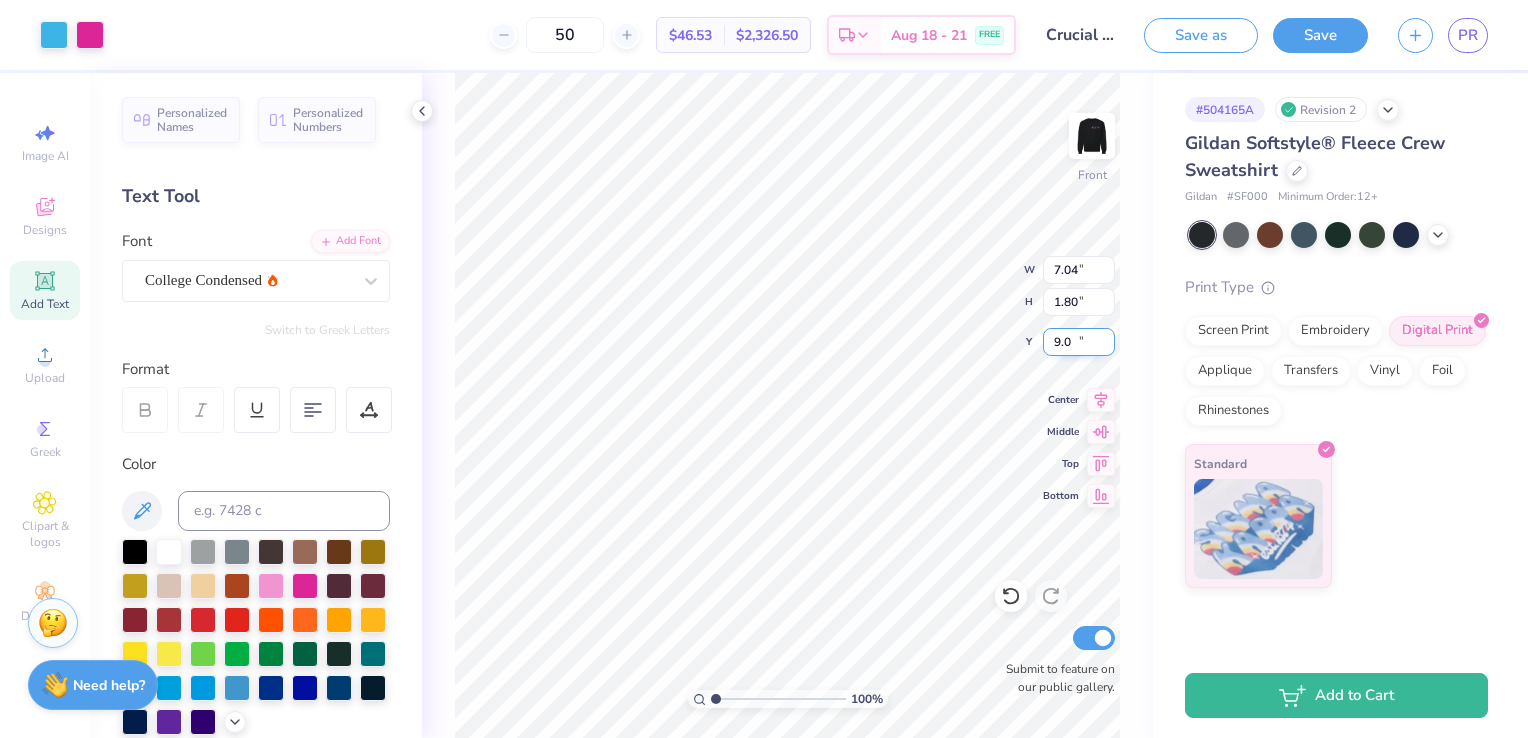 type on "9" 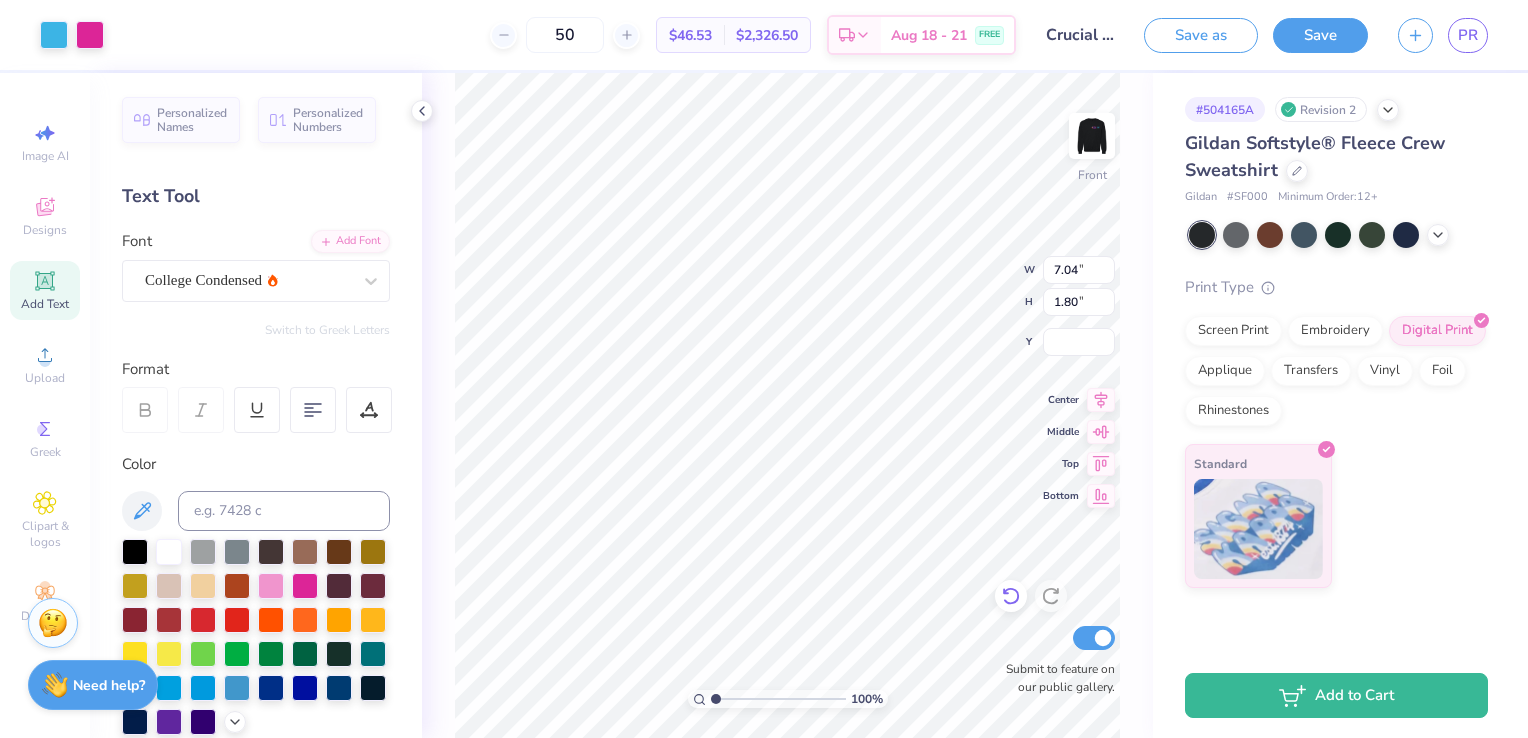 click 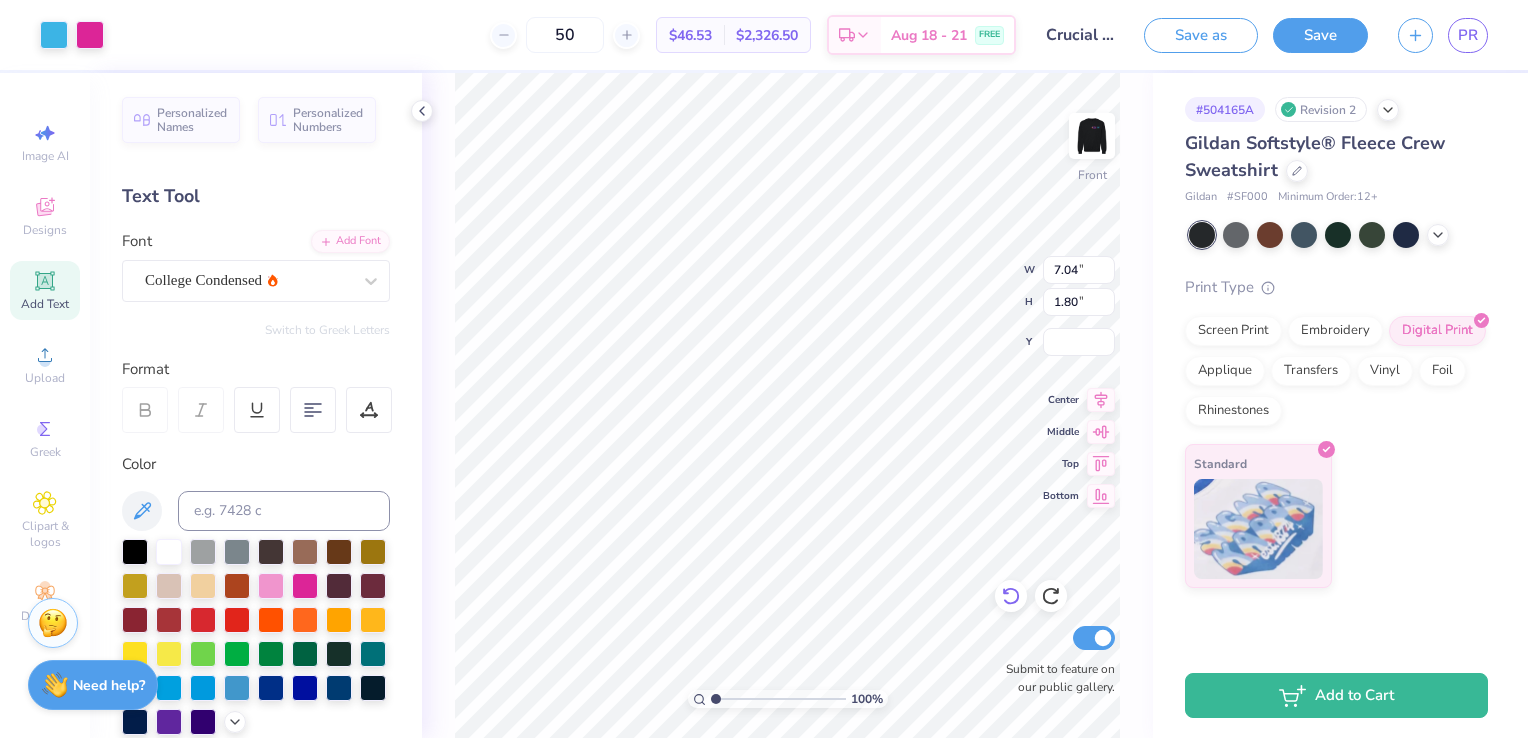 type on "12.40" 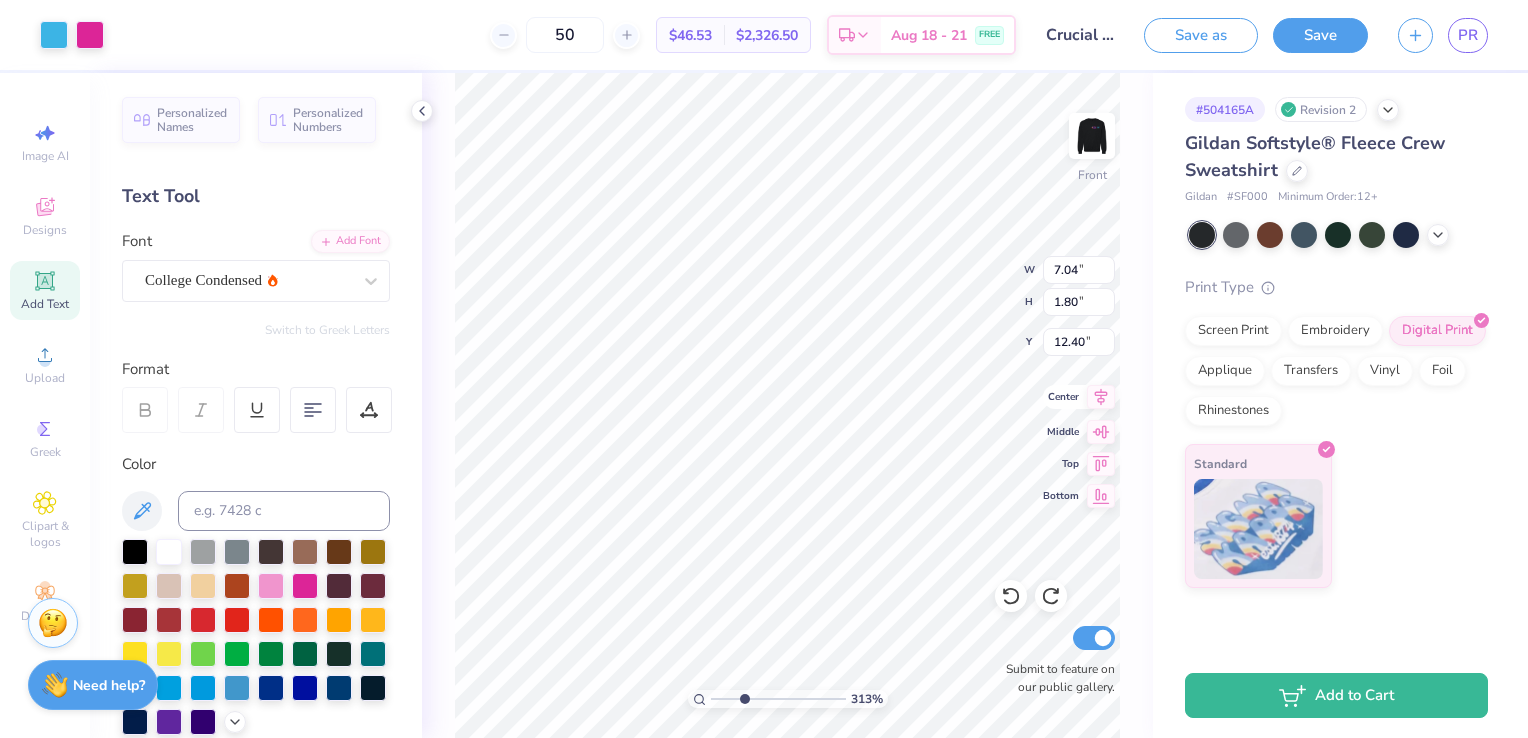click 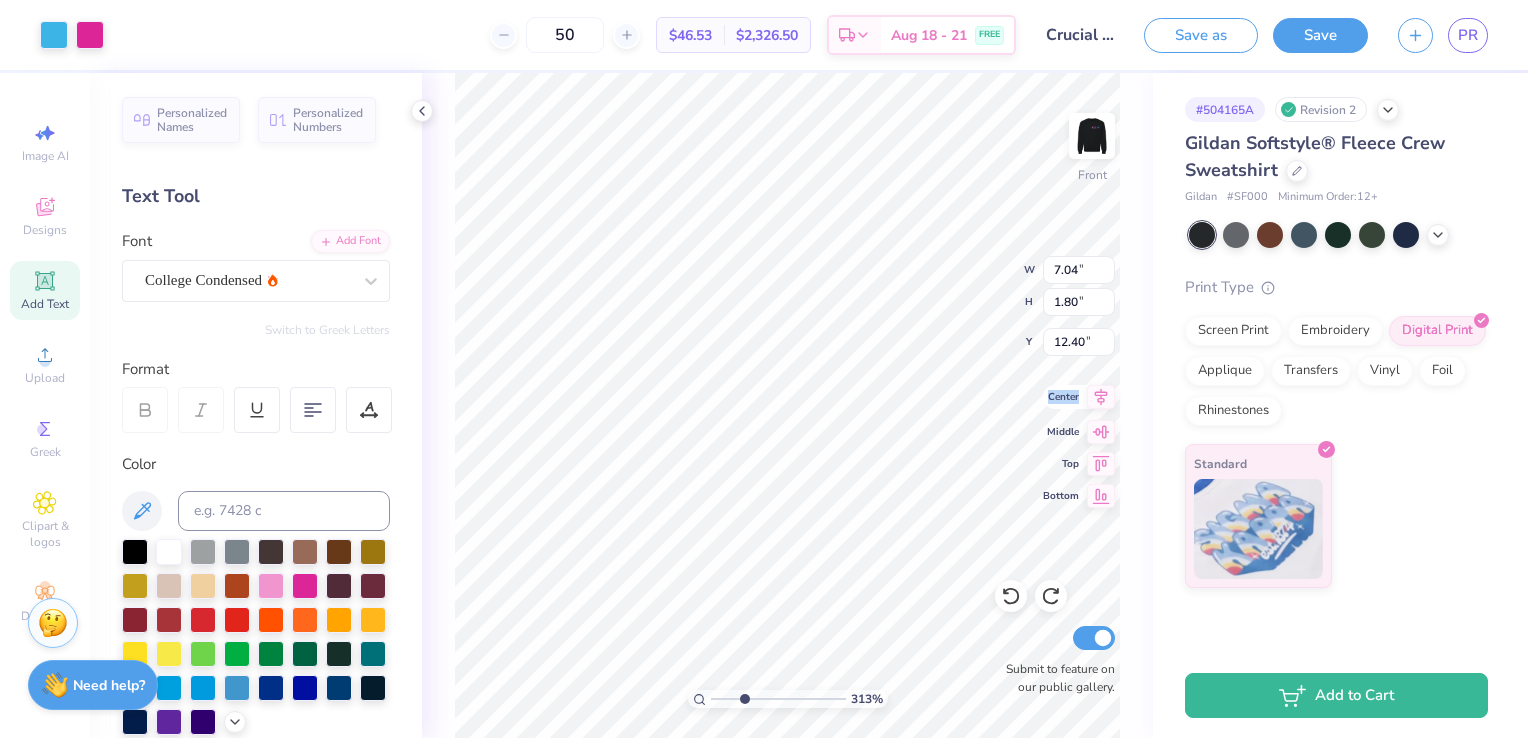 click 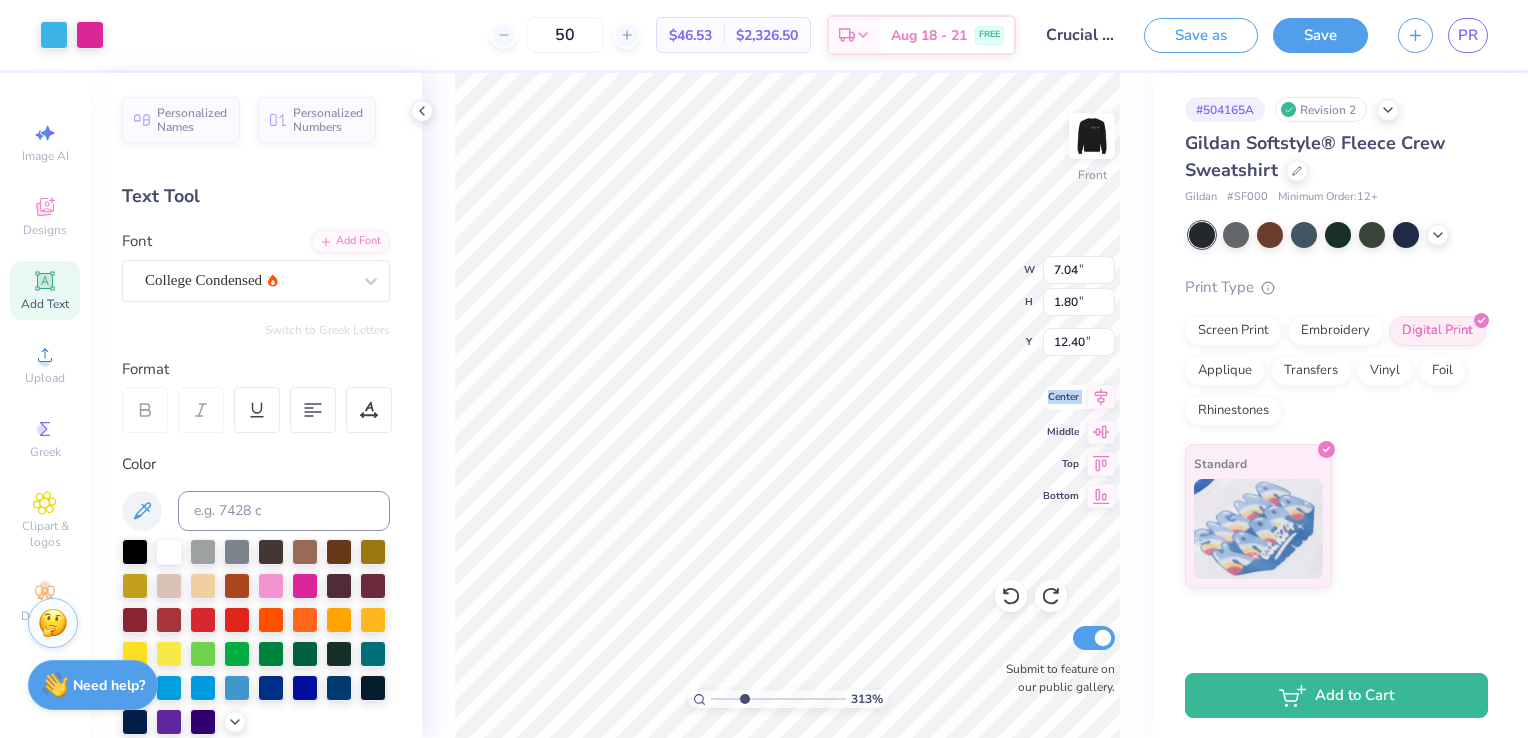 click 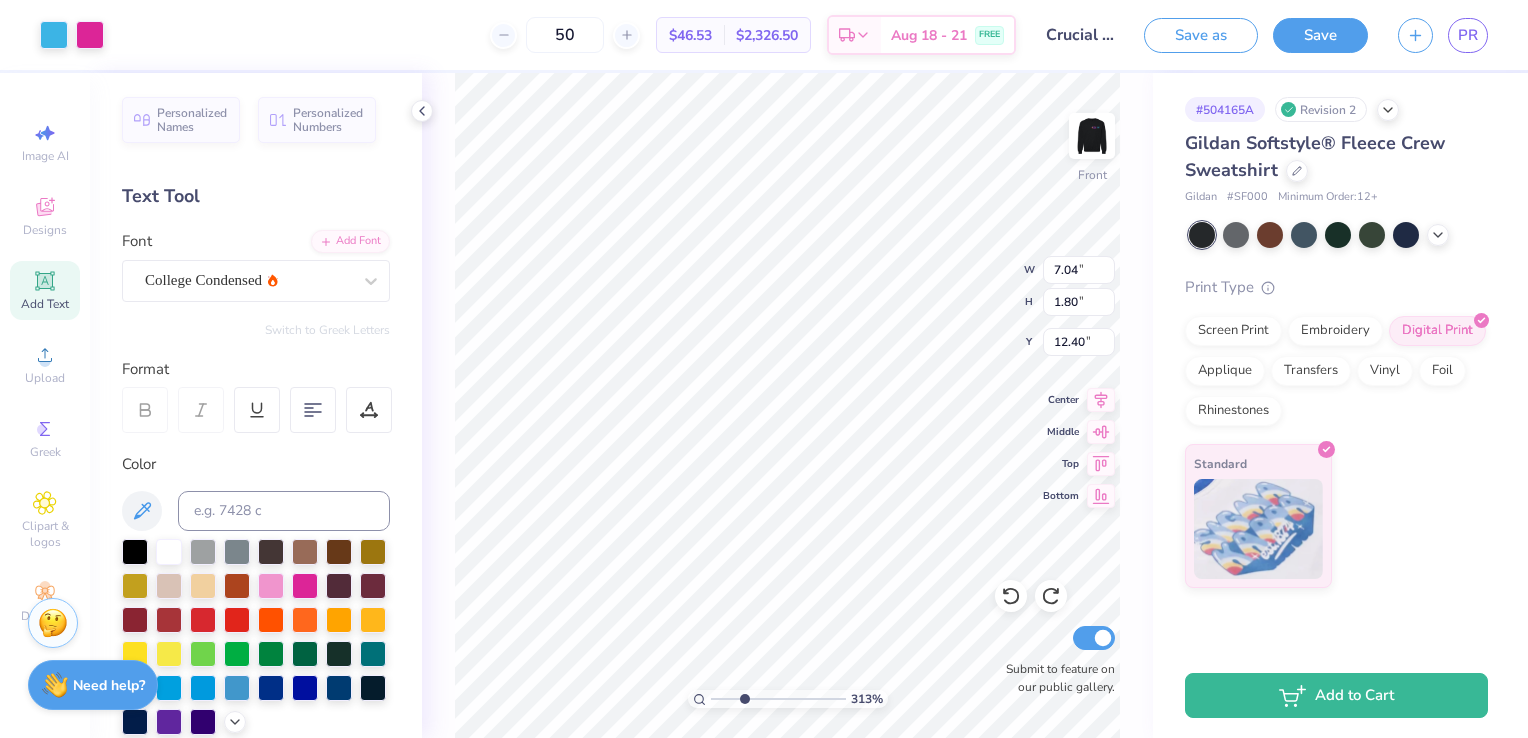 drag, startPoint x: 1089, startPoint y: 393, endPoint x: 1163, endPoint y: 462, distance: 101.17806 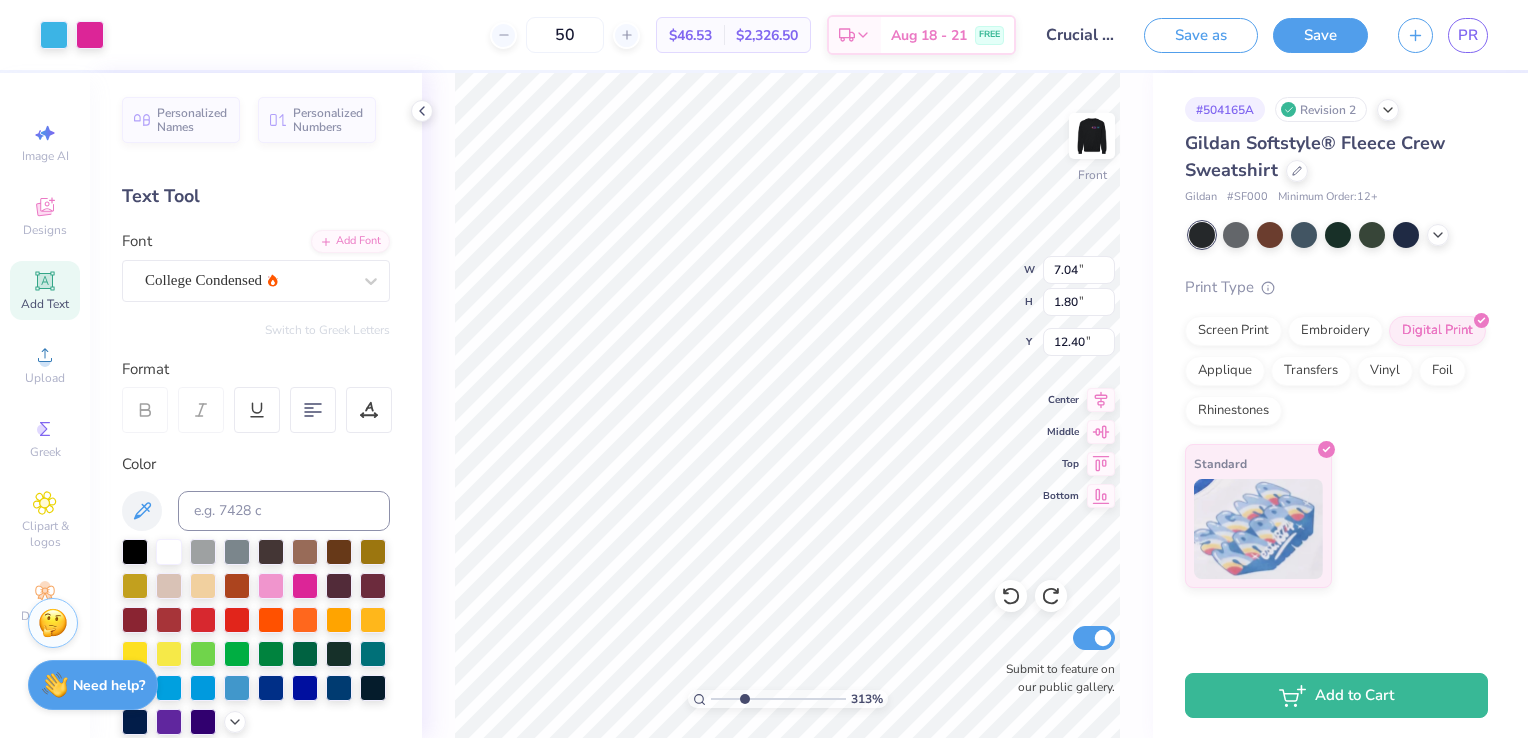 click on "313  % Front W 7.04 7.04 " H 1.80 1.80 " Y 12.40 12.40 " Center Middle Top Bottom Submit to feature on our public gallery." at bounding box center [787, 405] 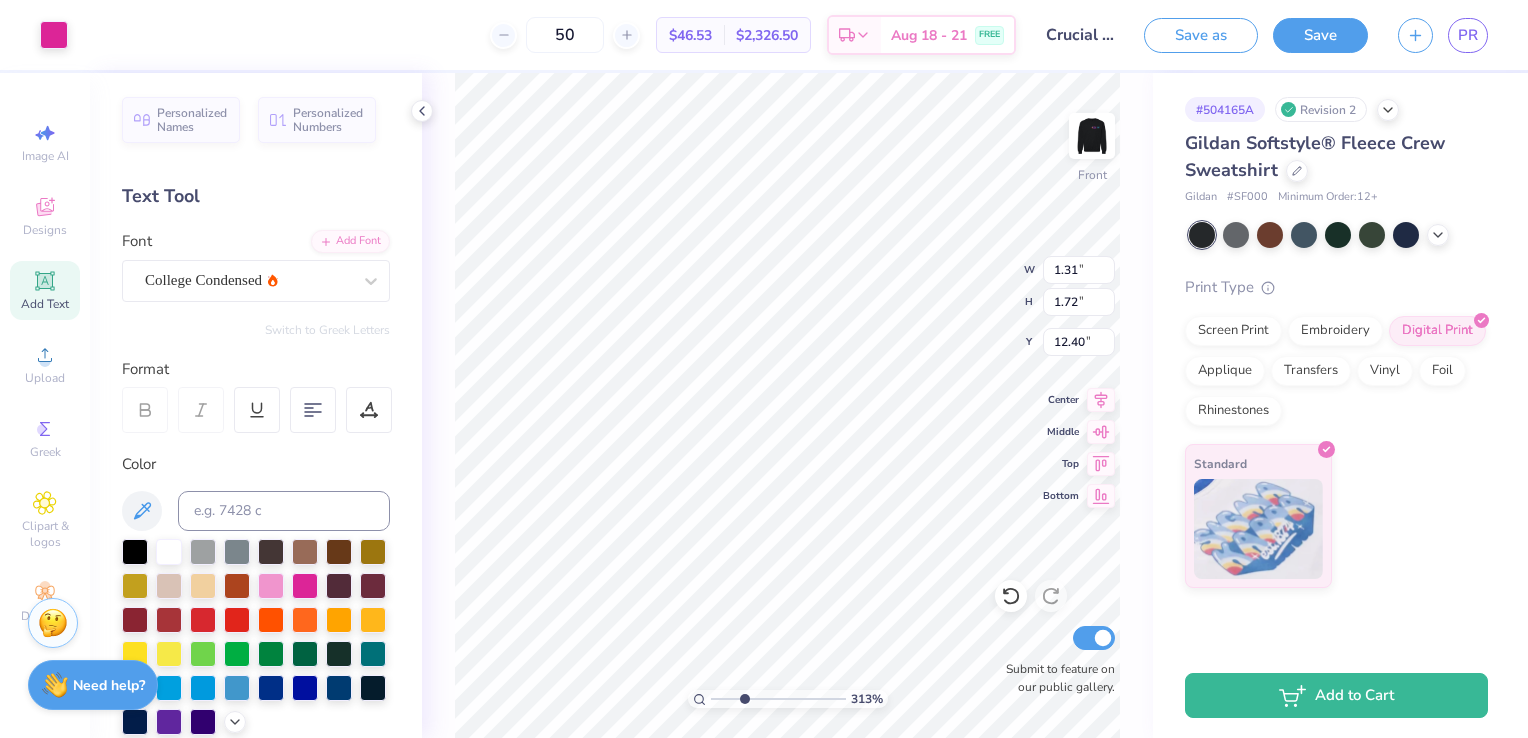 type on "3.12718447484526" 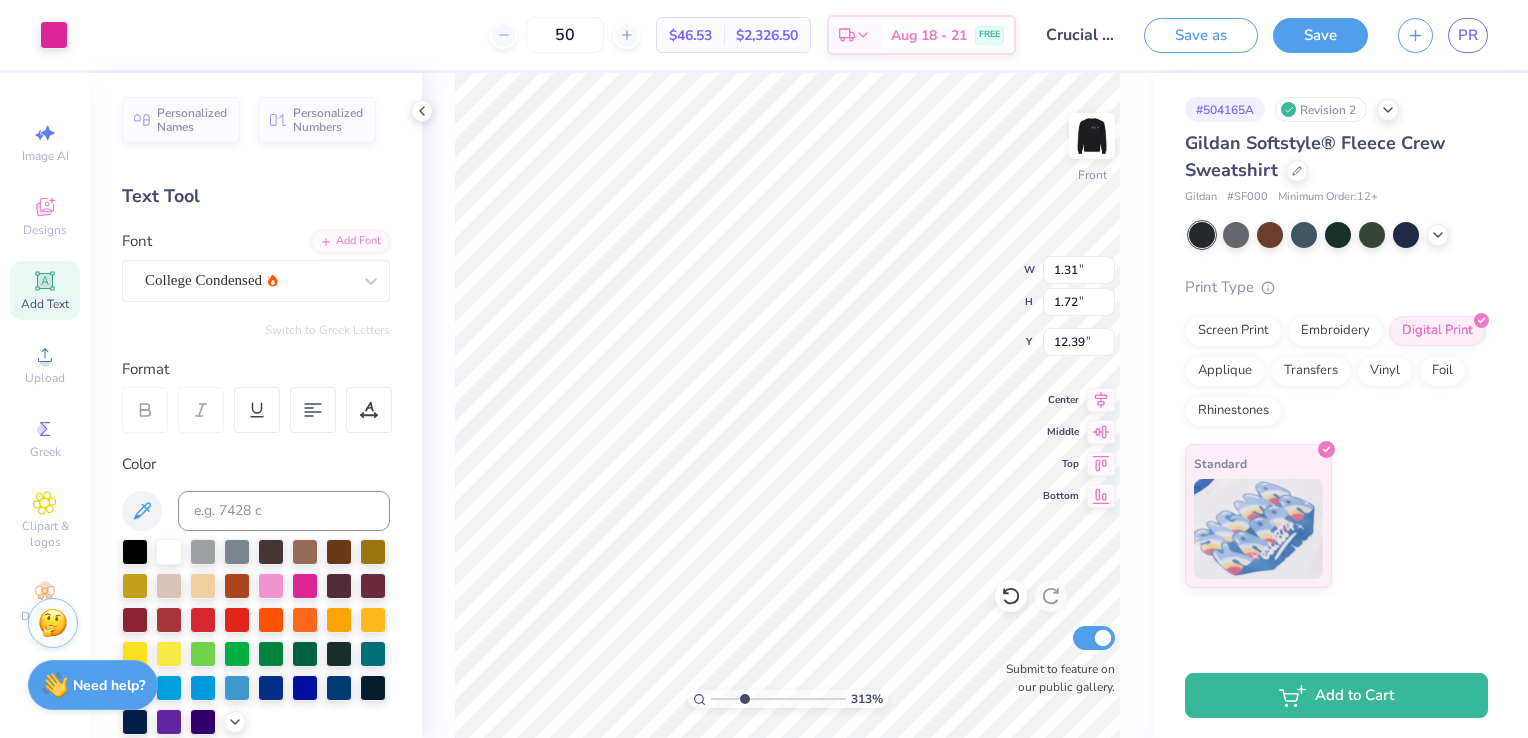 type on "3.12718447484526" 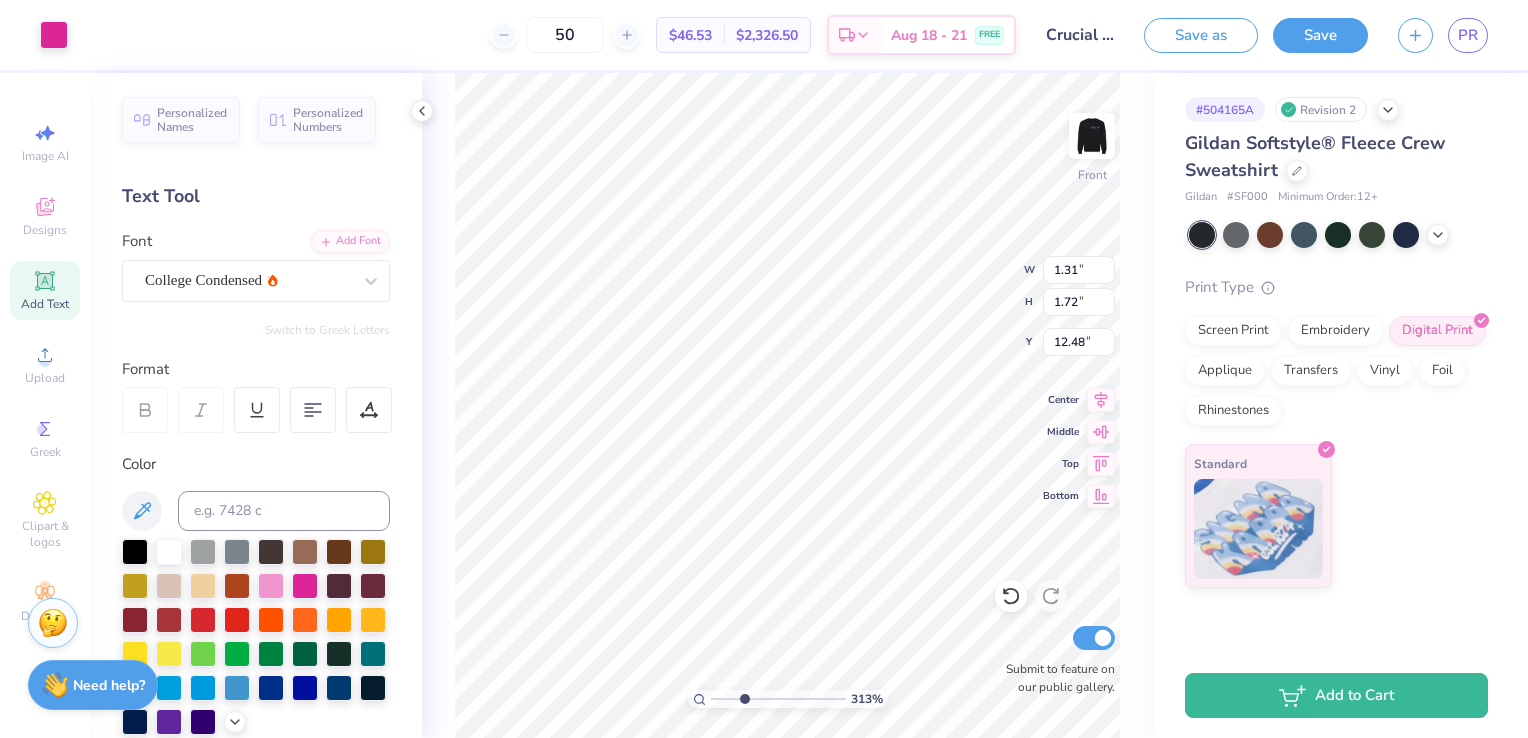 type on "3.12718447484526" 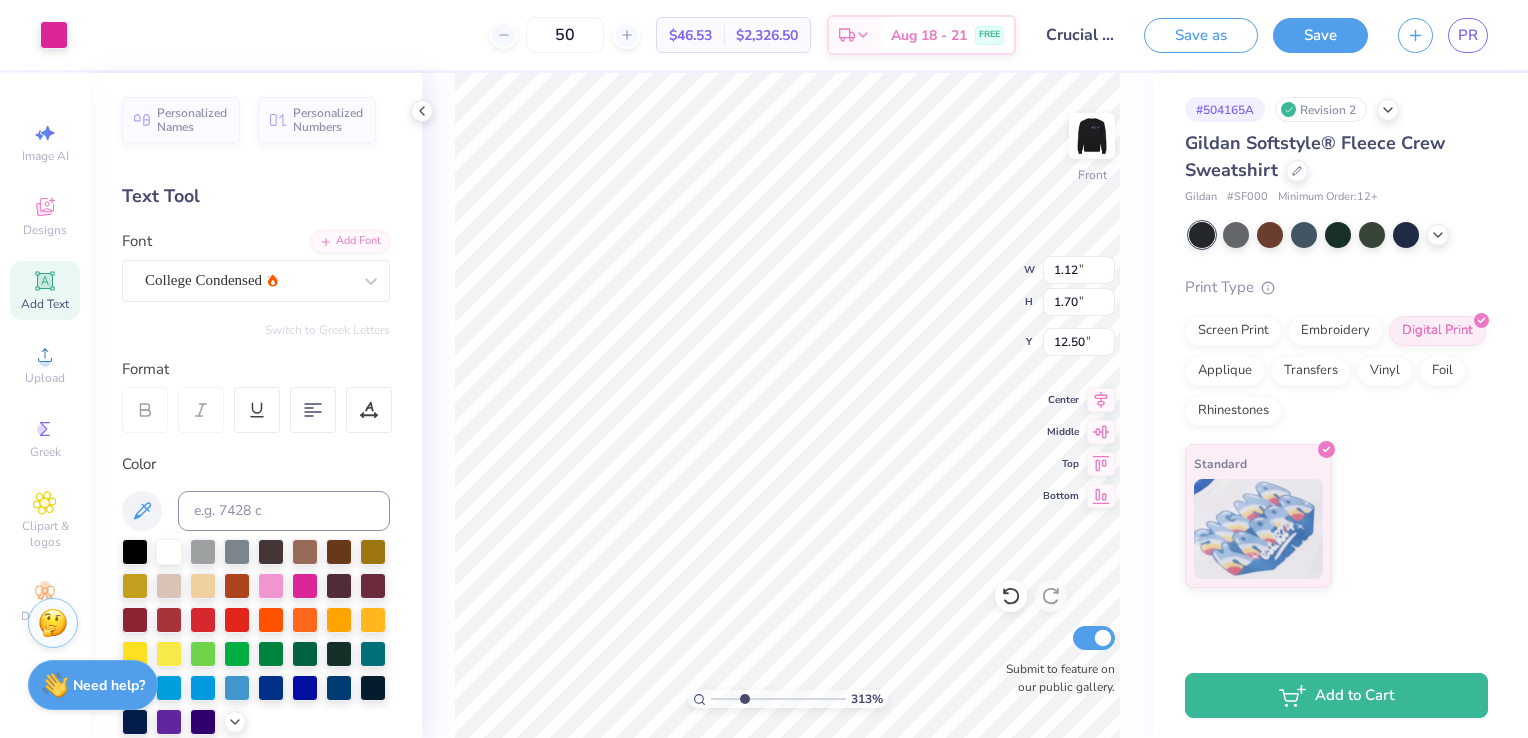 type on "3.12718447484526" 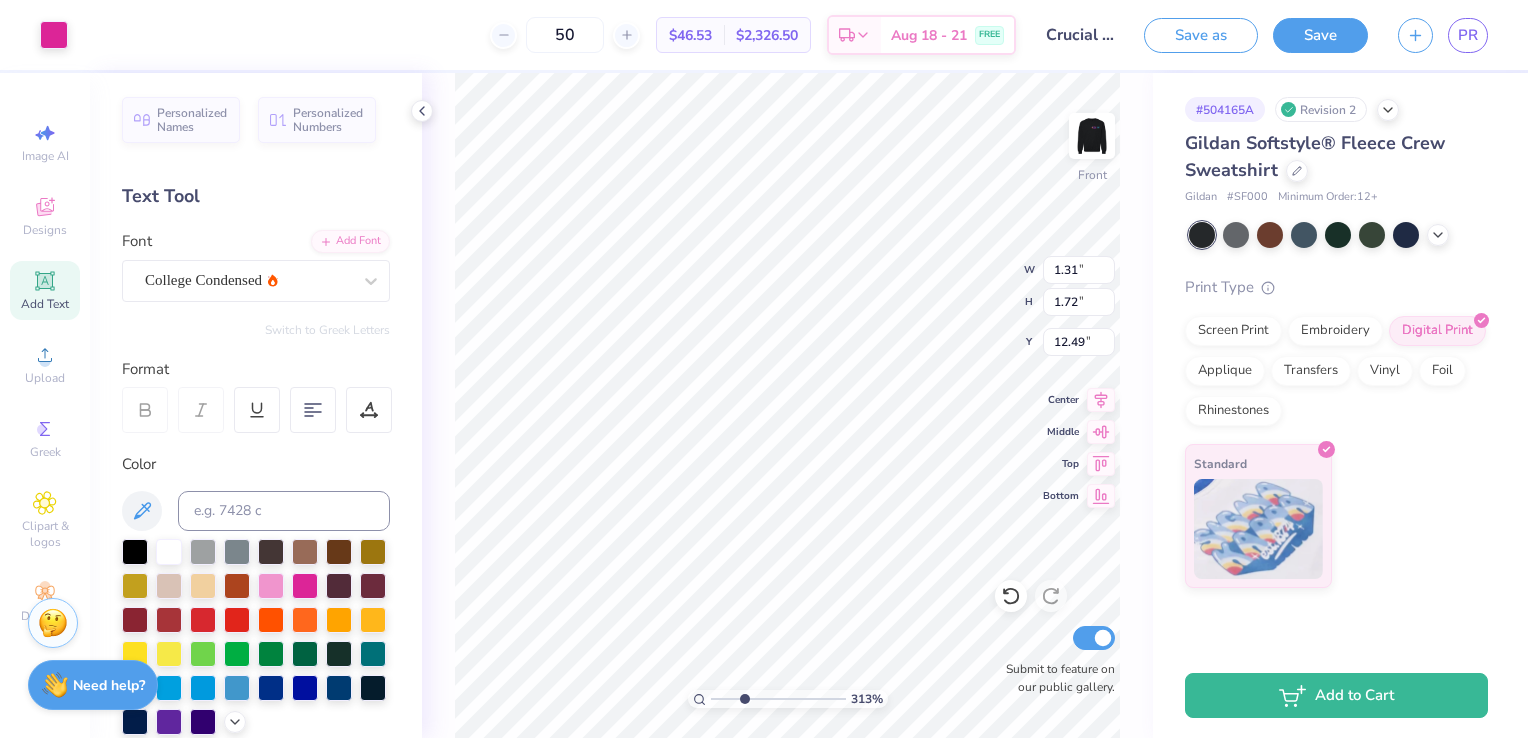 type on "3.12718447484526" 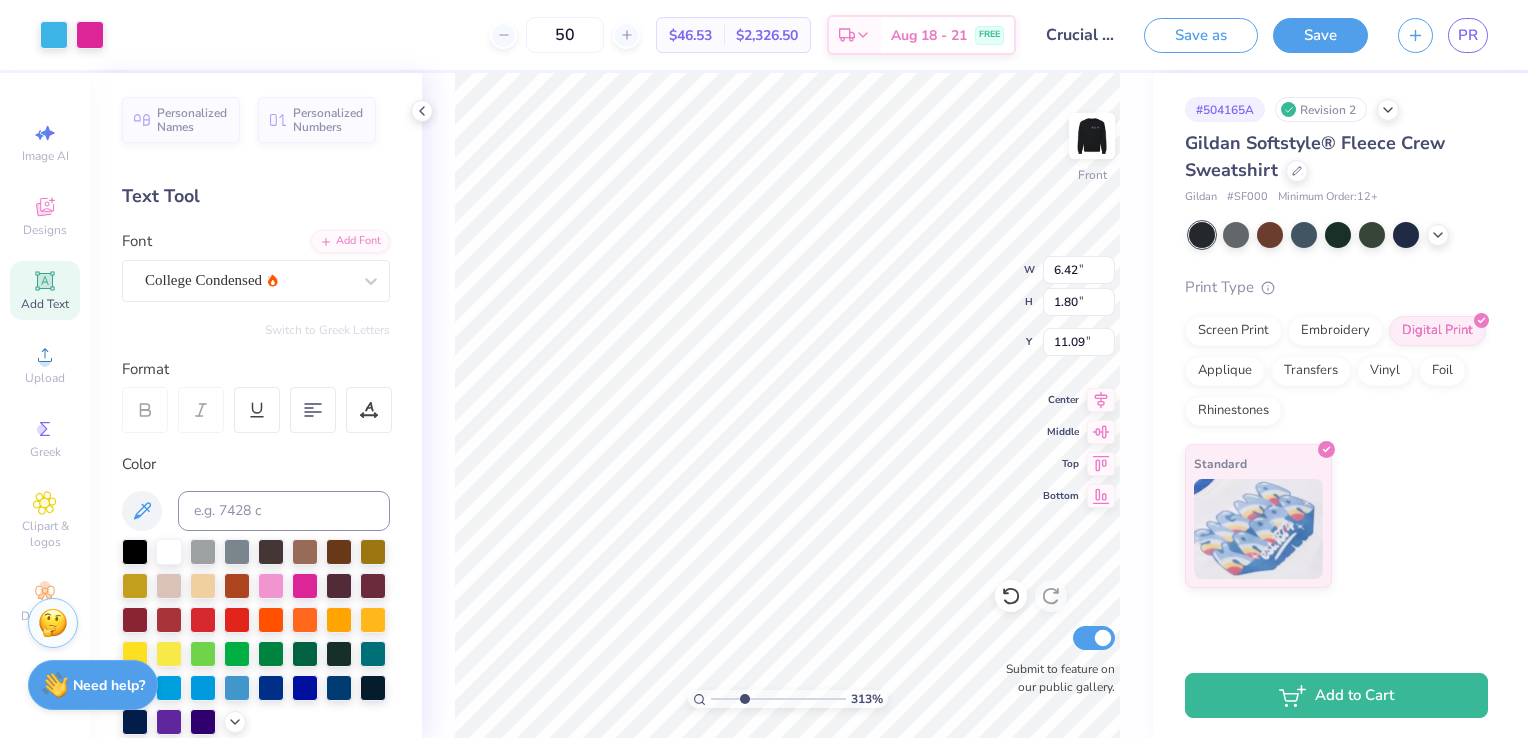 type on "3.12718447484526" 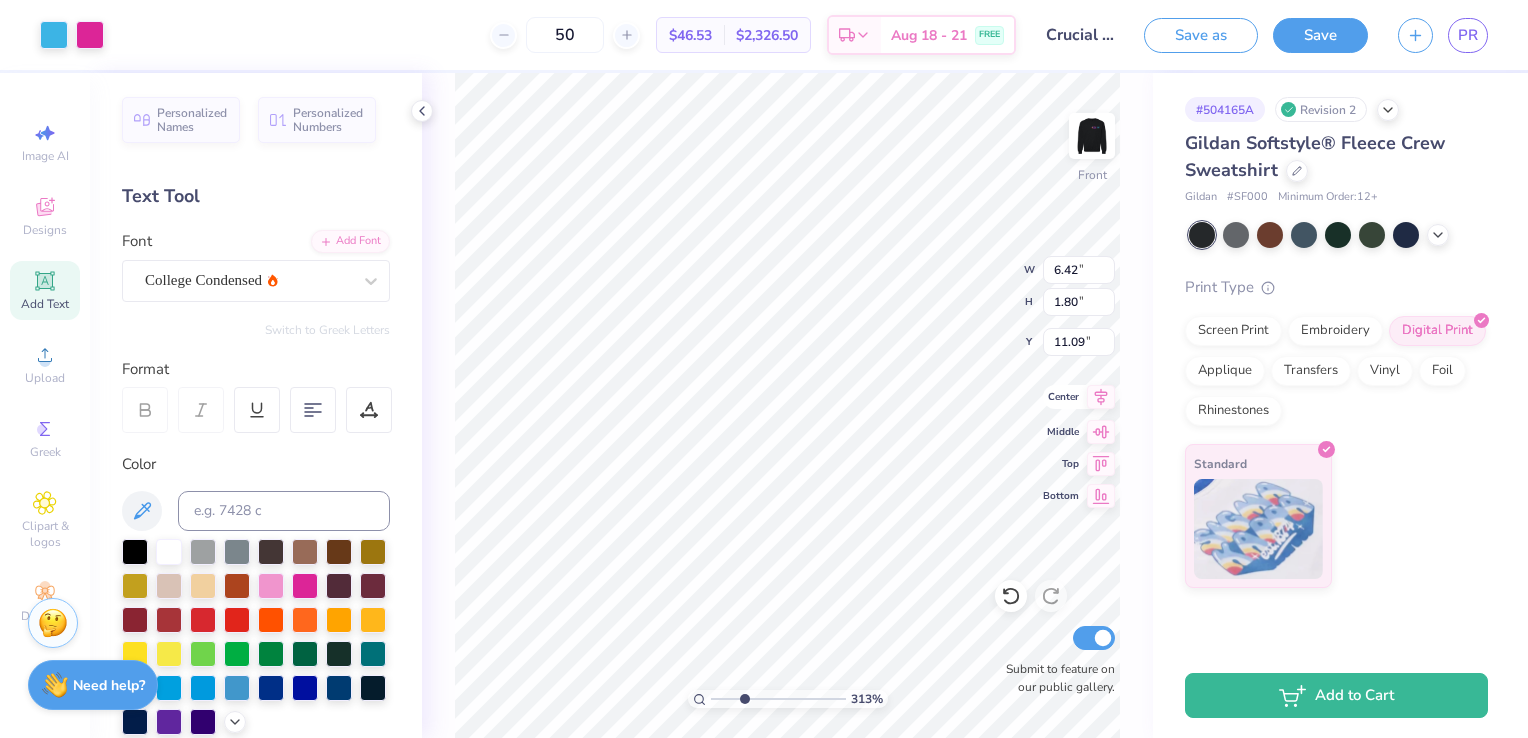 click 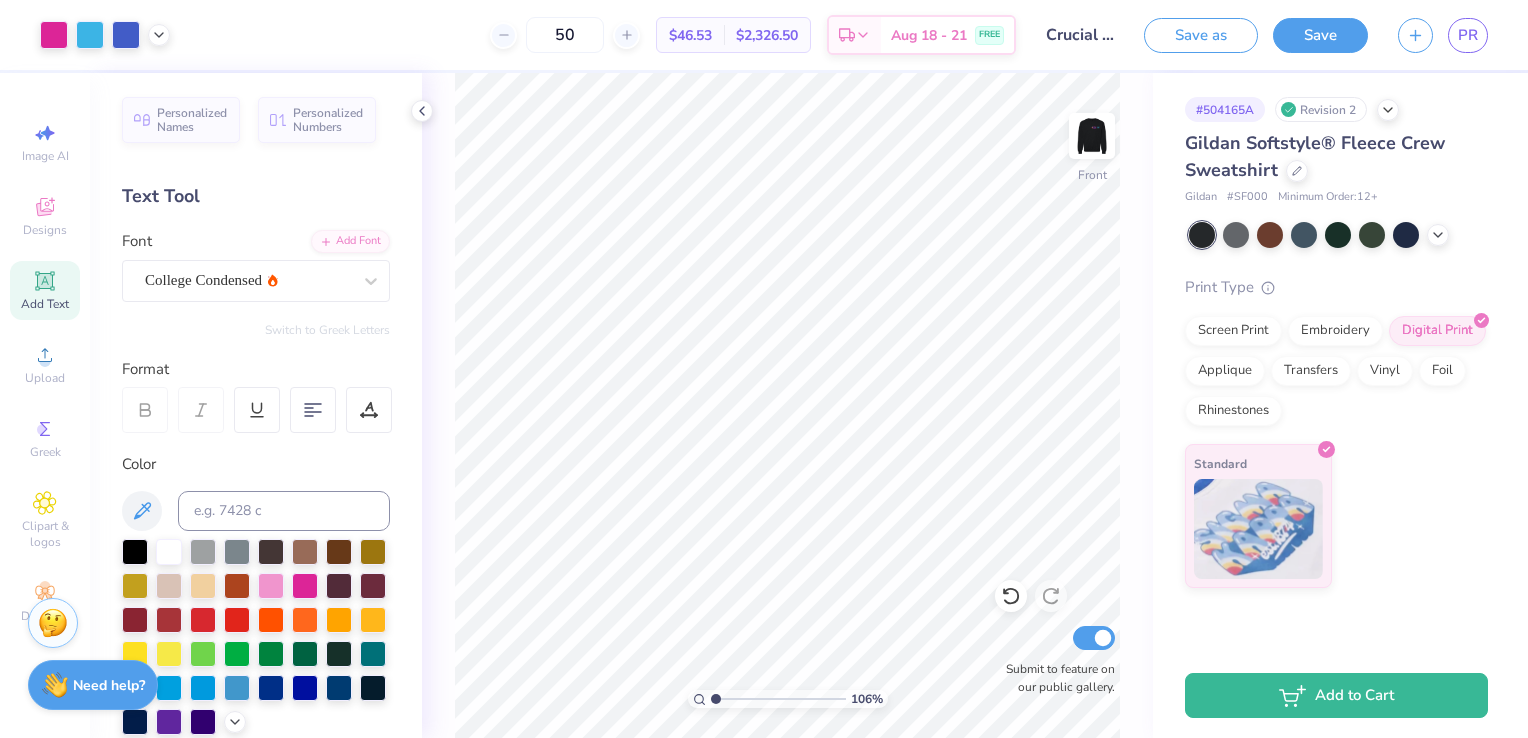 type on "1" 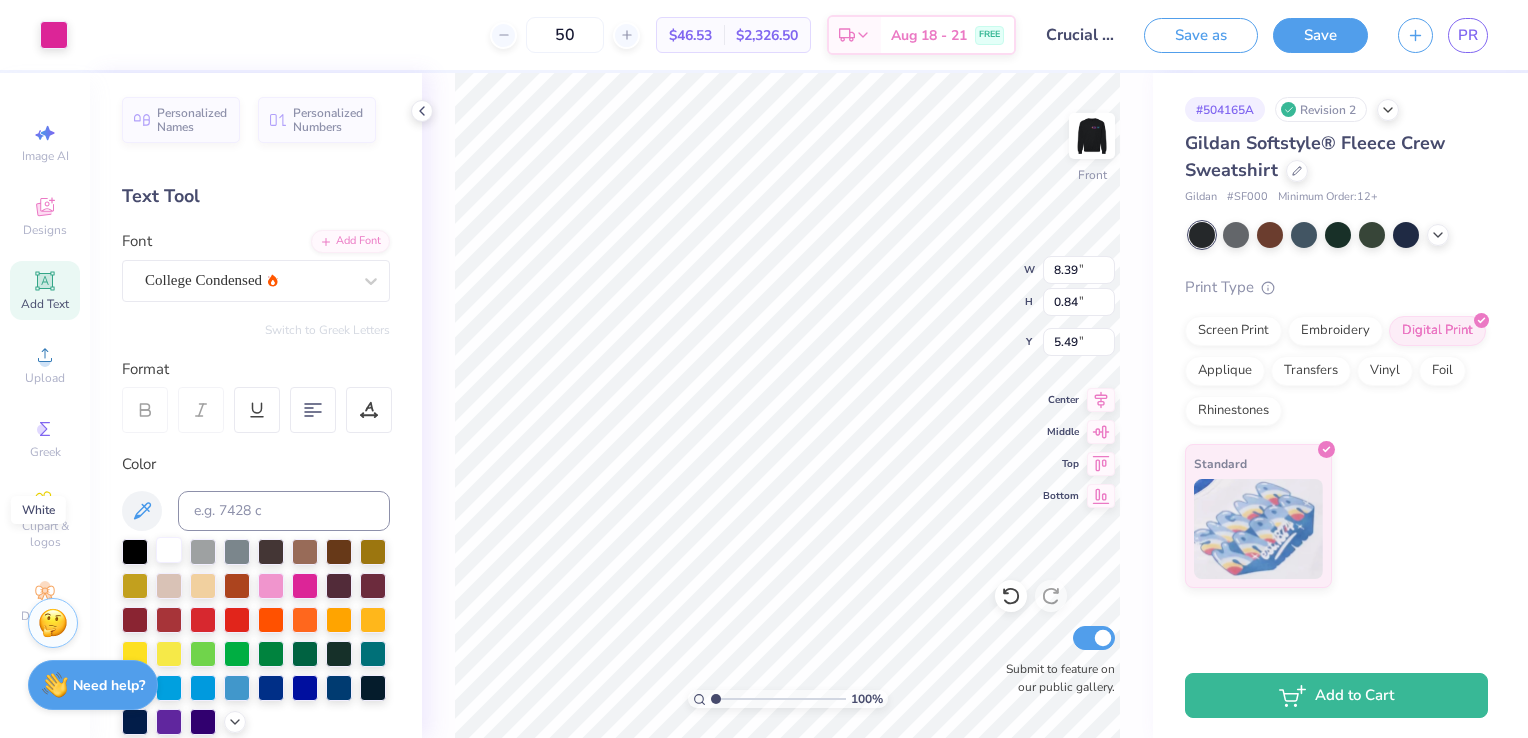 click at bounding box center (169, 550) 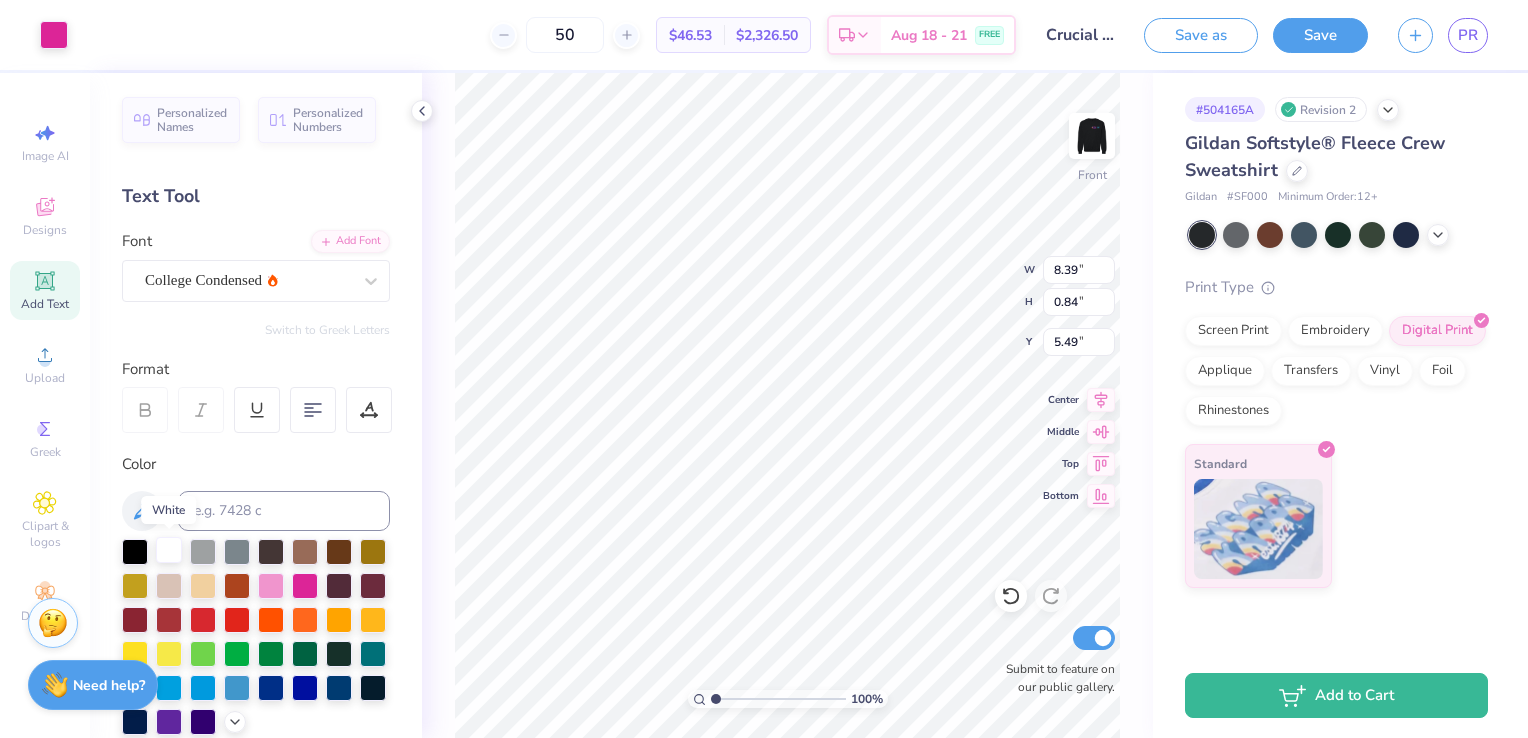 click at bounding box center [169, 550] 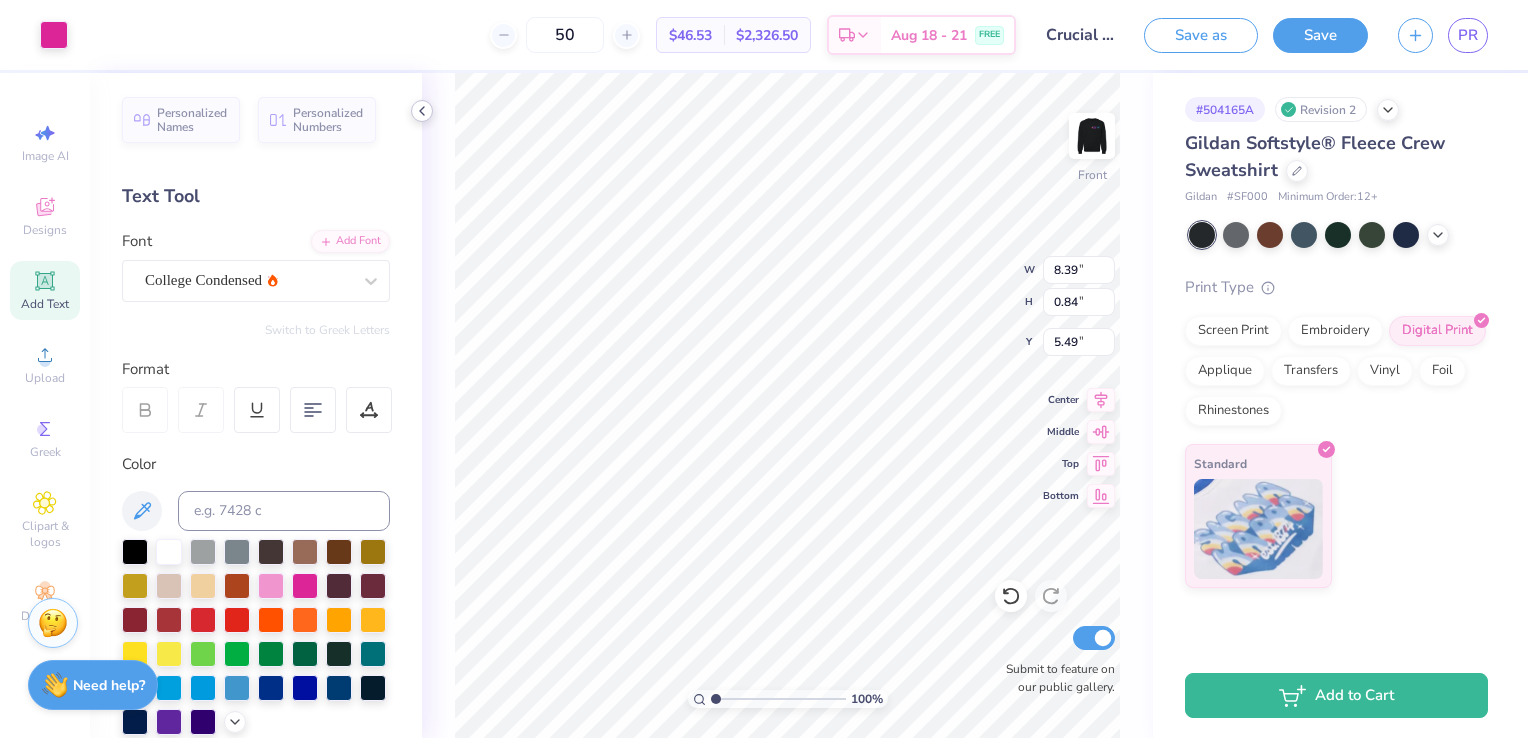 click 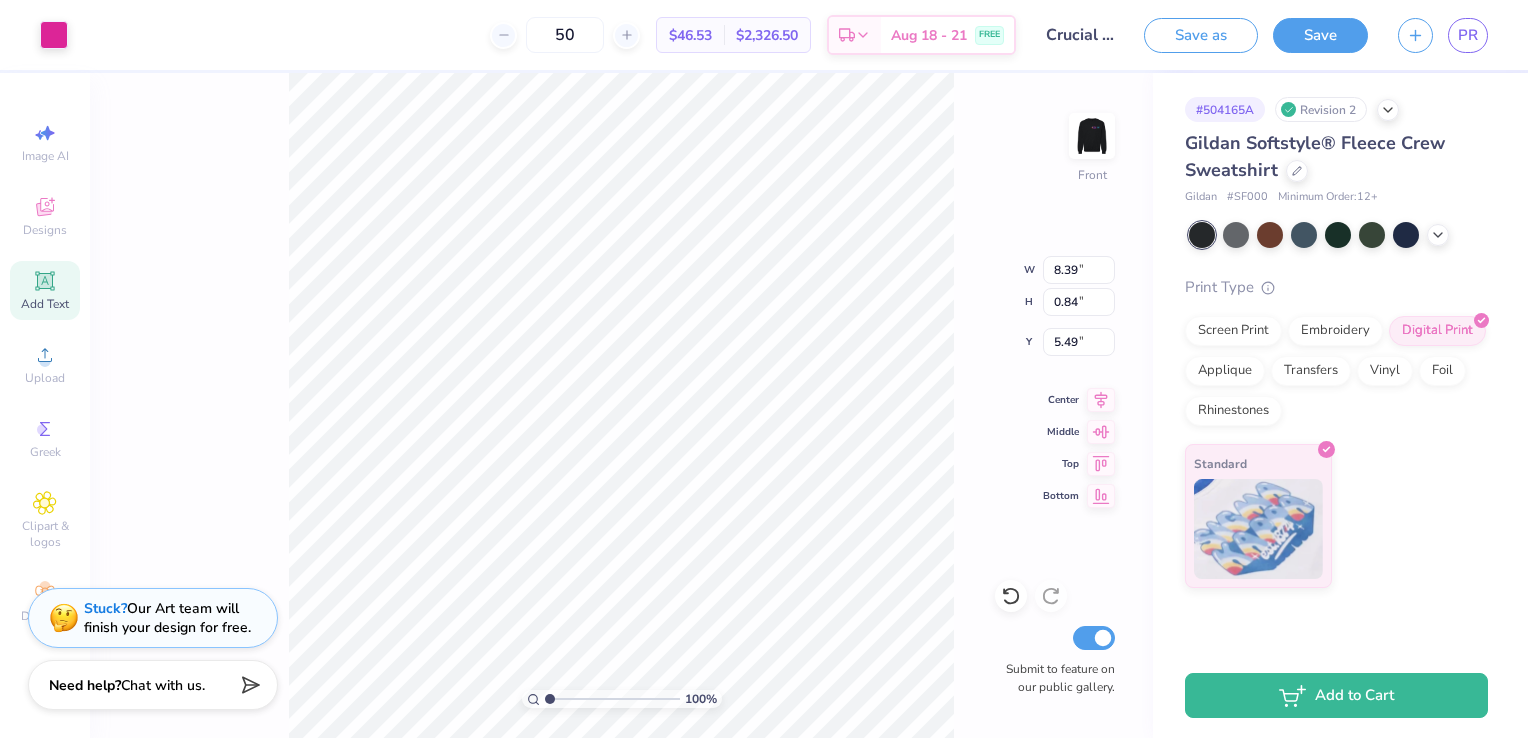 type on "6.24" 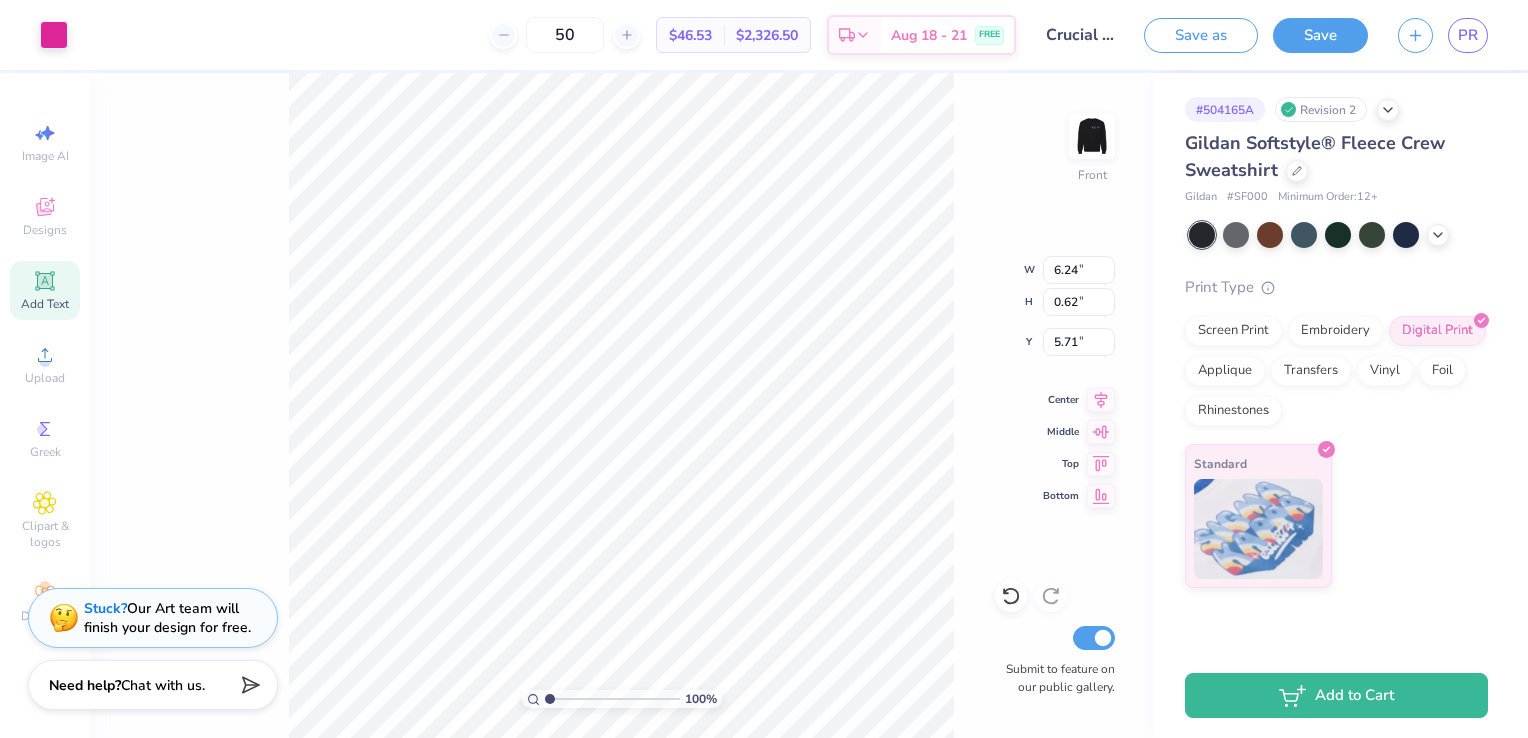 type on "8.07" 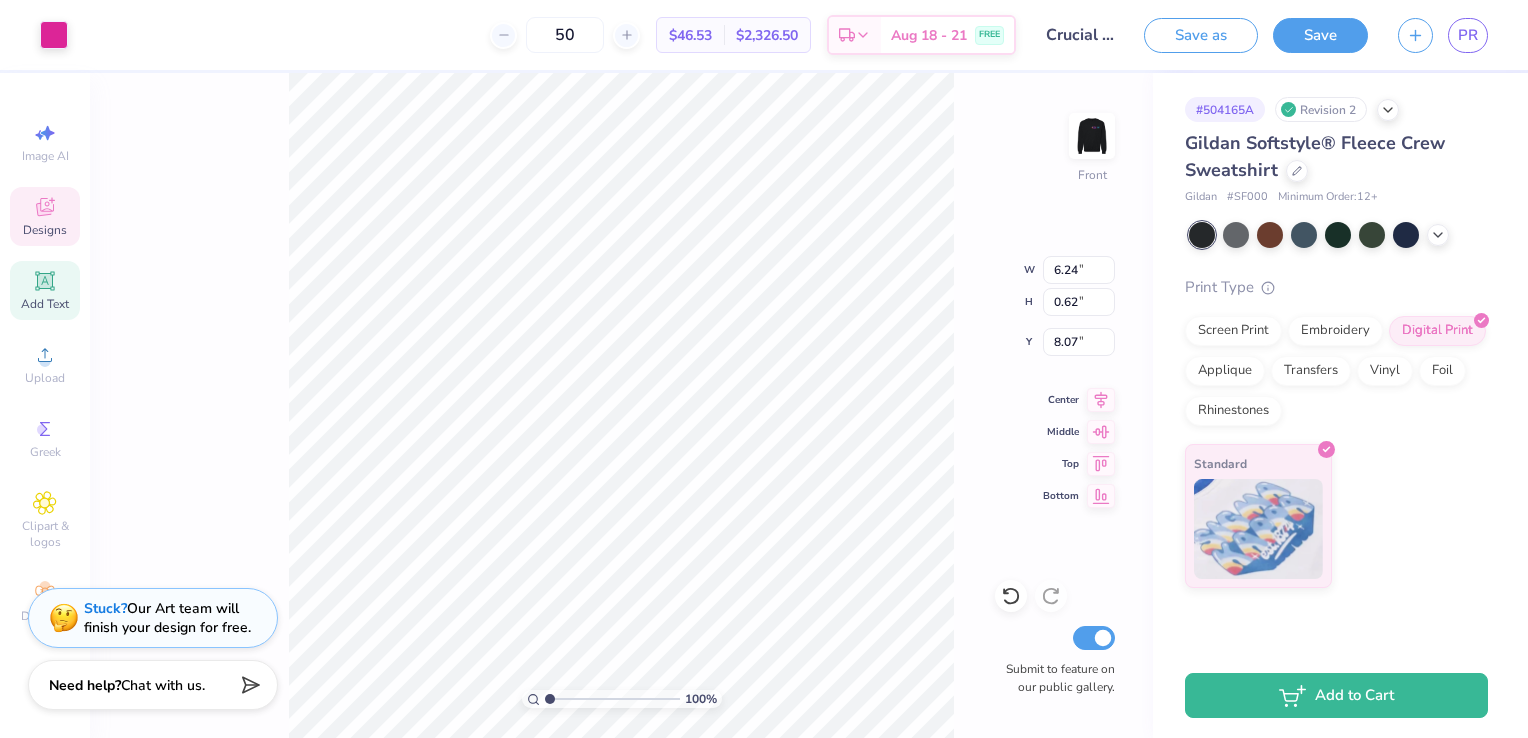 click on "Designs" at bounding box center [45, 230] 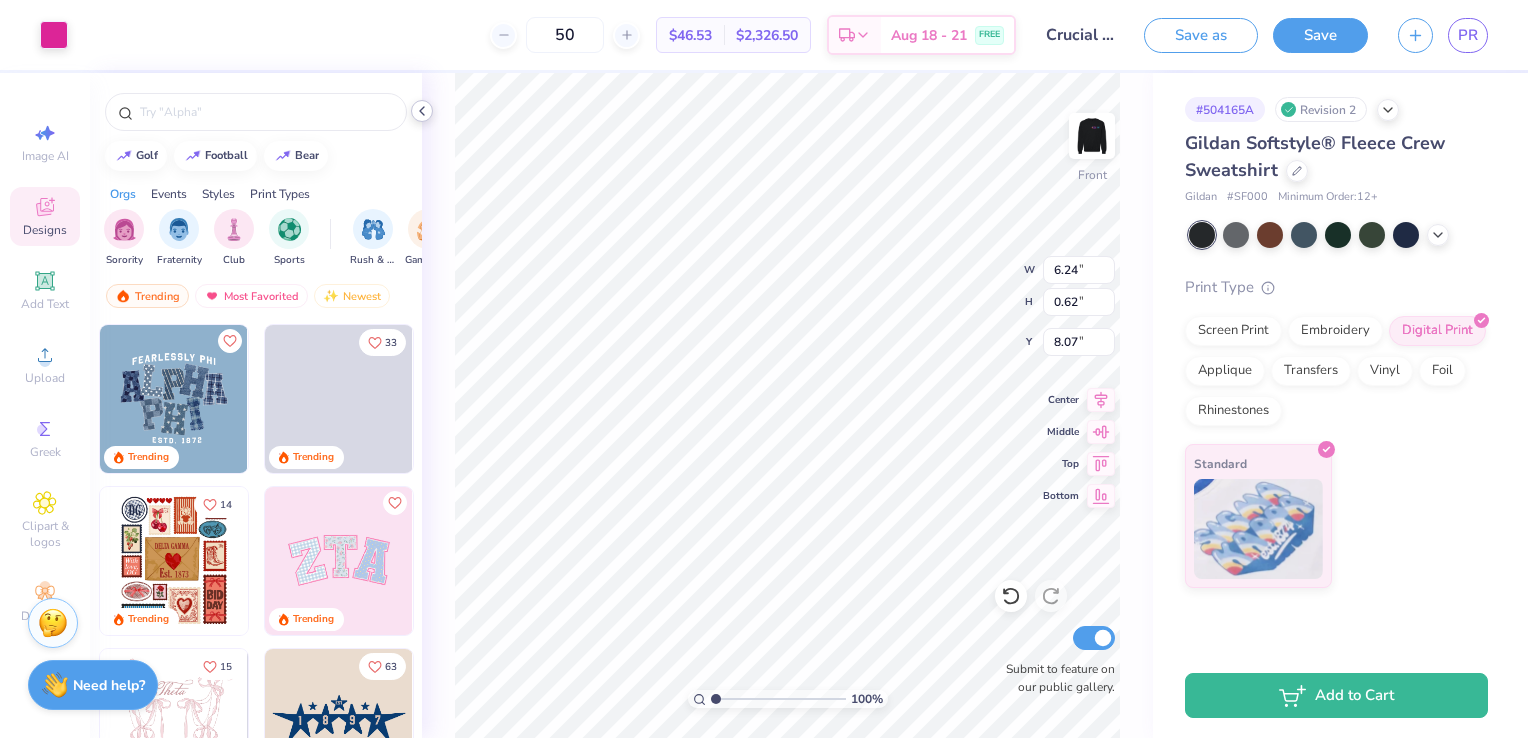 click 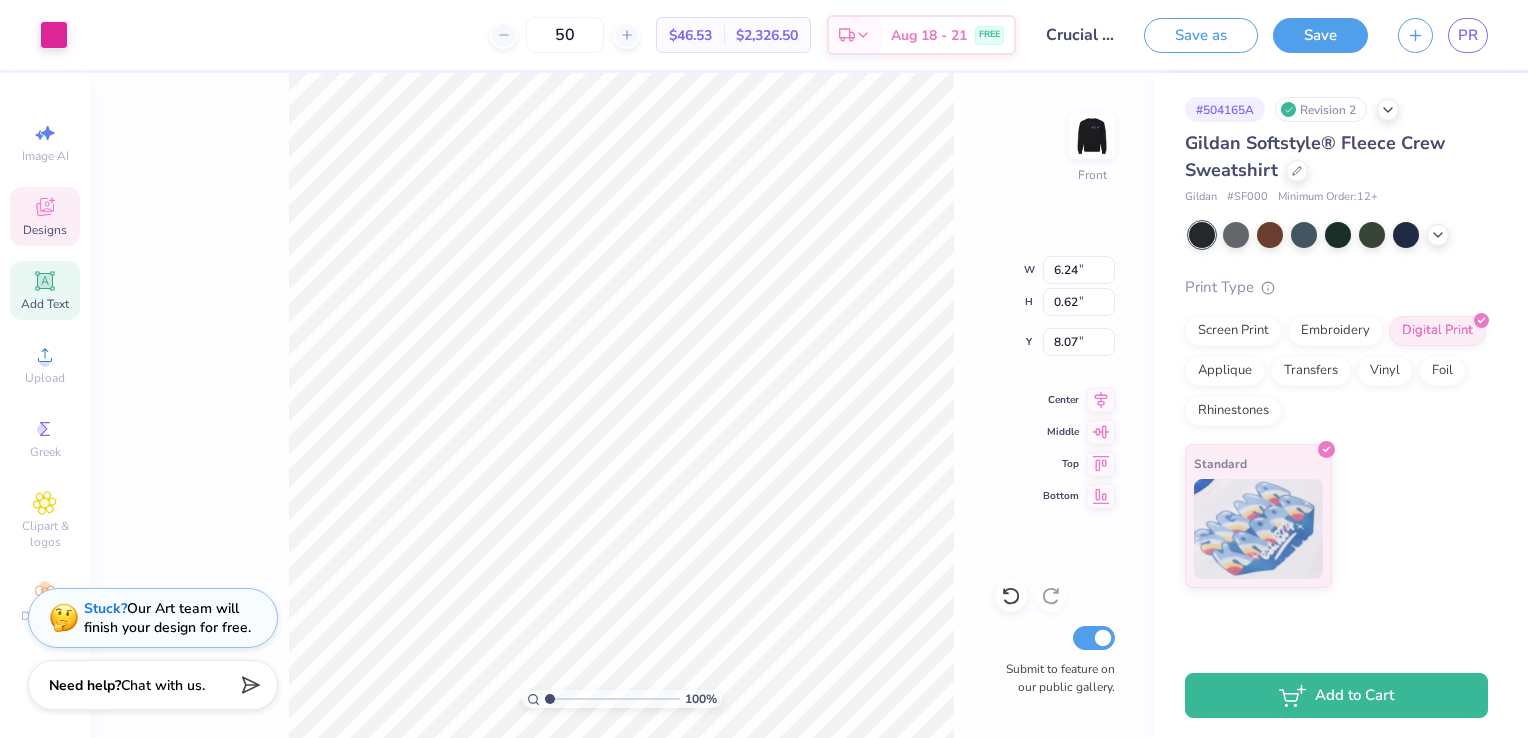 click on "Add Text" at bounding box center [45, 304] 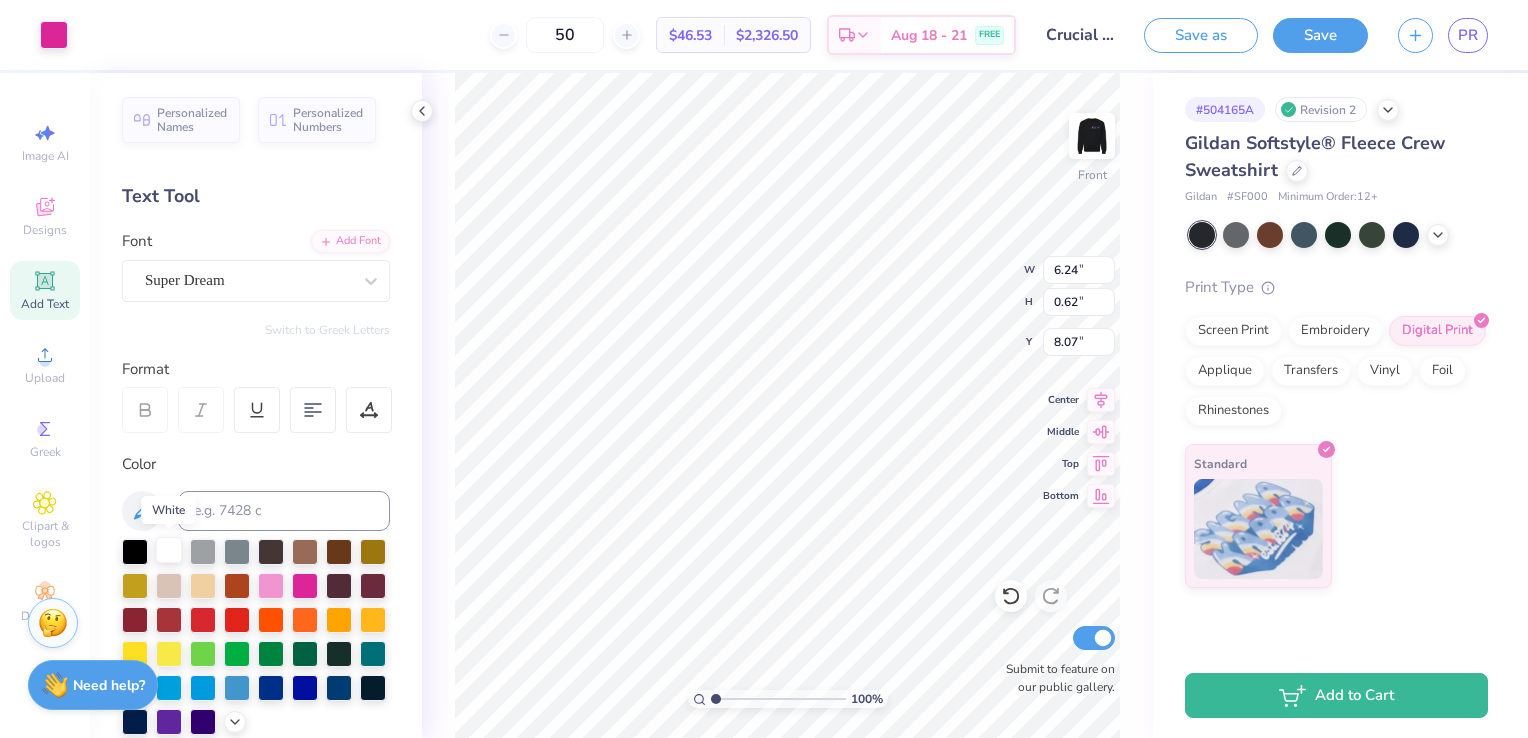 click at bounding box center [169, 550] 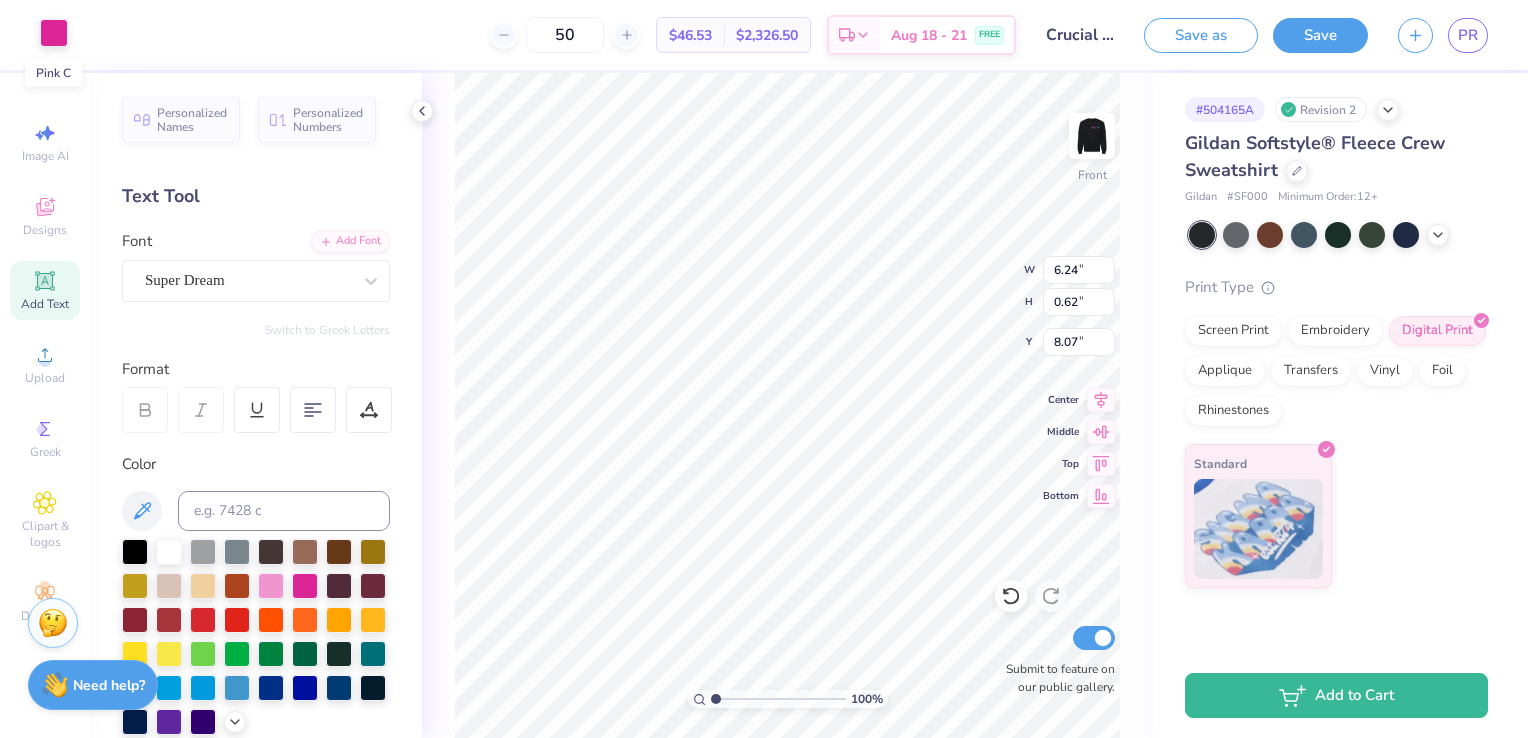 click at bounding box center (54, 33) 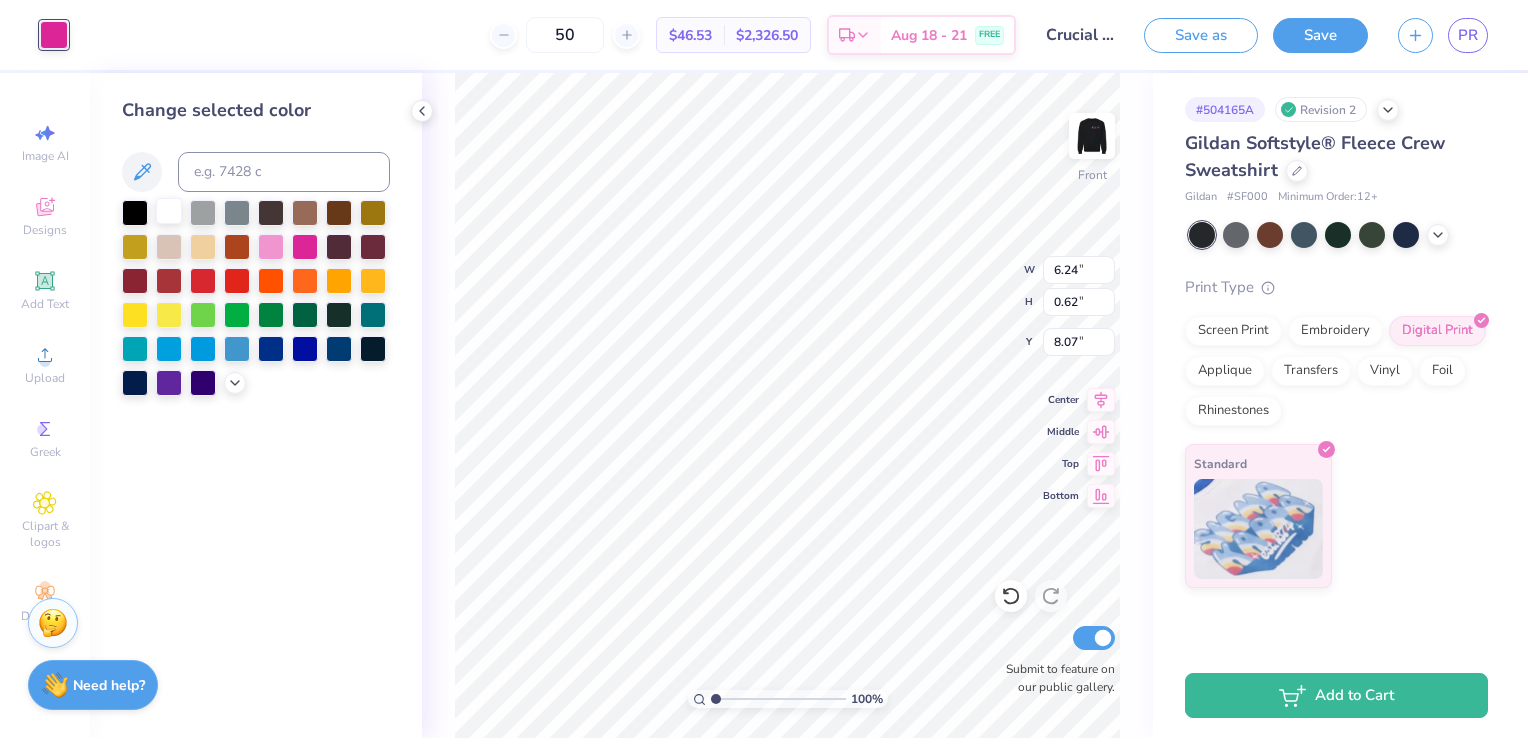 click at bounding box center (169, 211) 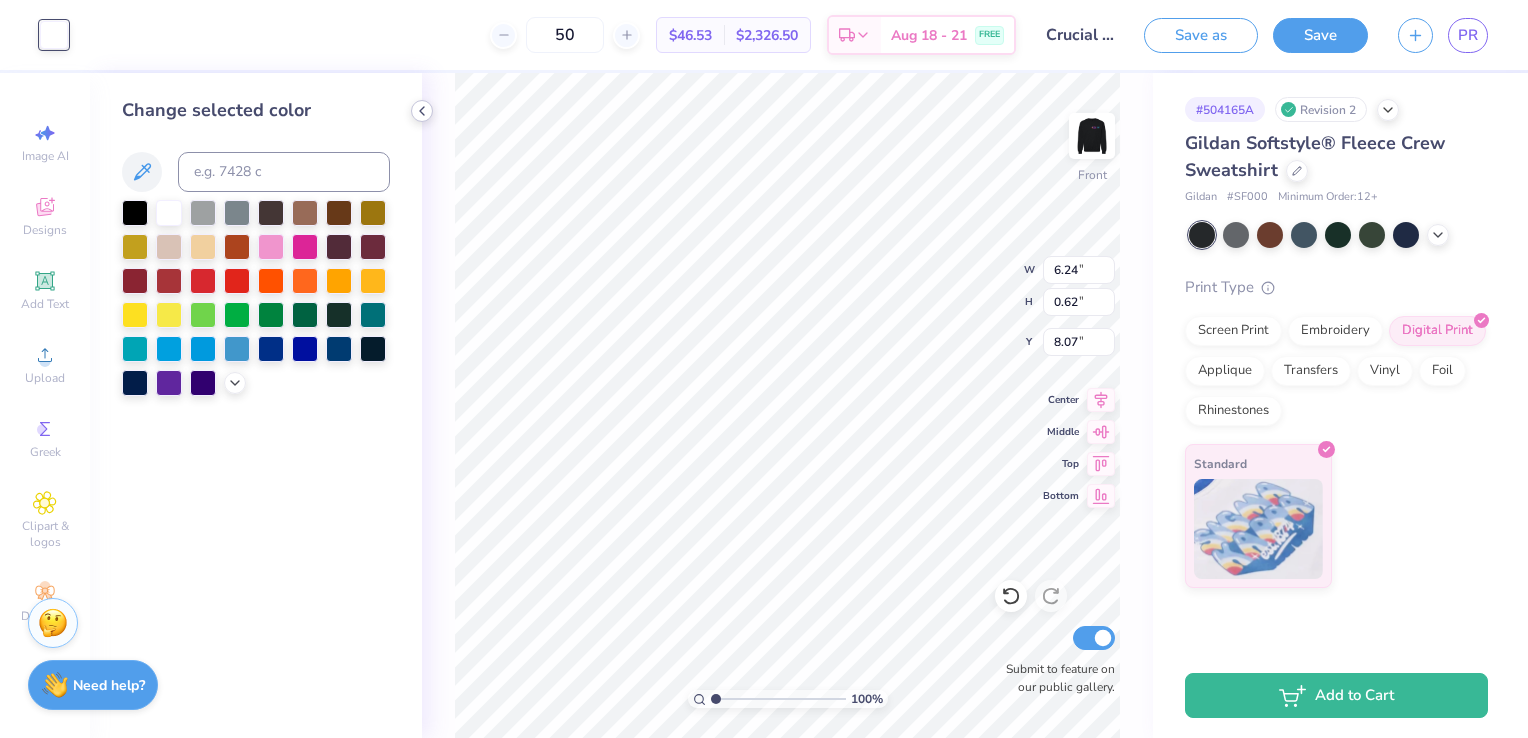 click 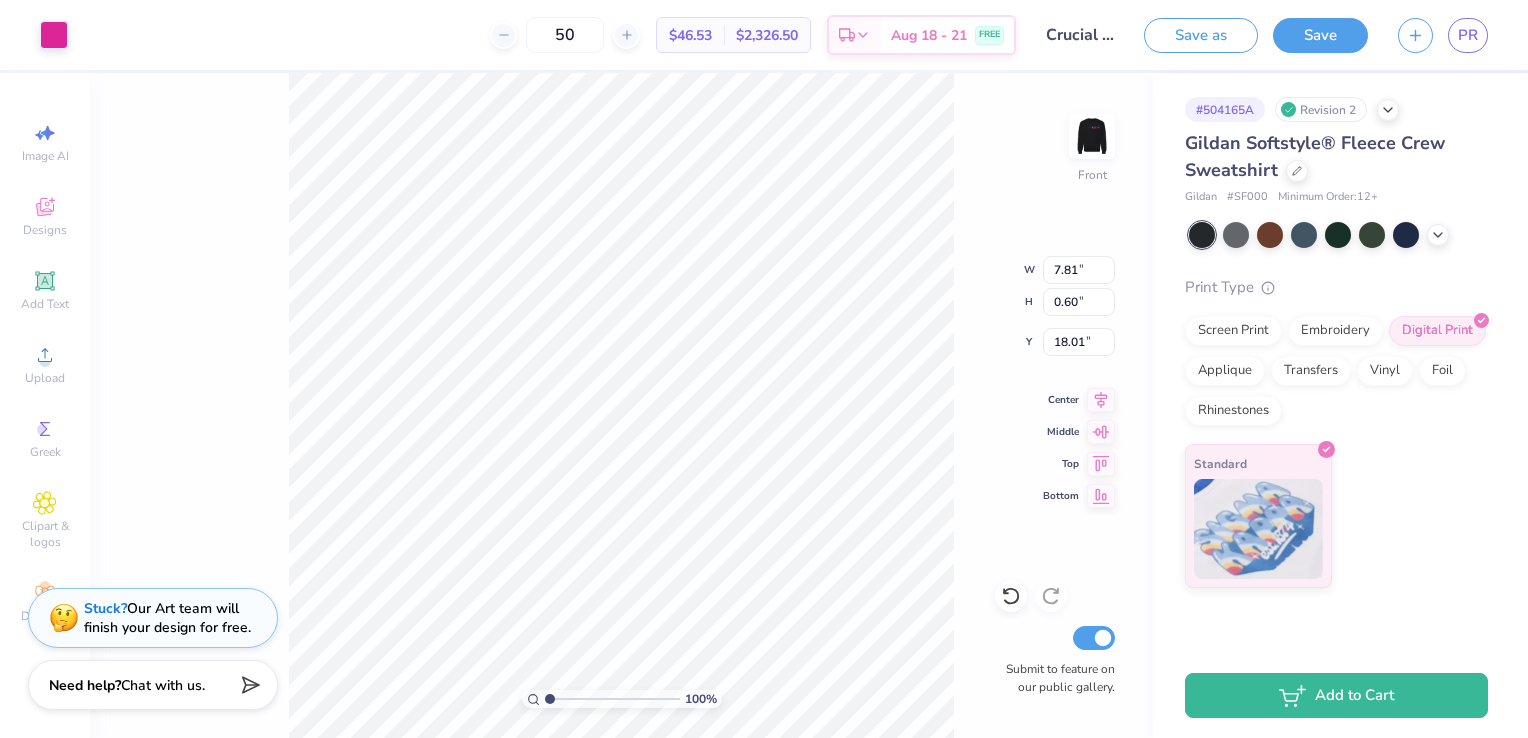 type on "7.81" 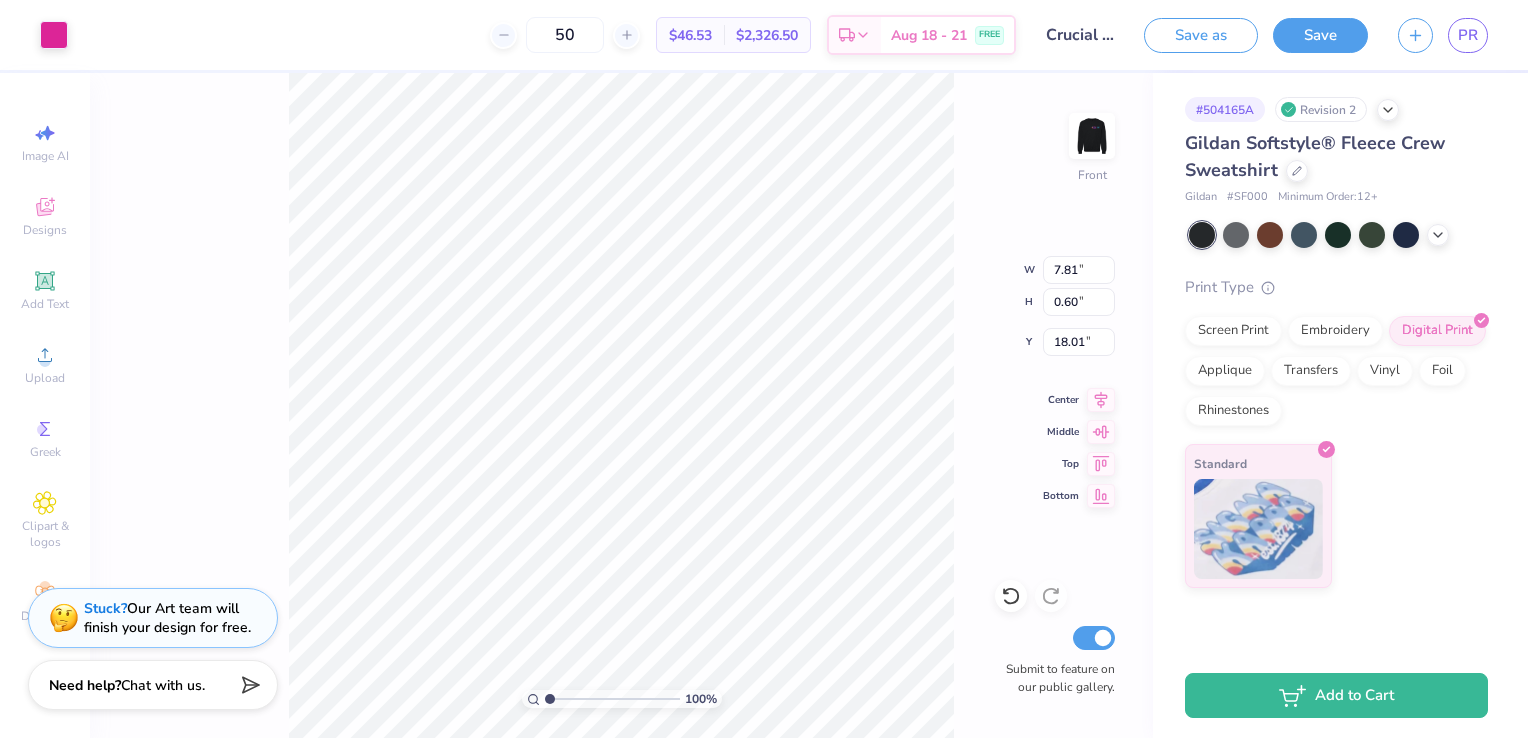 type on "13.70" 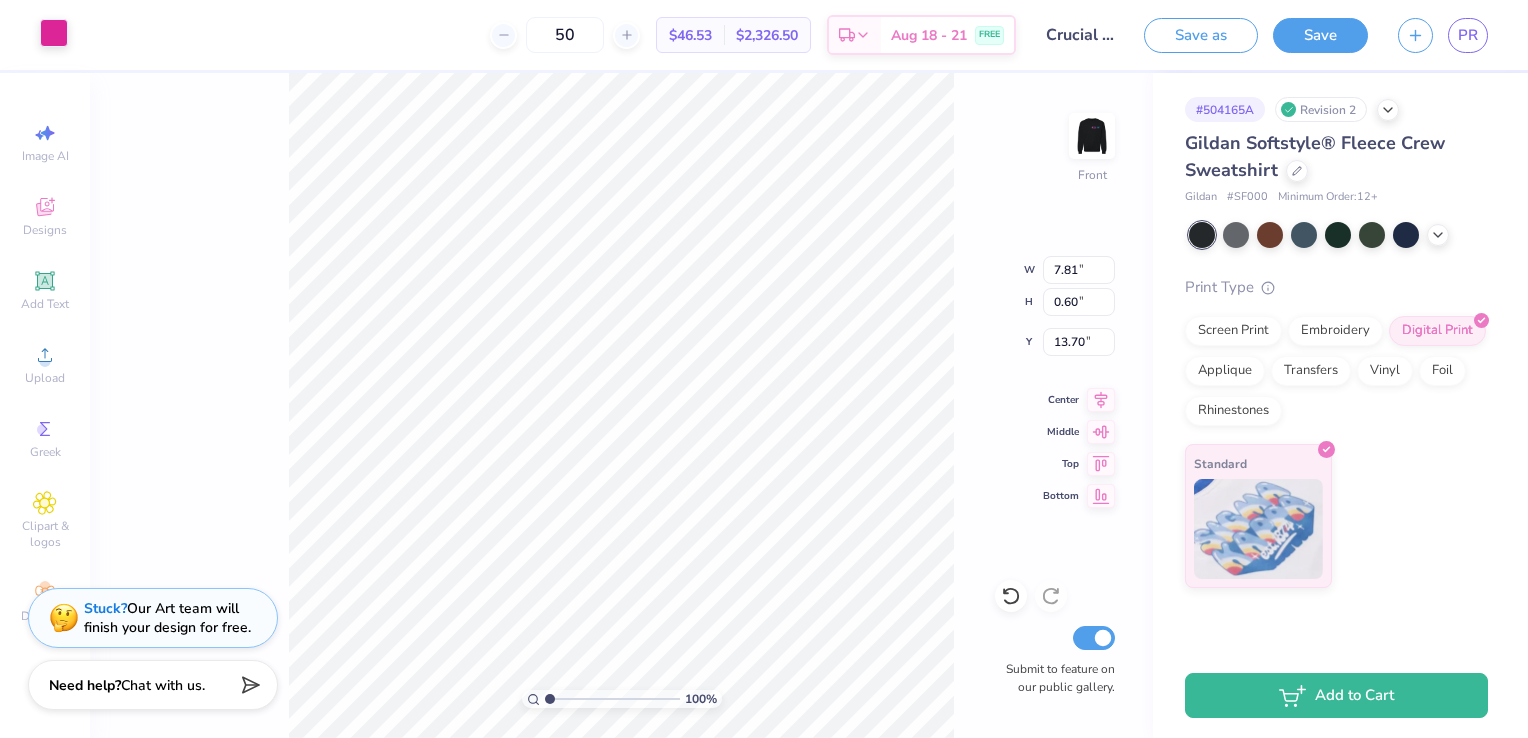 click at bounding box center (54, 33) 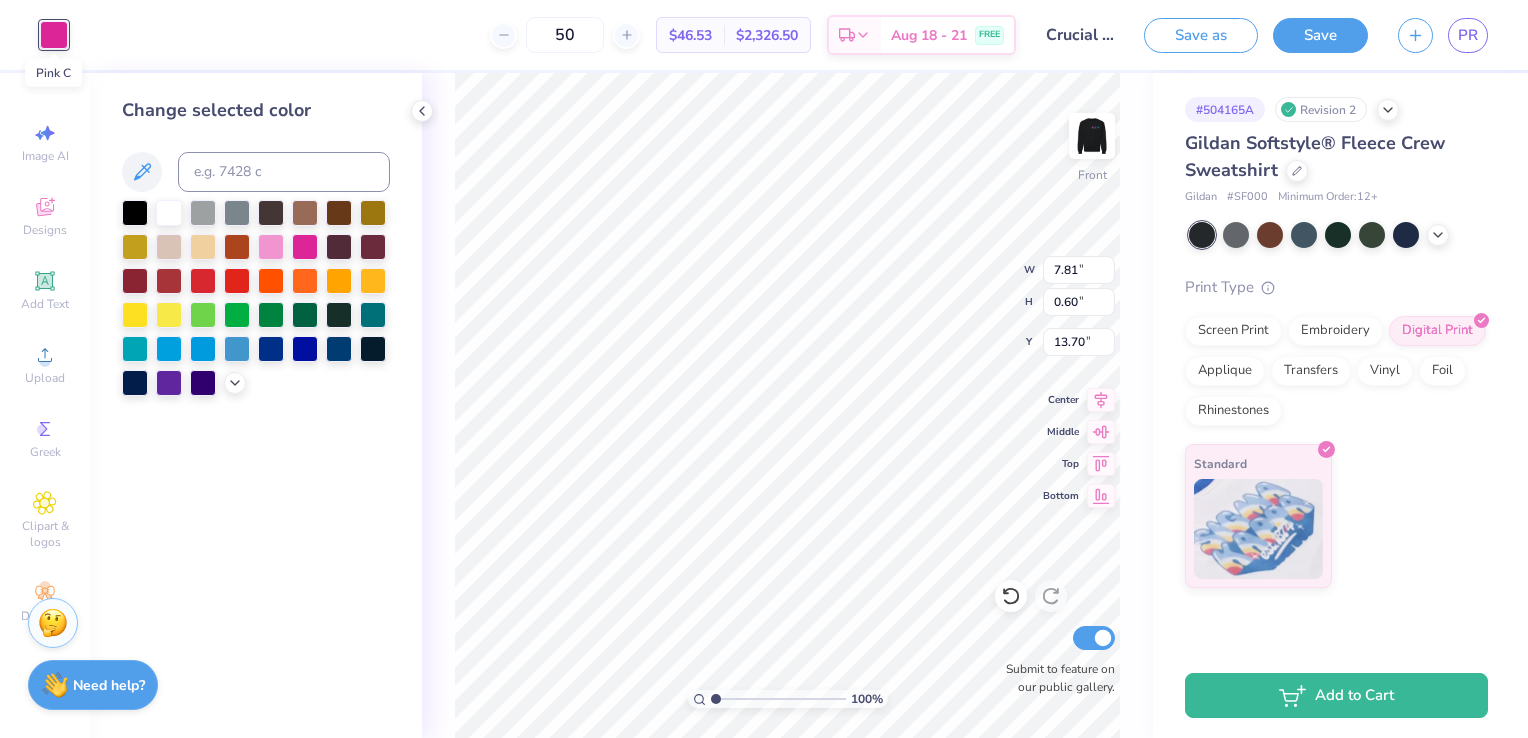 click at bounding box center [54, 35] 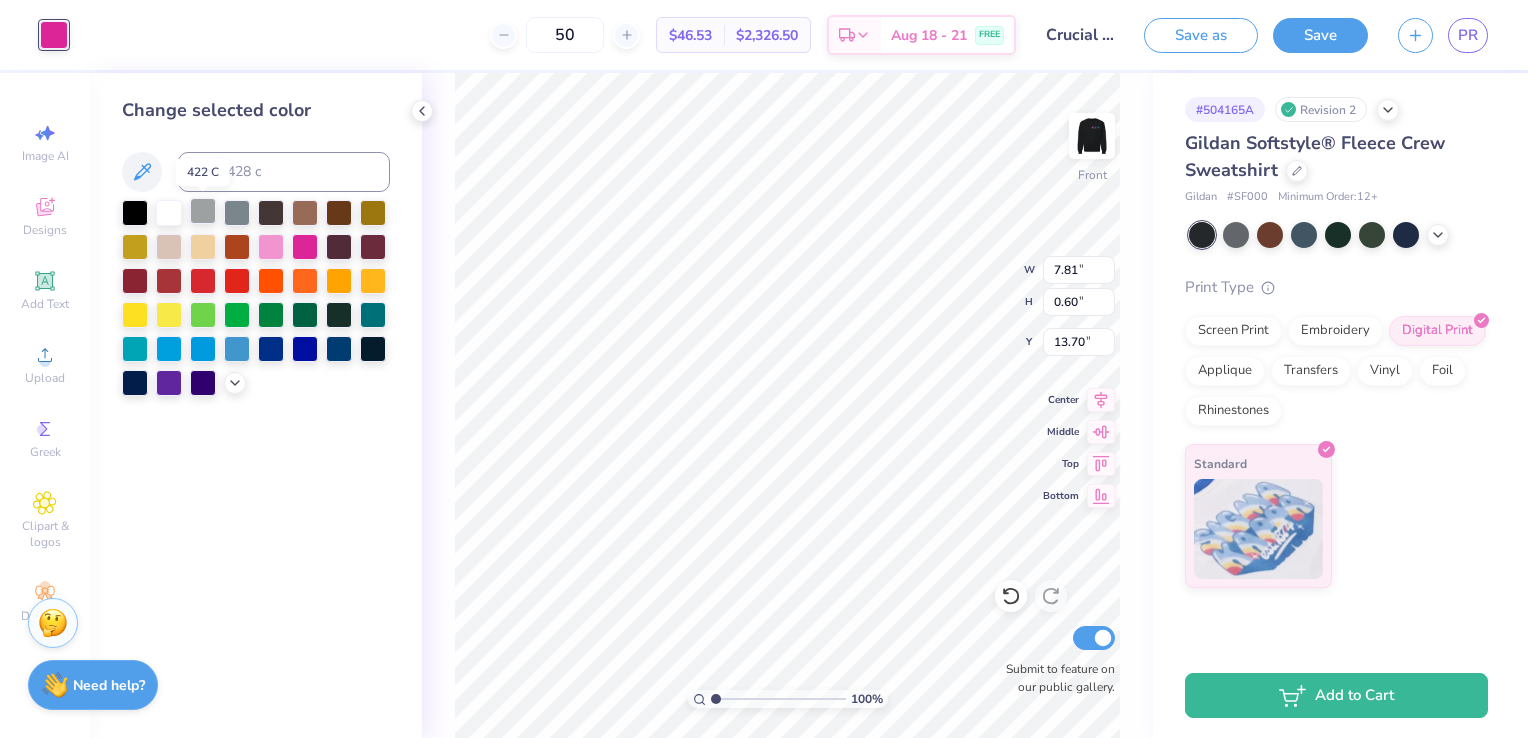 click at bounding box center [203, 211] 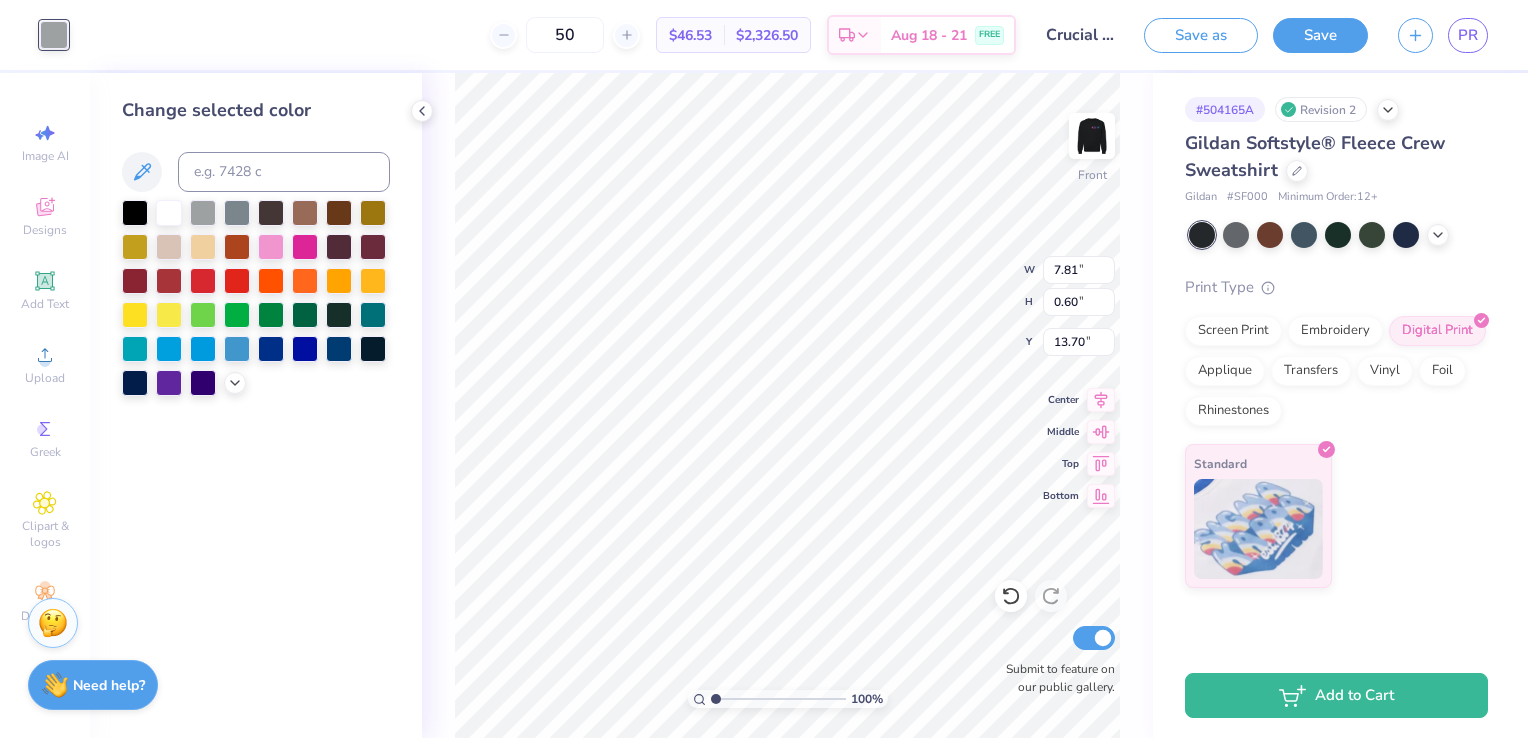 click on "100  % Front W 7.81 7.81 " H 0.60 0.60 " Y 13.70 13.70 " Center Middle Top Bottom Submit to feature on our public gallery." at bounding box center (787, 405) 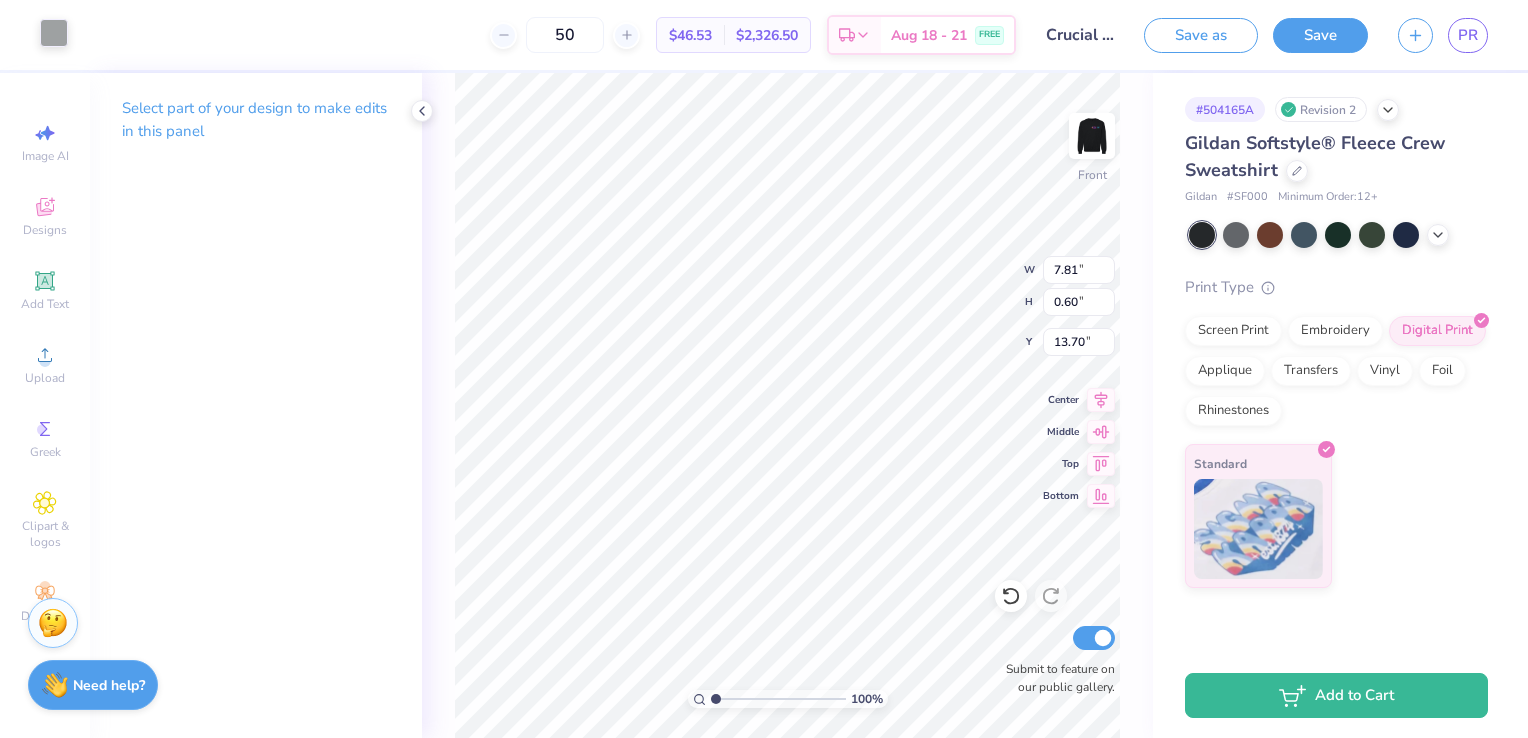 click at bounding box center (54, 33) 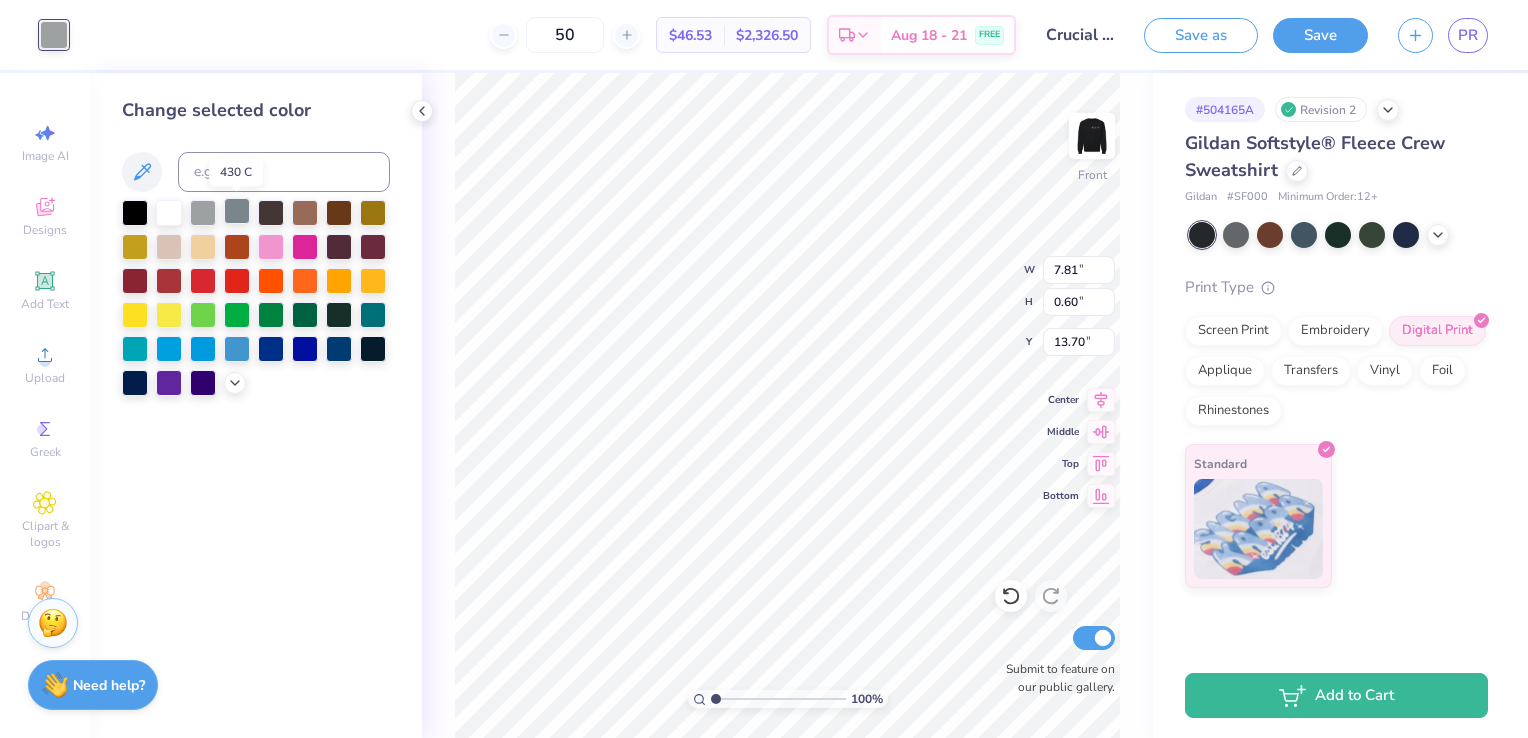 click at bounding box center [237, 211] 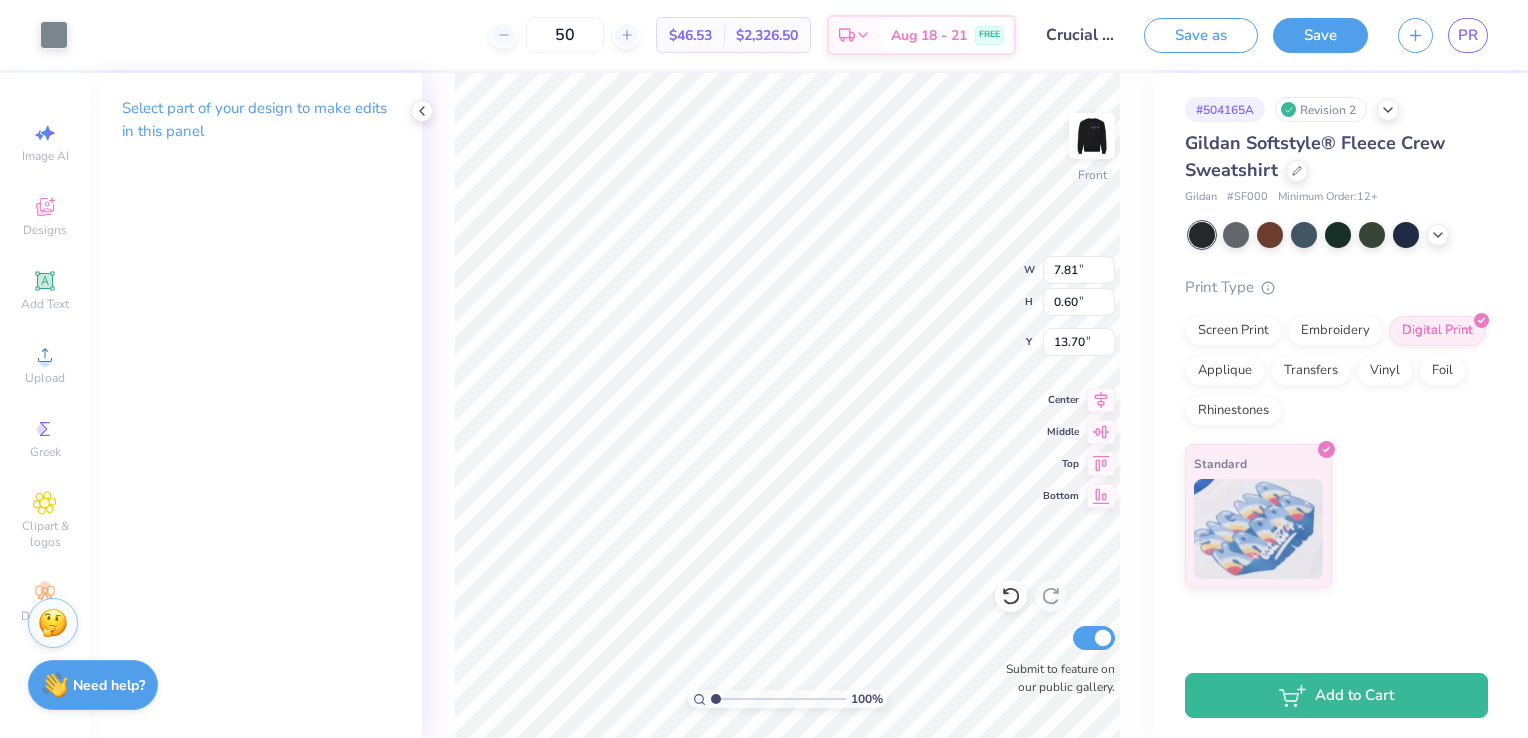 type on "13.25" 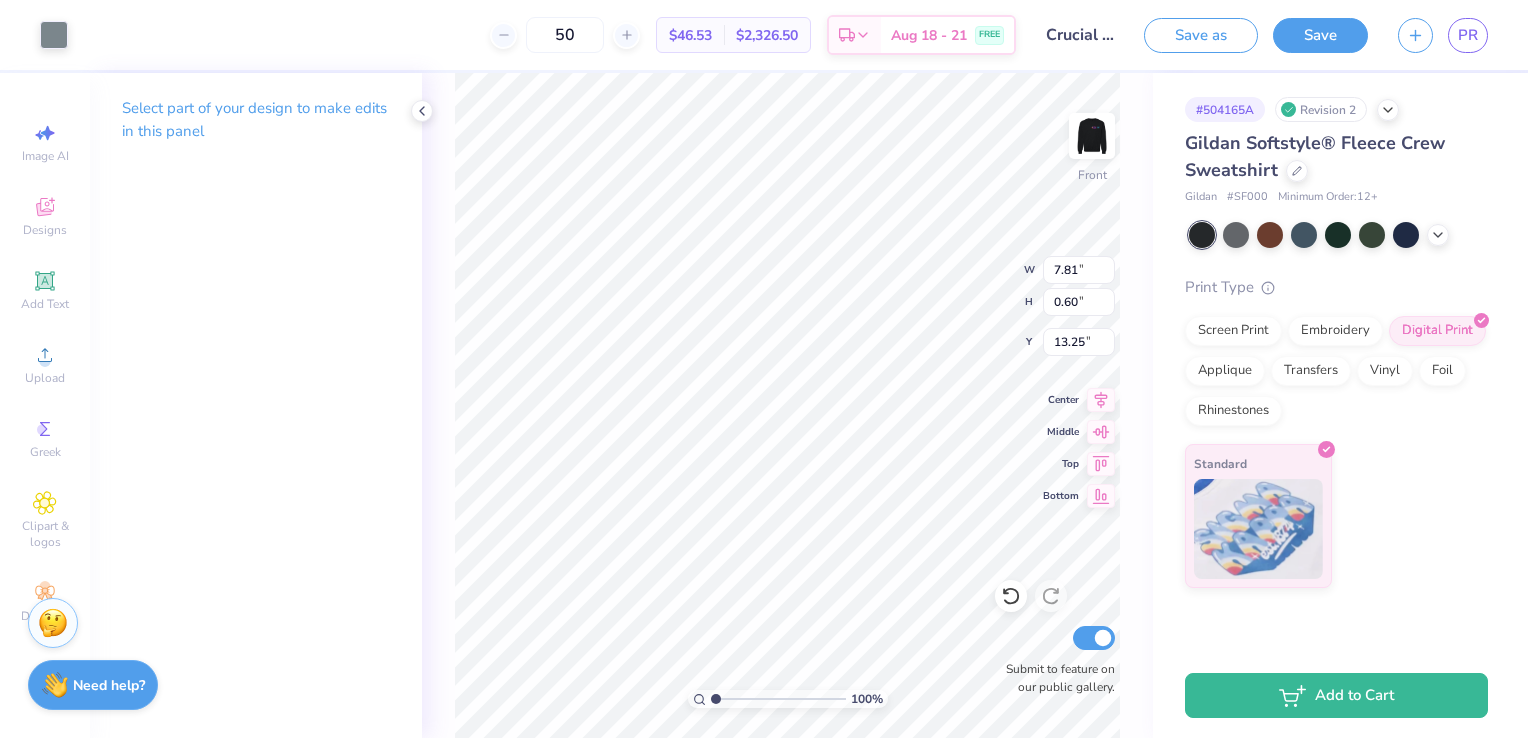 type on "8.03" 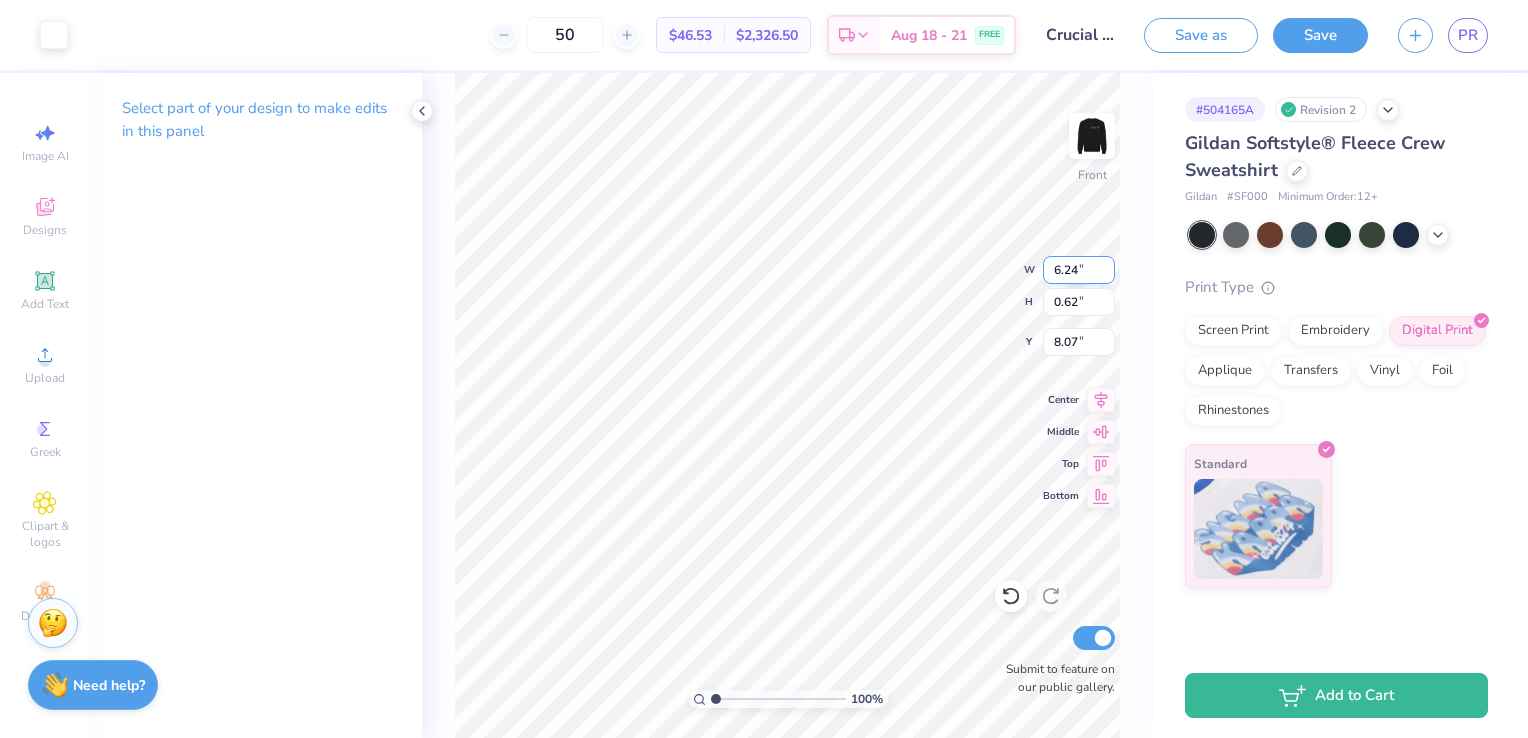click on "6.24" at bounding box center (1079, 270) 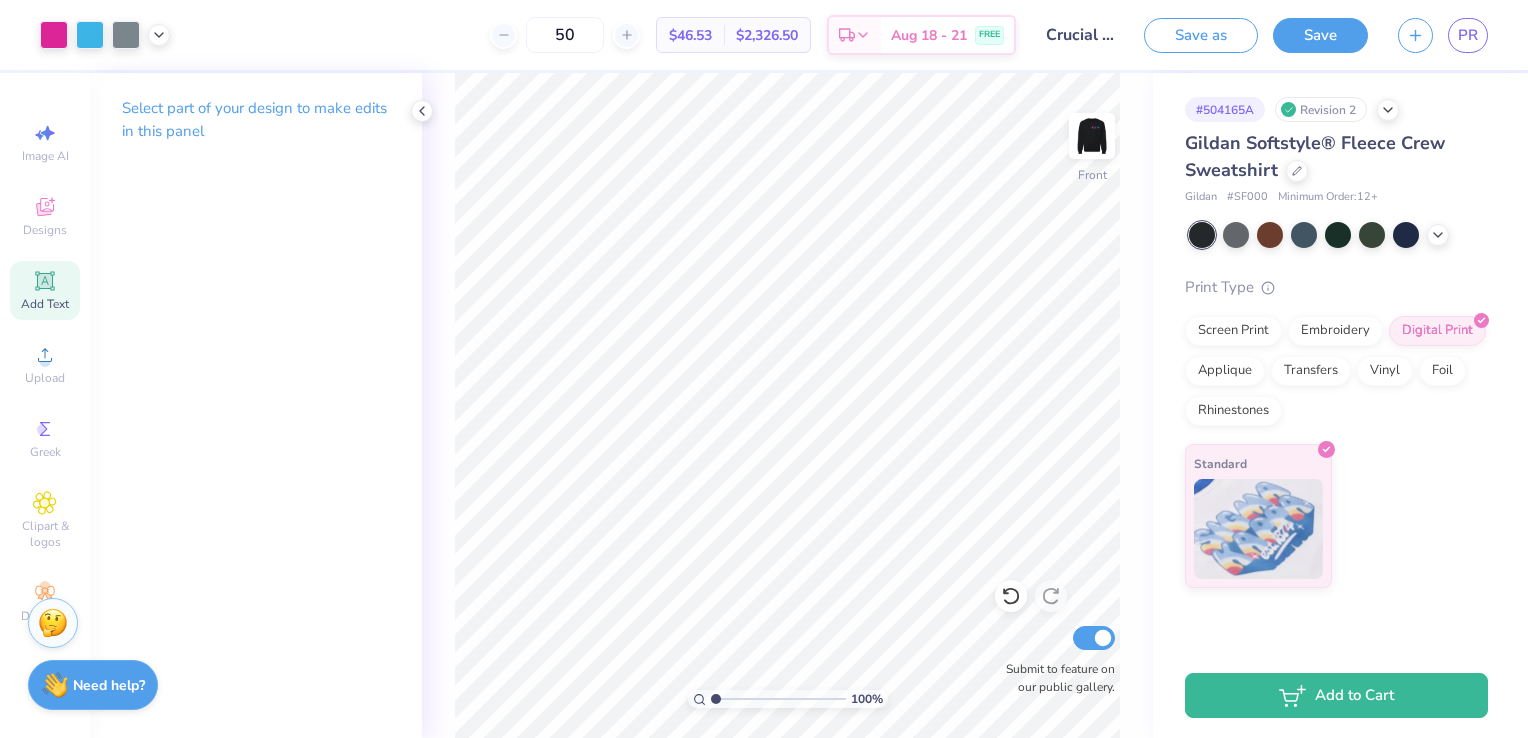 click 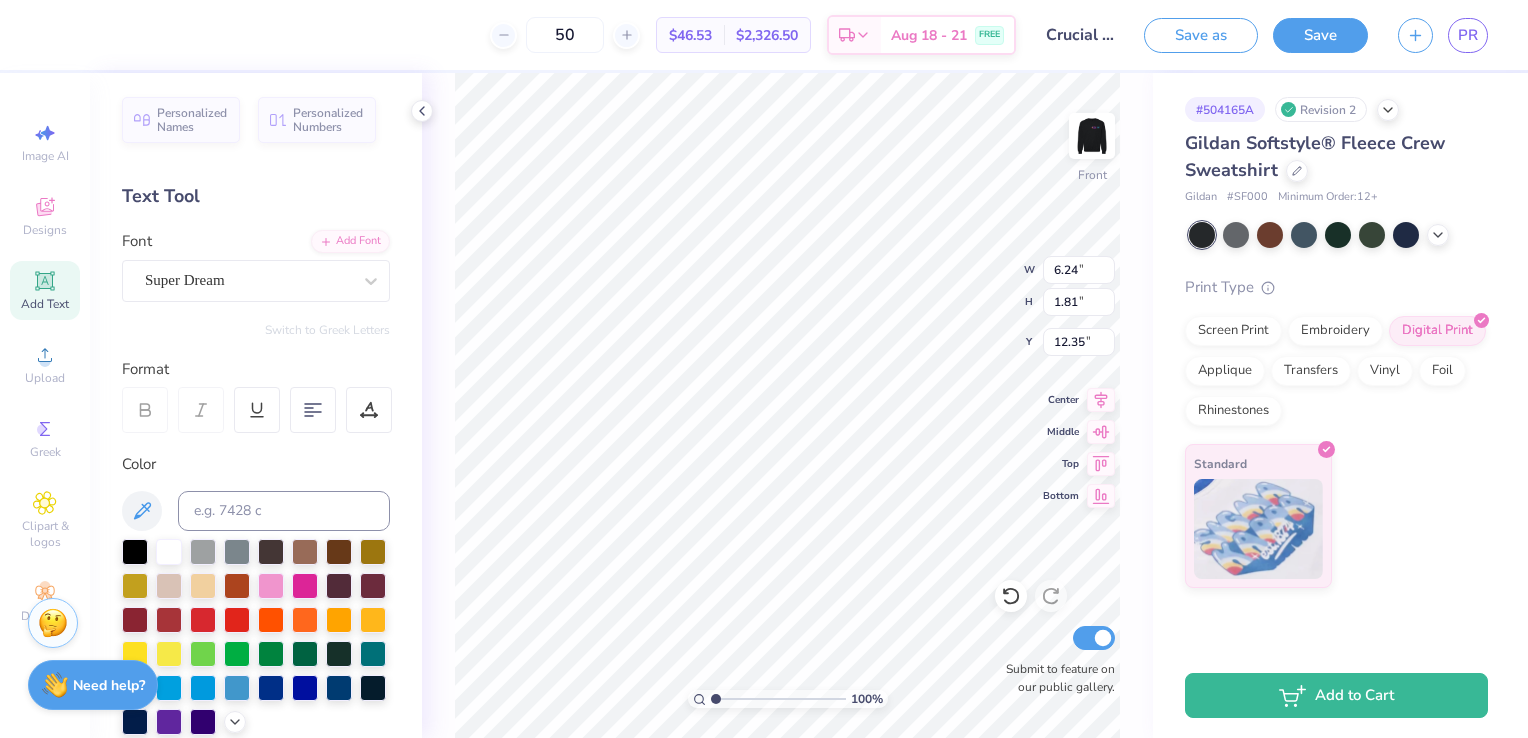 type on "15.85" 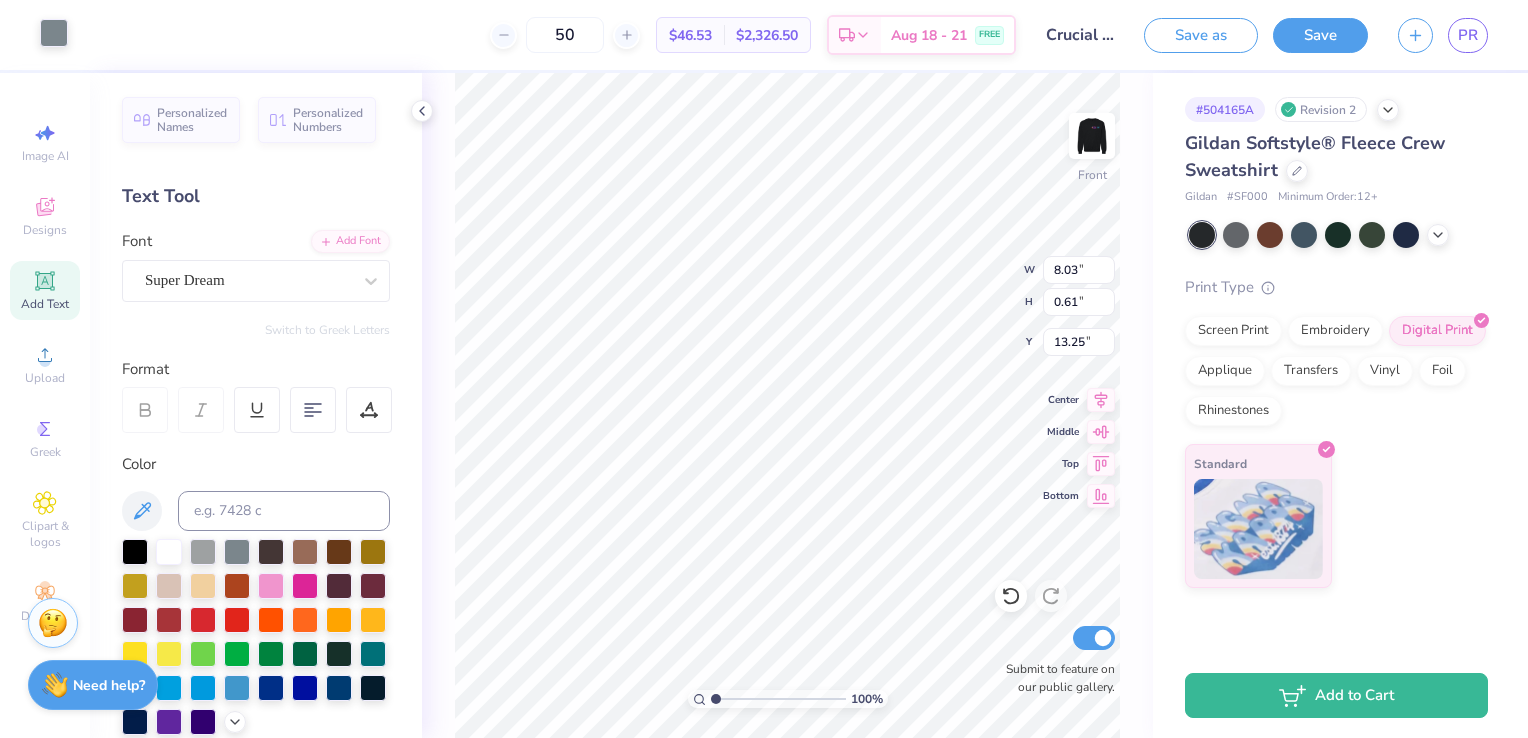 click at bounding box center [54, 33] 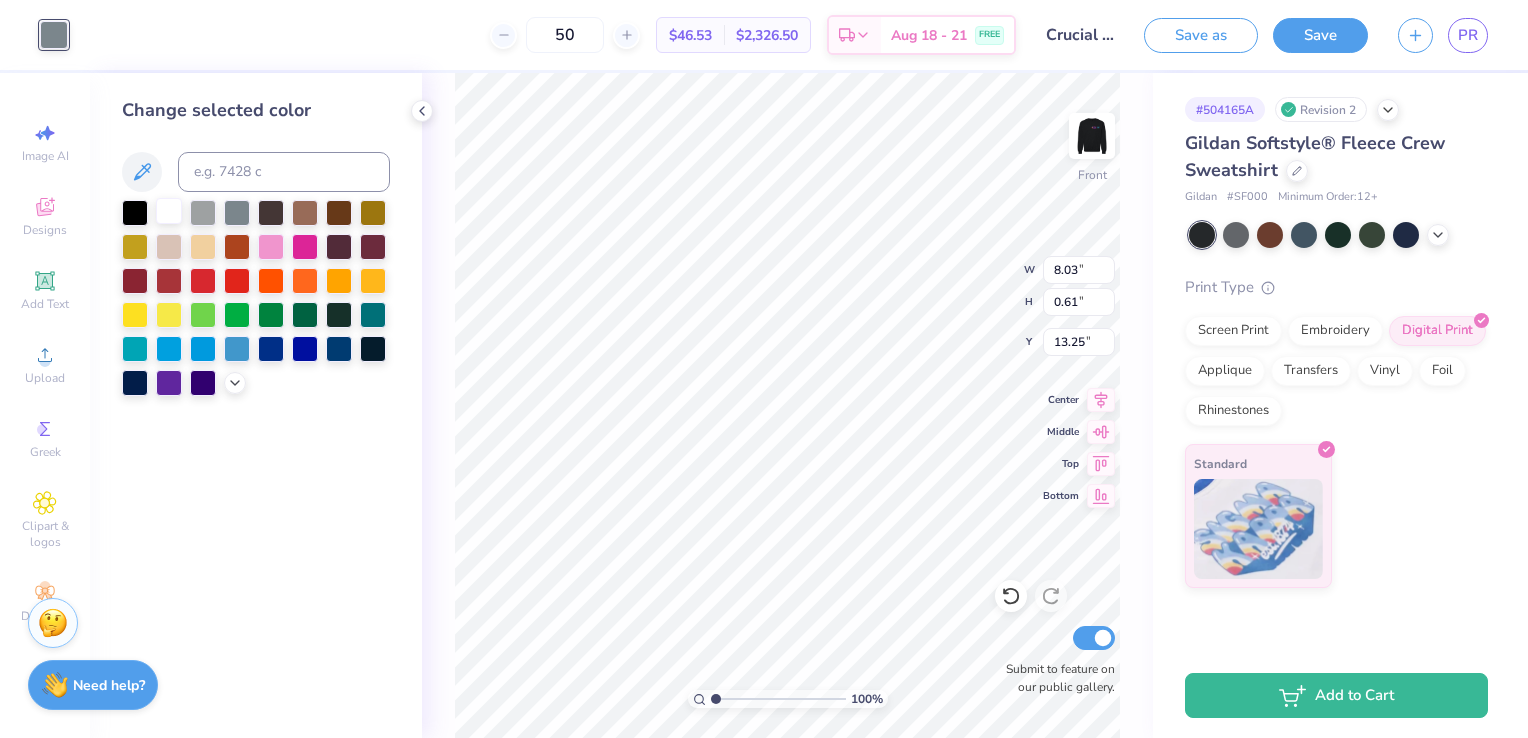 click at bounding box center [169, 211] 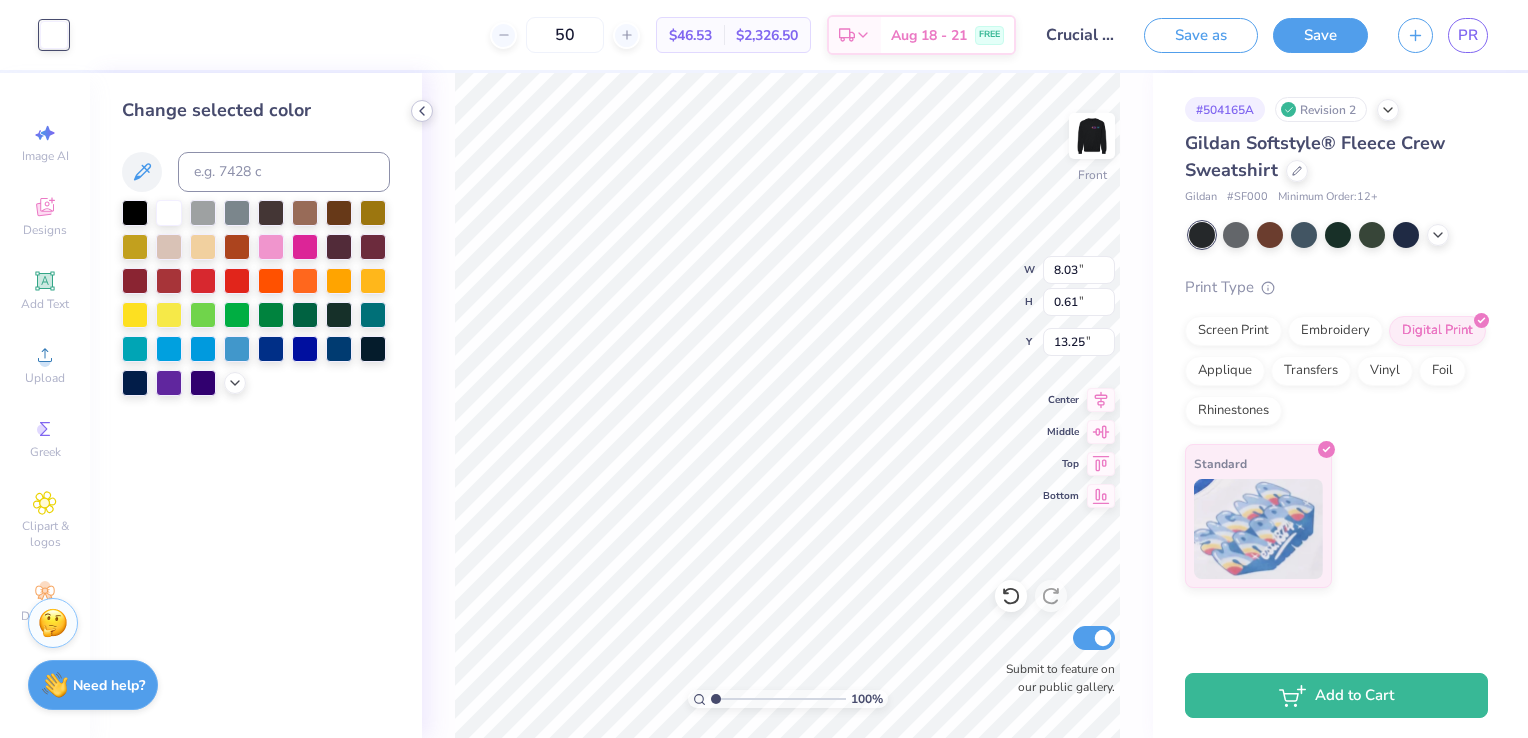 click 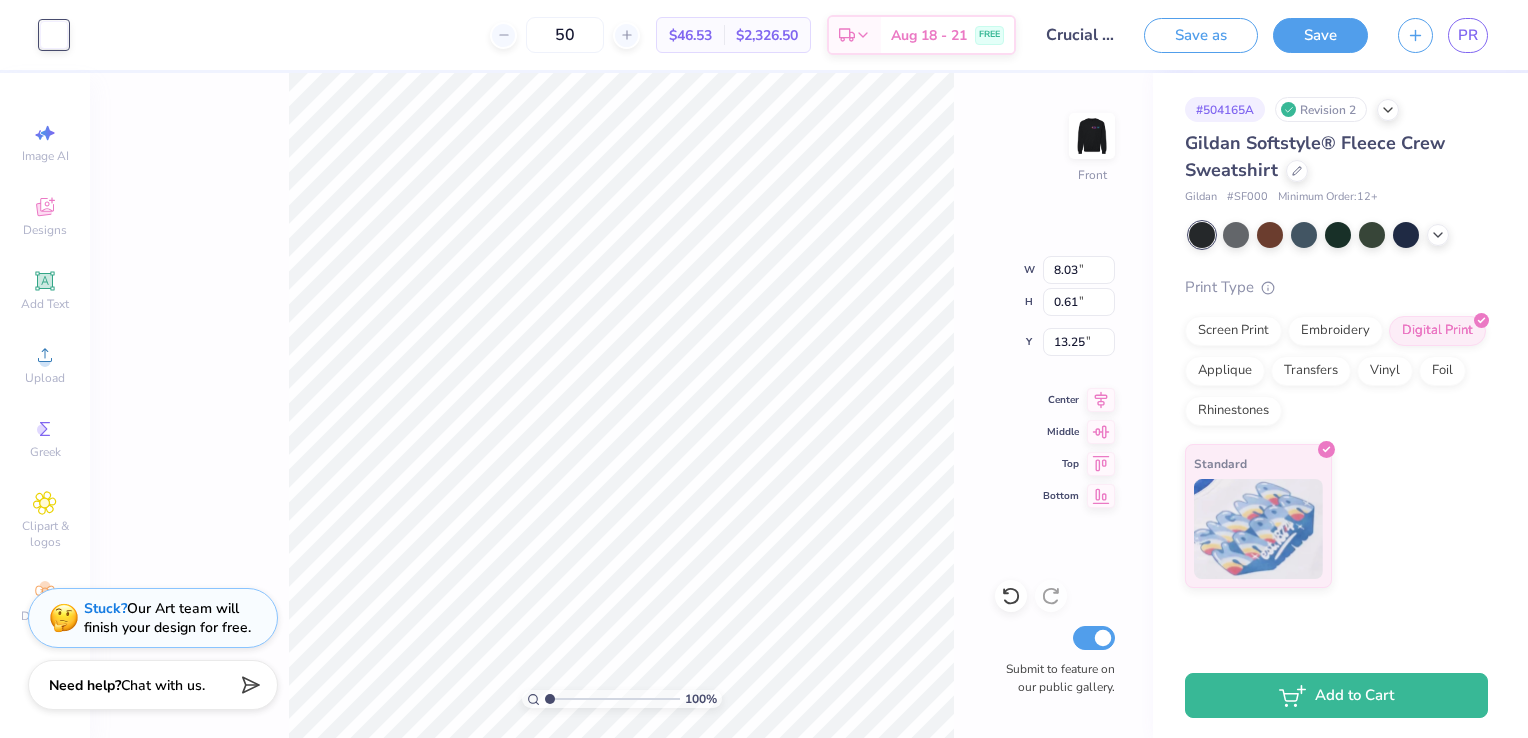click on "100  % Front W 8.03 8.03 " H 0.61 0.61 " Y 13.25 13.25 " Center Middle Top Bottom Submit to feature on our public gallery." at bounding box center [621, 405] 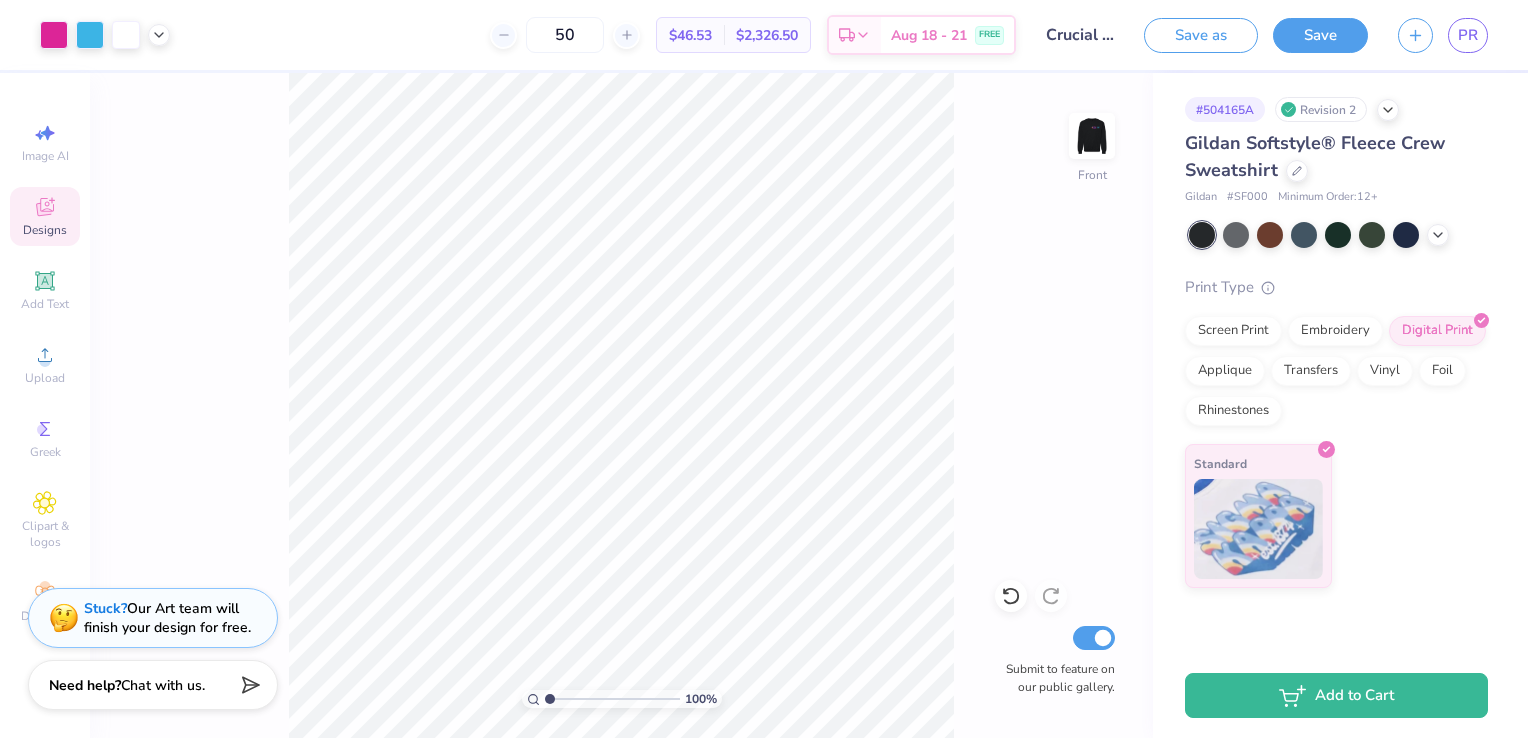 click on "Designs" at bounding box center [45, 230] 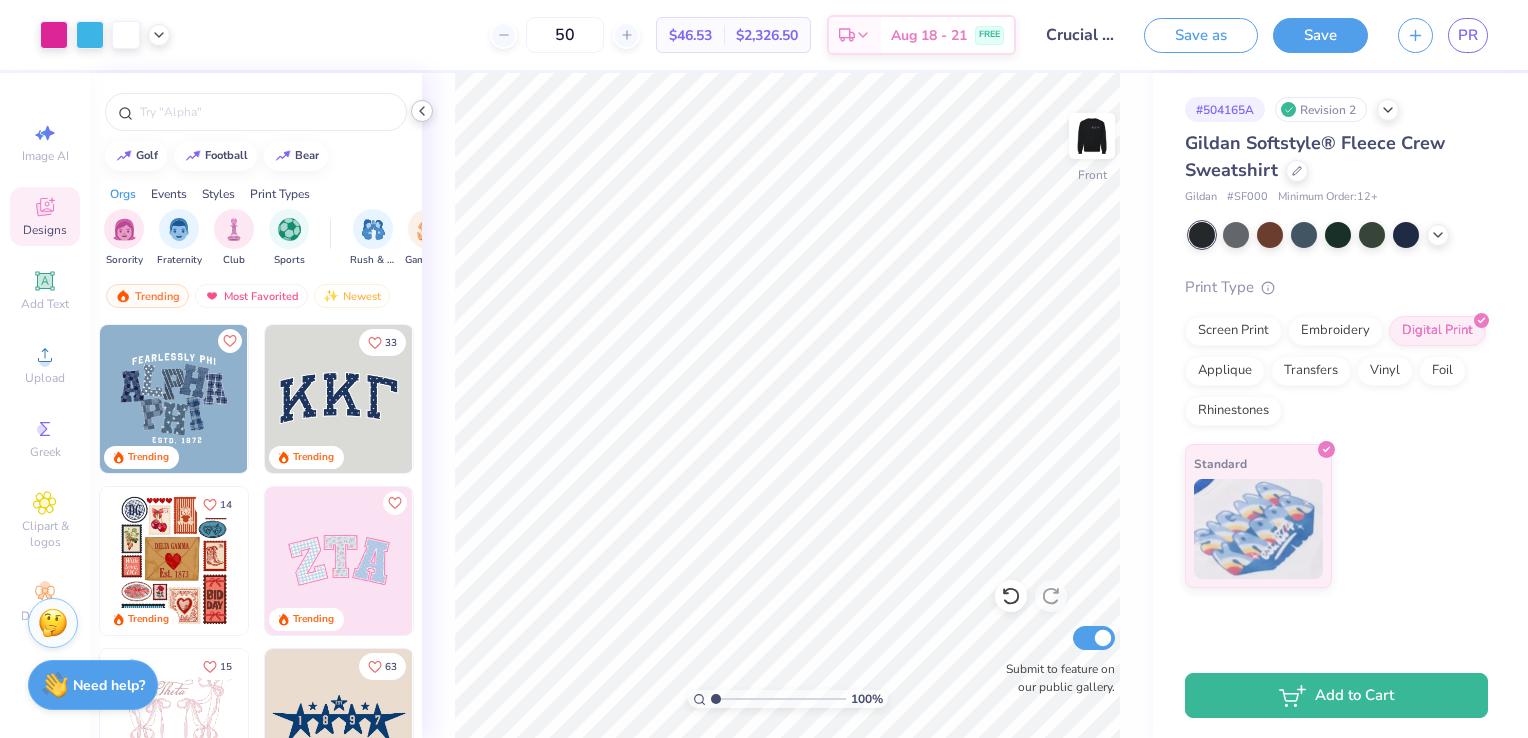 click 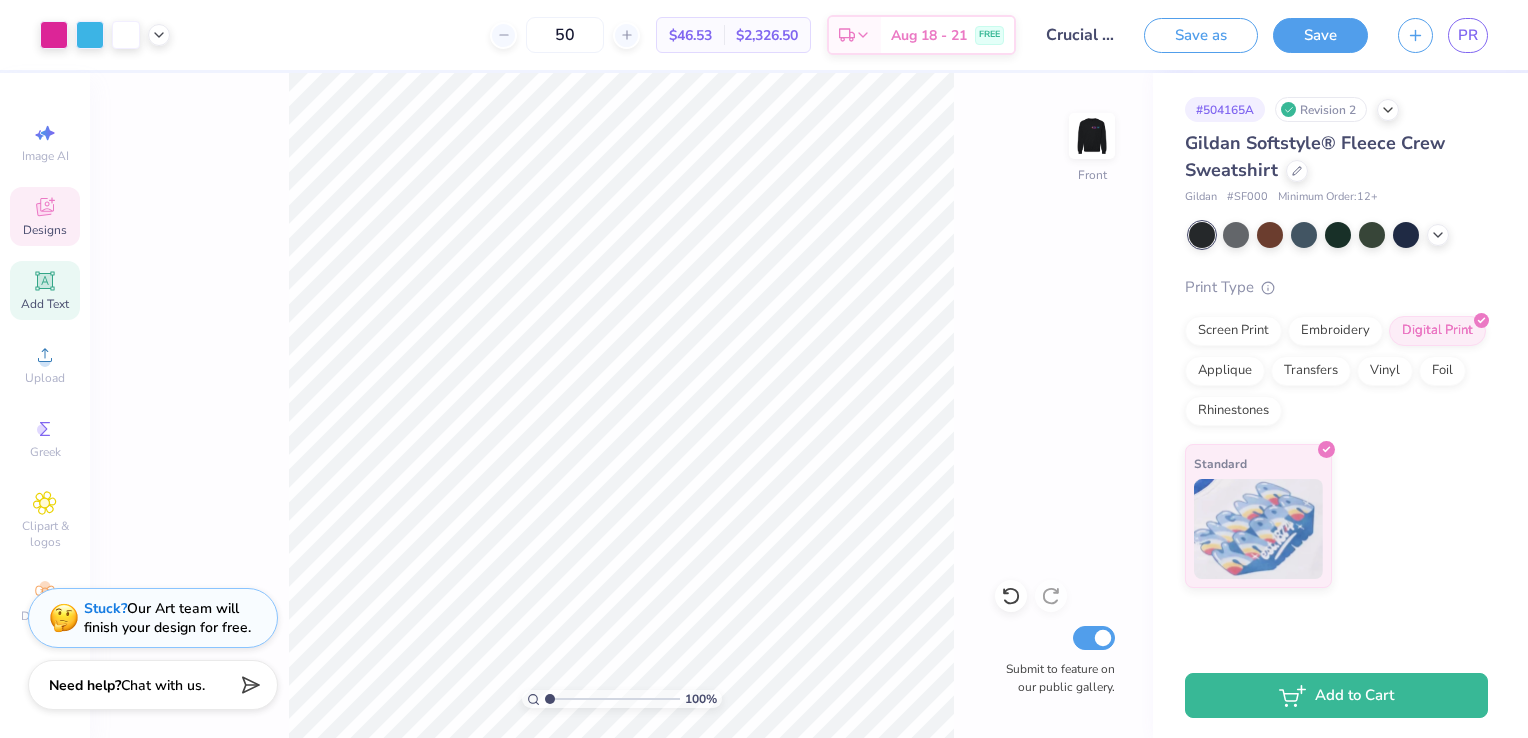 click 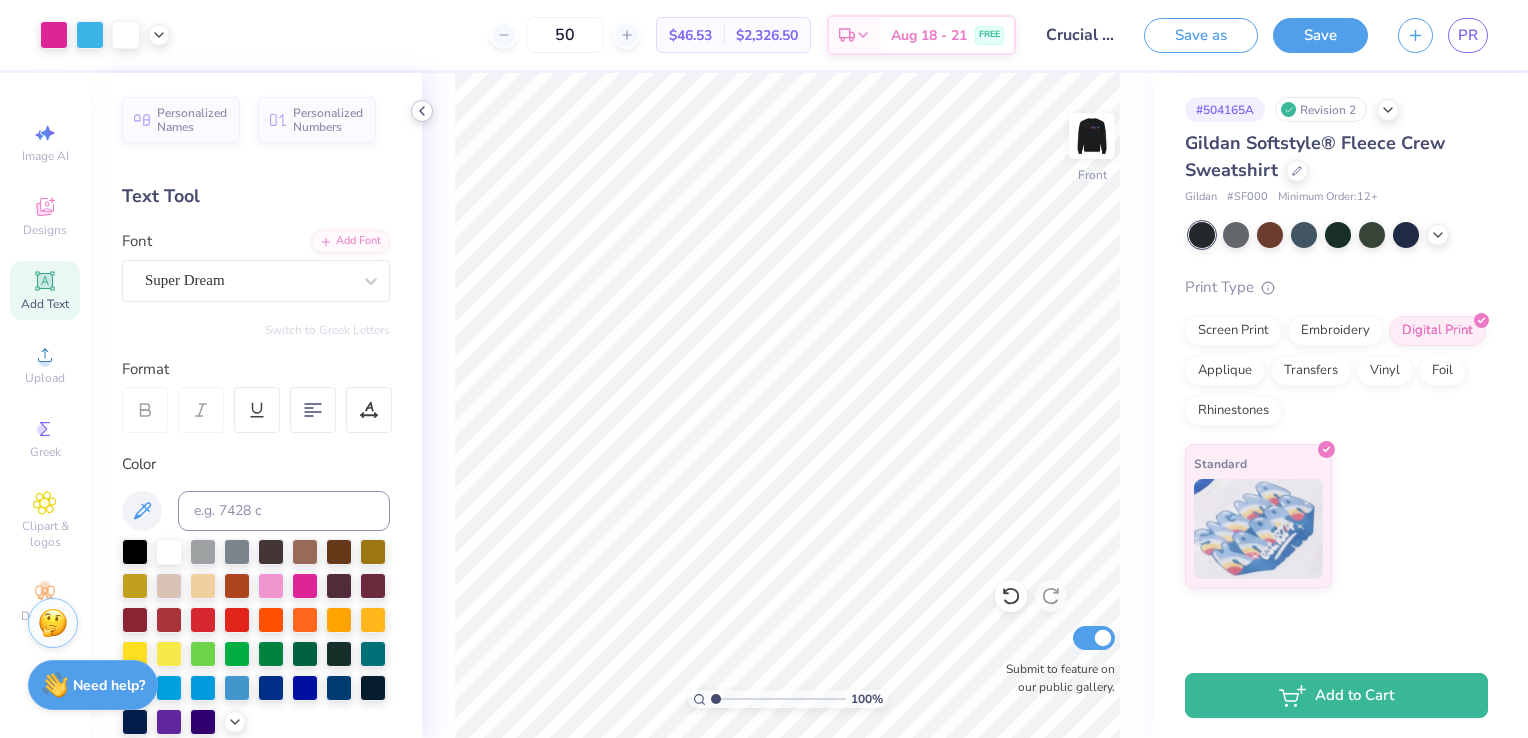 click 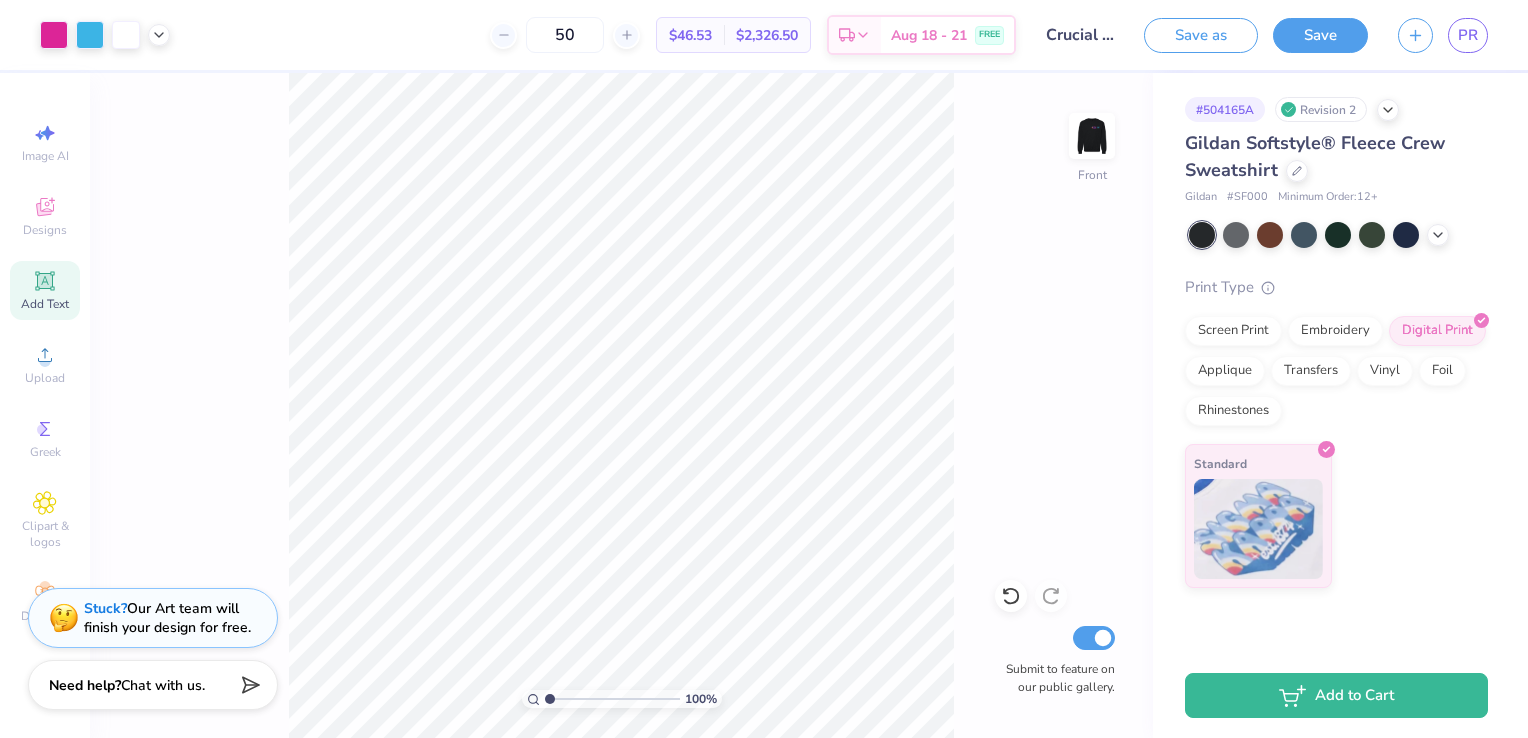click on "Add Text" at bounding box center (45, 290) 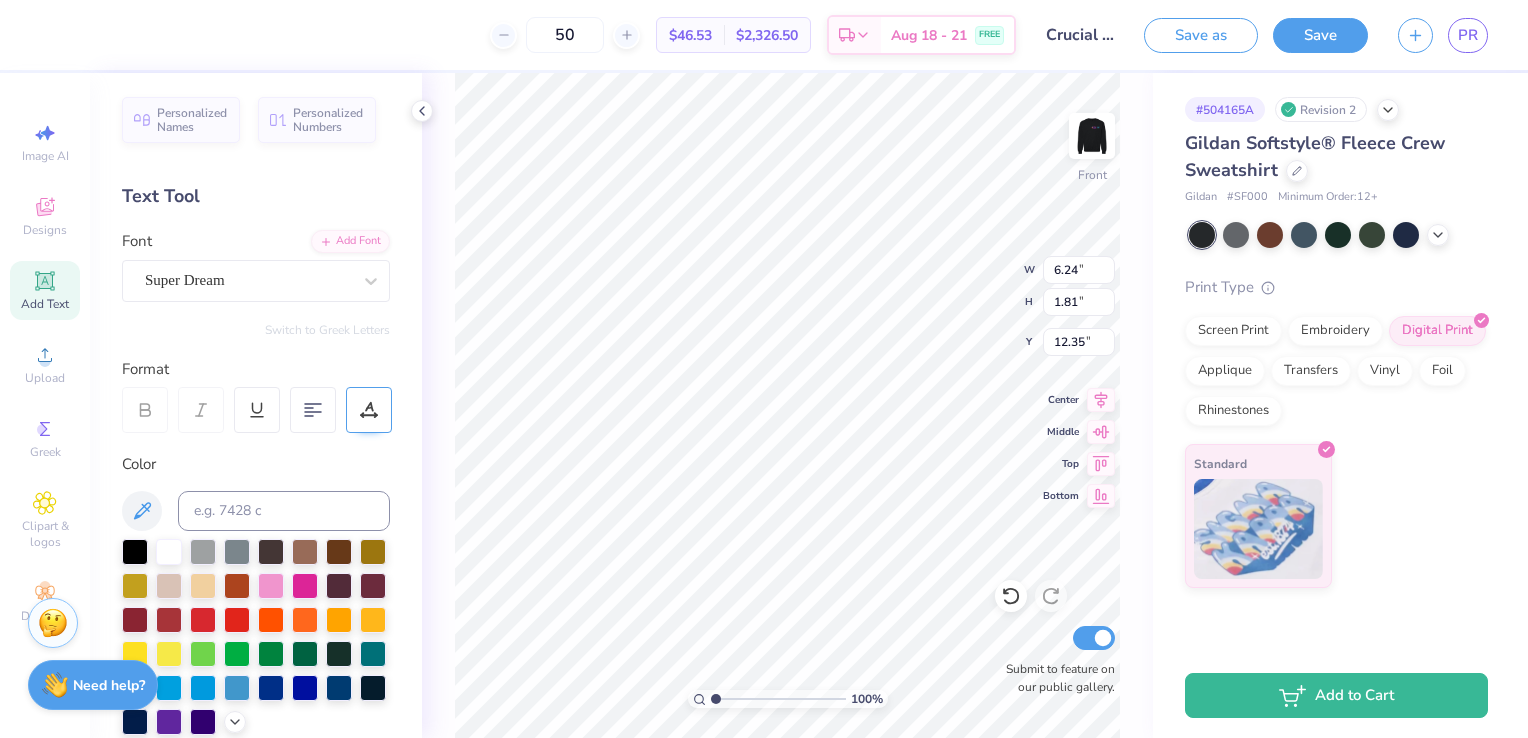 scroll, scrollTop: 16, scrollLeft: 3, axis: both 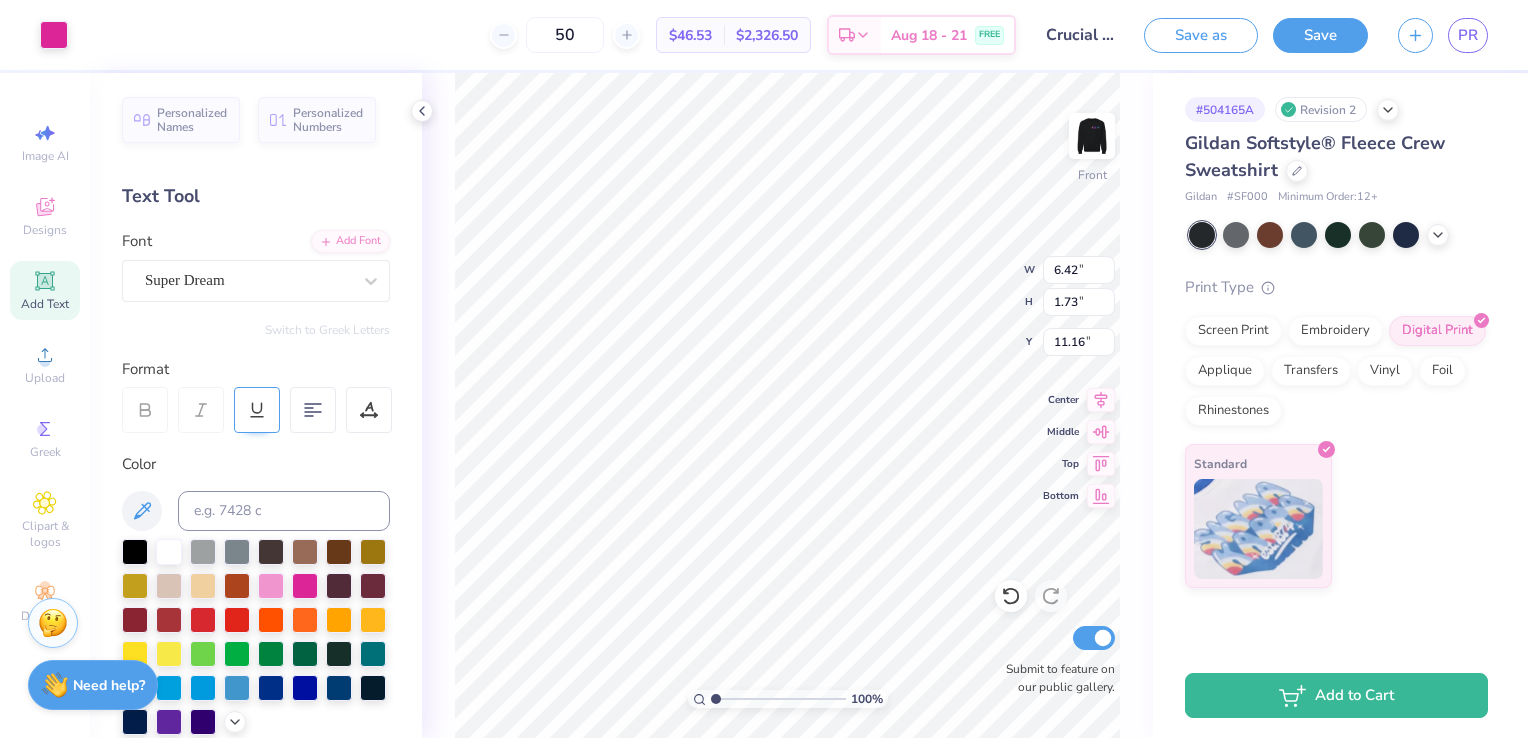 click 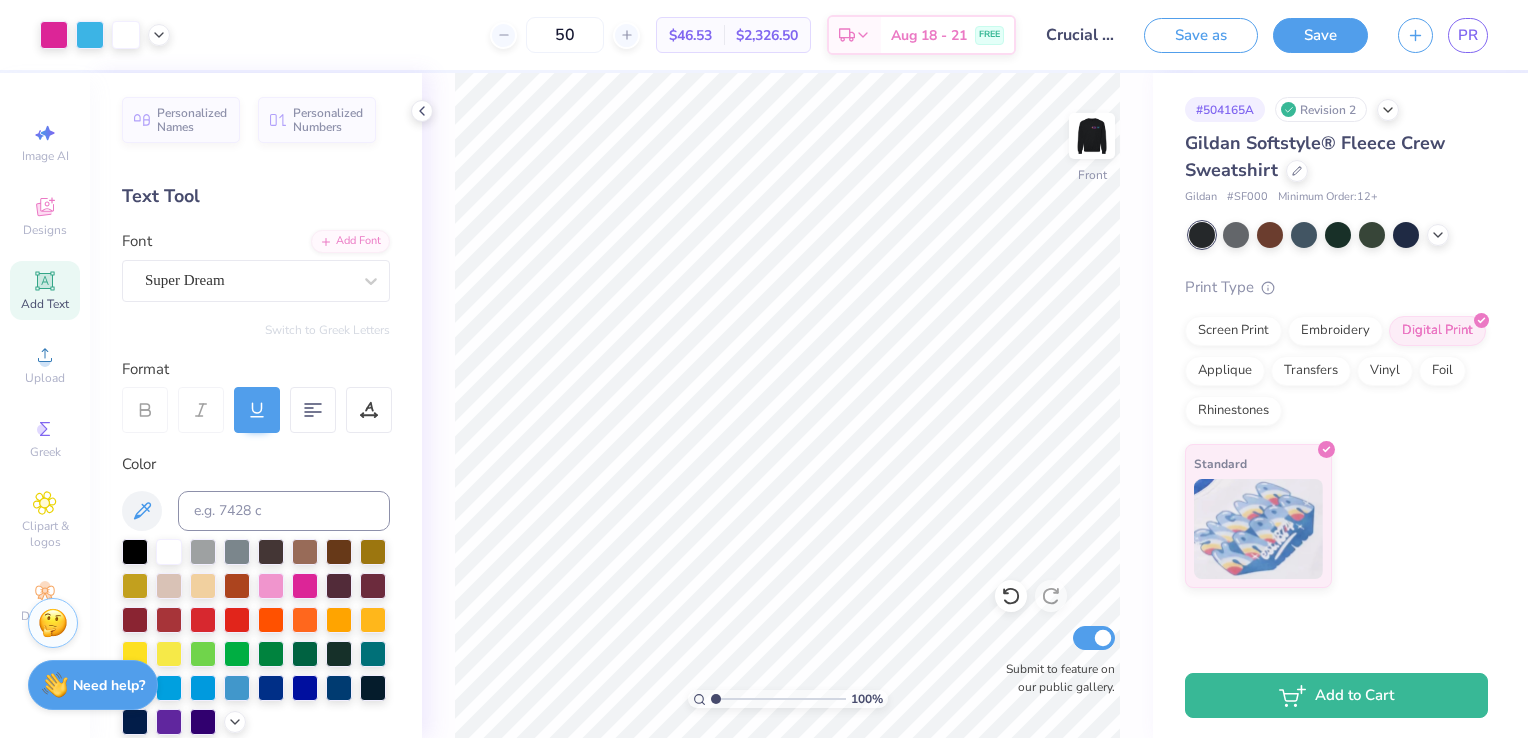 click 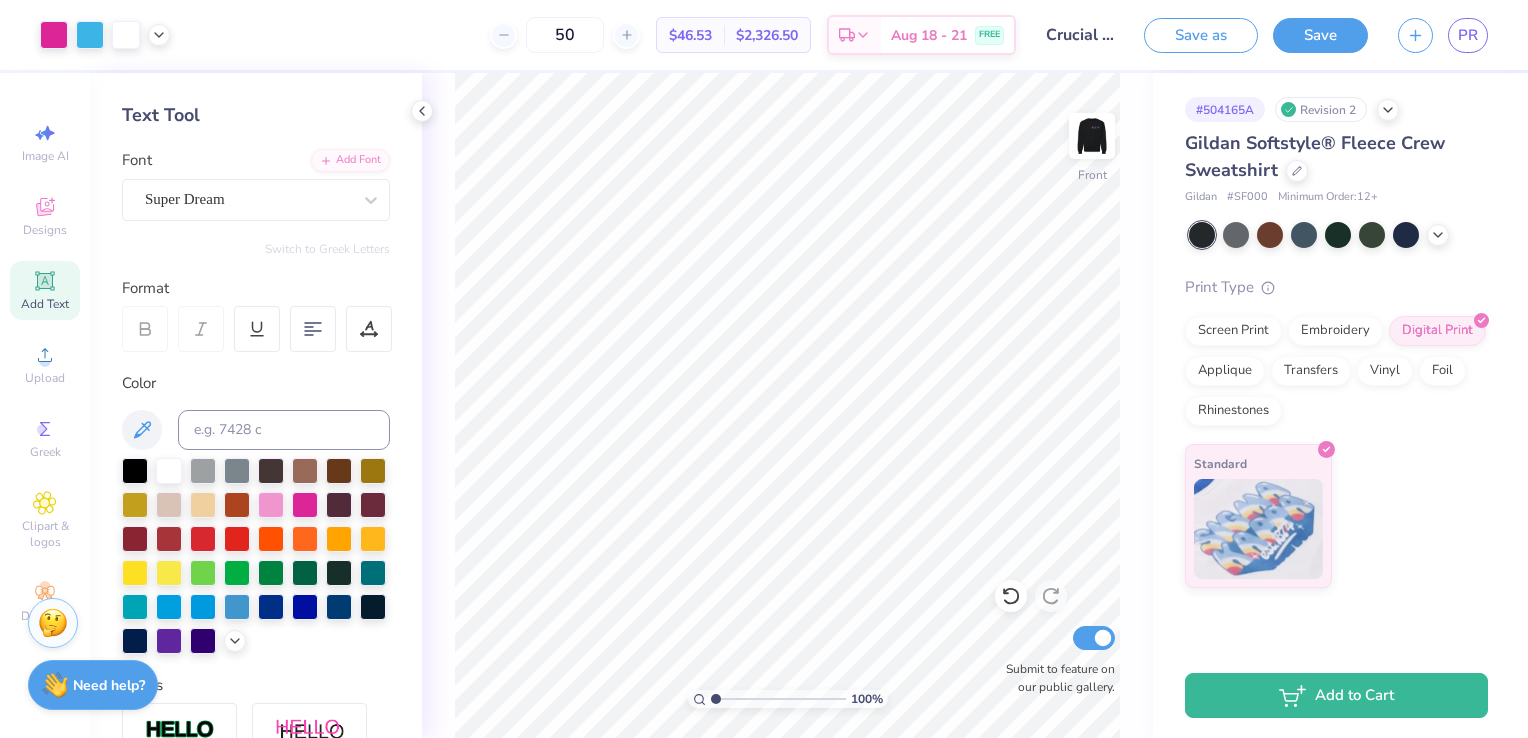 scroll, scrollTop: 0, scrollLeft: 0, axis: both 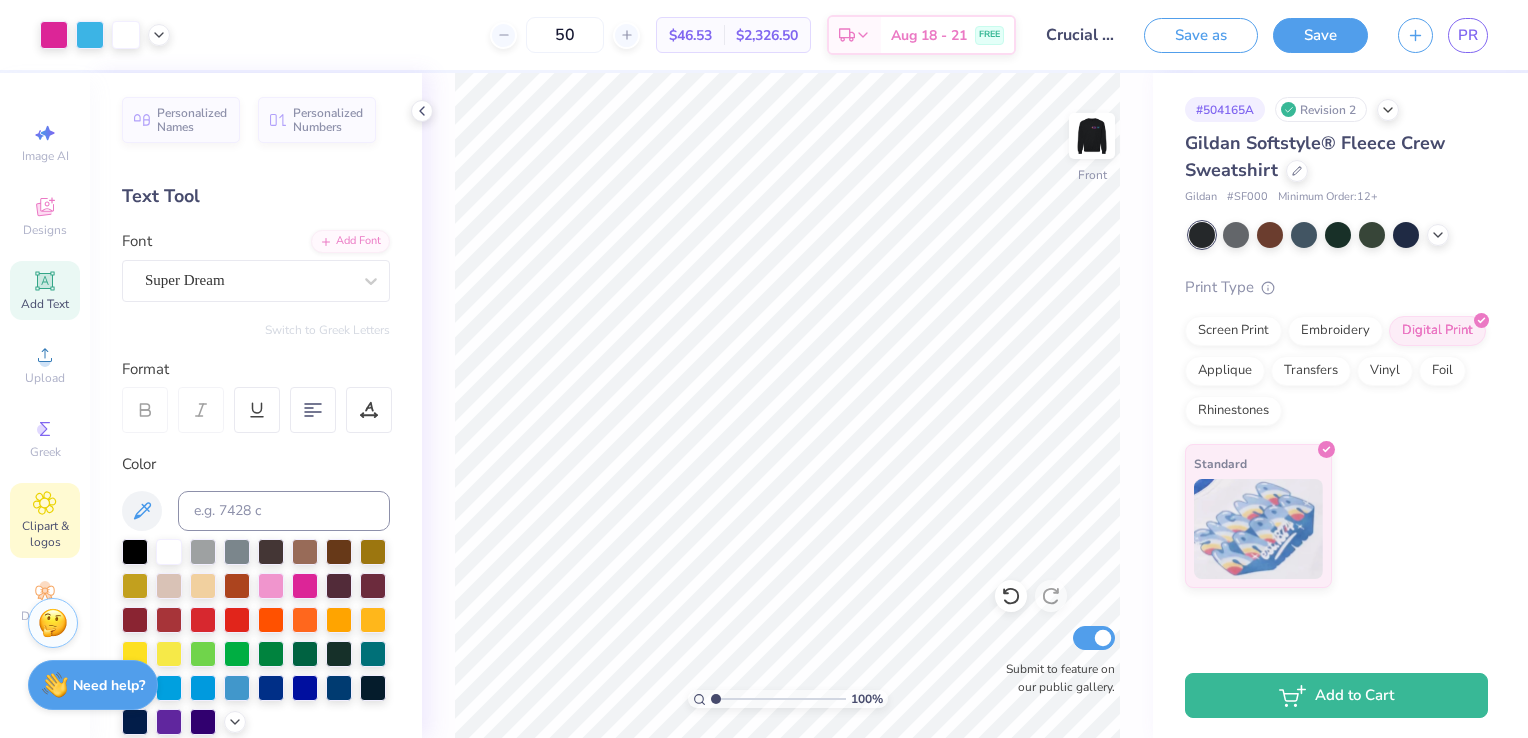 click 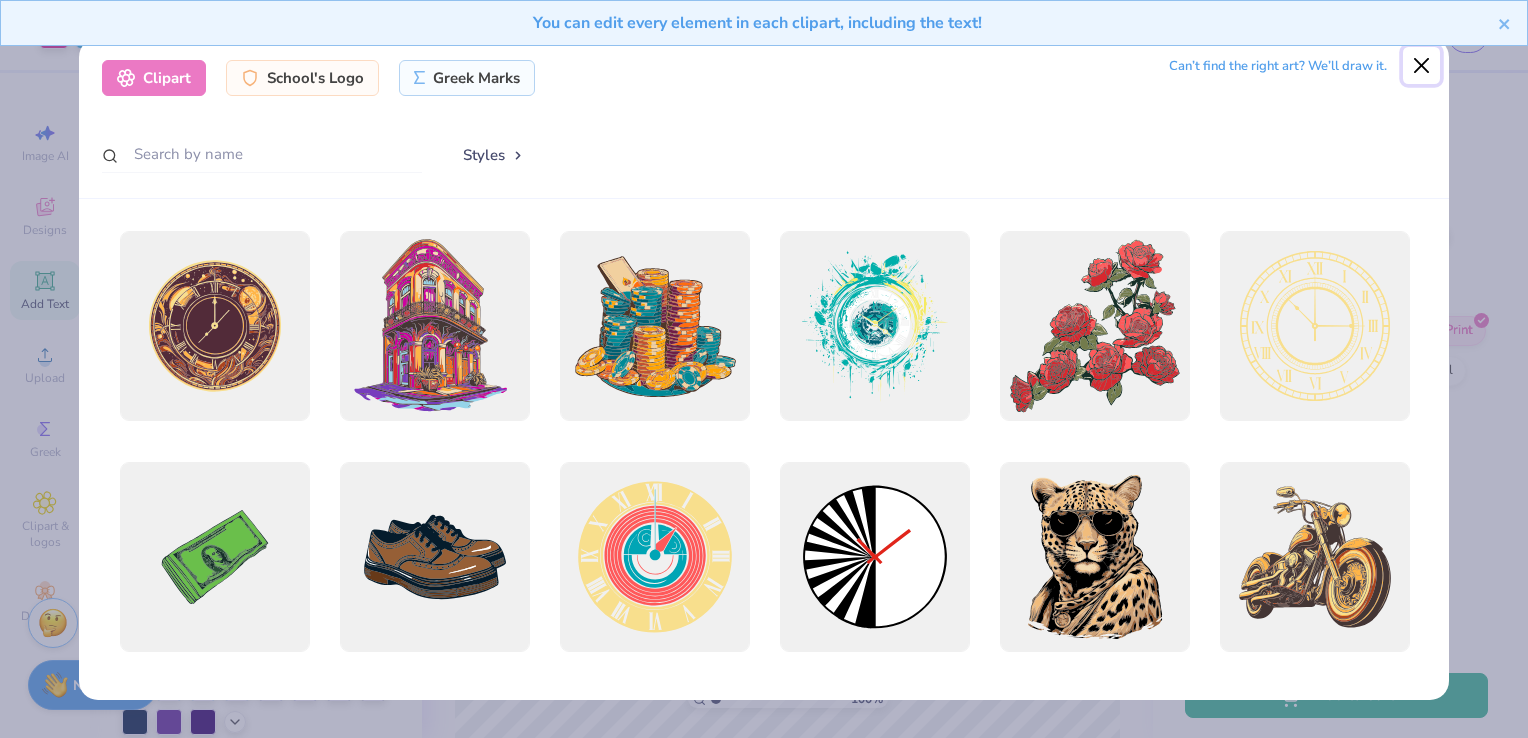 click at bounding box center (1422, 66) 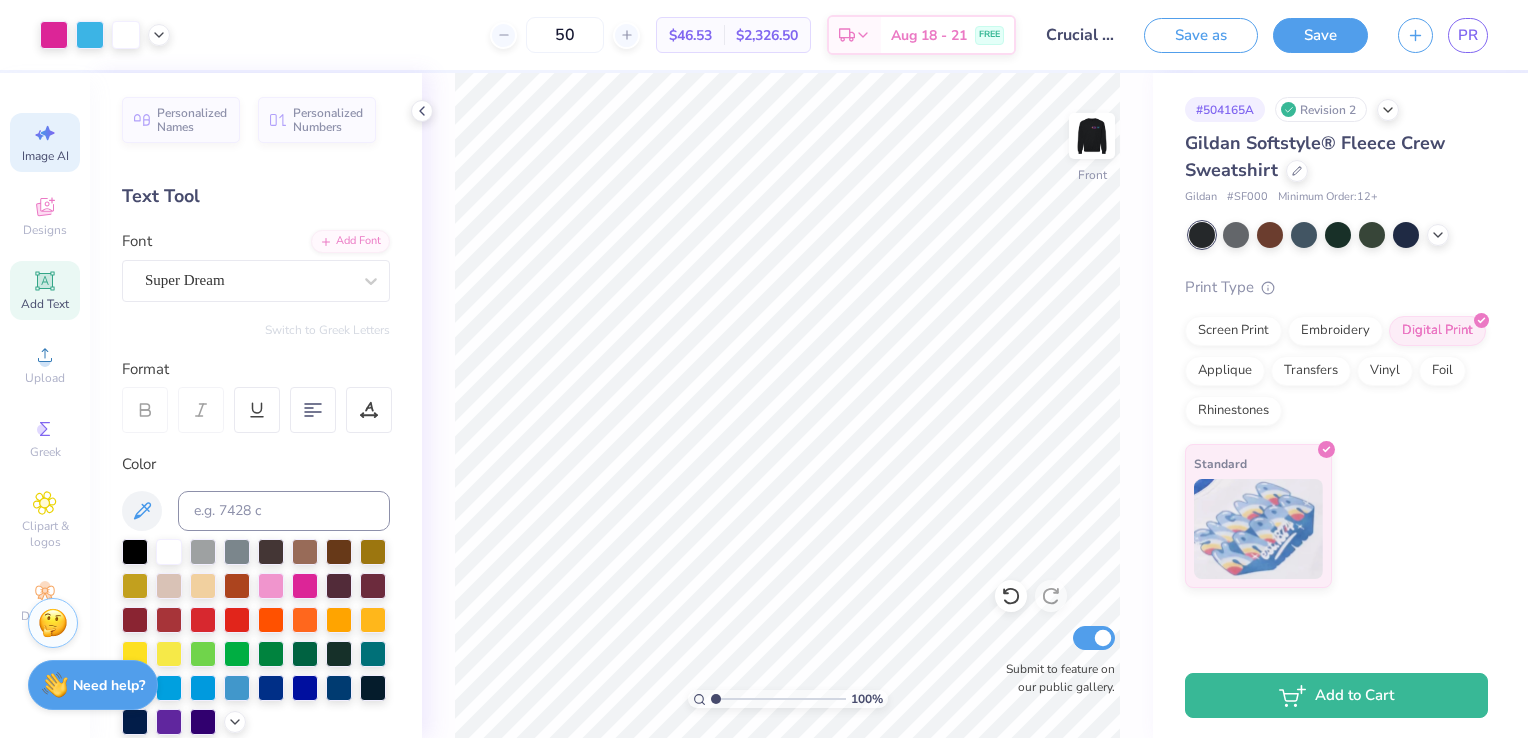 click 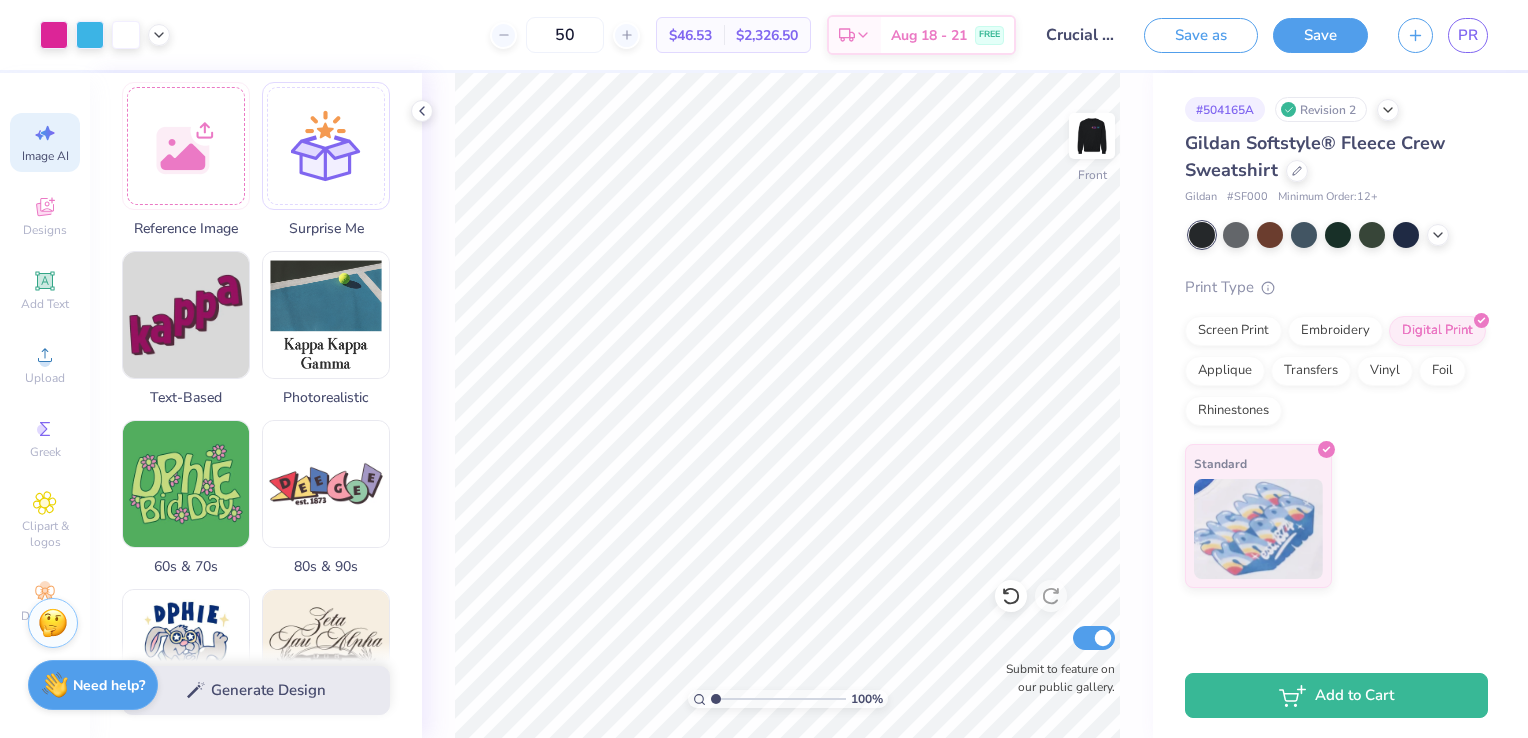 scroll, scrollTop: 0, scrollLeft: 0, axis: both 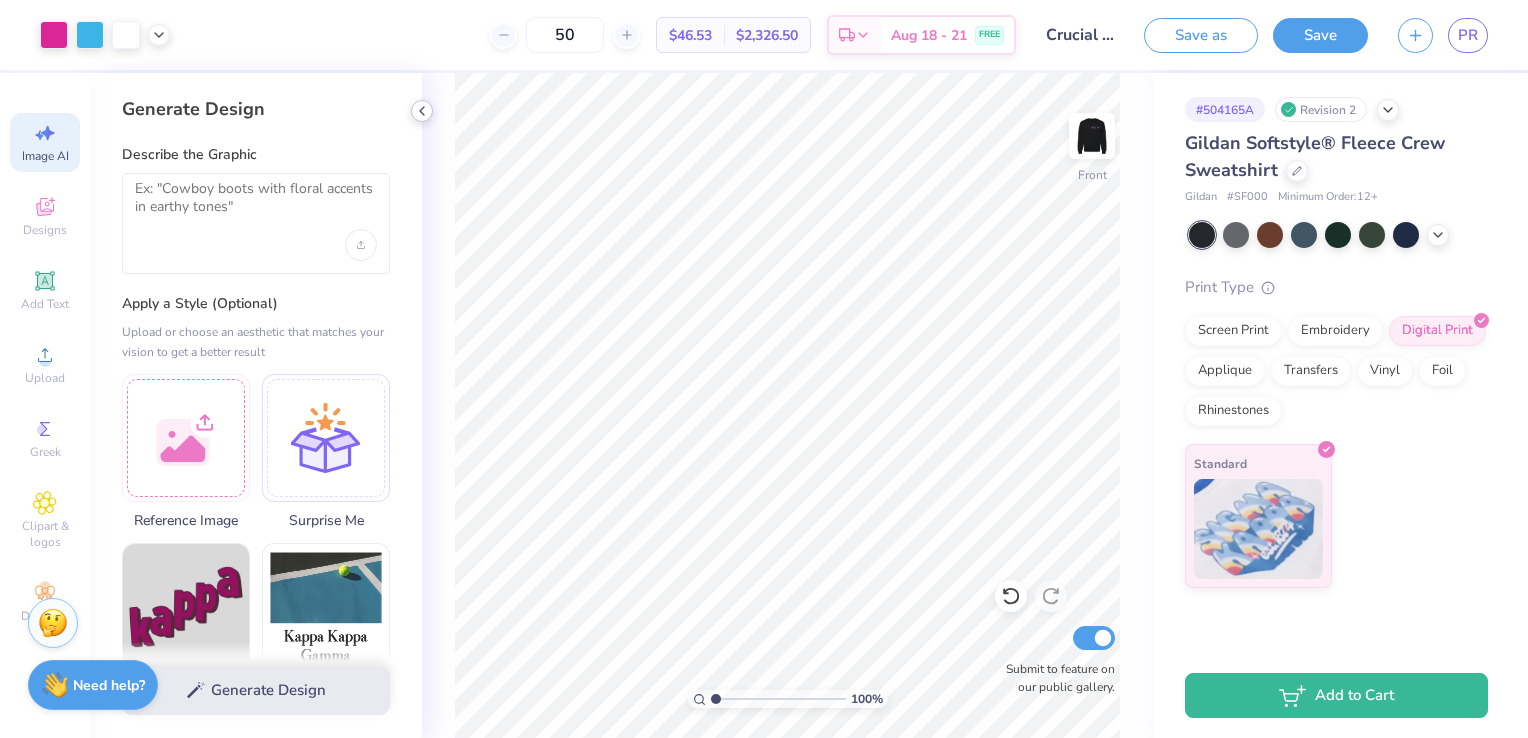 click 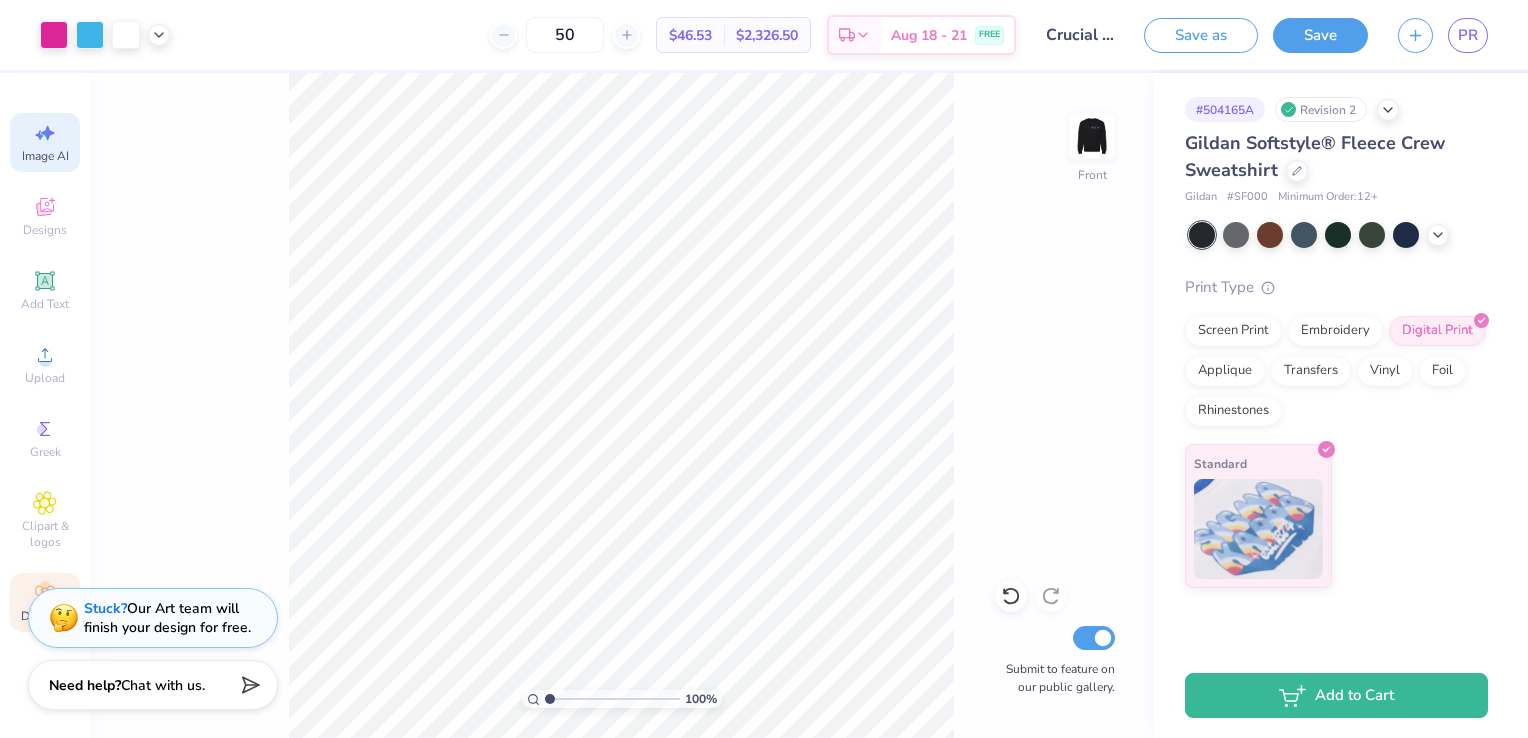 click 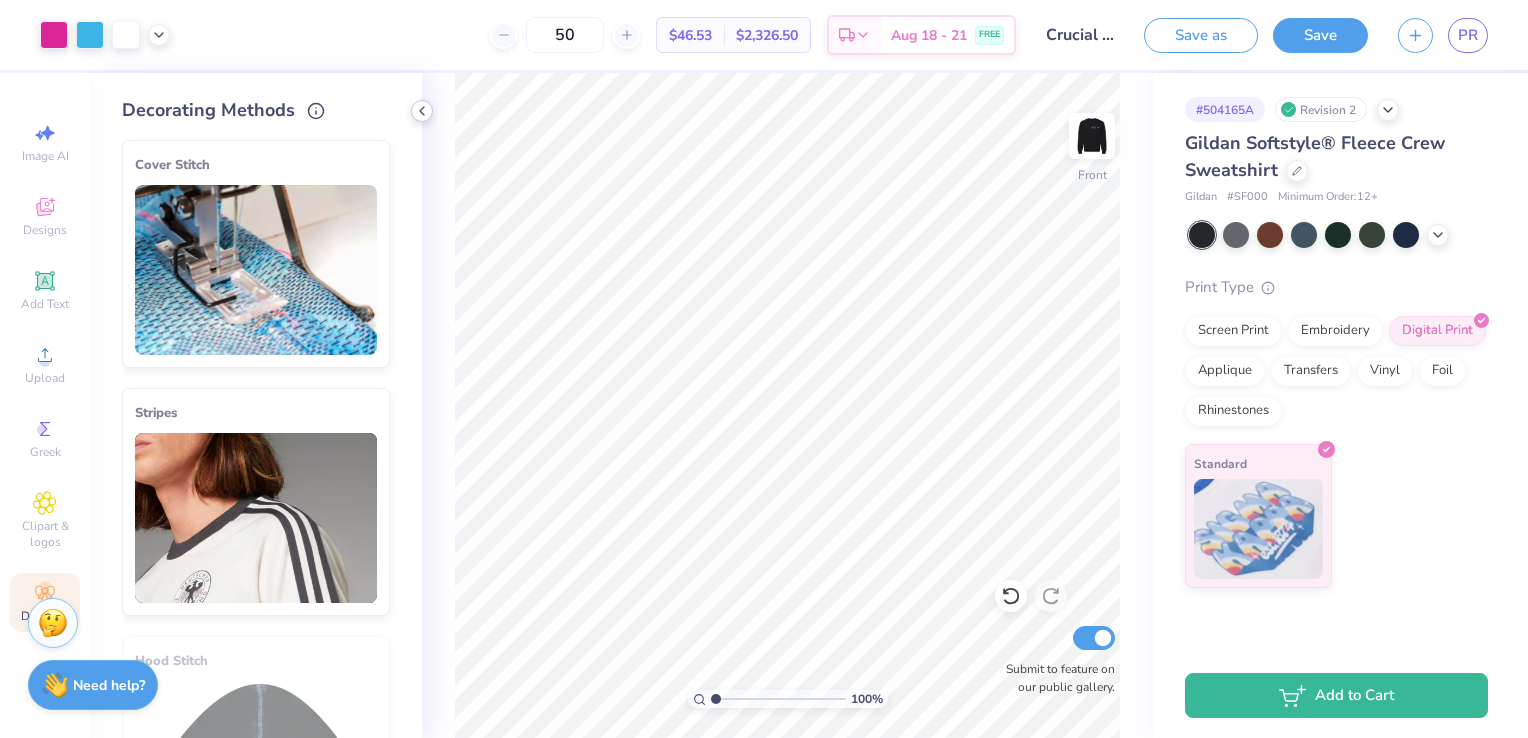 click 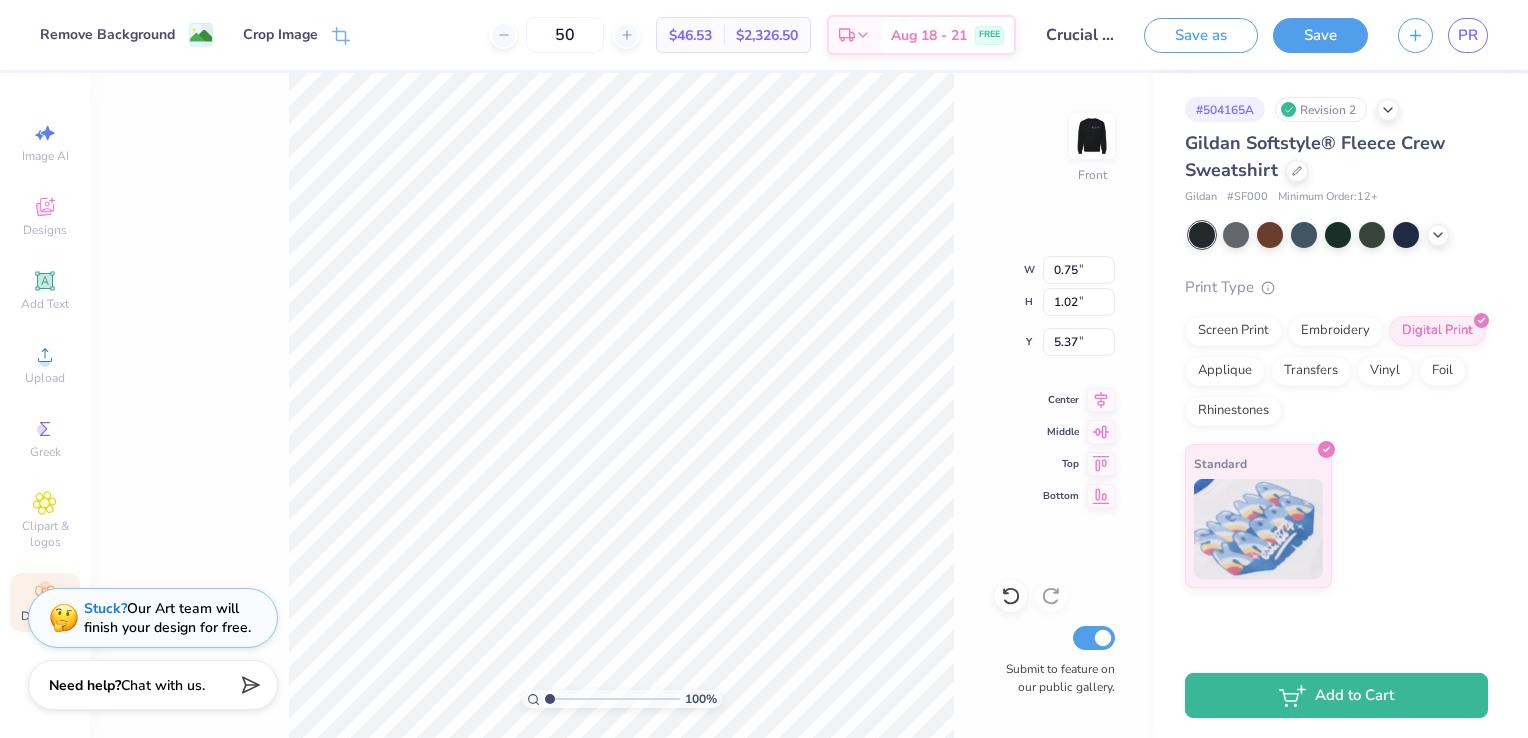 type on "5.66" 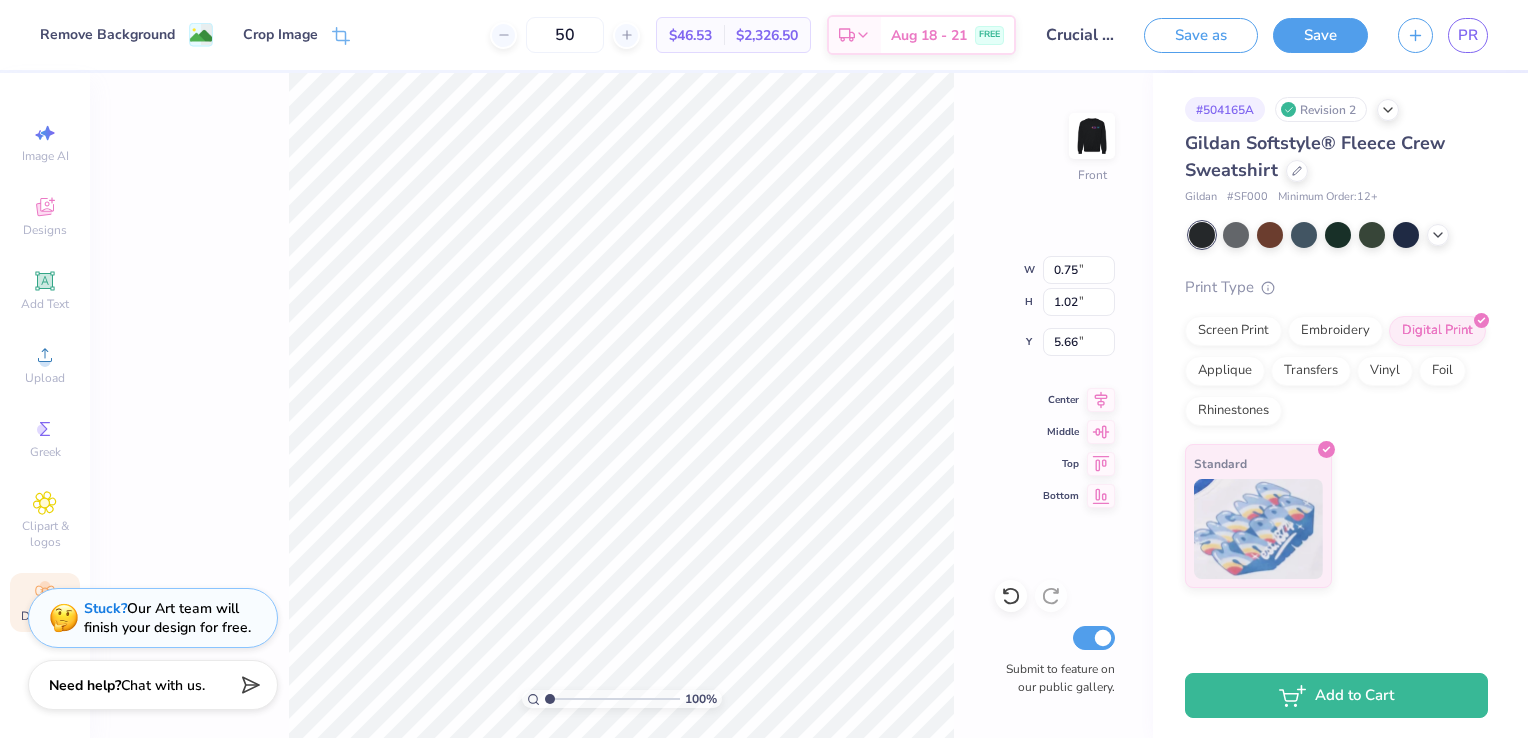 type on "1.12" 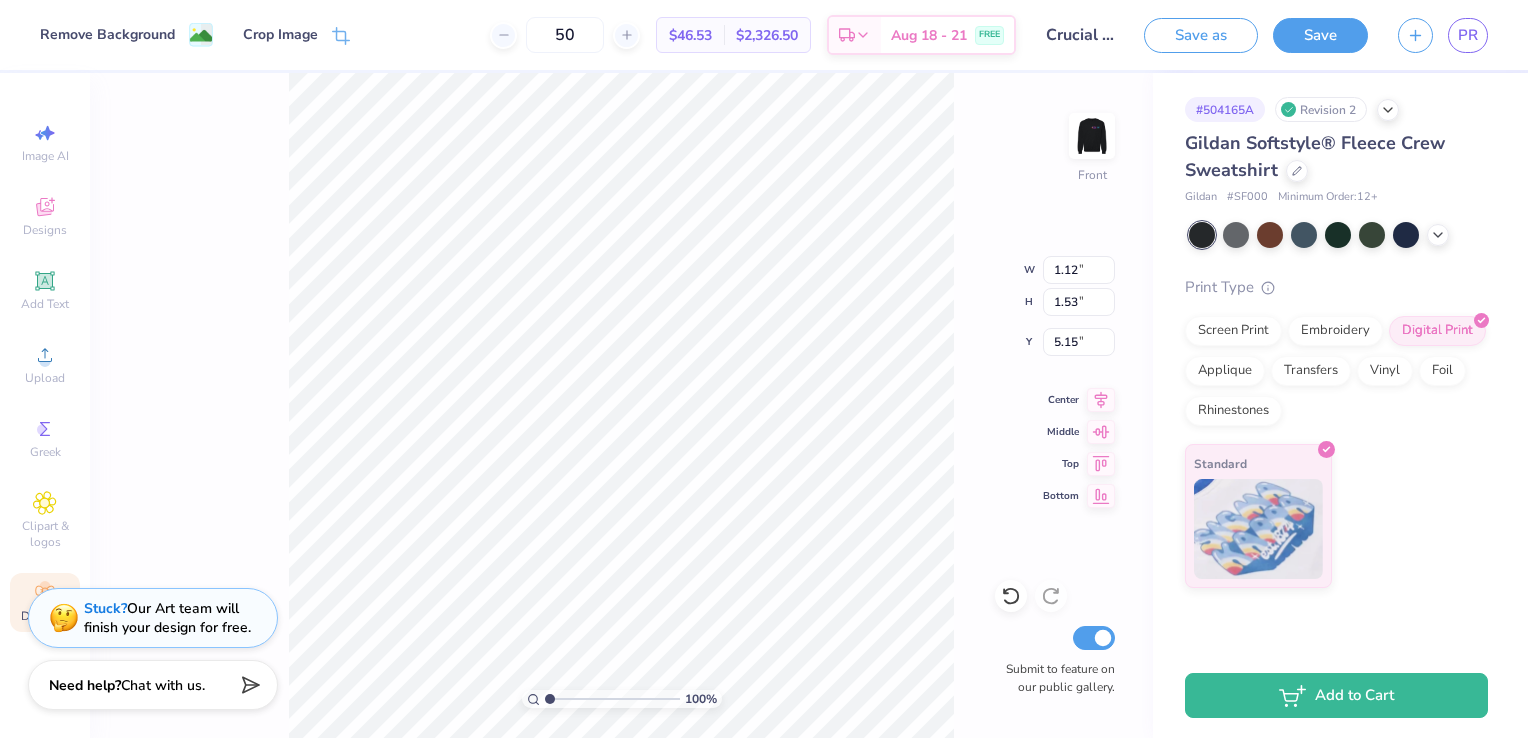 click on "100  % Front W 1.12 1.12 " H 1.53 1.53 " Y 5.15 5.15 " Center Middle Top Bottom Submit to feature on our public gallery." at bounding box center [621, 405] 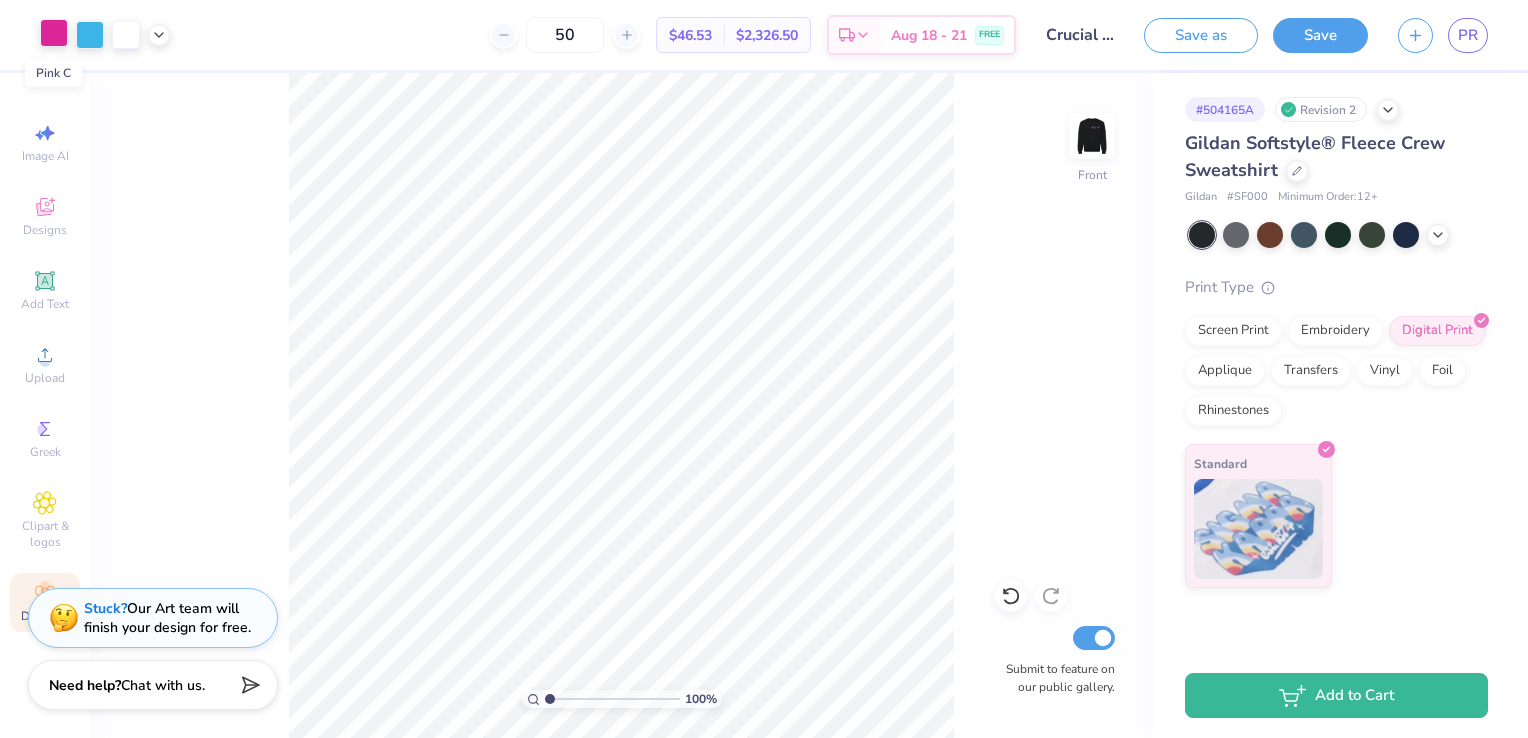 click at bounding box center [54, 33] 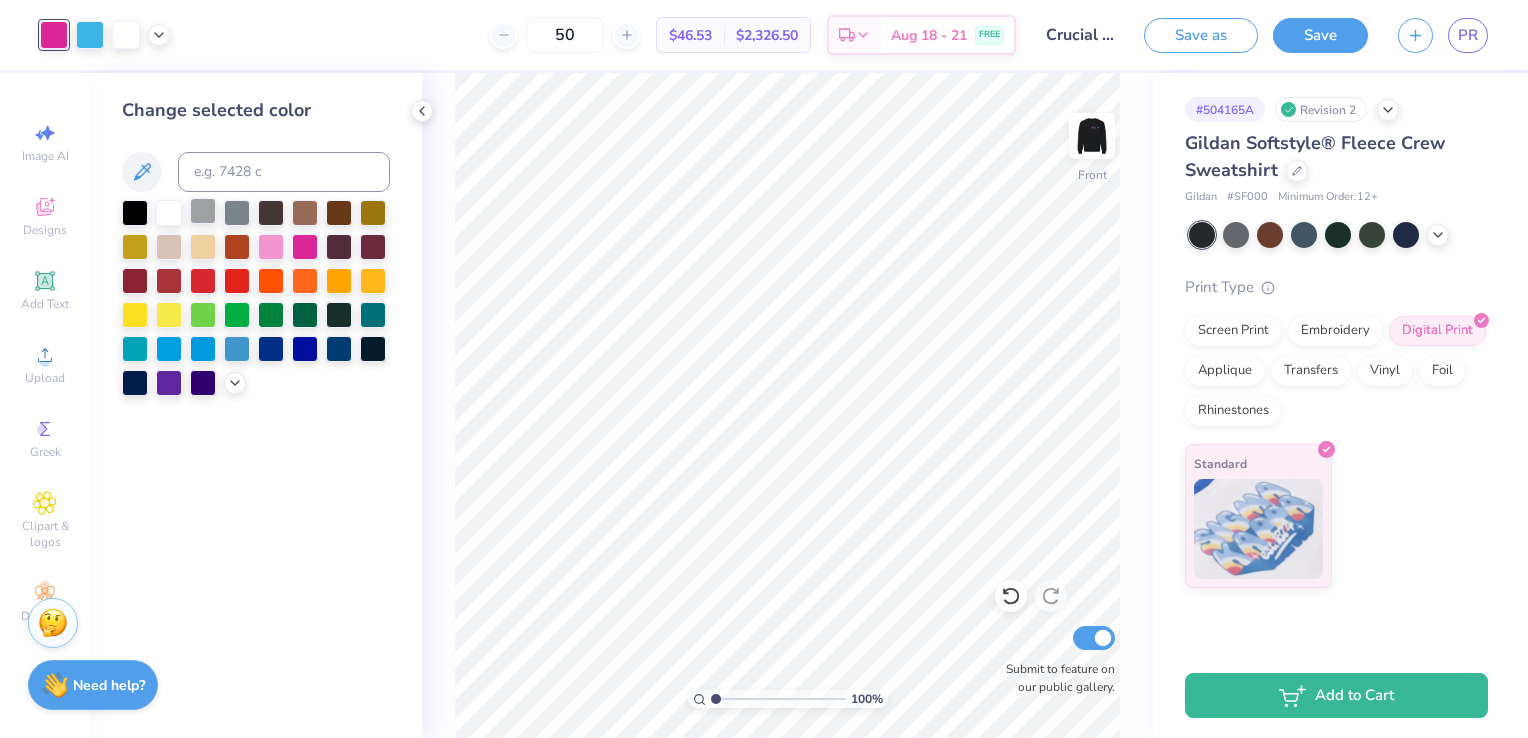 click at bounding box center [203, 211] 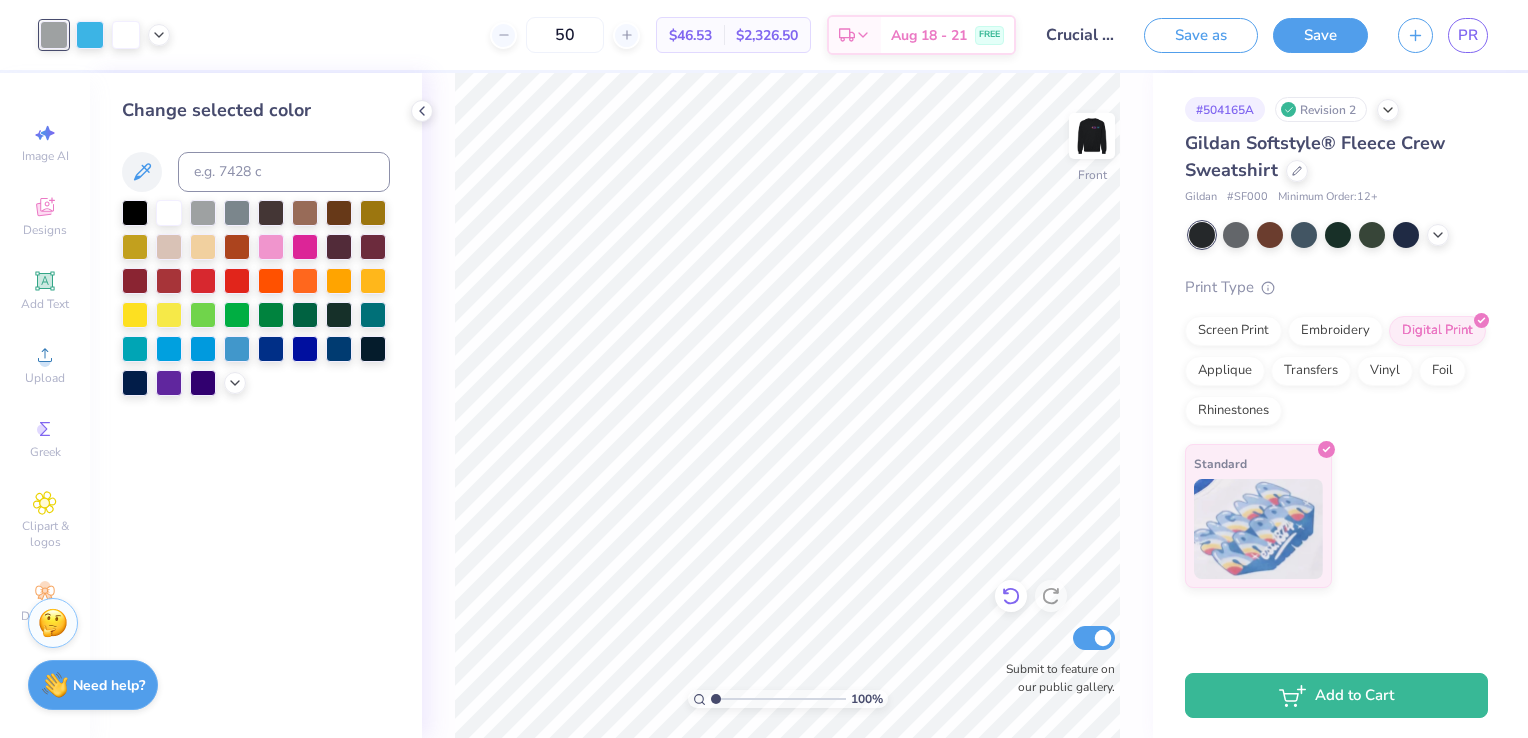 click 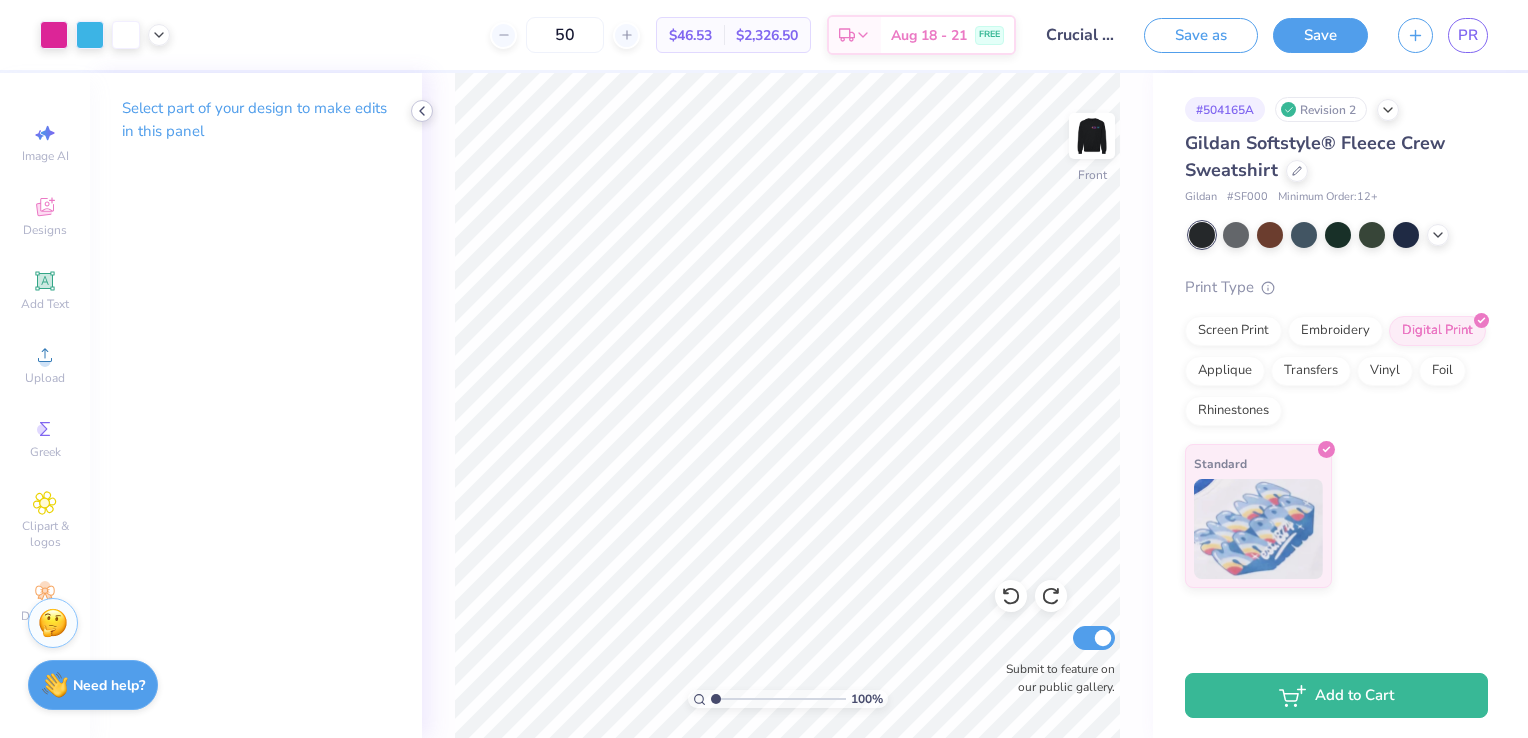 click at bounding box center (422, 111) 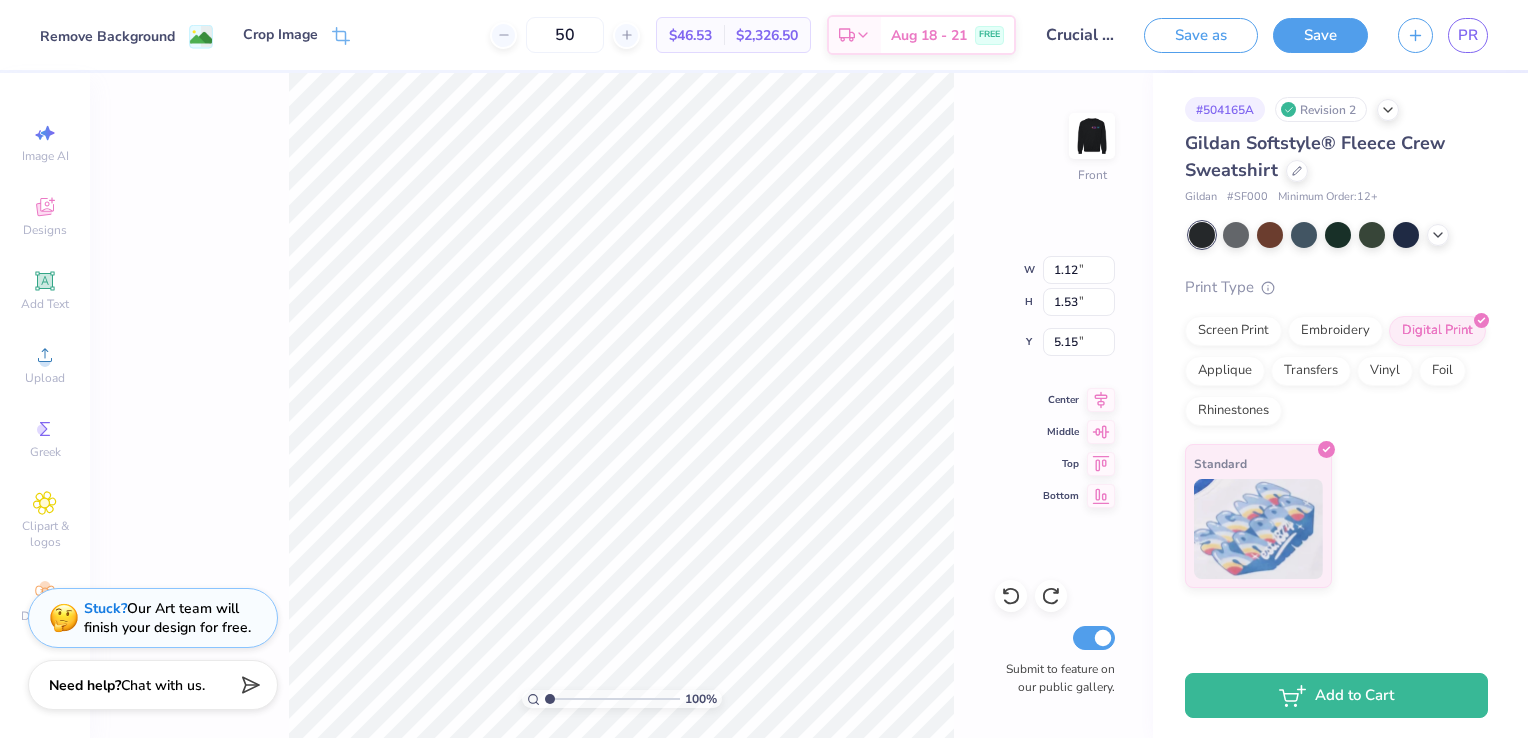 click on "Remove Background" at bounding box center [107, 36] 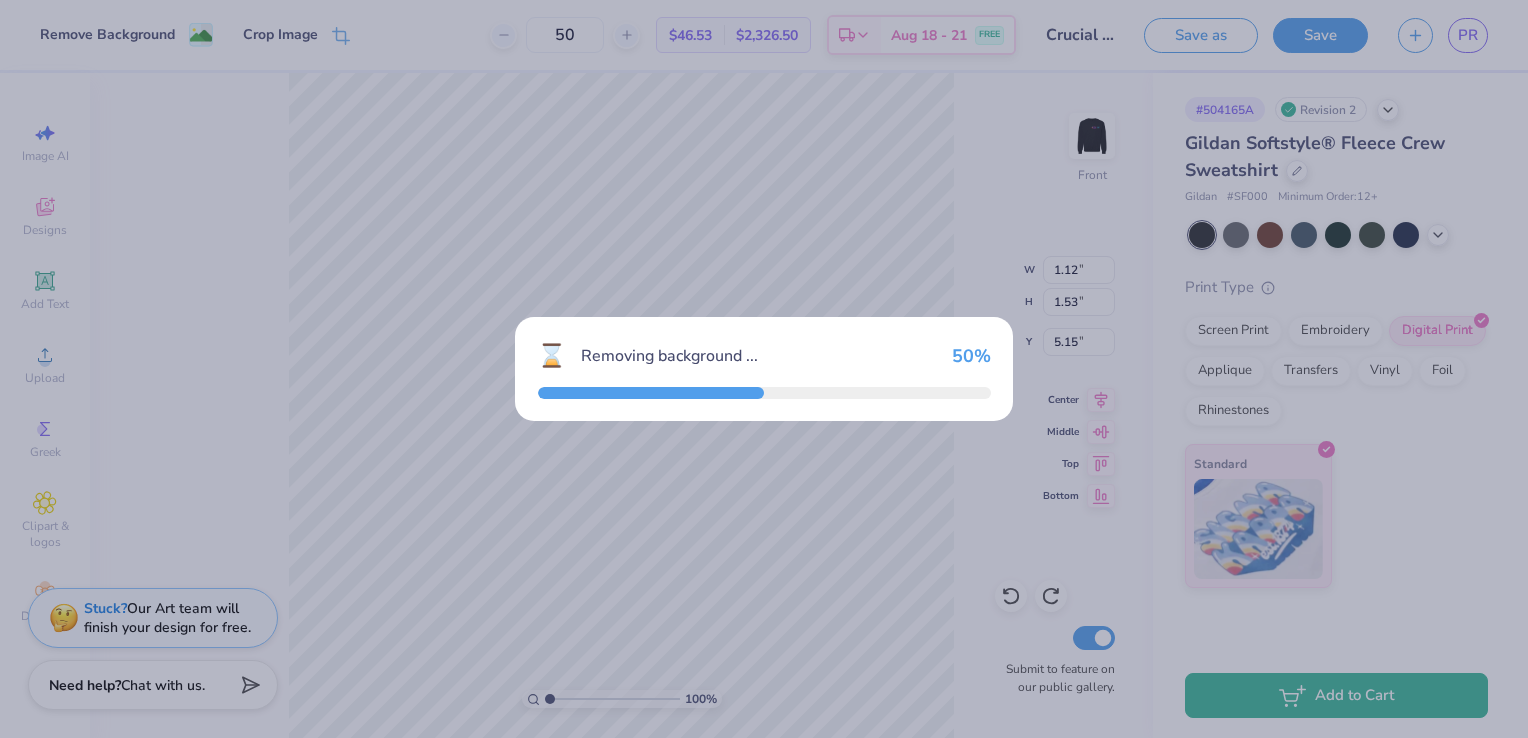 click on "⌛ Removing background ... 50 %" at bounding box center [764, 369] 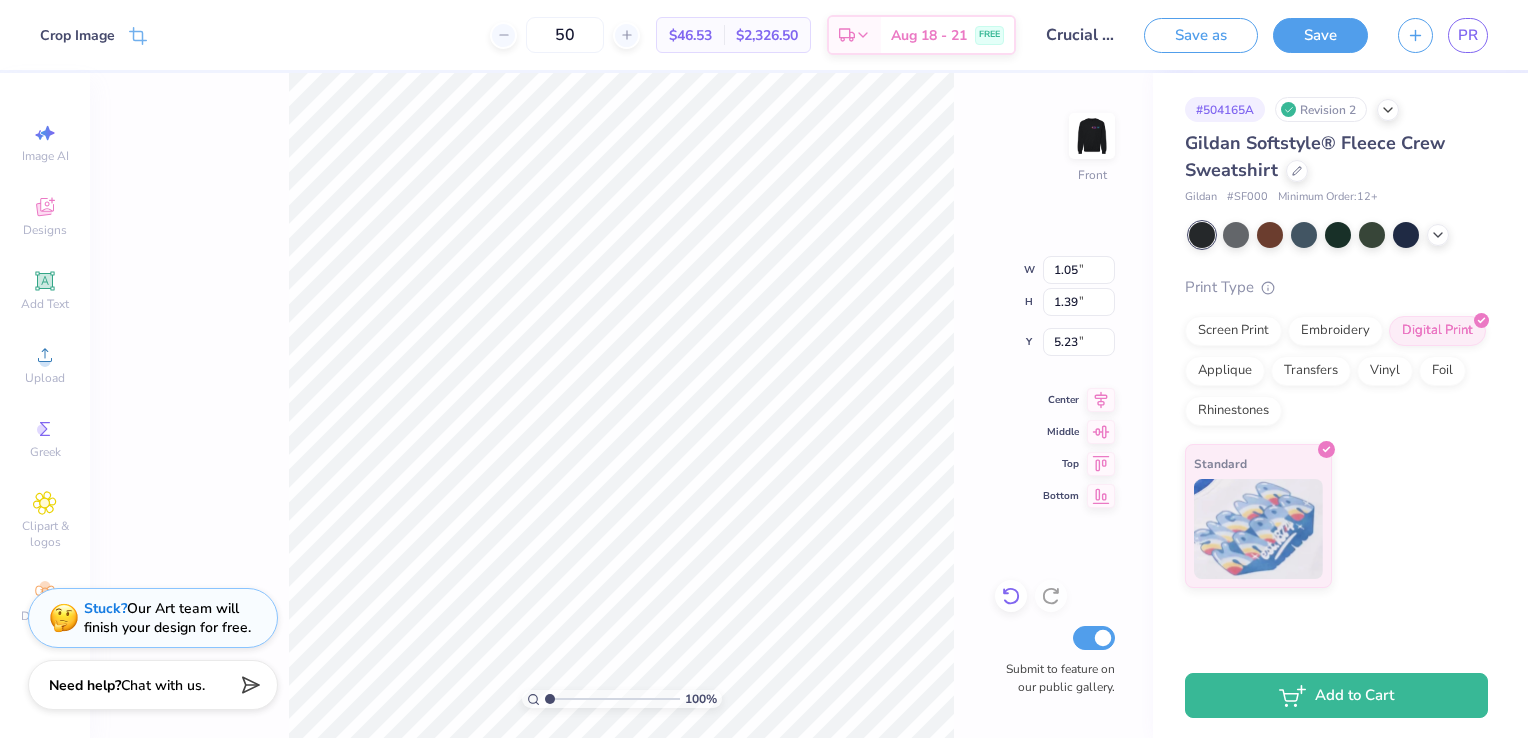 type on "5.27" 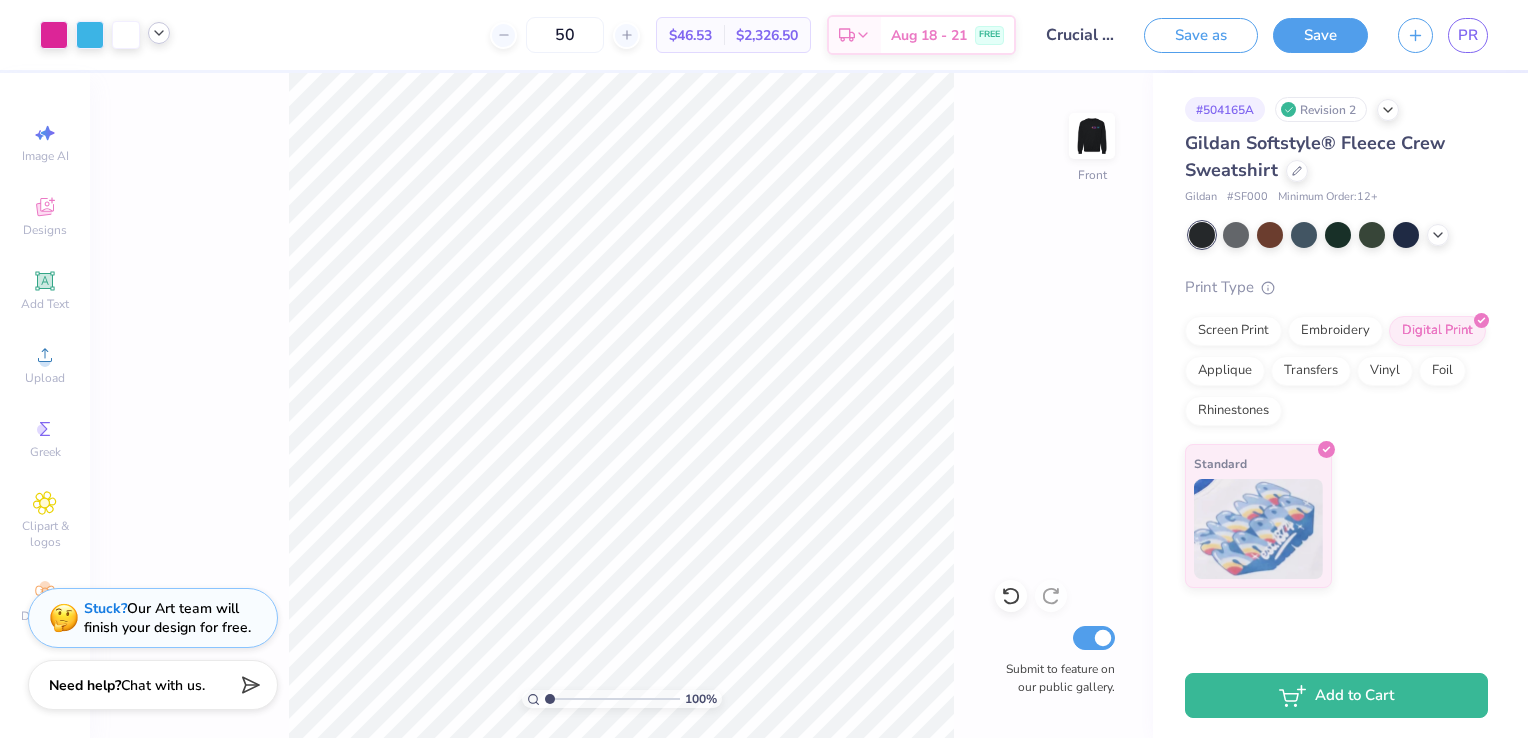 click 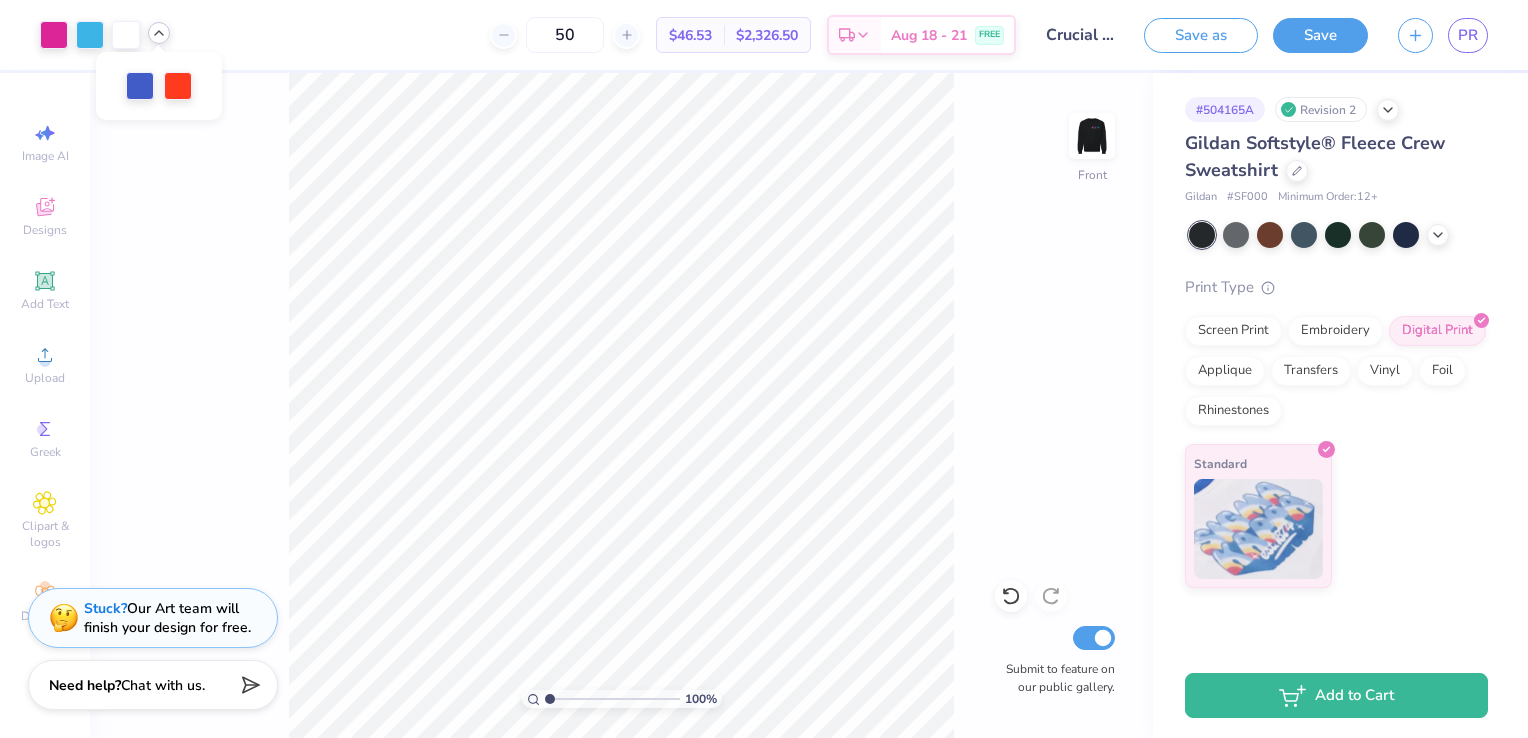 click 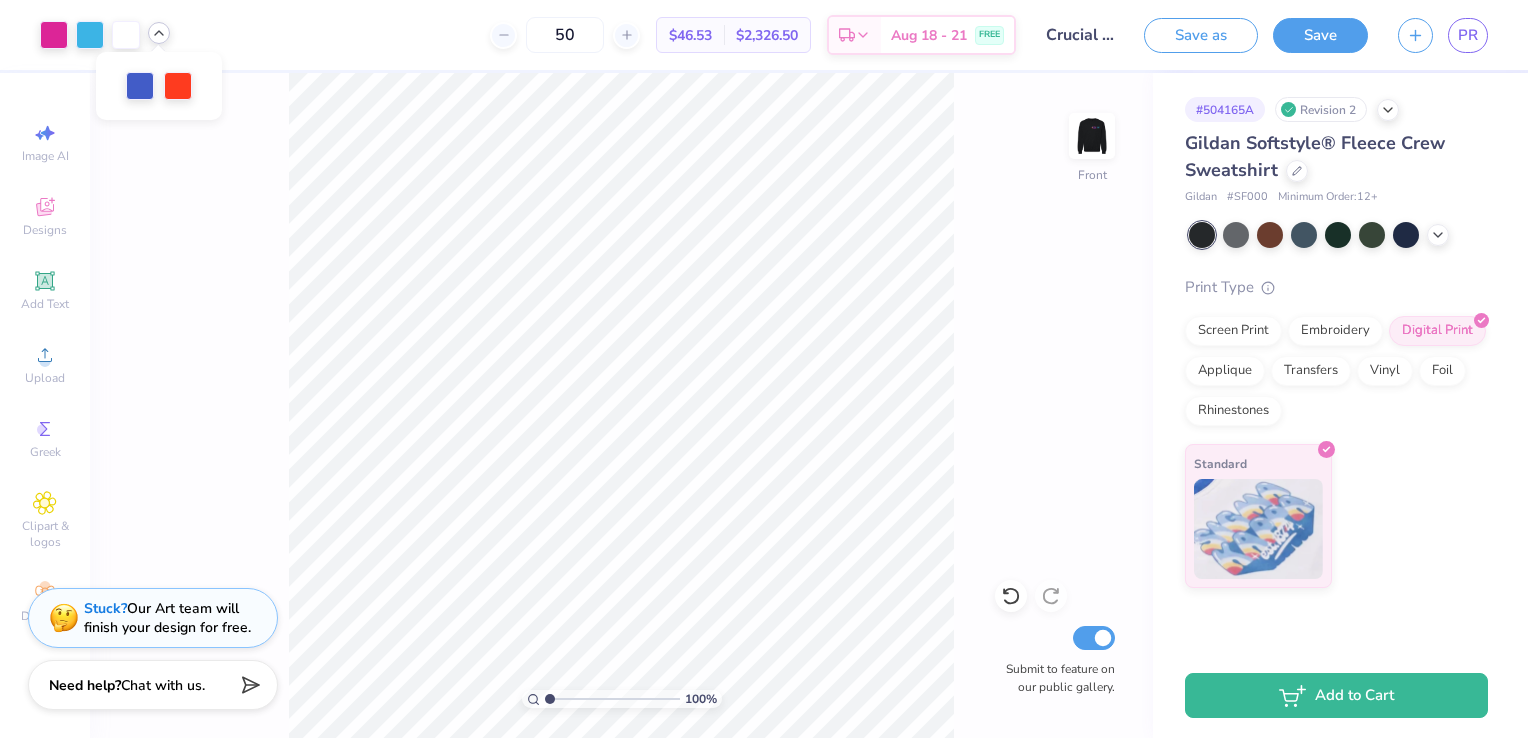 click on "100  % Front Submit to feature on our public gallery." at bounding box center (621, 405) 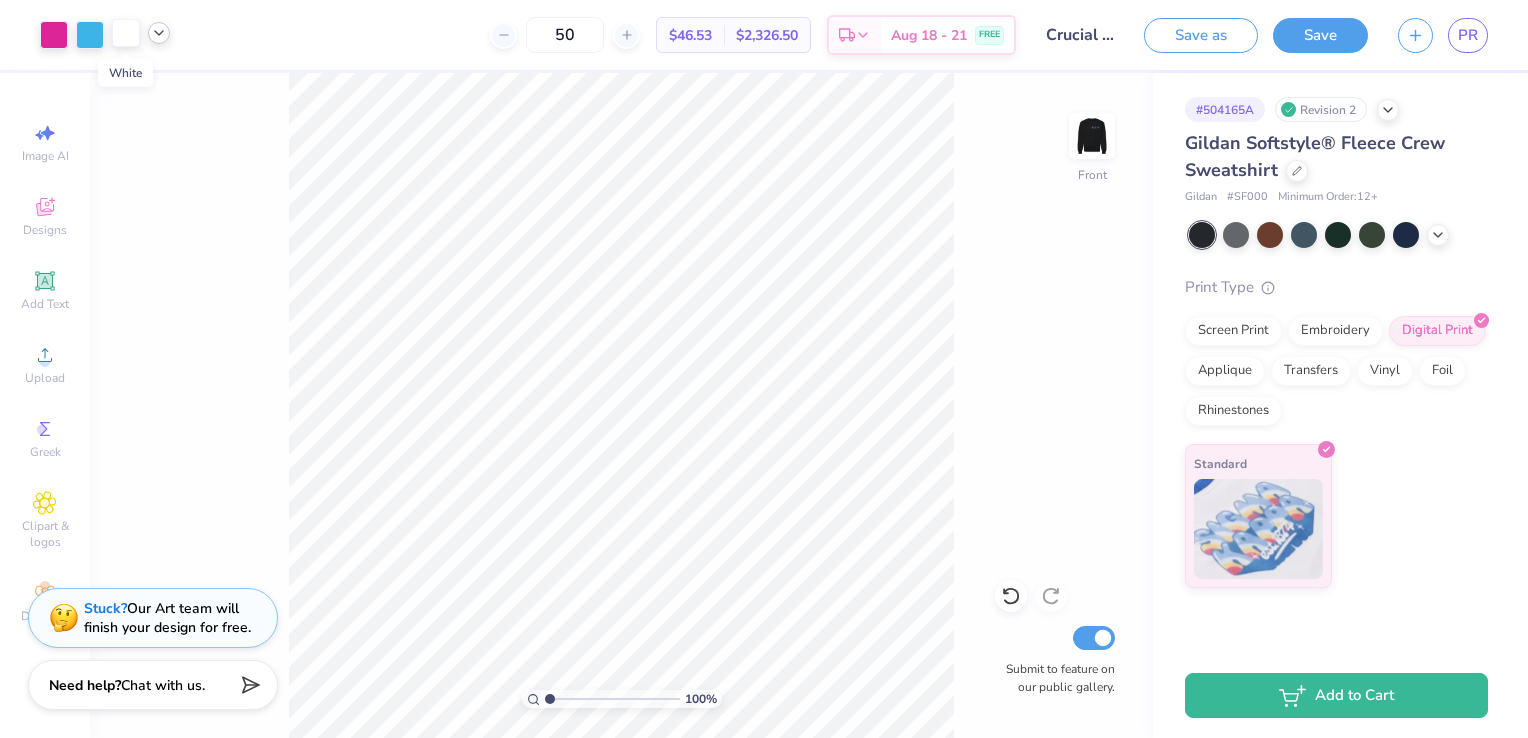 click at bounding box center [126, 33] 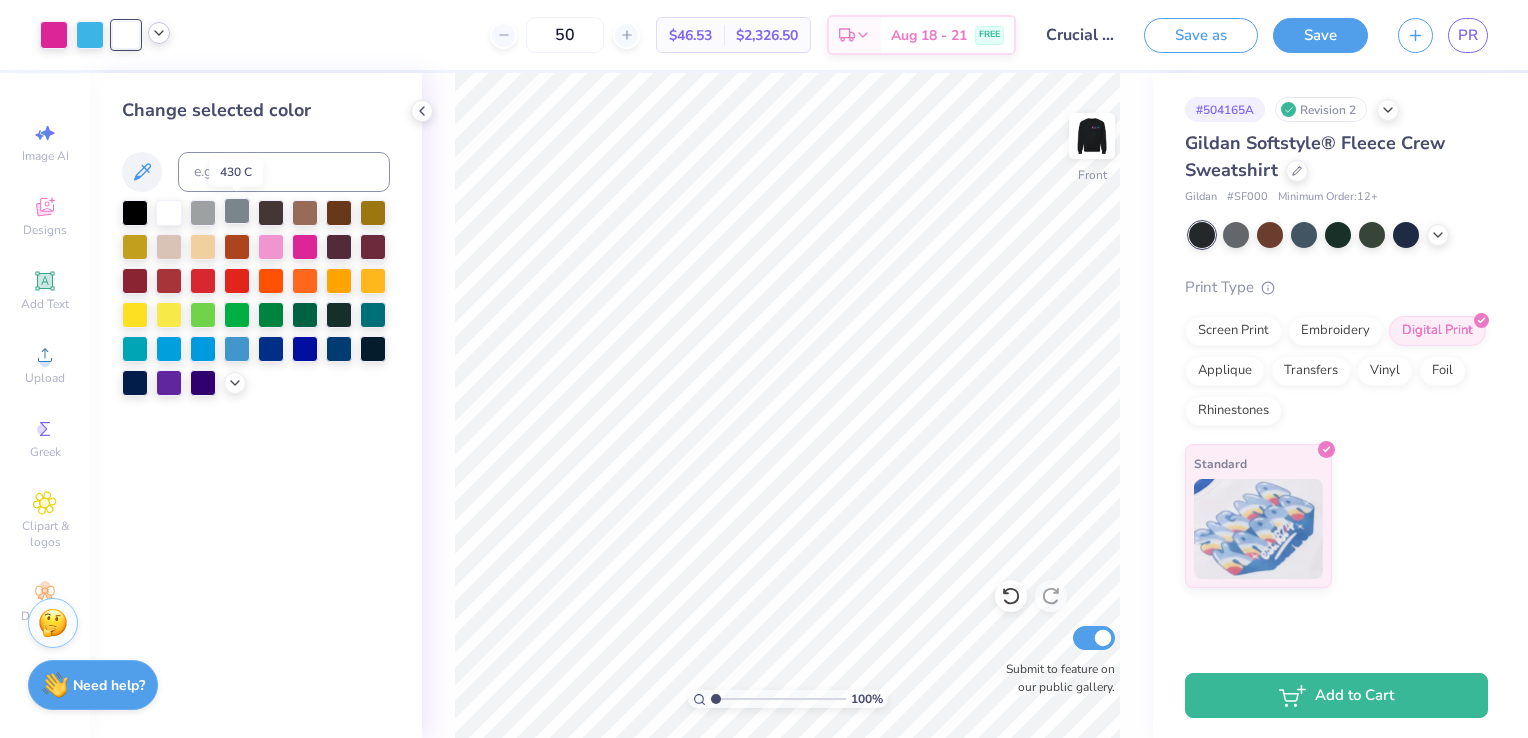 click at bounding box center [237, 211] 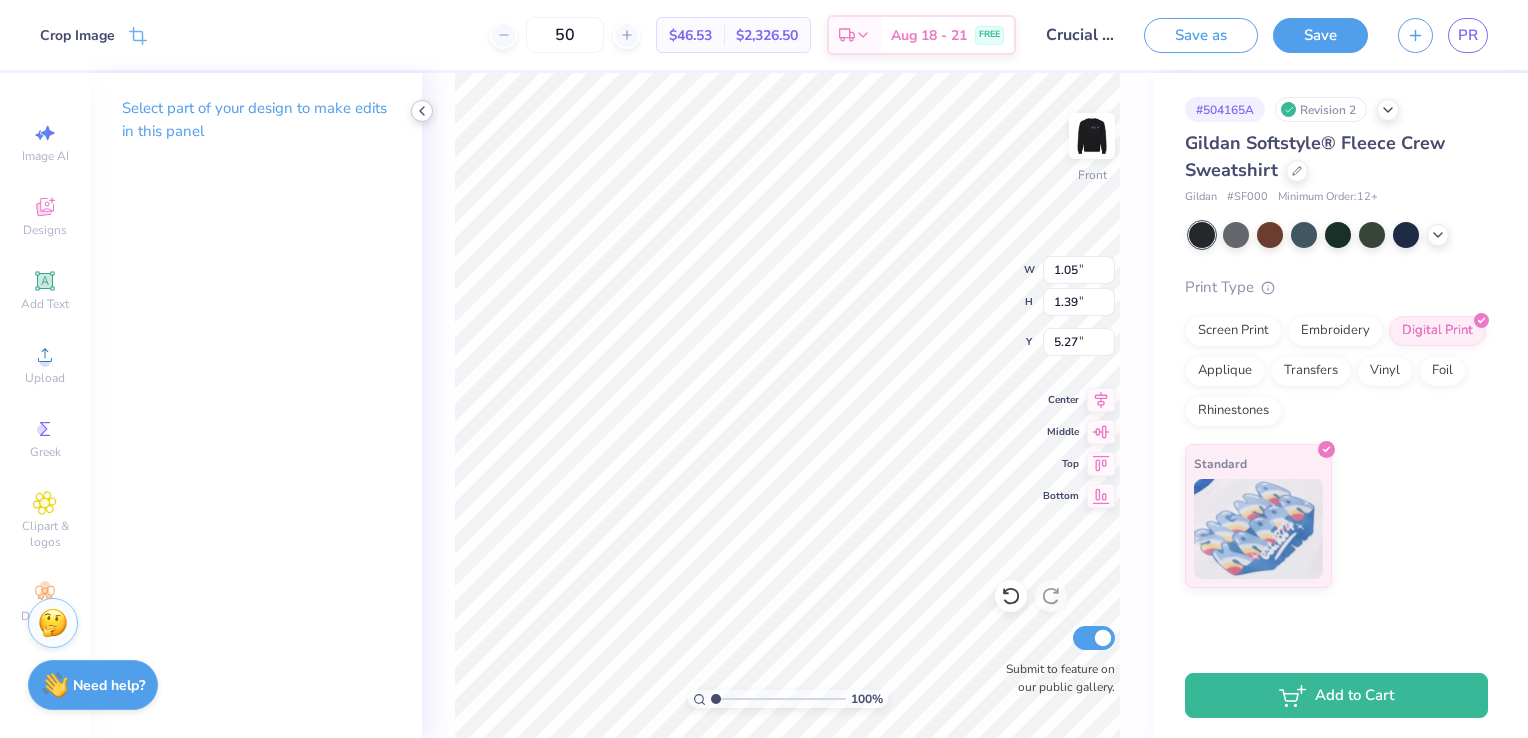 click at bounding box center (422, 111) 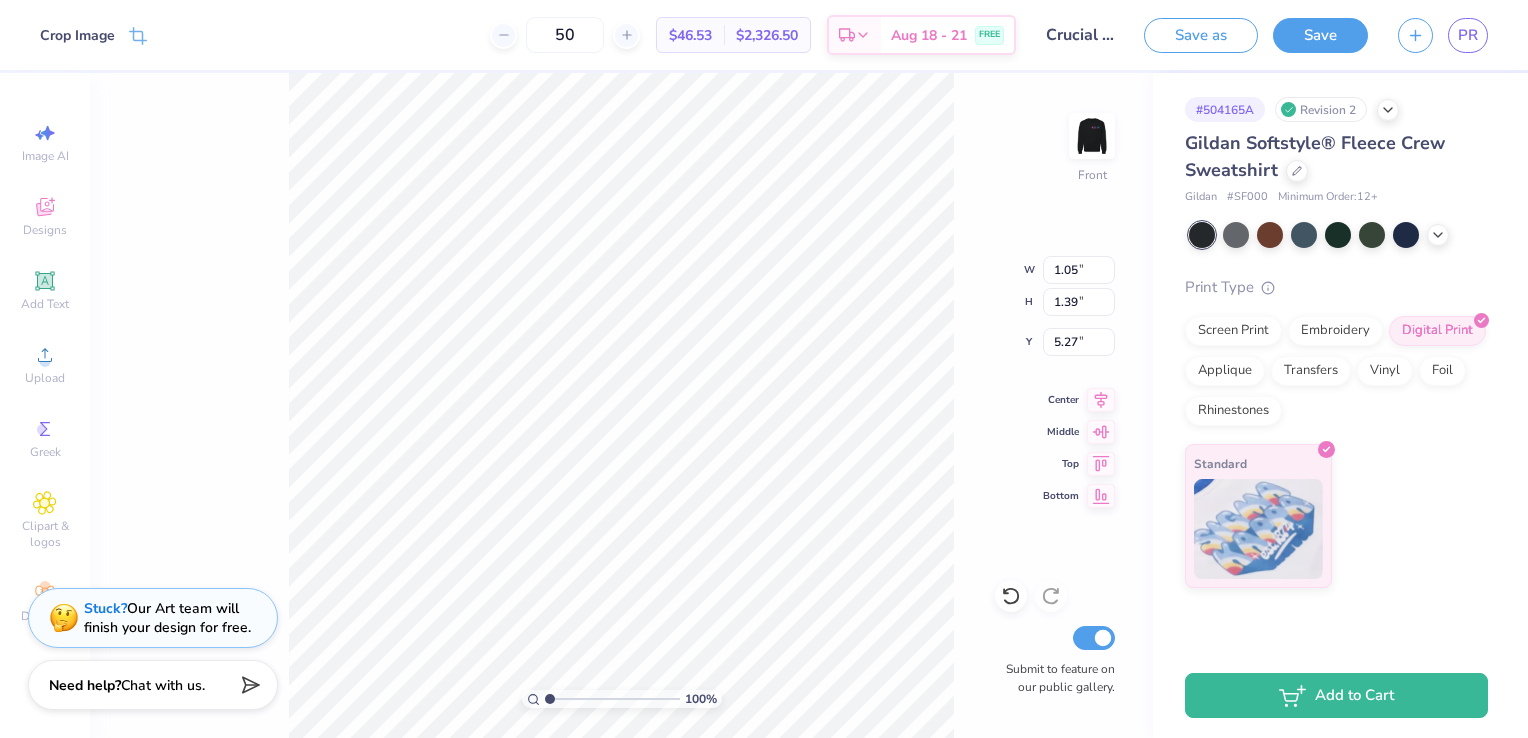 click on "100  % Front W 1.05 1.05 " H 1.39 1.39 " Y 5.27 5.27 " Center Middle Top Bottom Submit to feature on our public gallery." at bounding box center [621, 405] 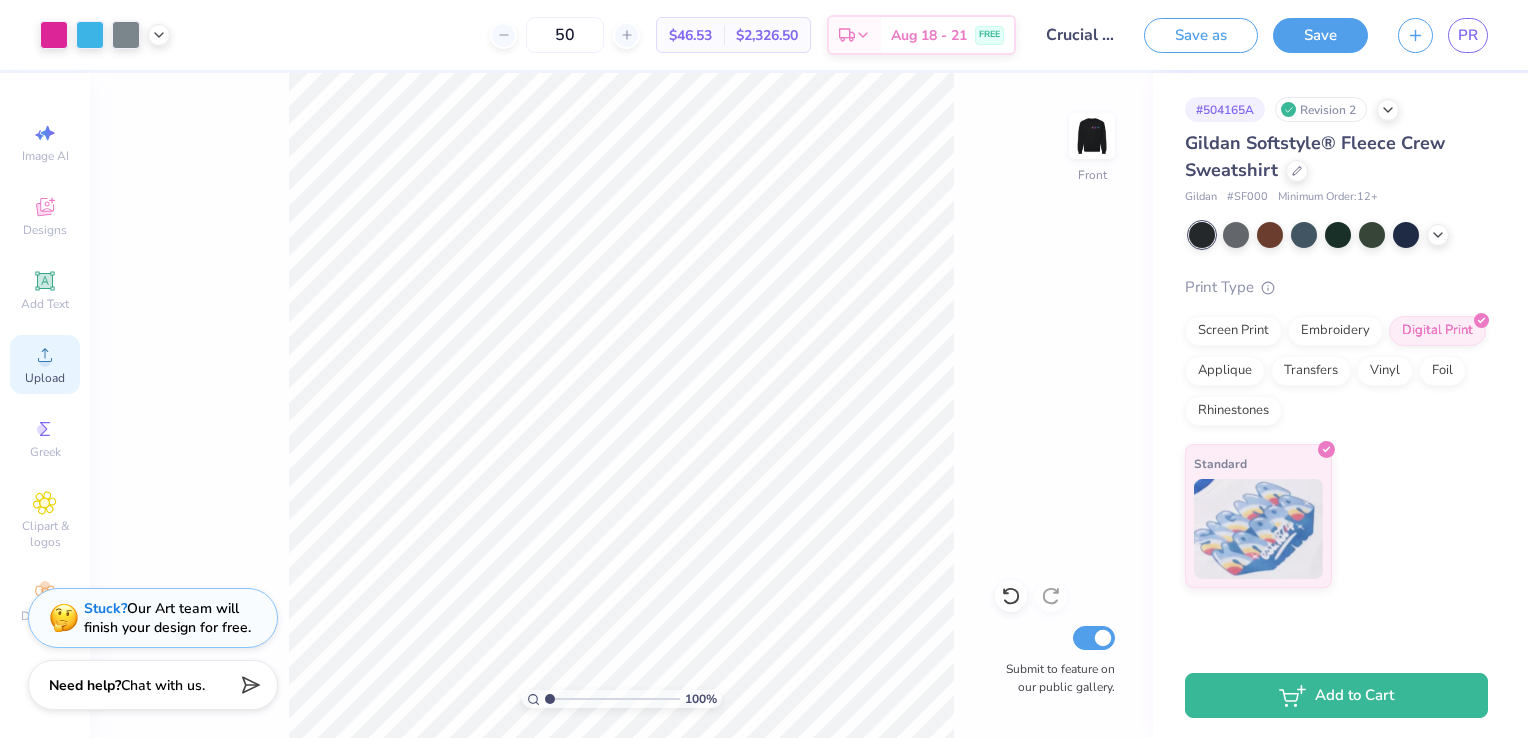 click 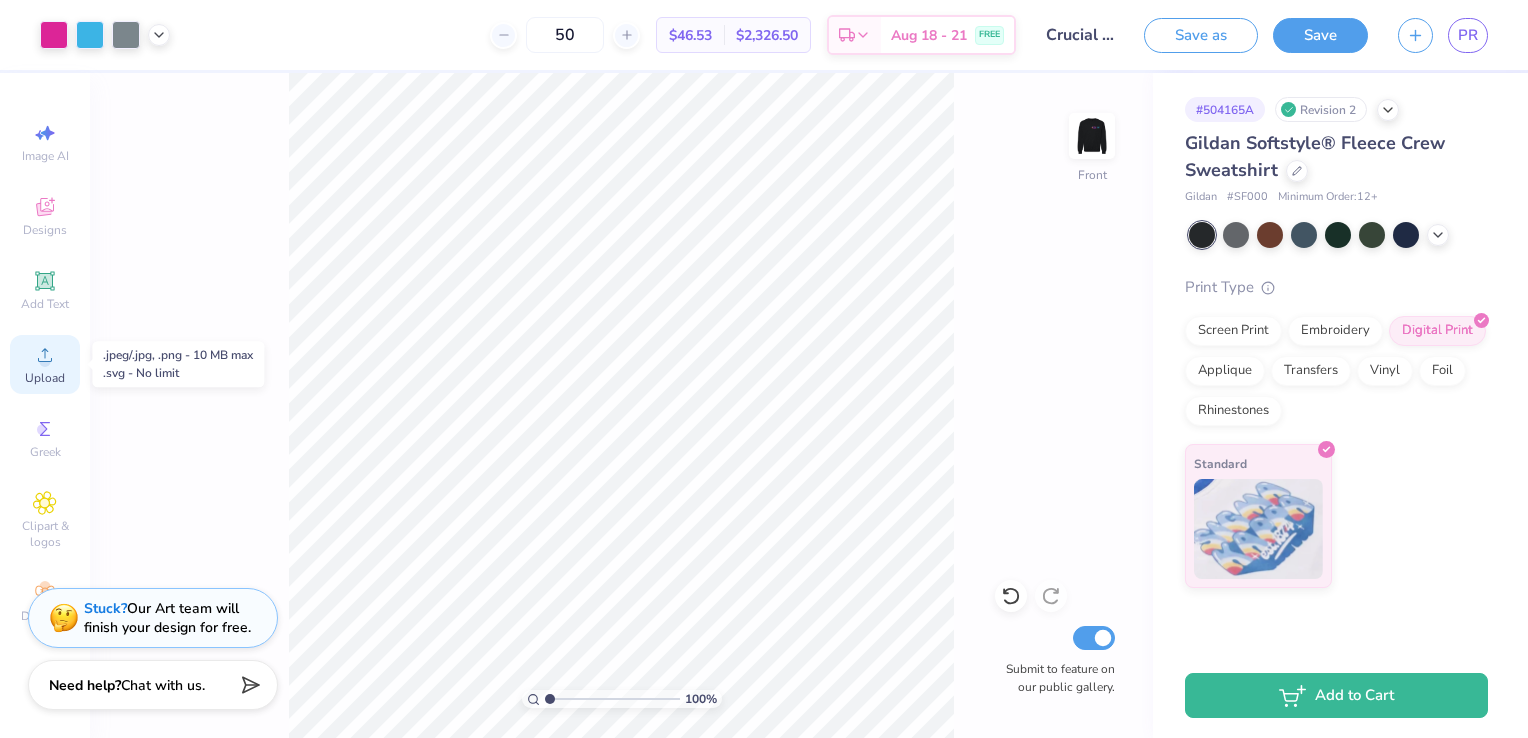 click 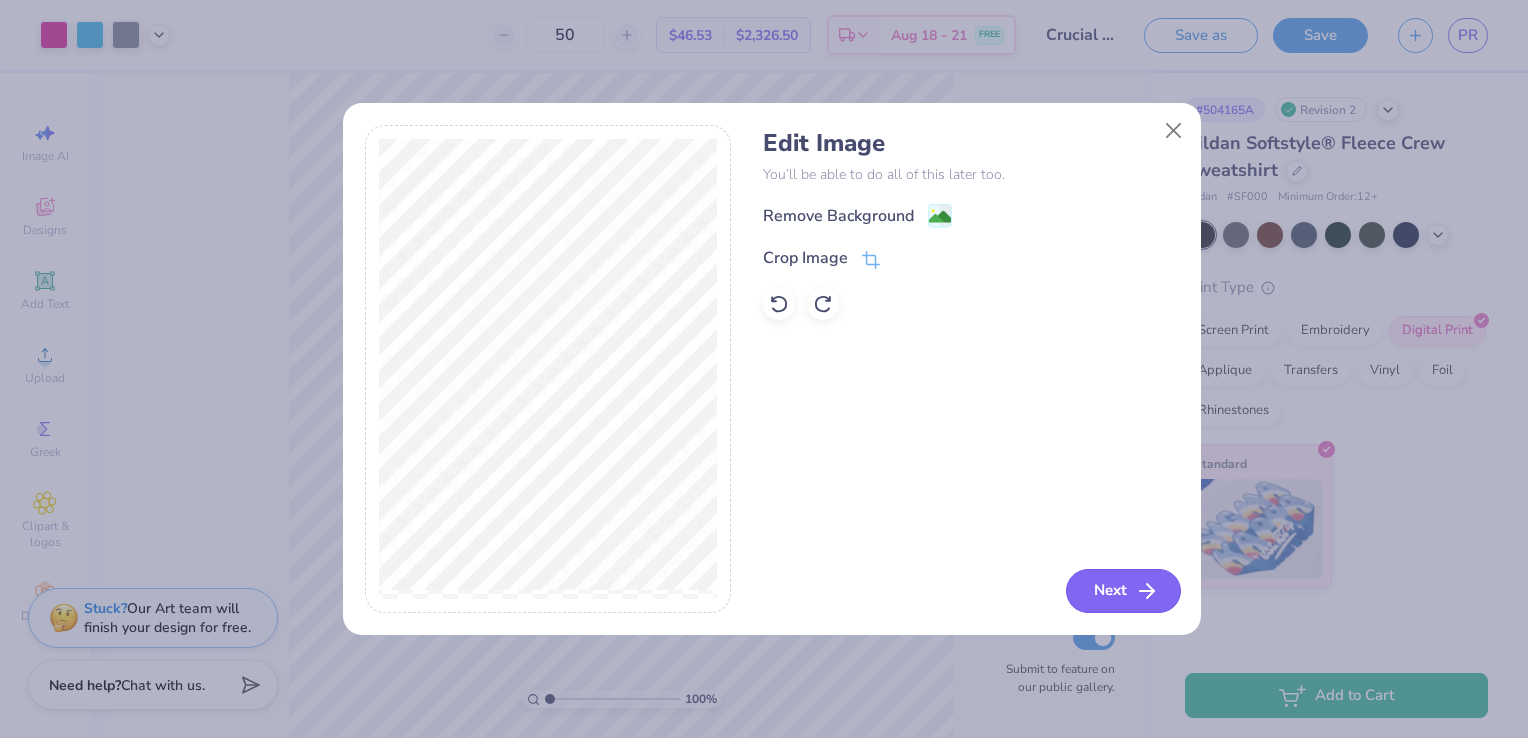 click on "Next" at bounding box center [1123, 591] 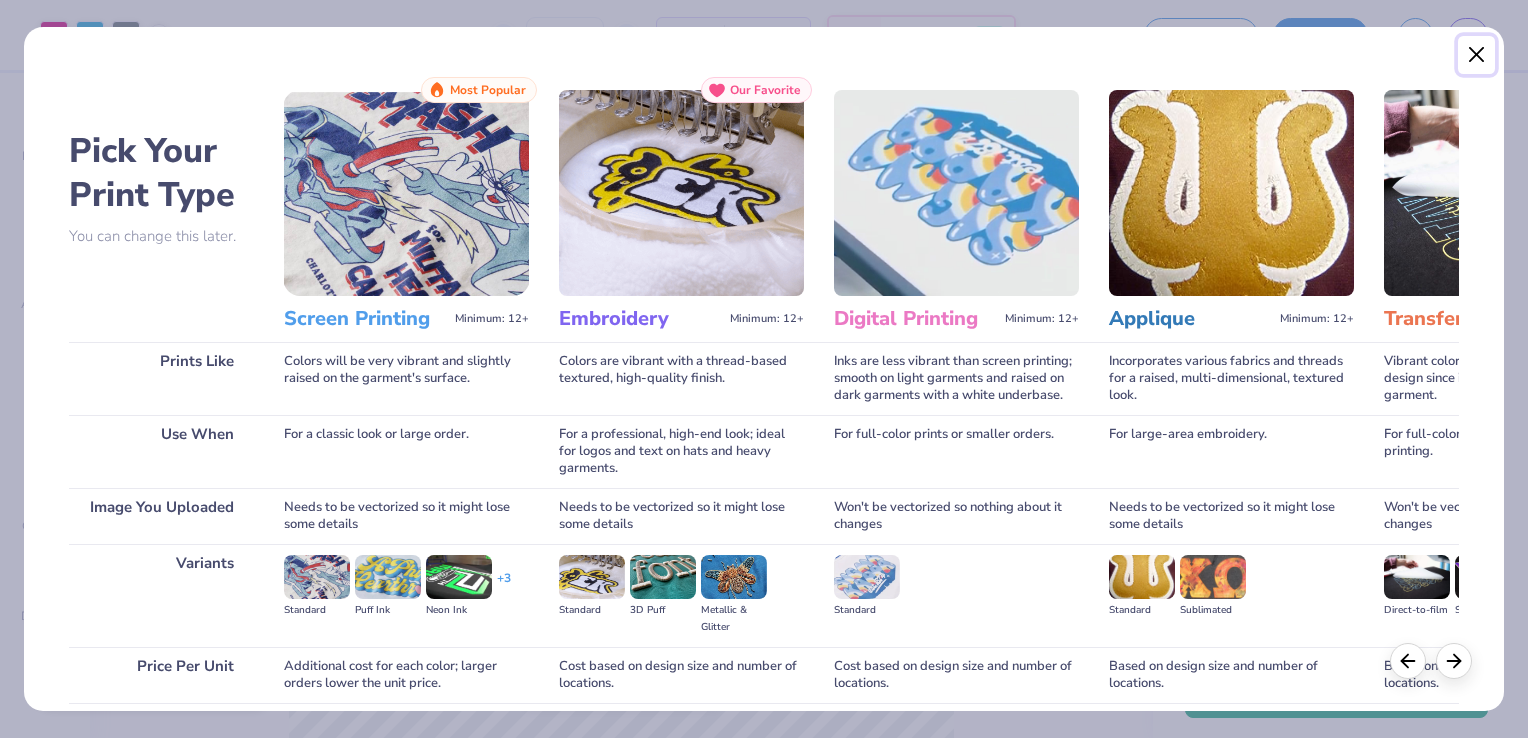 click at bounding box center [1477, 55] 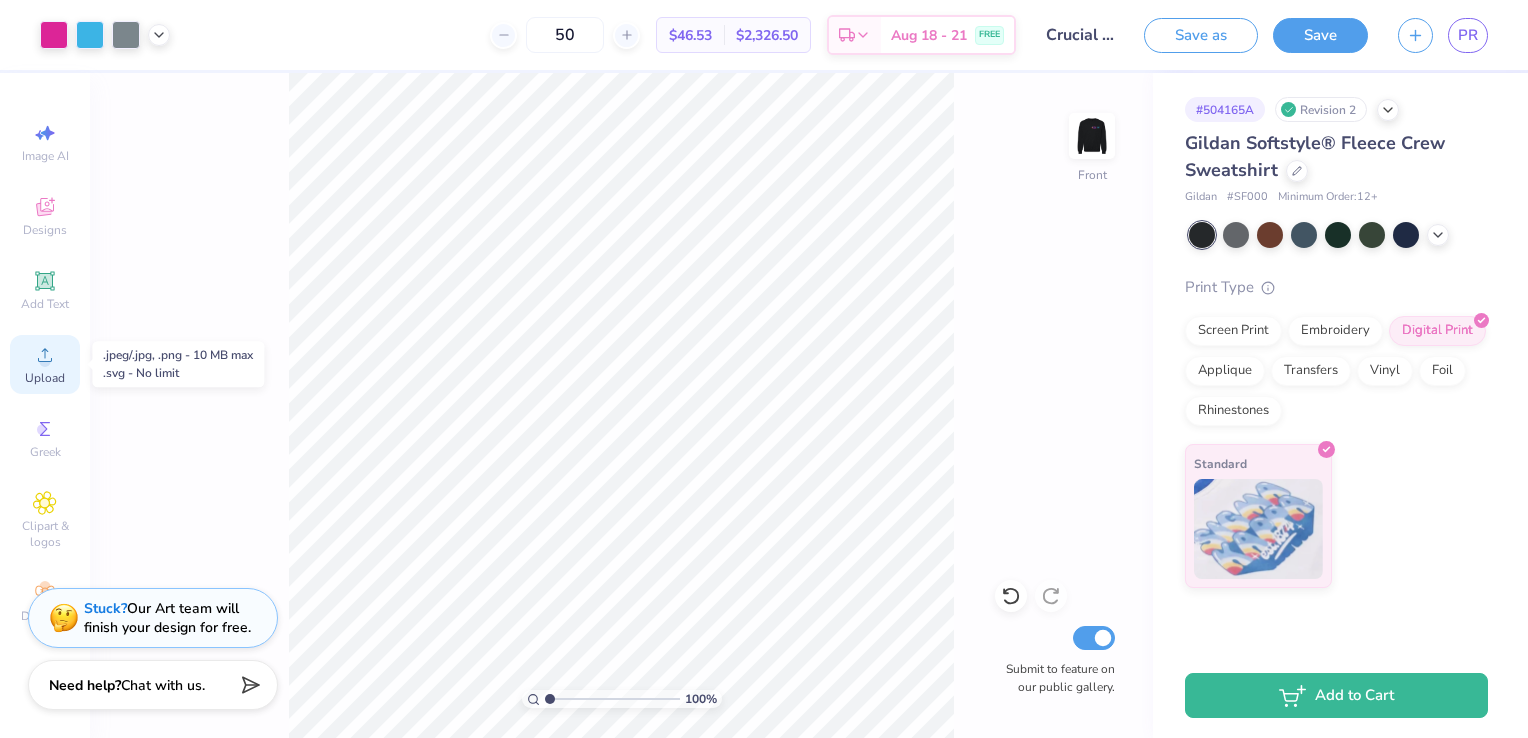 click on "Upload" at bounding box center (45, 364) 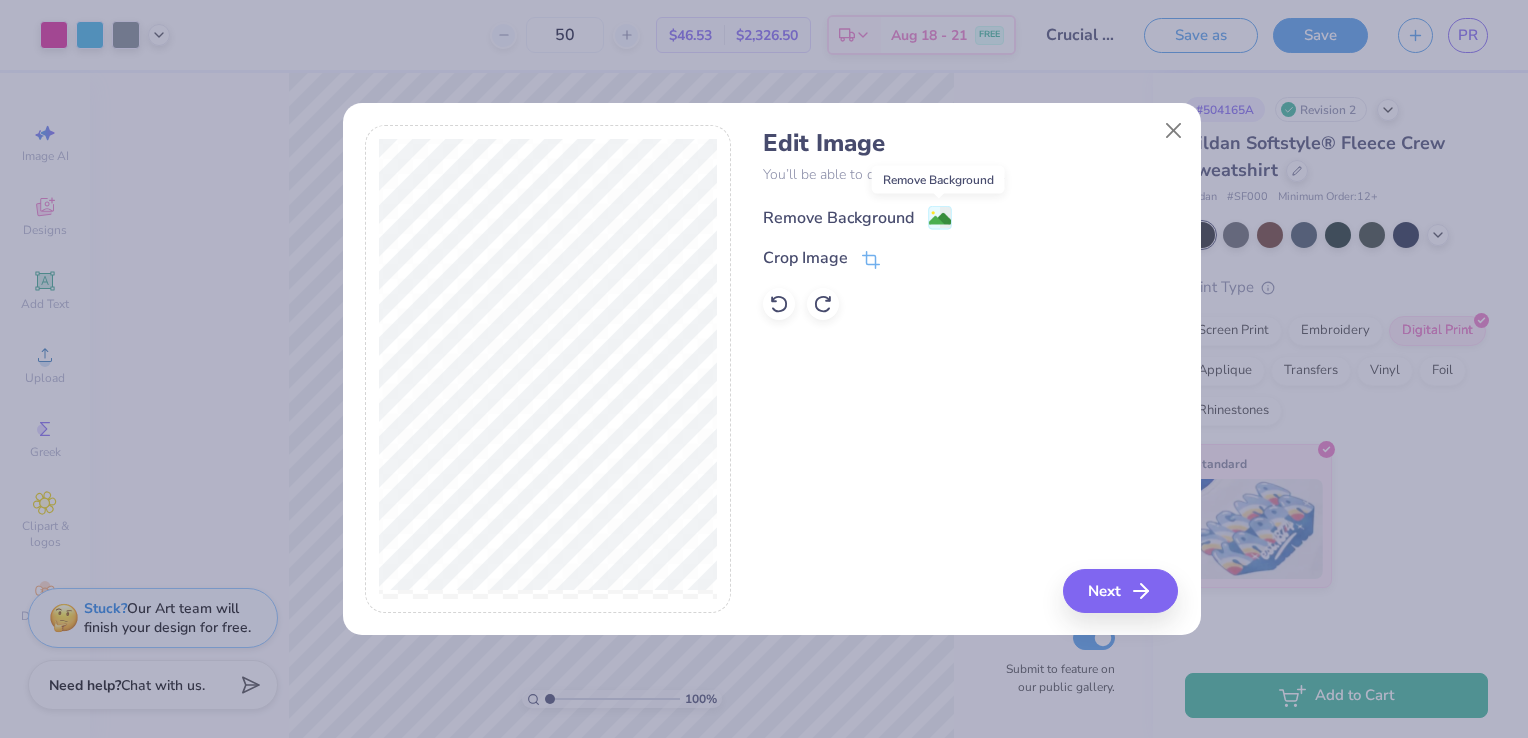 click 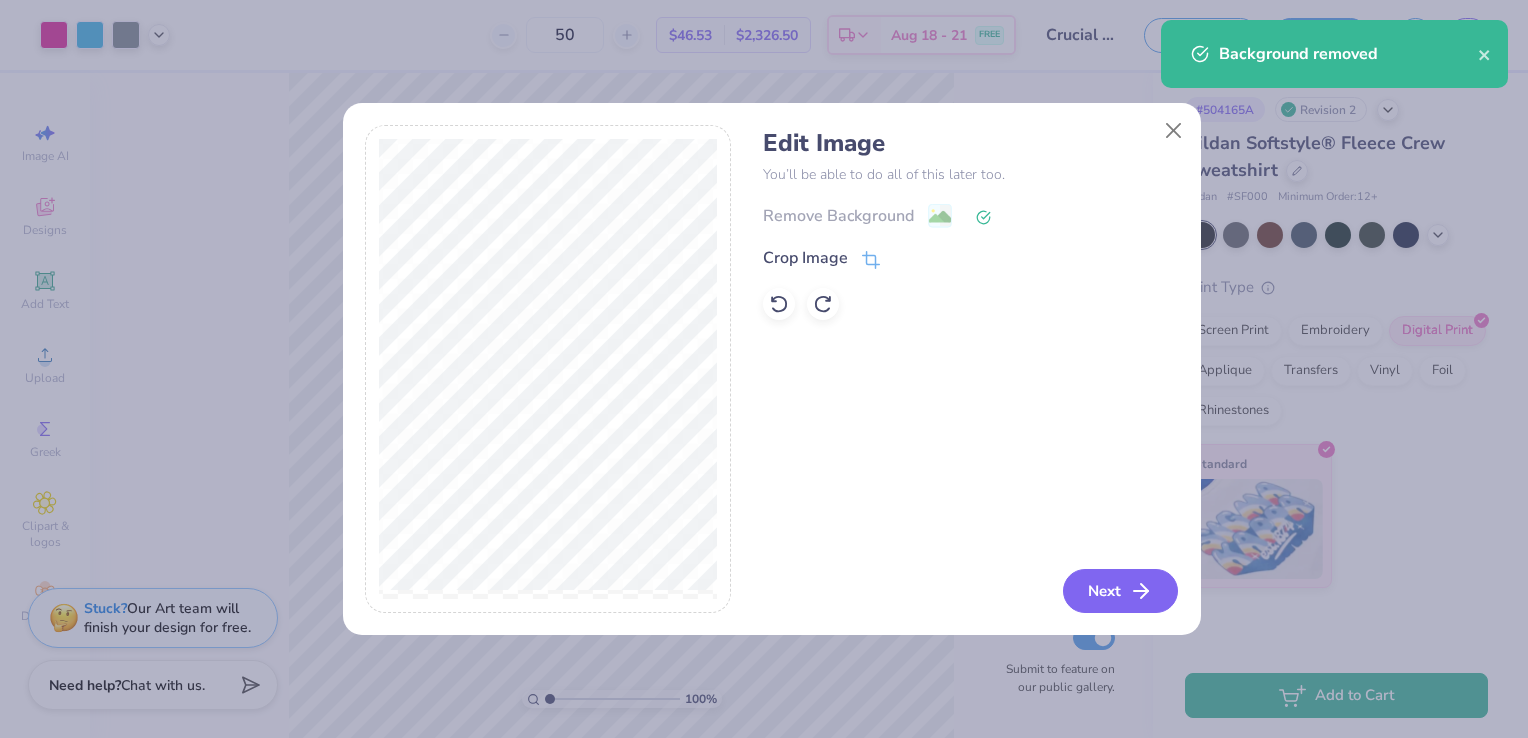 click on "Next" at bounding box center [1120, 591] 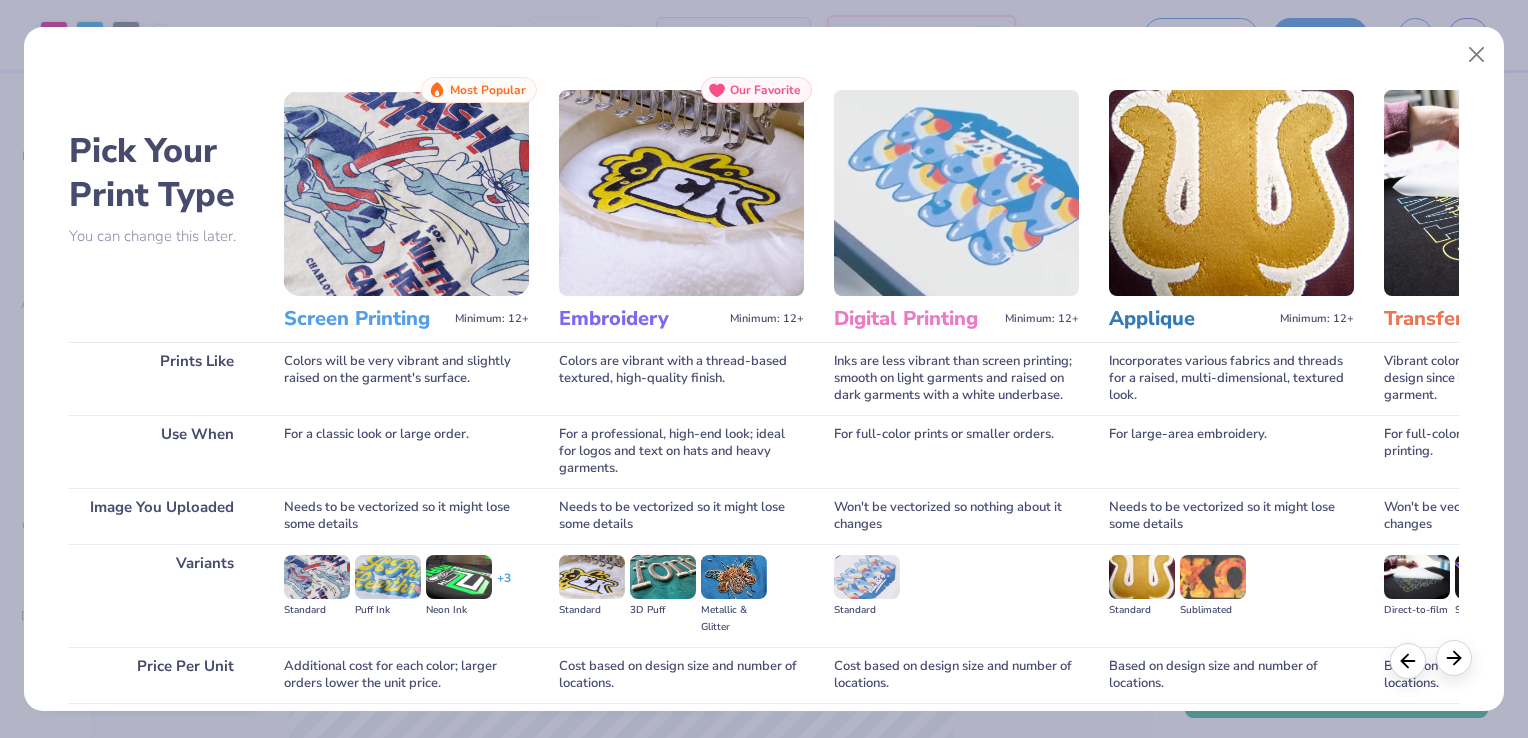 click at bounding box center (1454, 658) 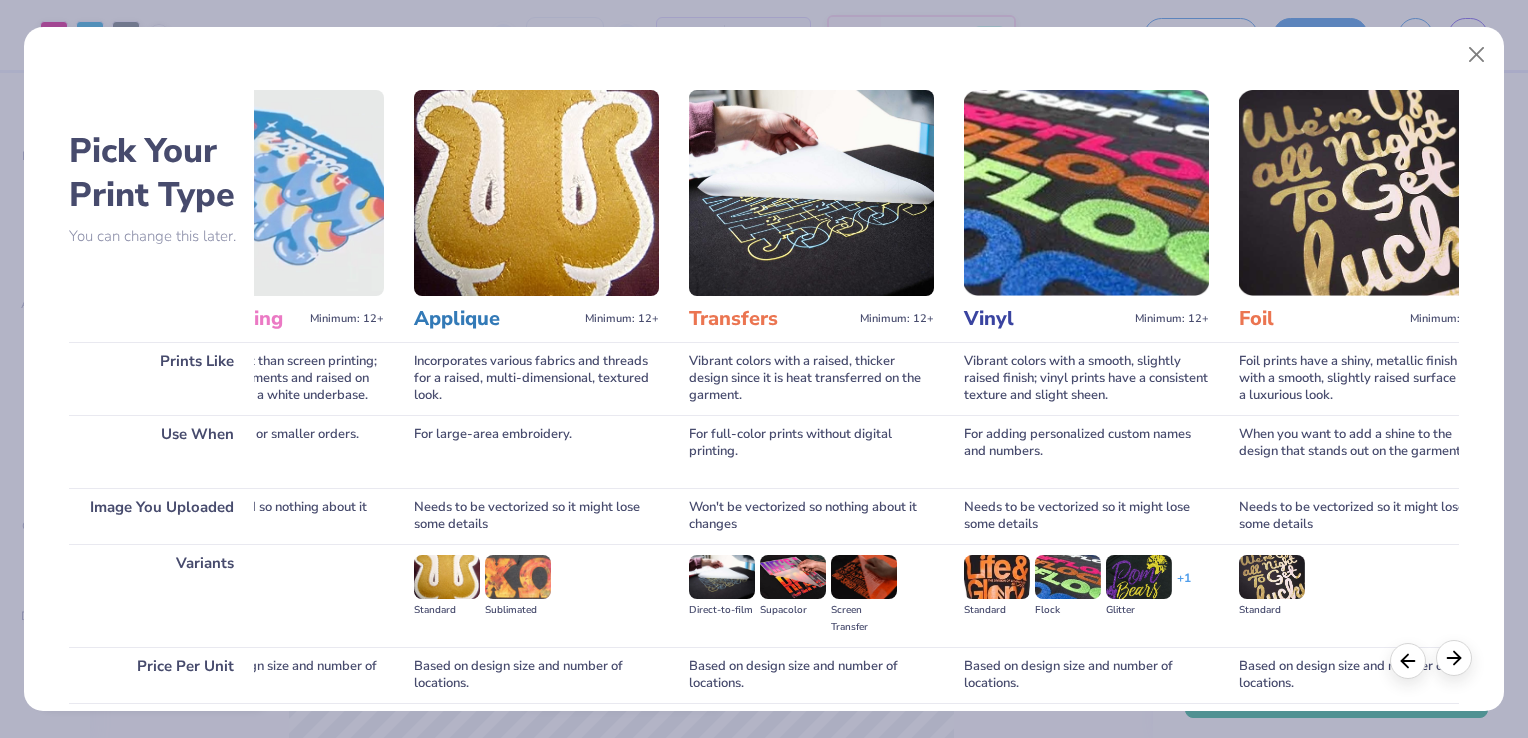click at bounding box center [1454, 658] 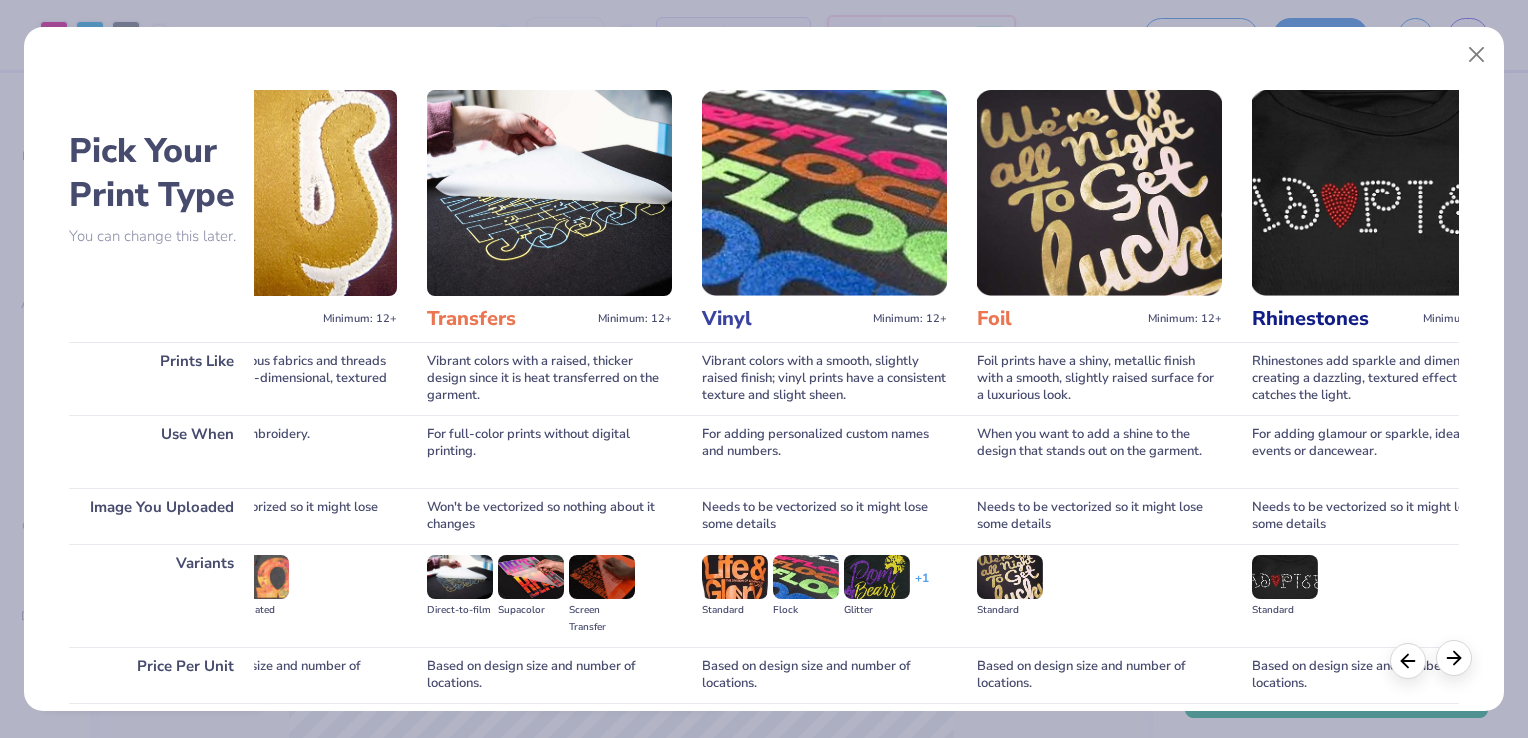 scroll, scrollTop: 0, scrollLeft: 1024, axis: horizontal 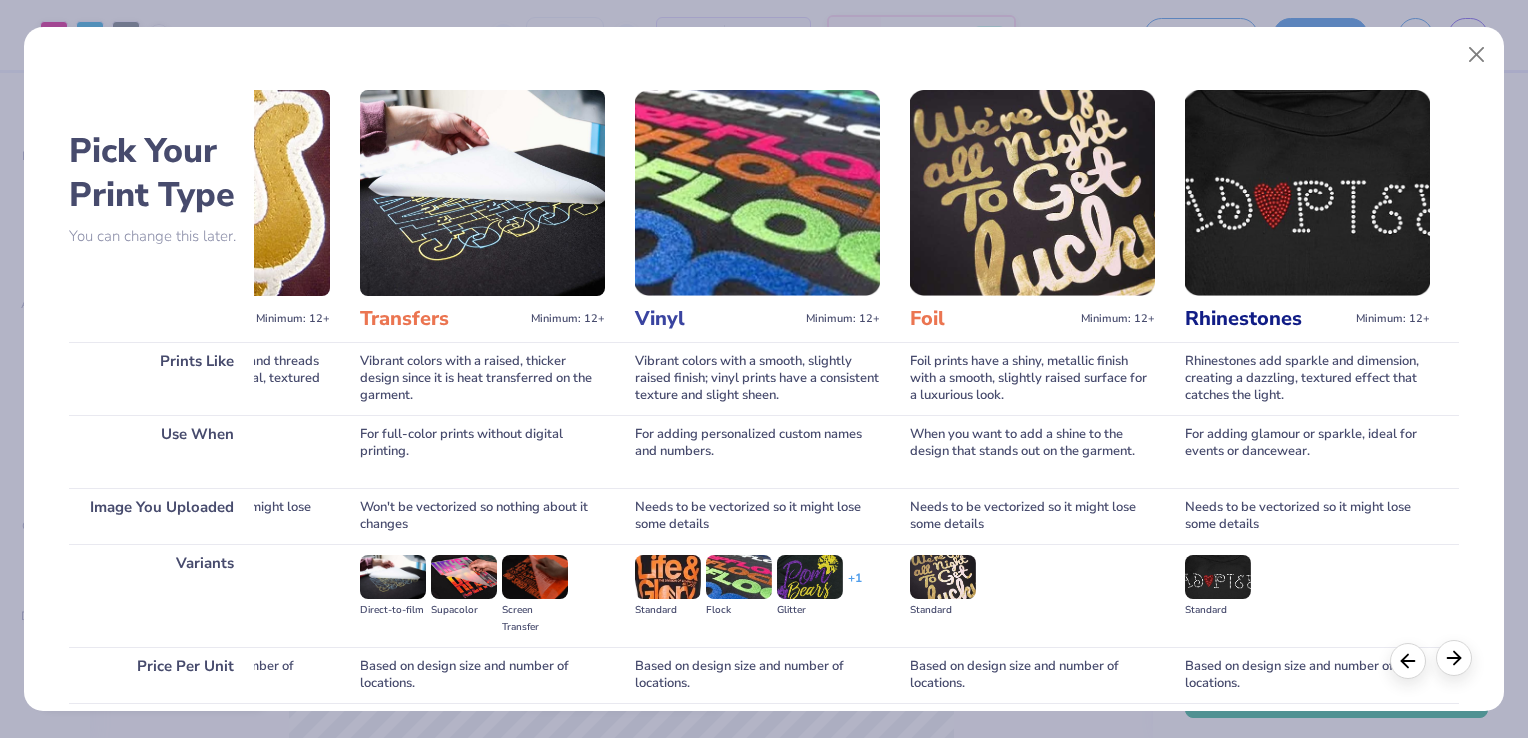 click at bounding box center [1454, 658] 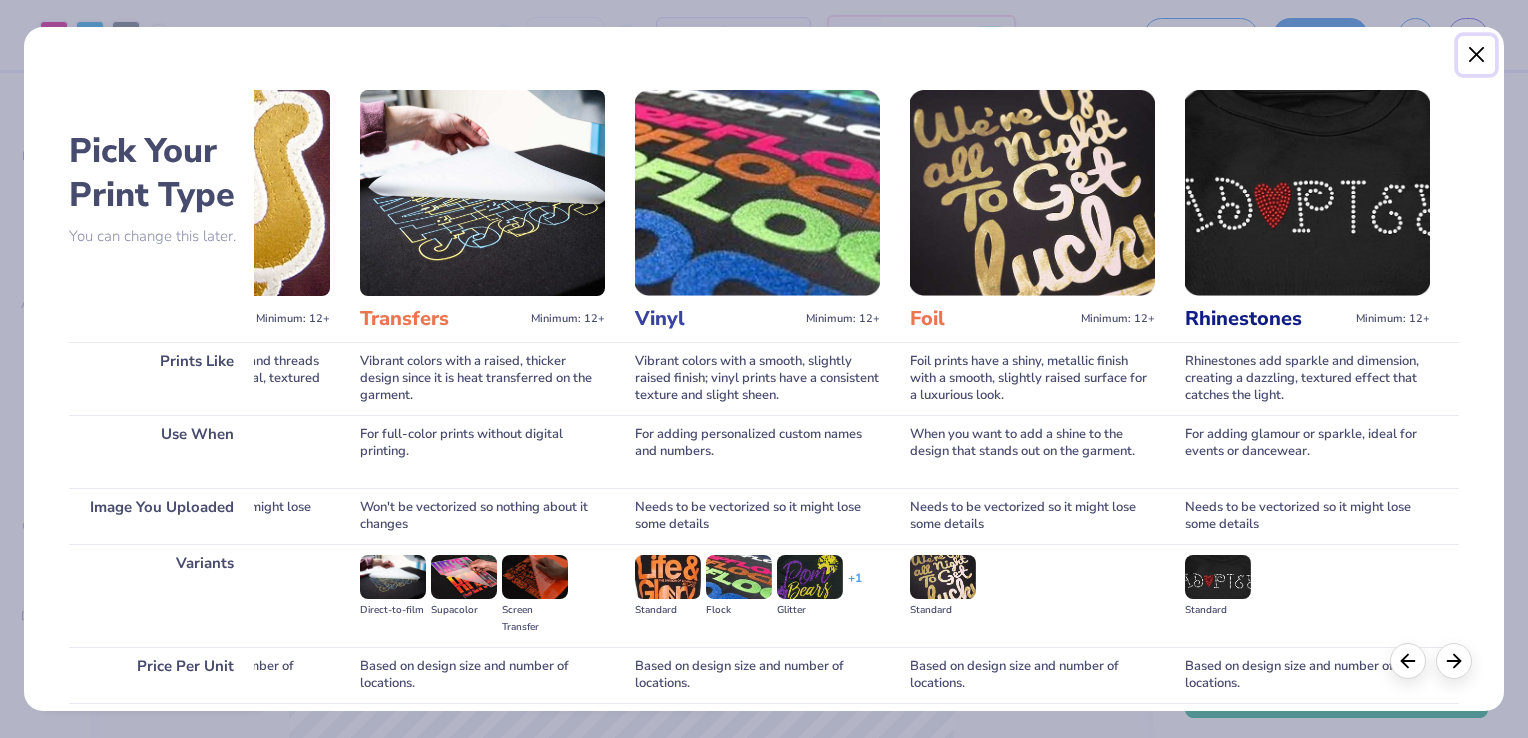 click at bounding box center [1477, 55] 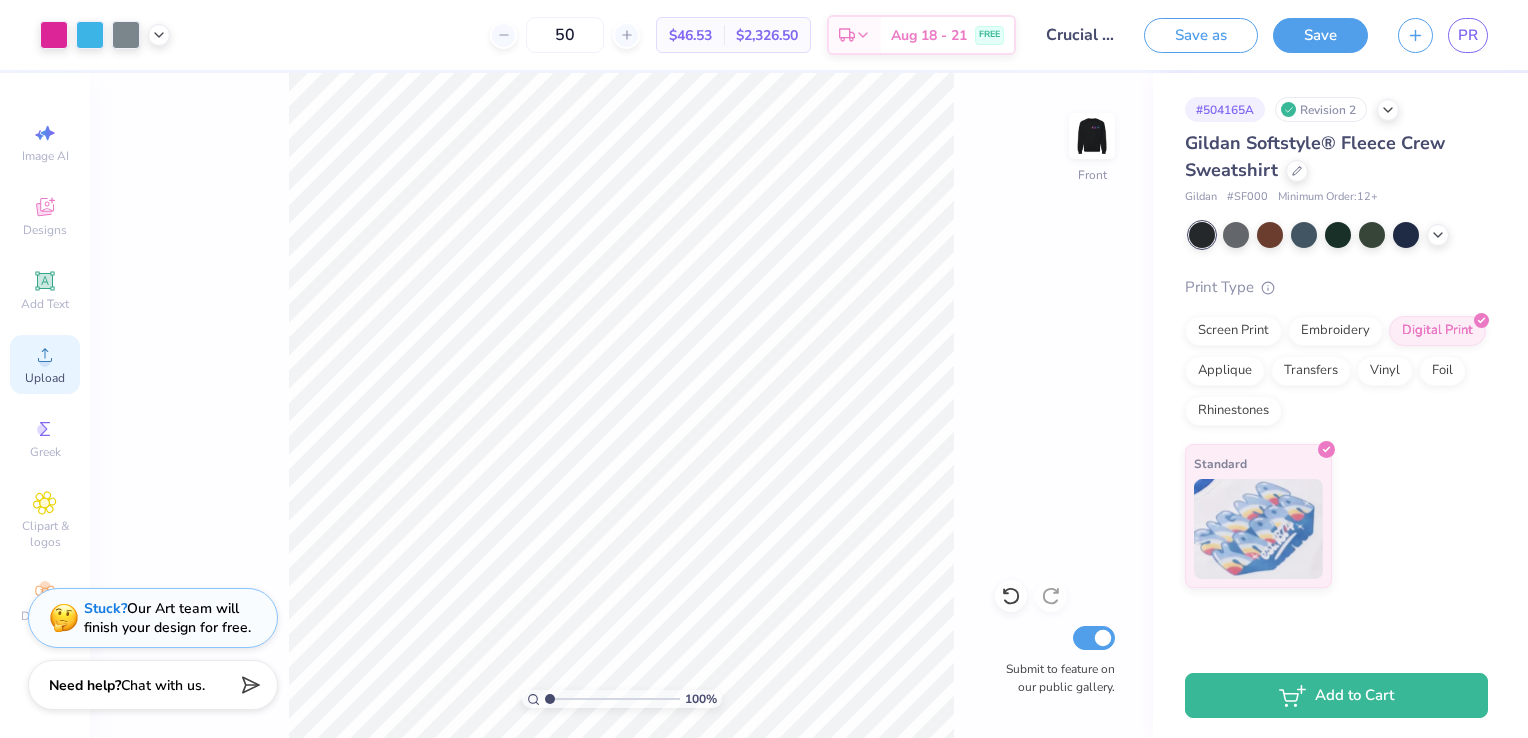 click on "Upload" at bounding box center (45, 378) 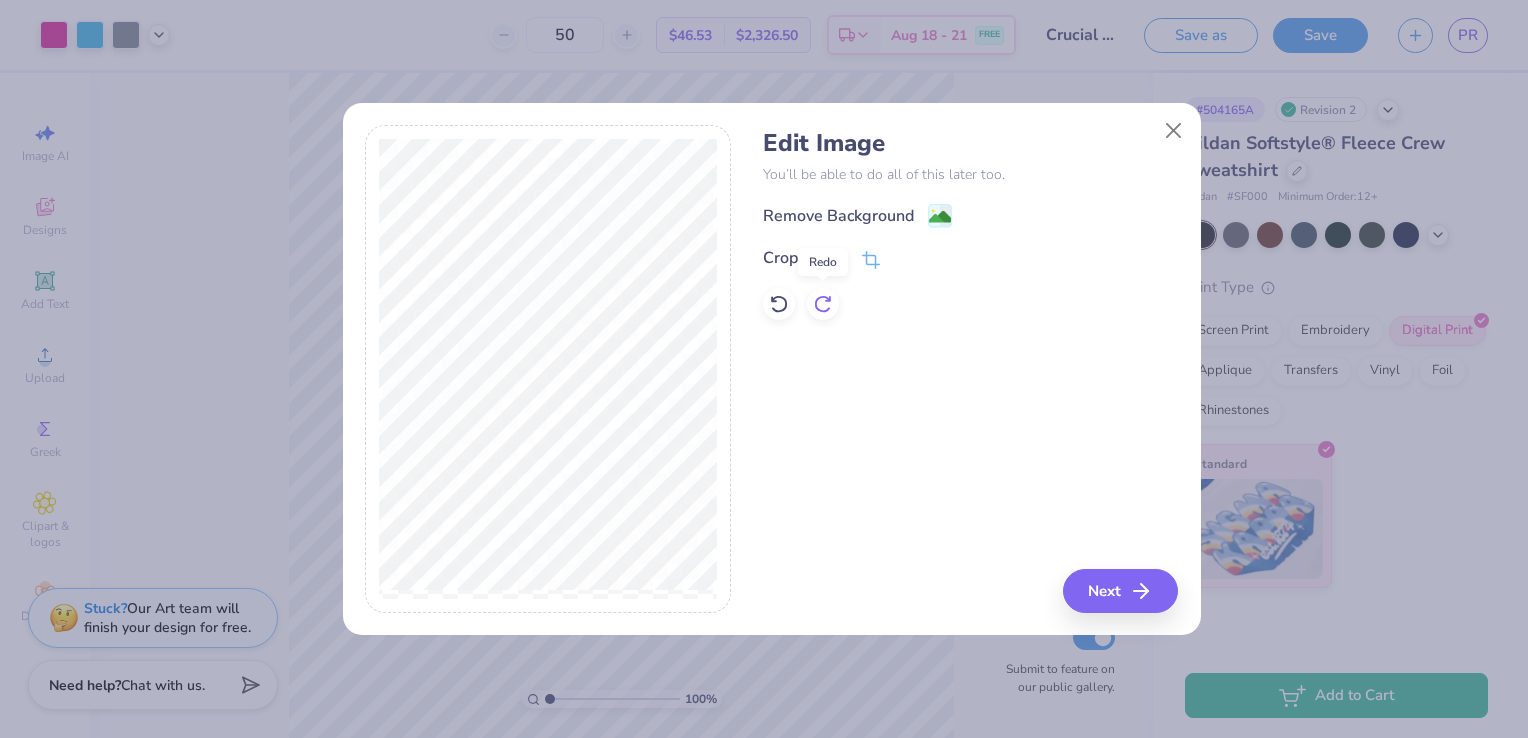 click 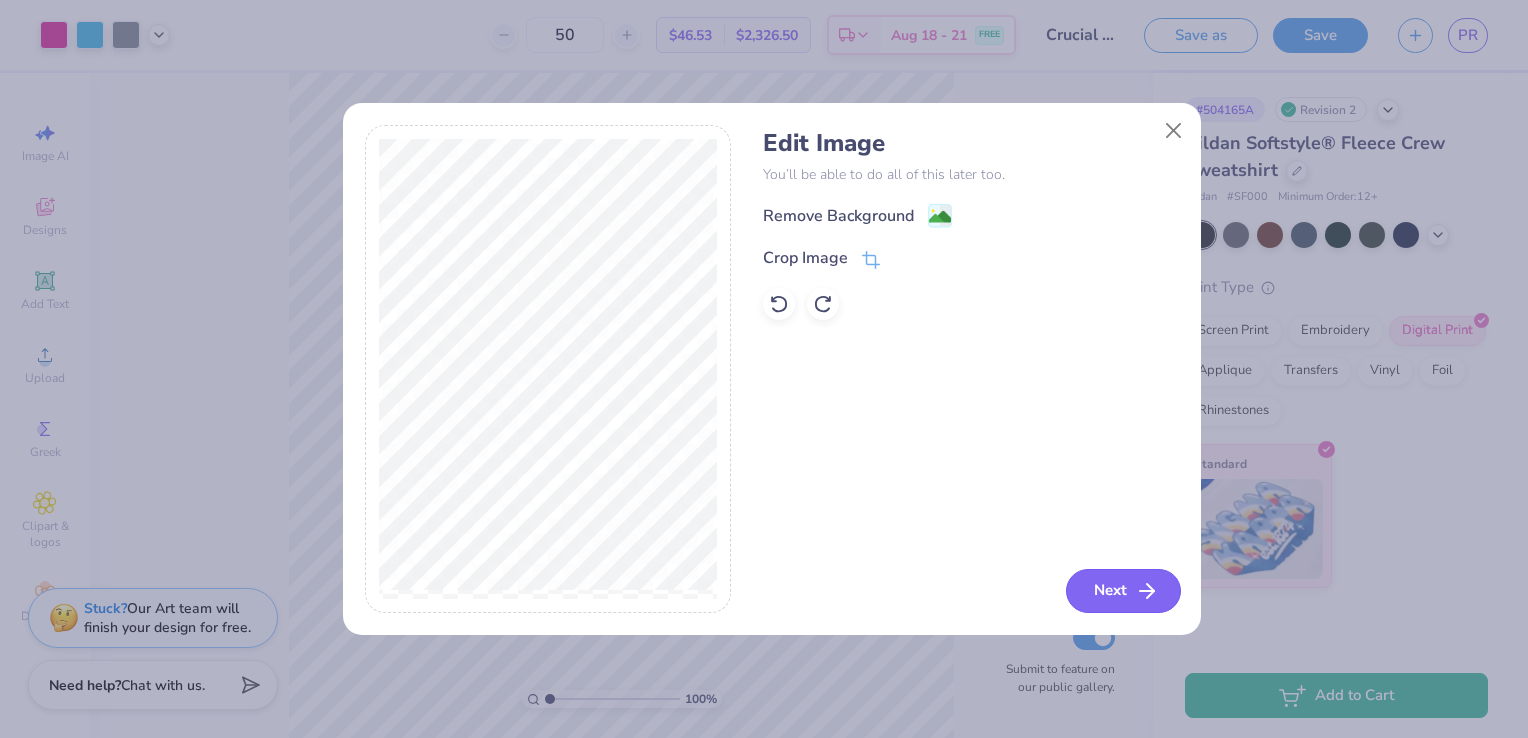 click on "Next" at bounding box center (1123, 591) 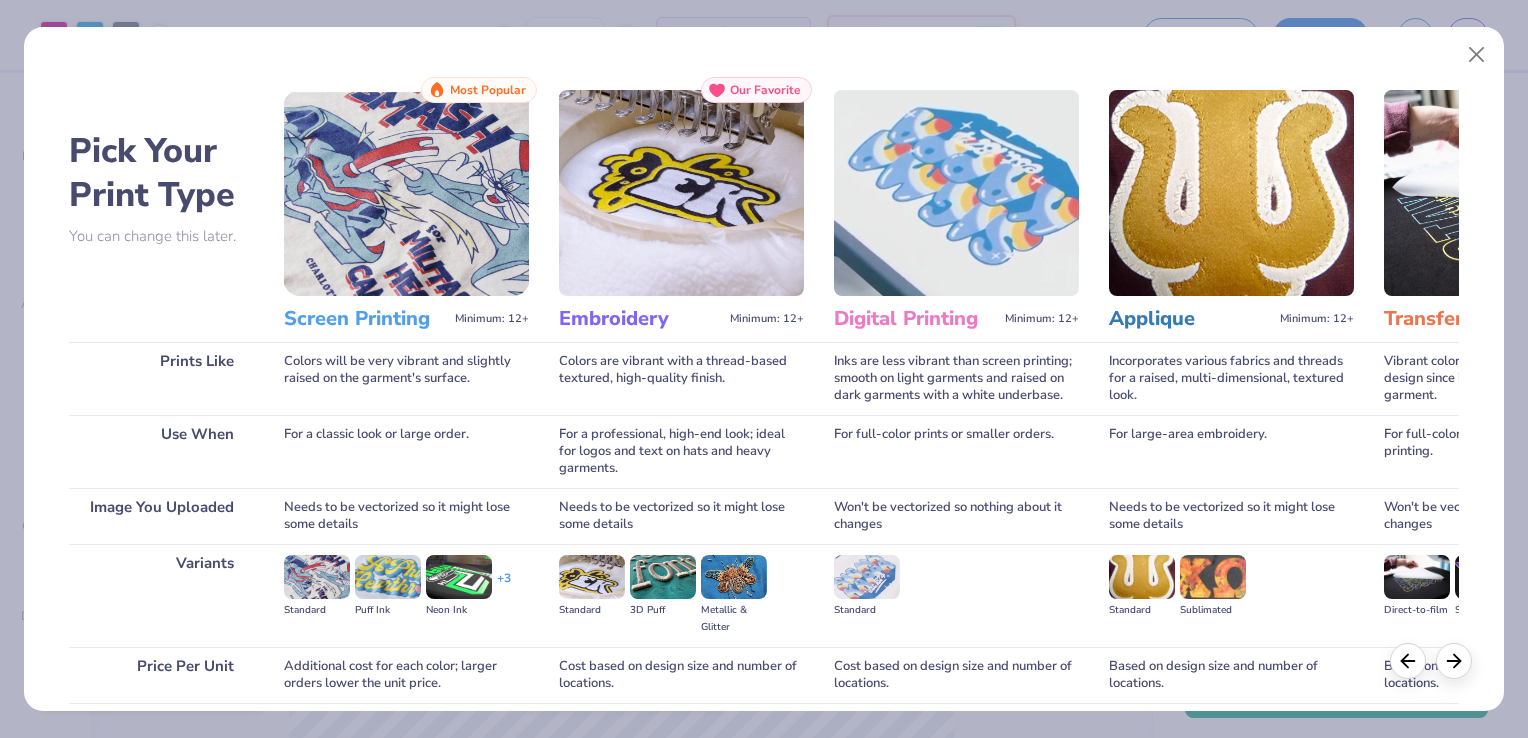 click on "Screen Printing" at bounding box center (365, 319) 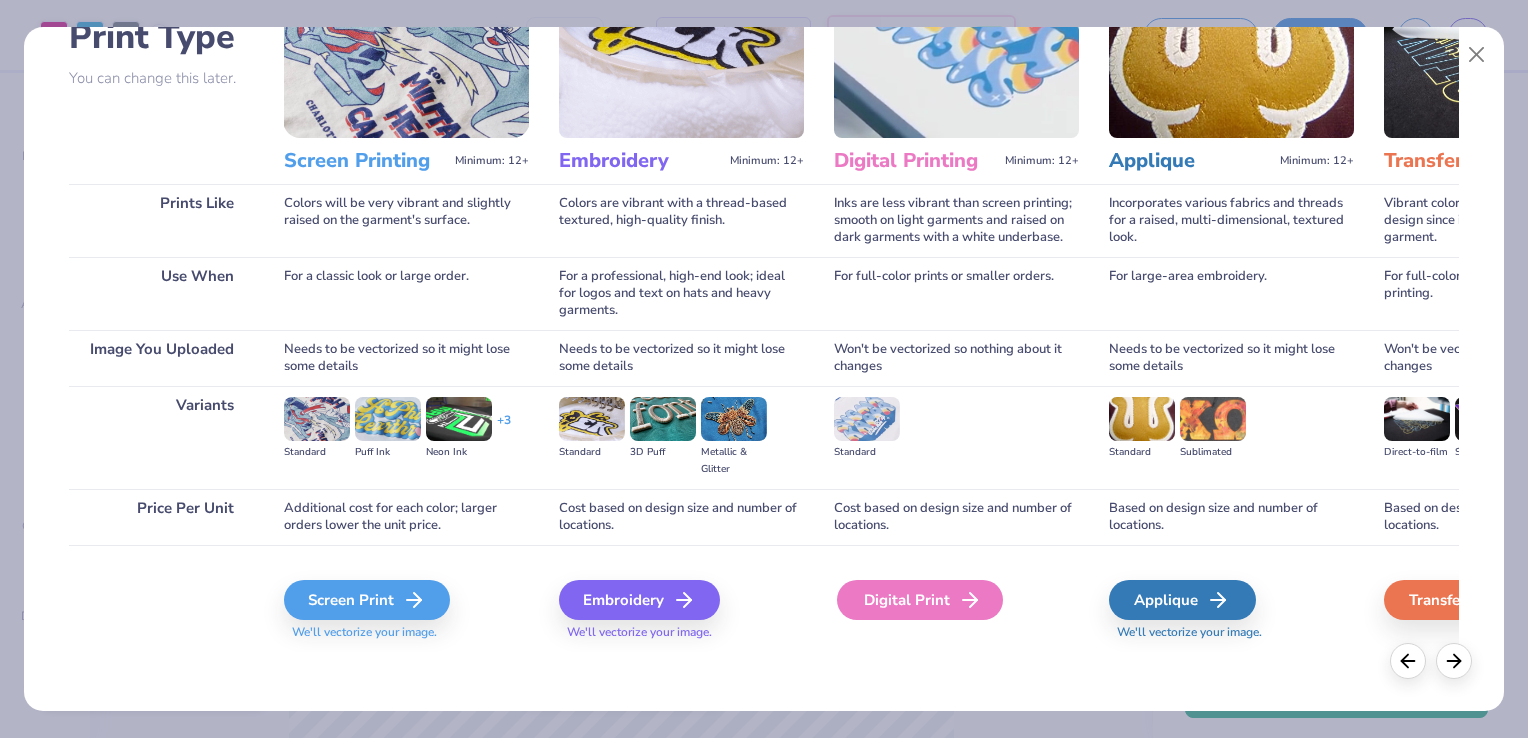 click on "Digital Print" at bounding box center [920, 600] 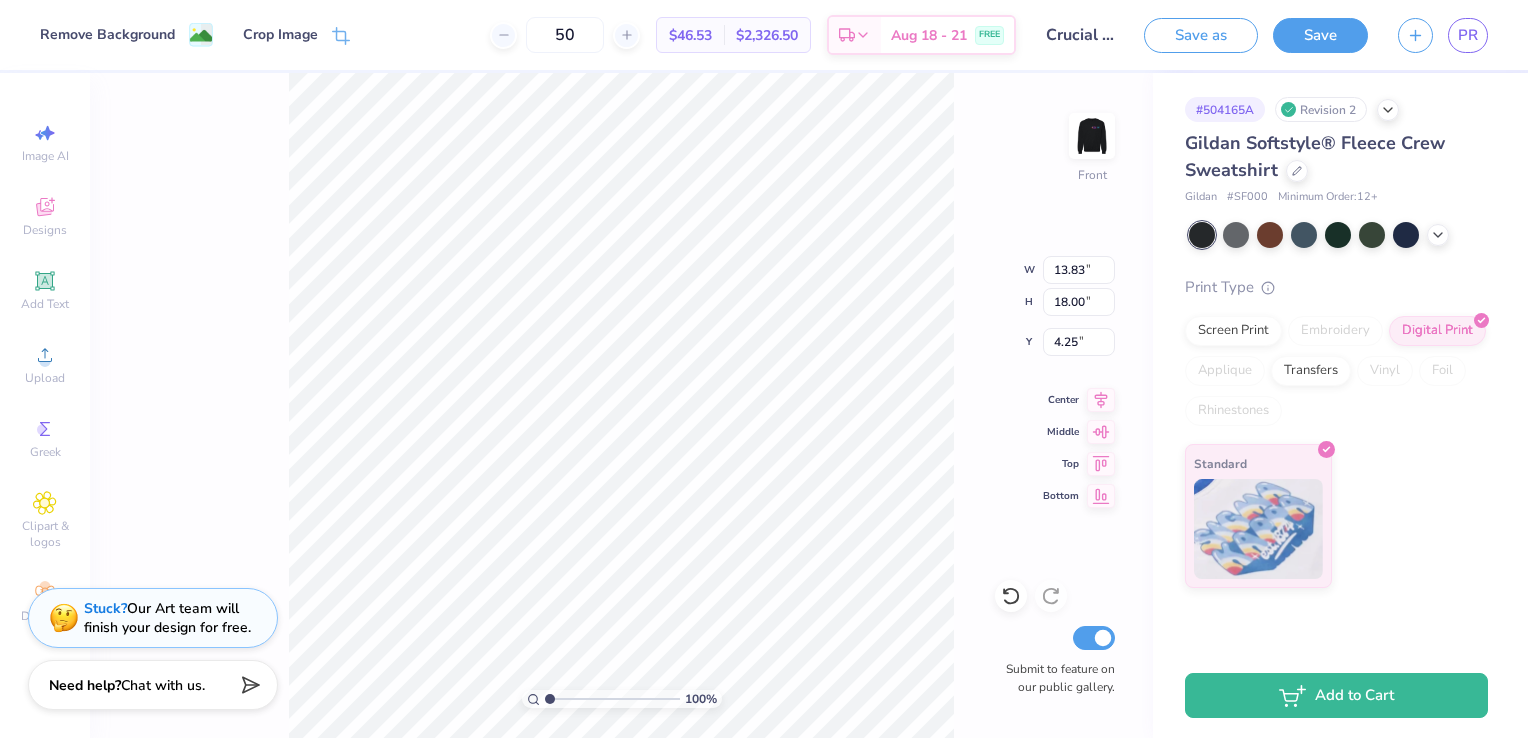 type on "1.63" 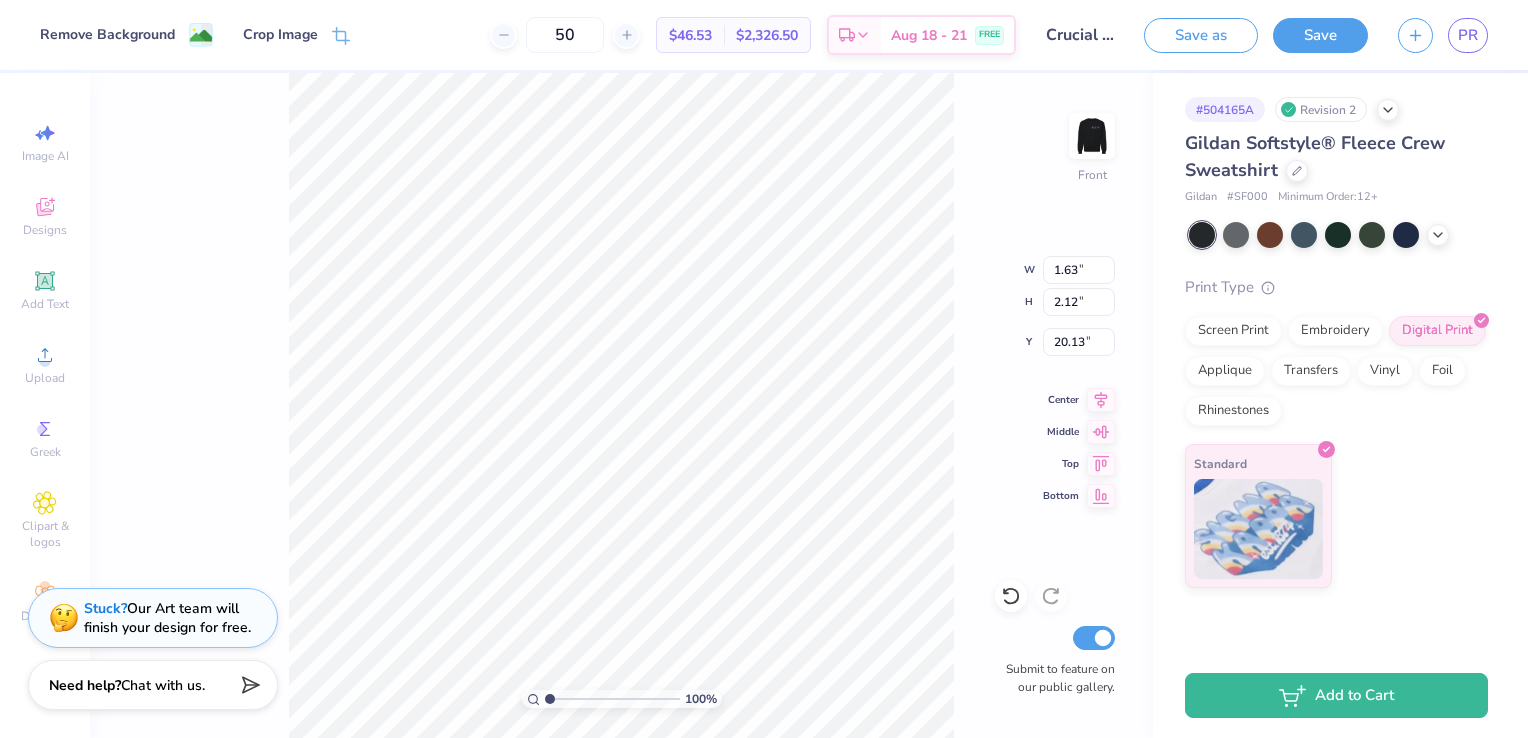 type on "4.21" 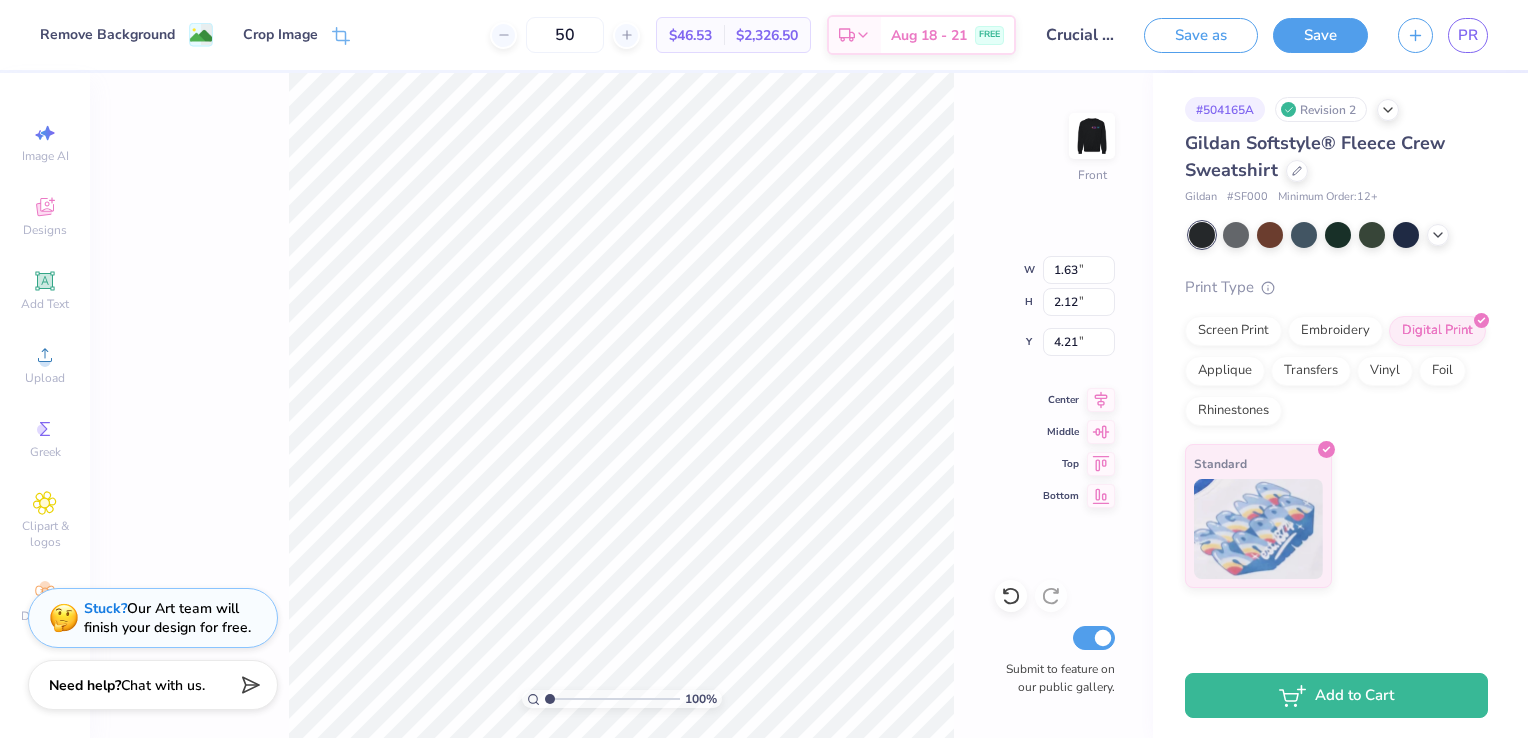 type on "4.99" 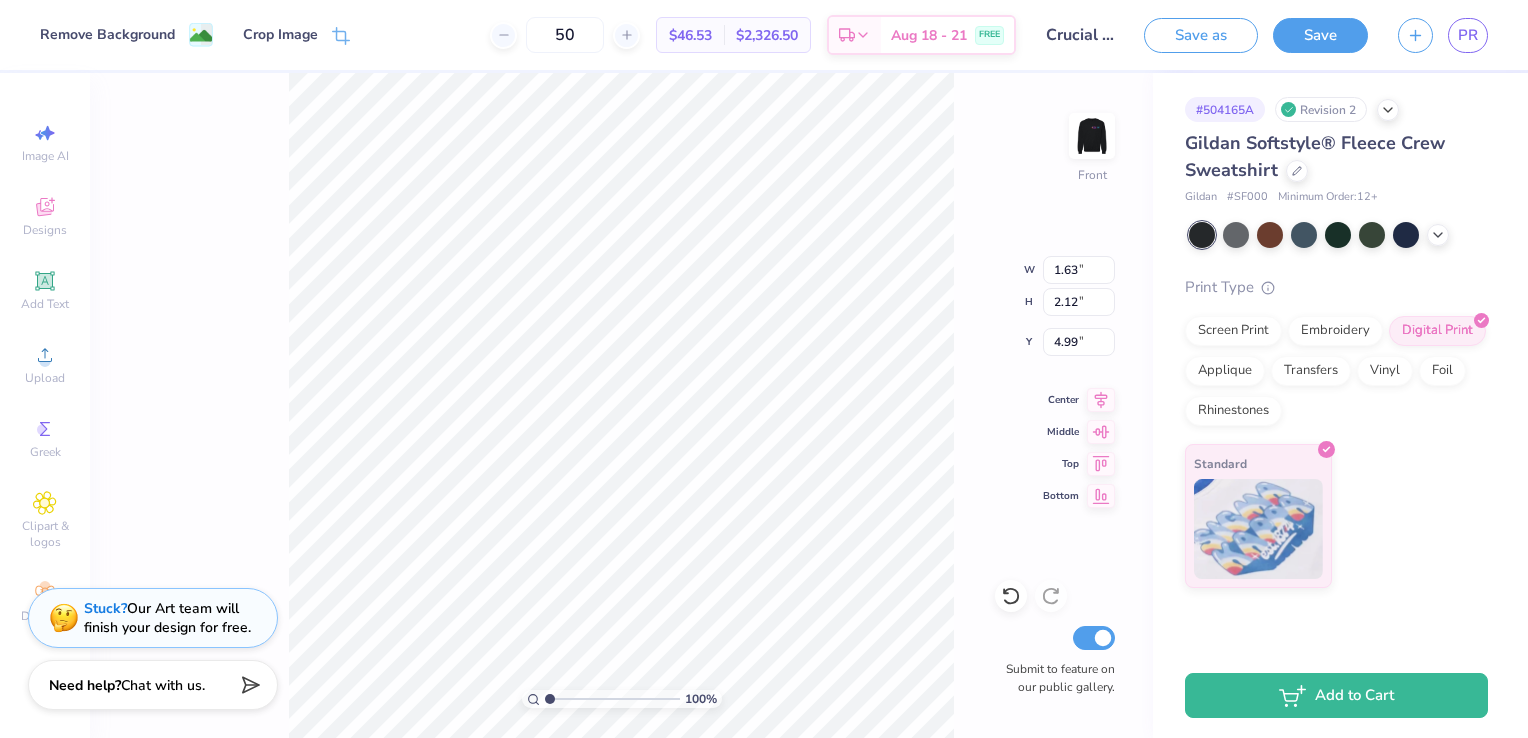 type on "5.35" 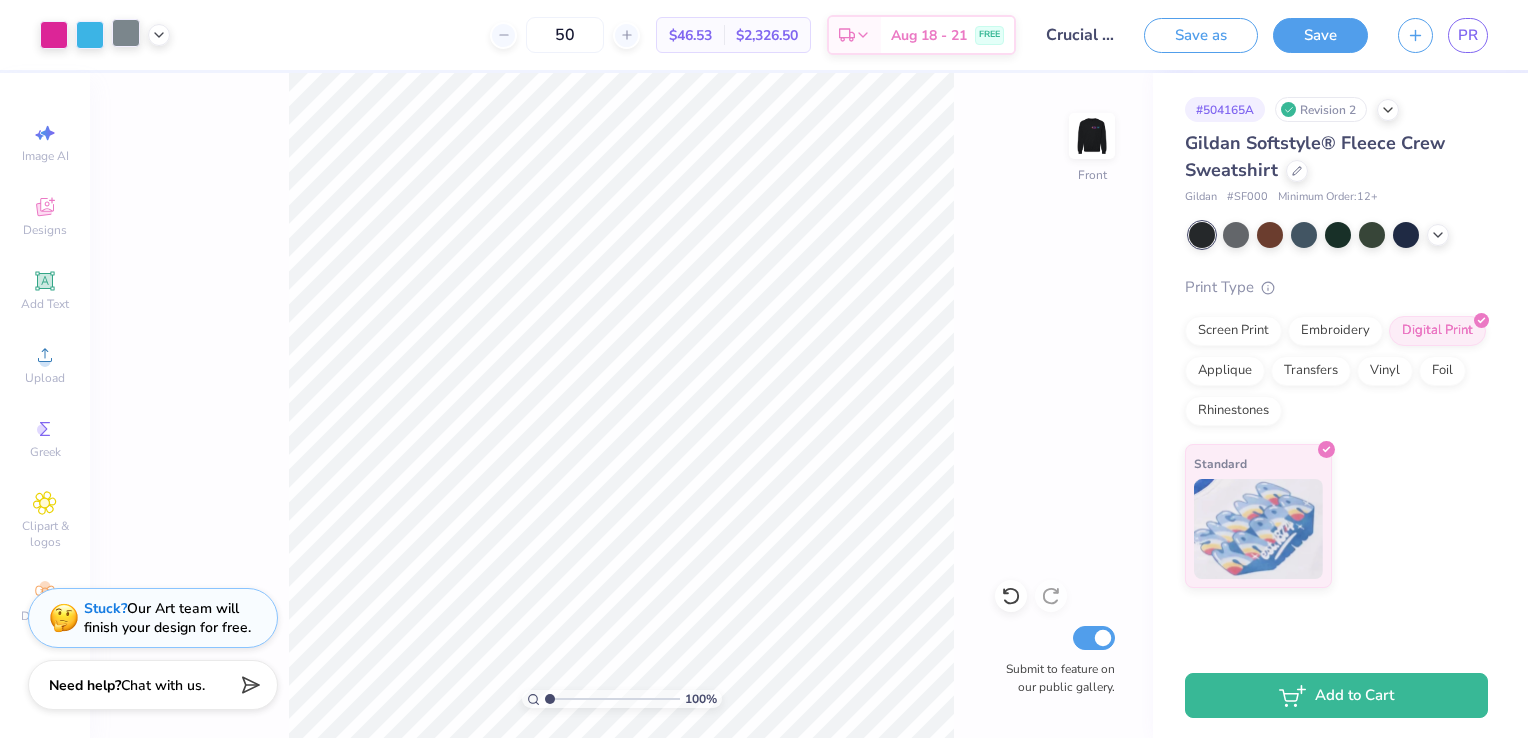 click at bounding box center (126, 33) 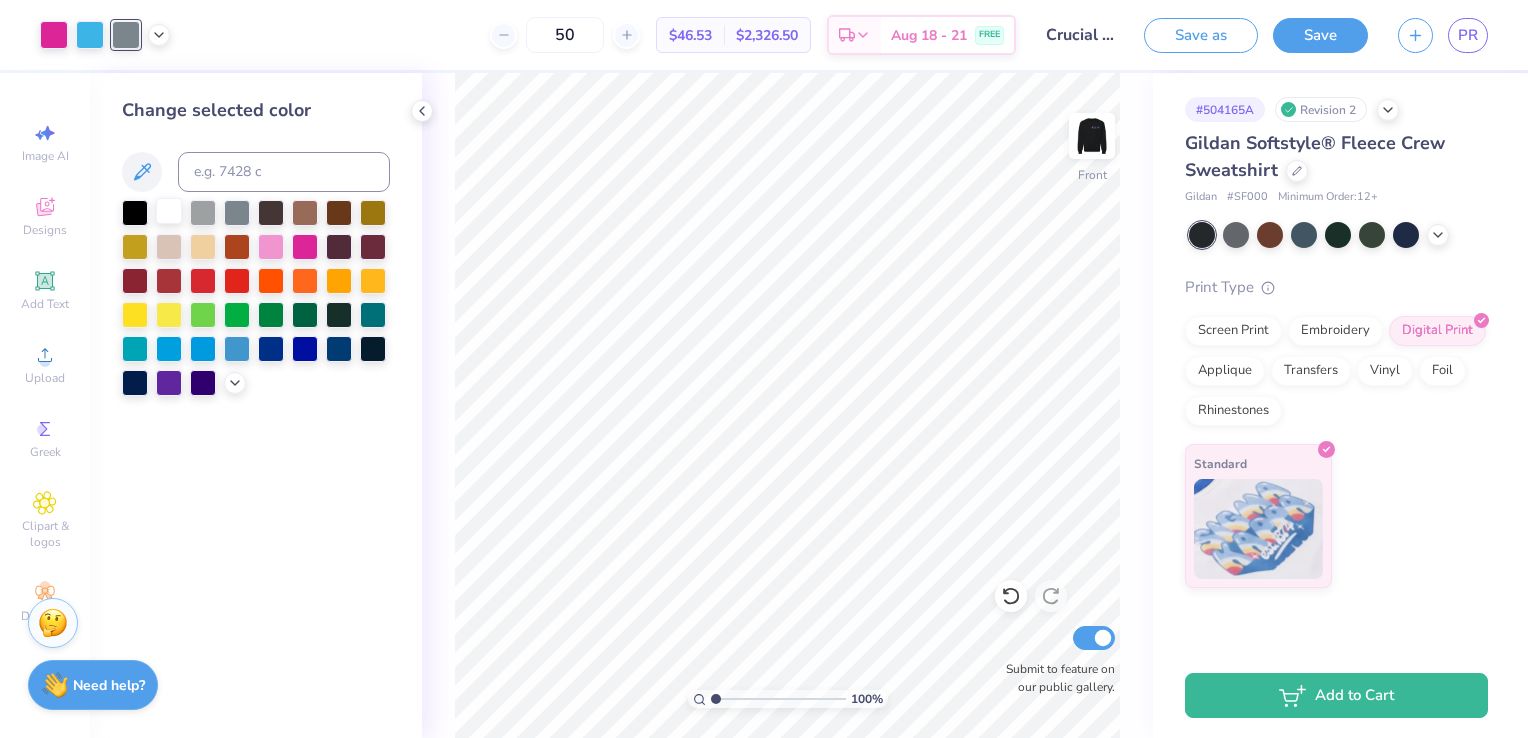 click at bounding box center [169, 211] 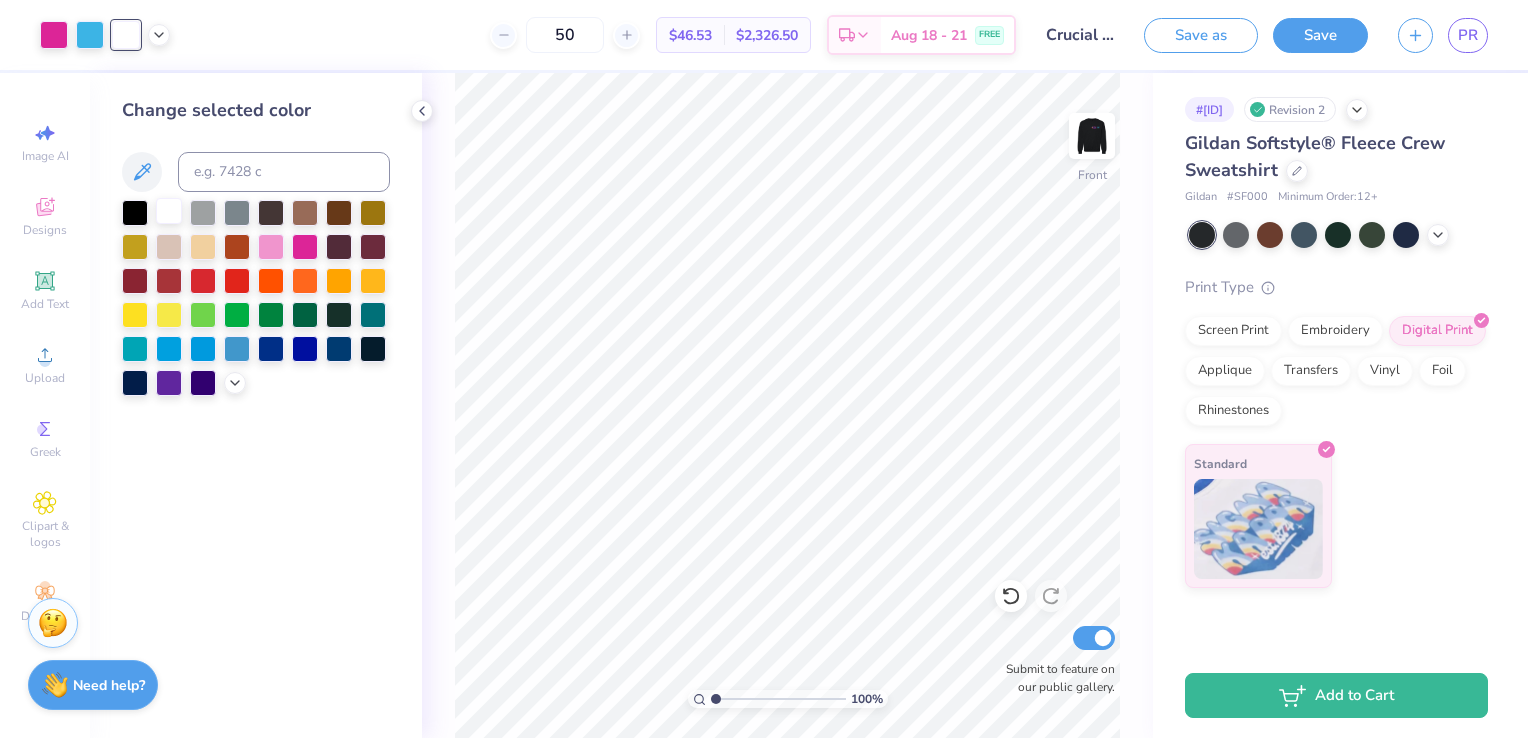 scroll, scrollTop: 0, scrollLeft: 0, axis: both 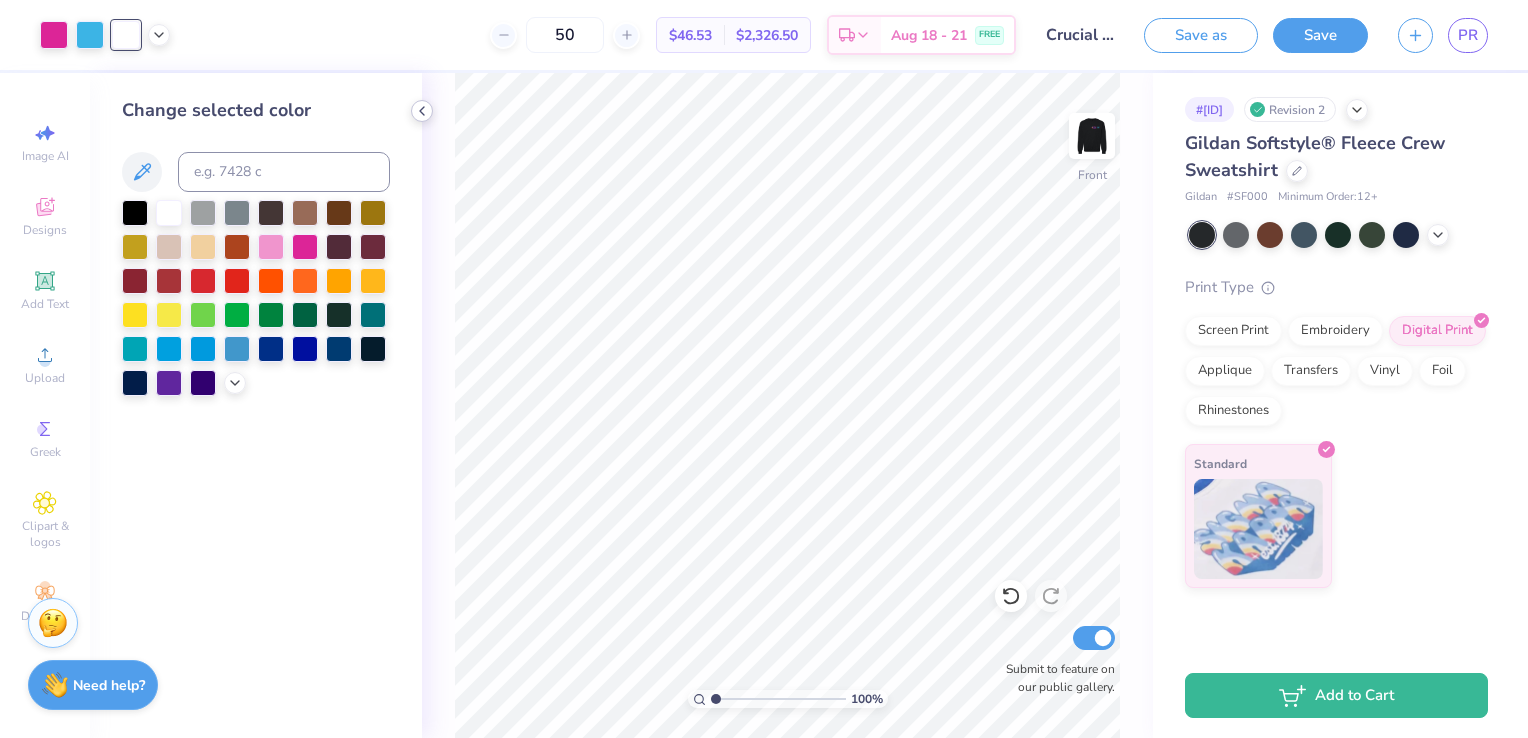 click 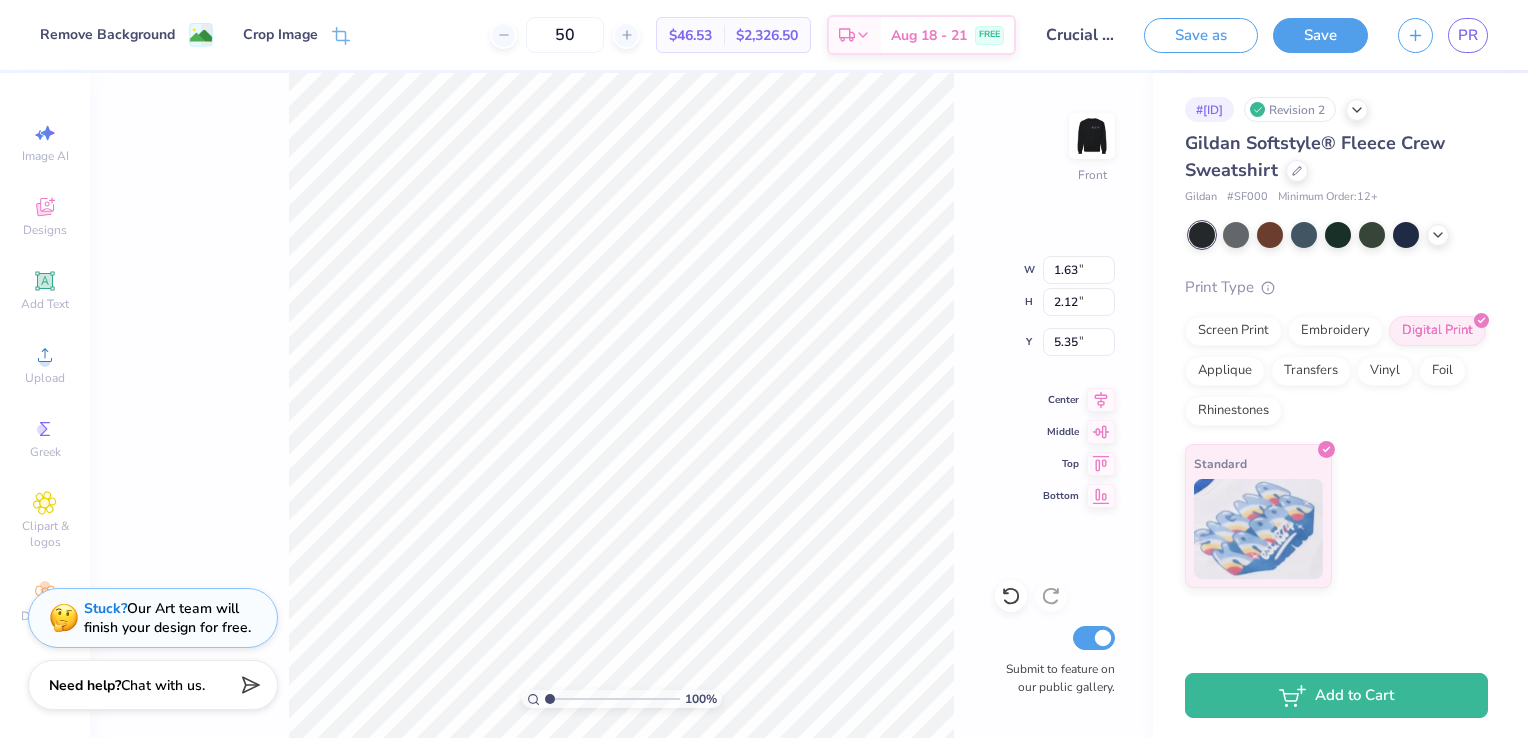 type on "1.44" 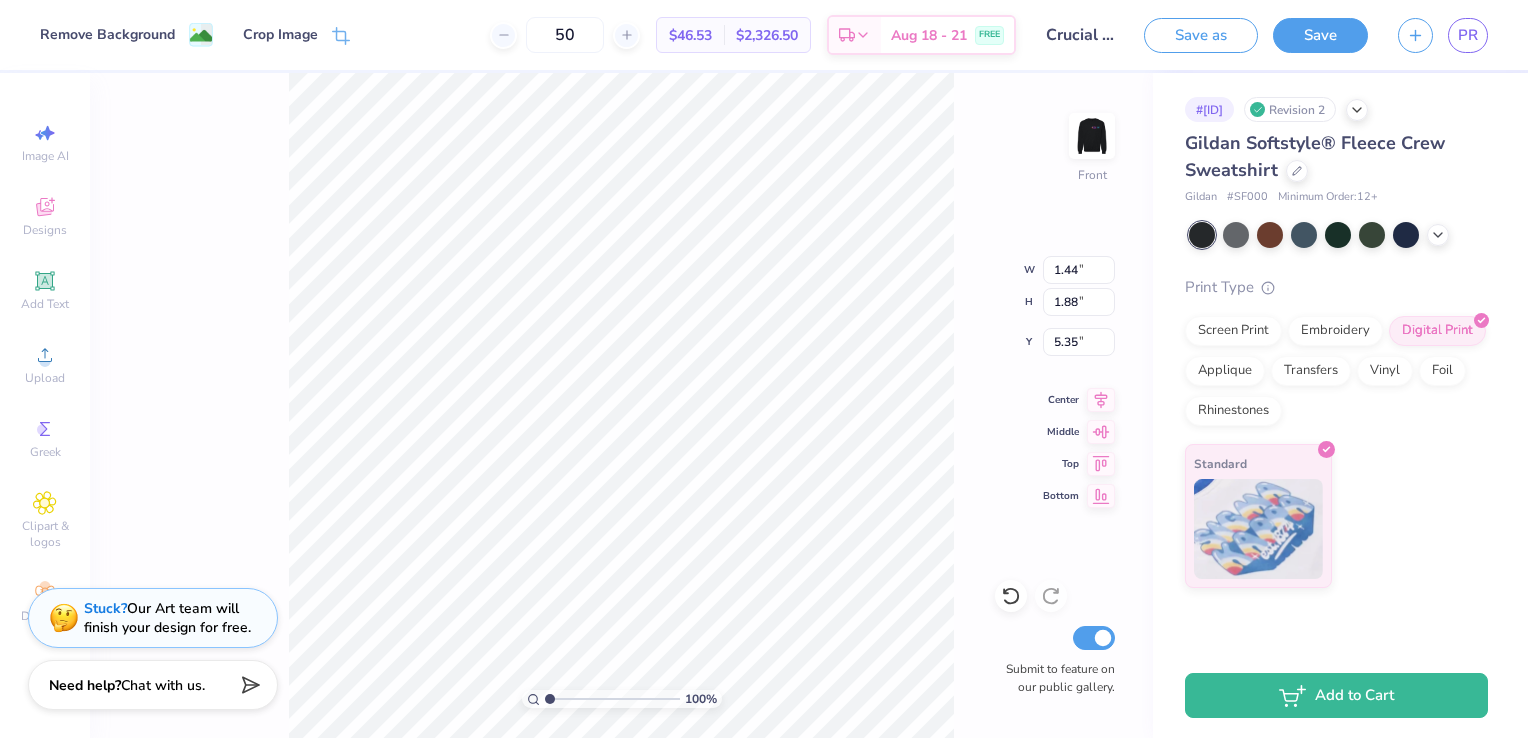 type on "5.23" 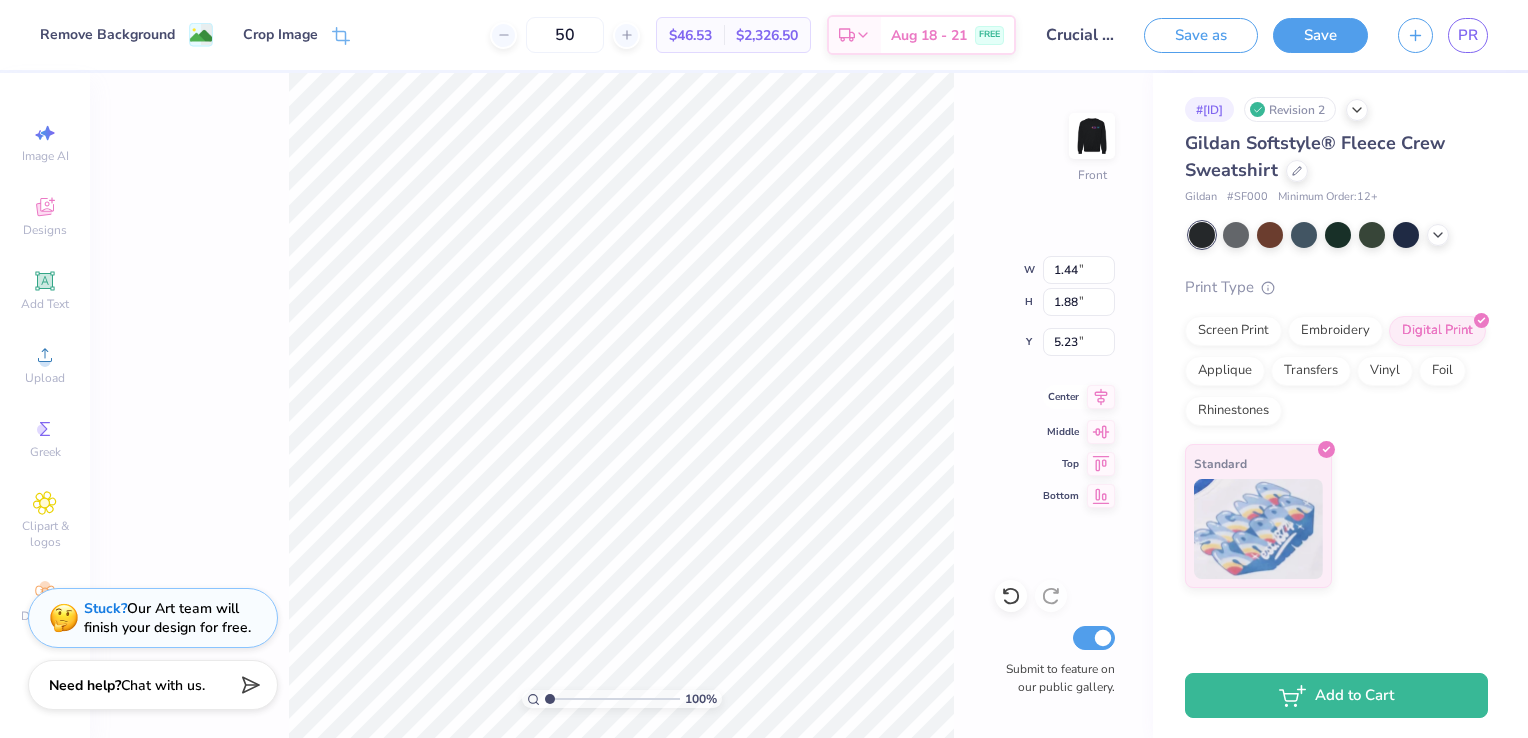 click 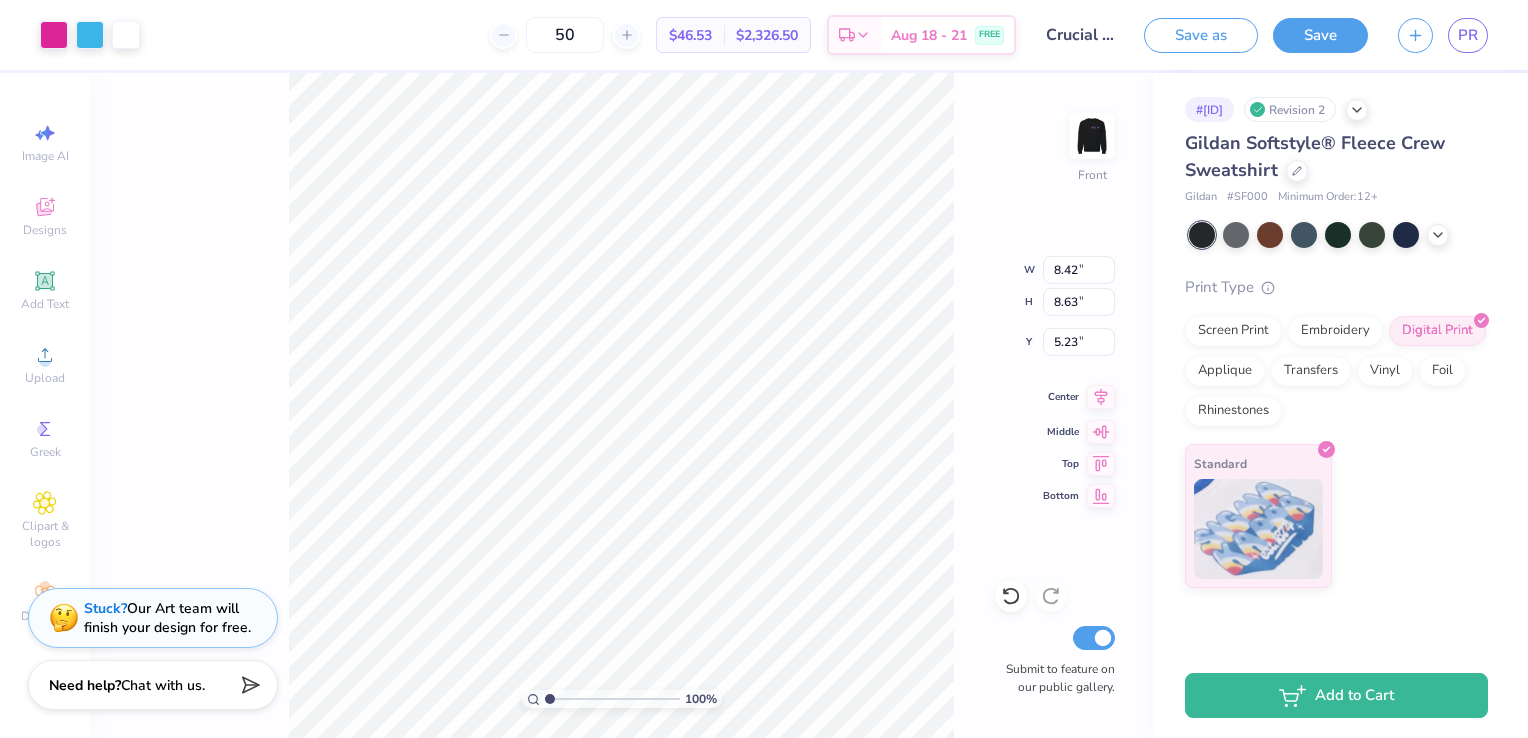 click 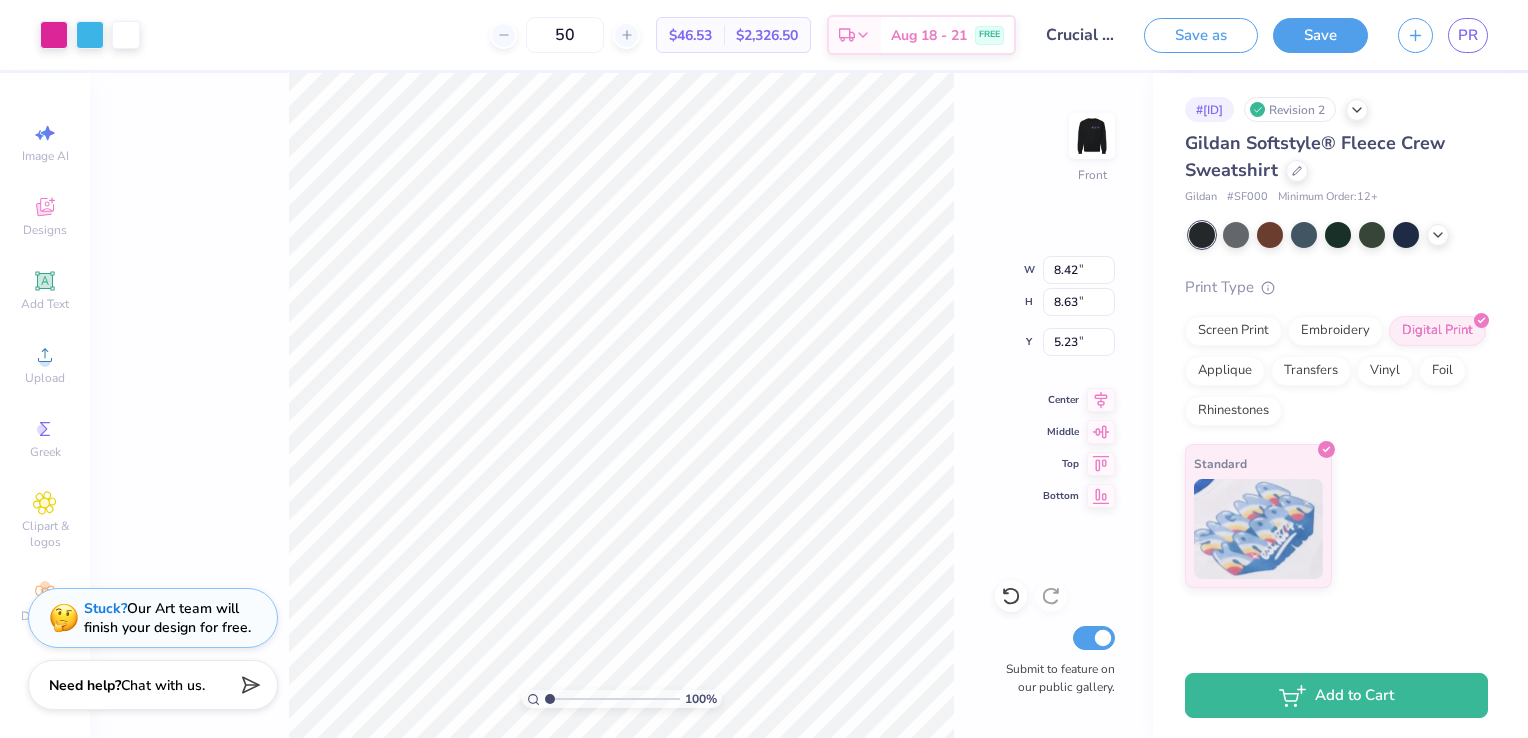 click on "100  % Front W 8.42 8.42 " H 8.63 8.63 " Y 5.23 5.23 " Center Middle Top Bottom Submit to feature on our public gallery." at bounding box center (621, 405) 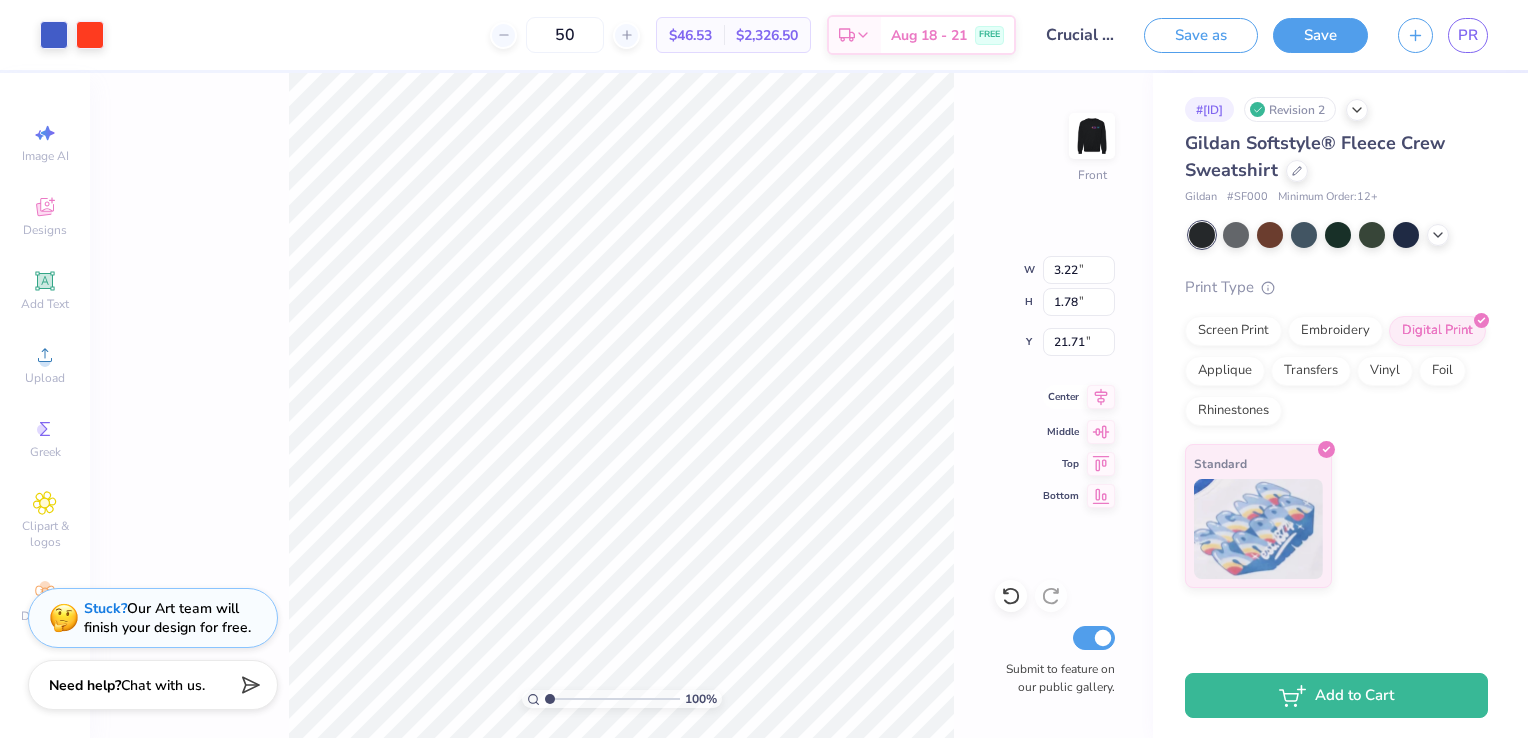 click 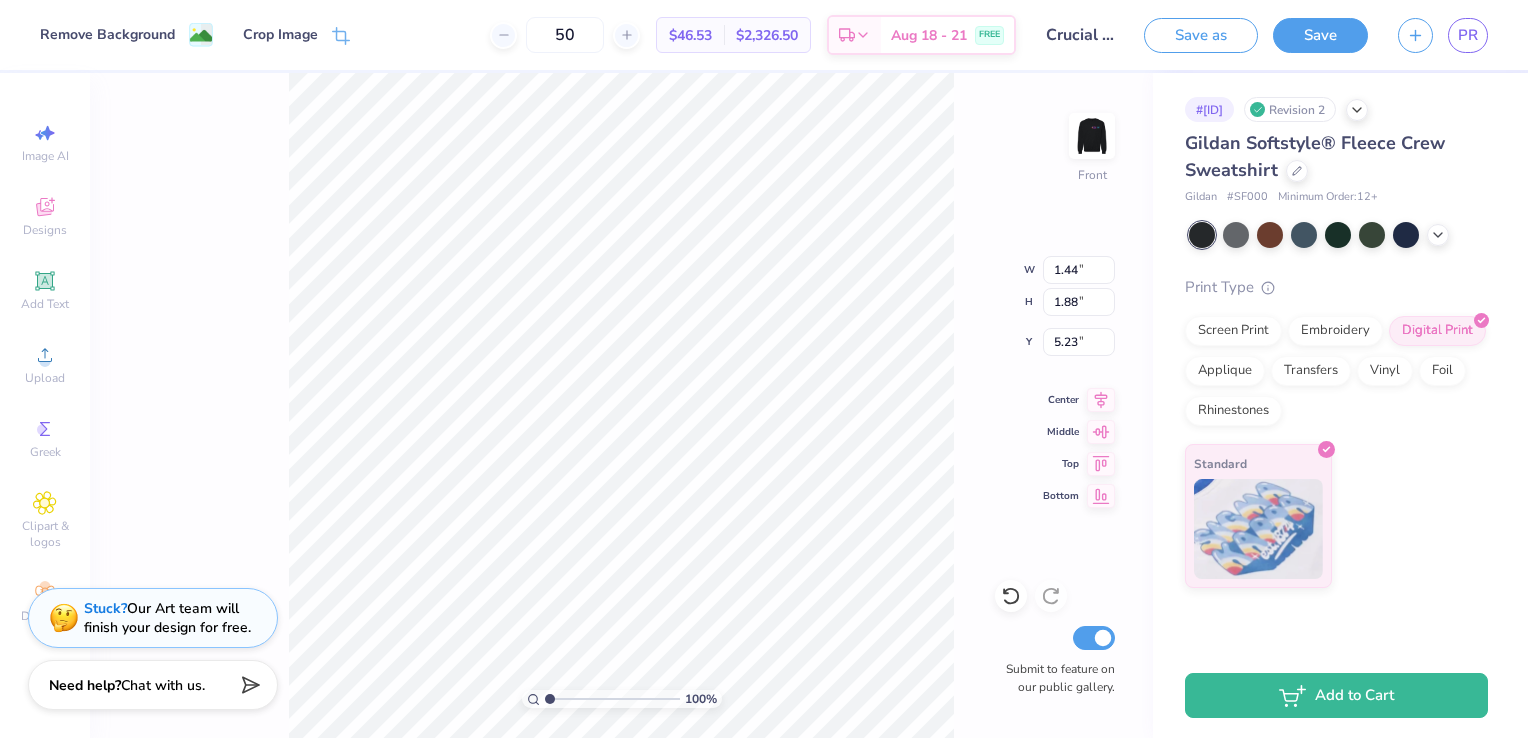 type on "5.52" 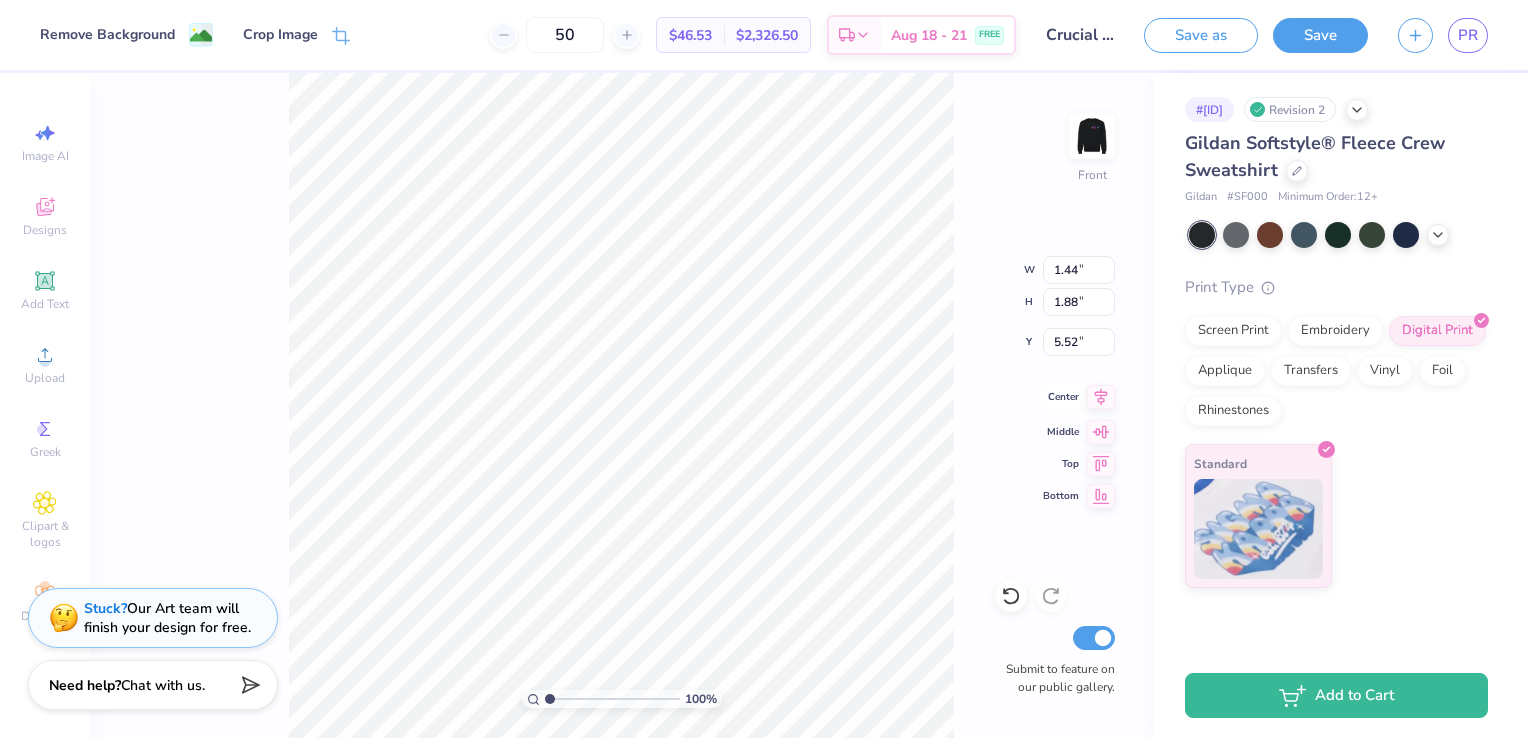 click 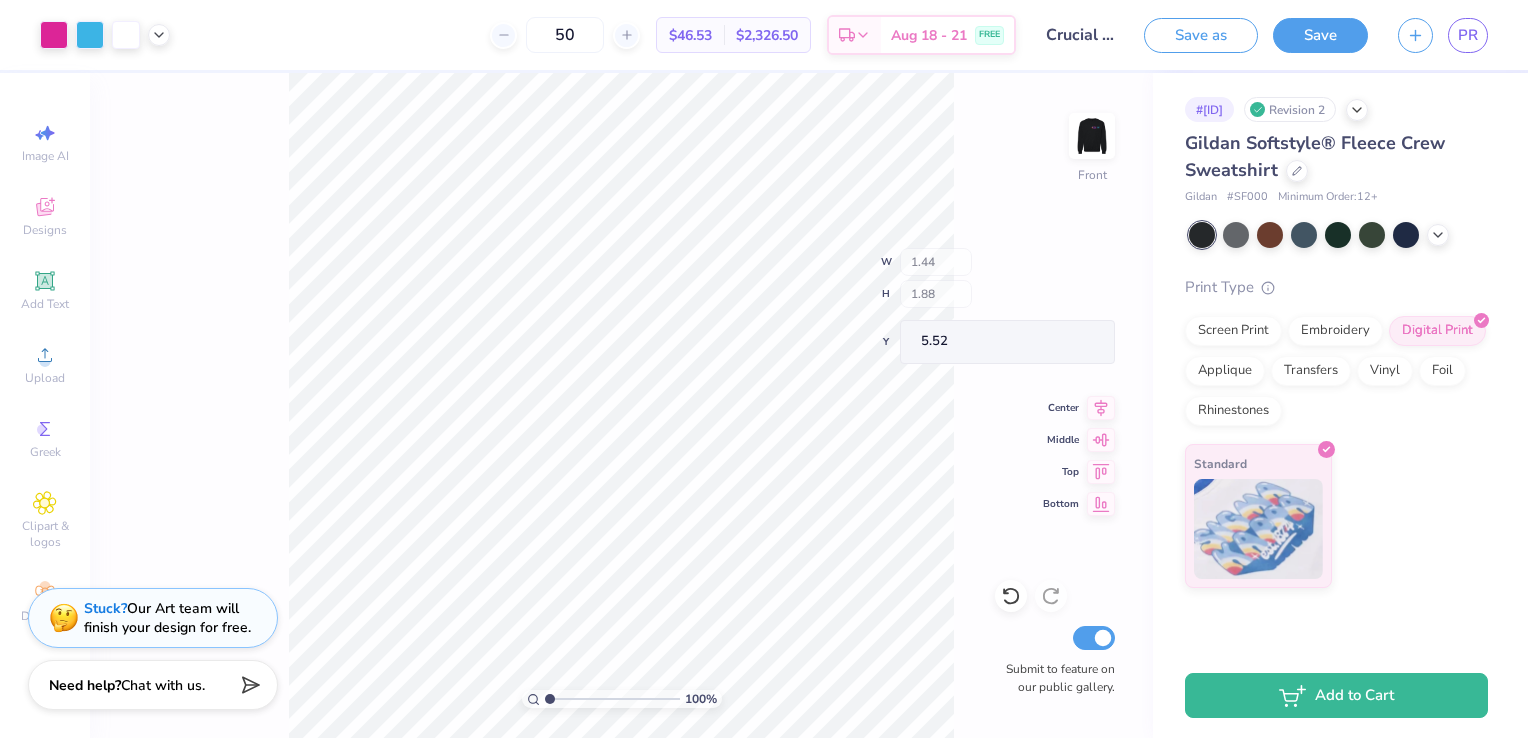 click on "100  % Front W 1.44 H 1.88 Y 5.52 Center Middle Top Bottom Submit to feature on our public gallery." at bounding box center [621, 405] 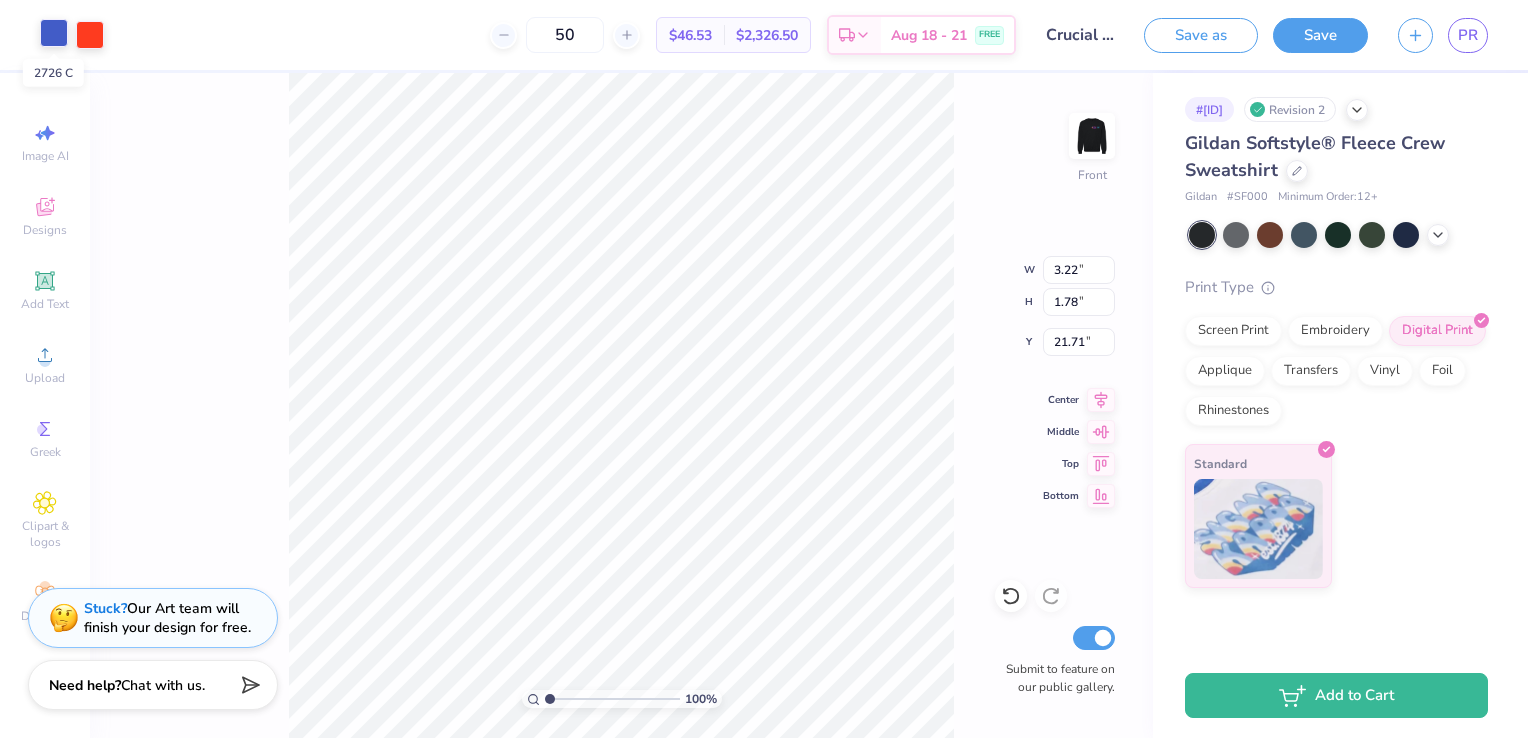 click at bounding box center [54, 33] 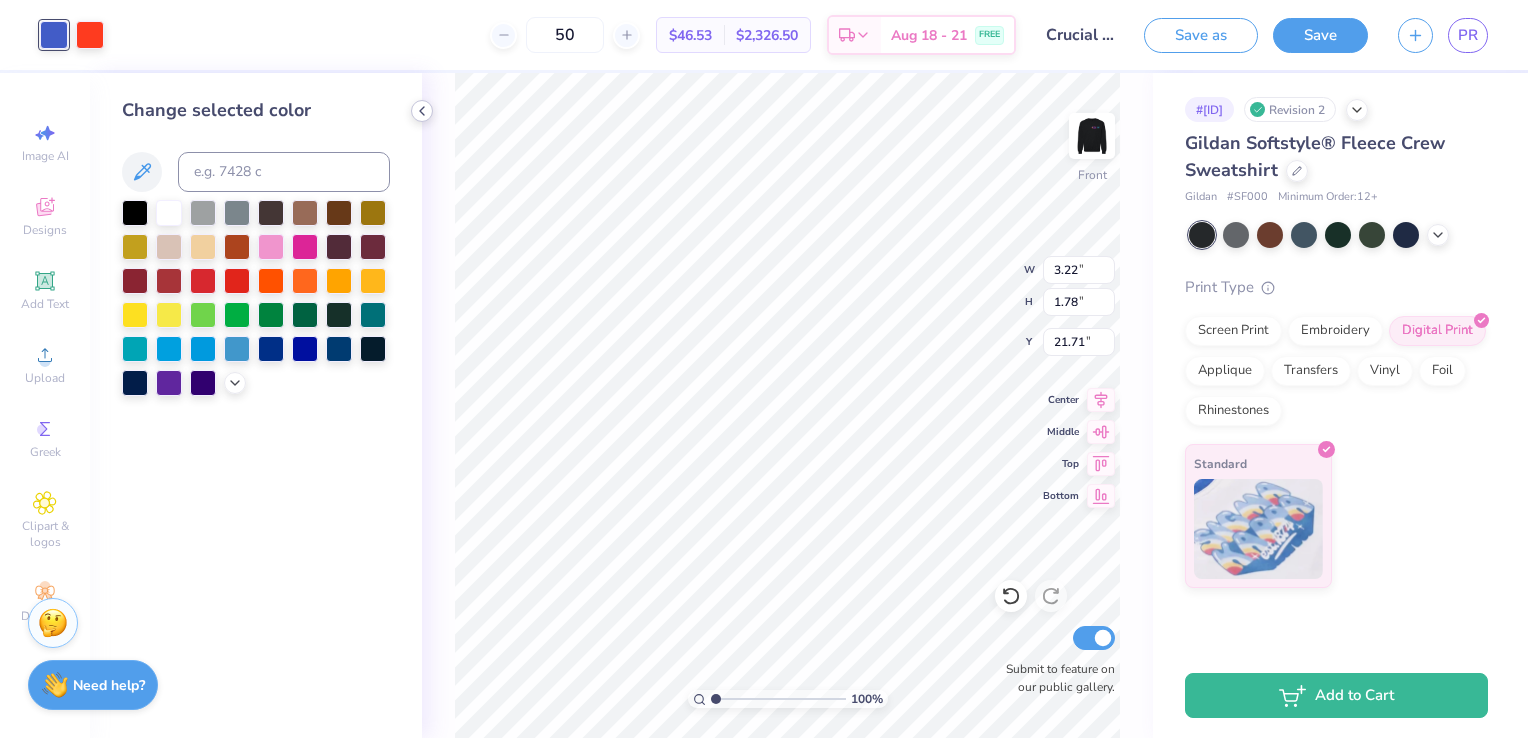 click 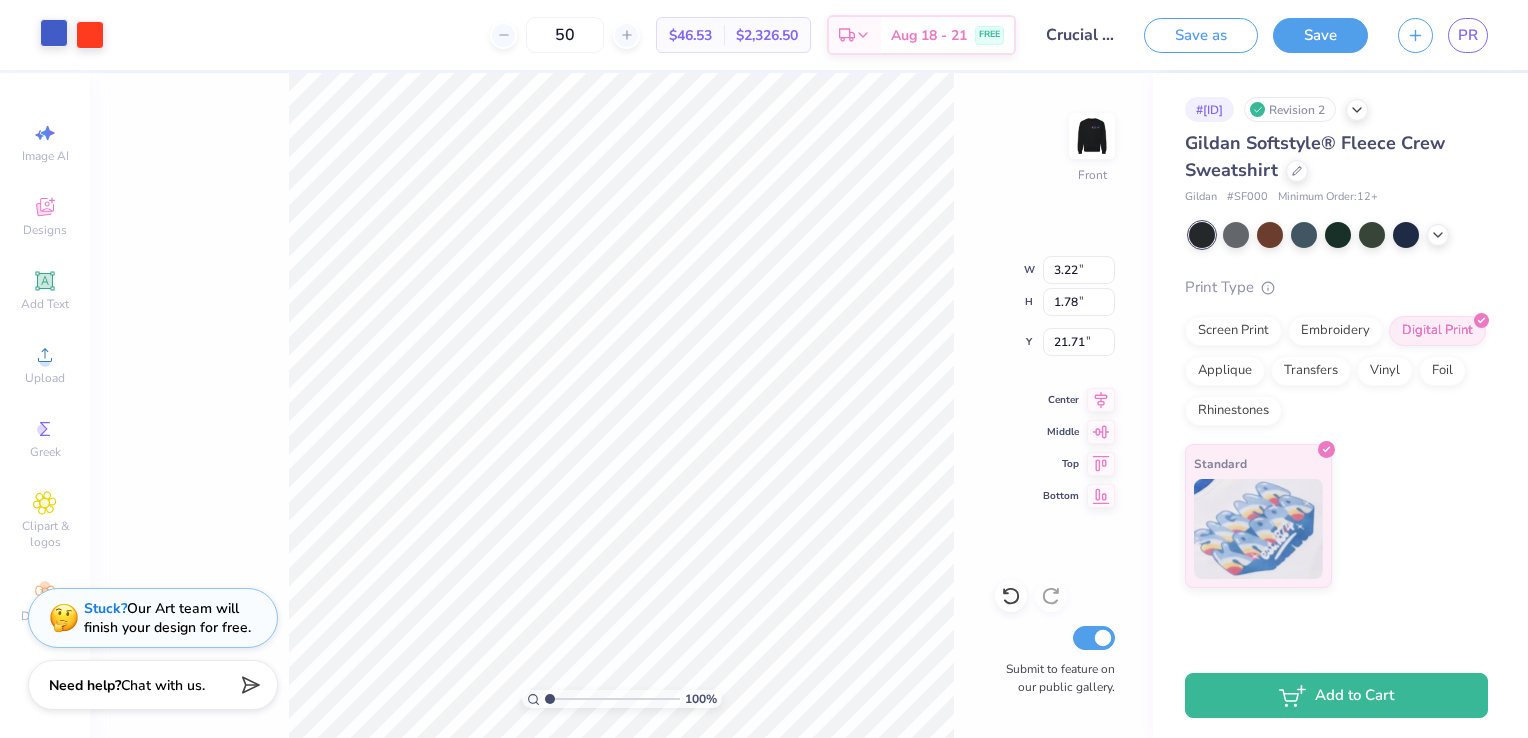 click at bounding box center [54, 33] 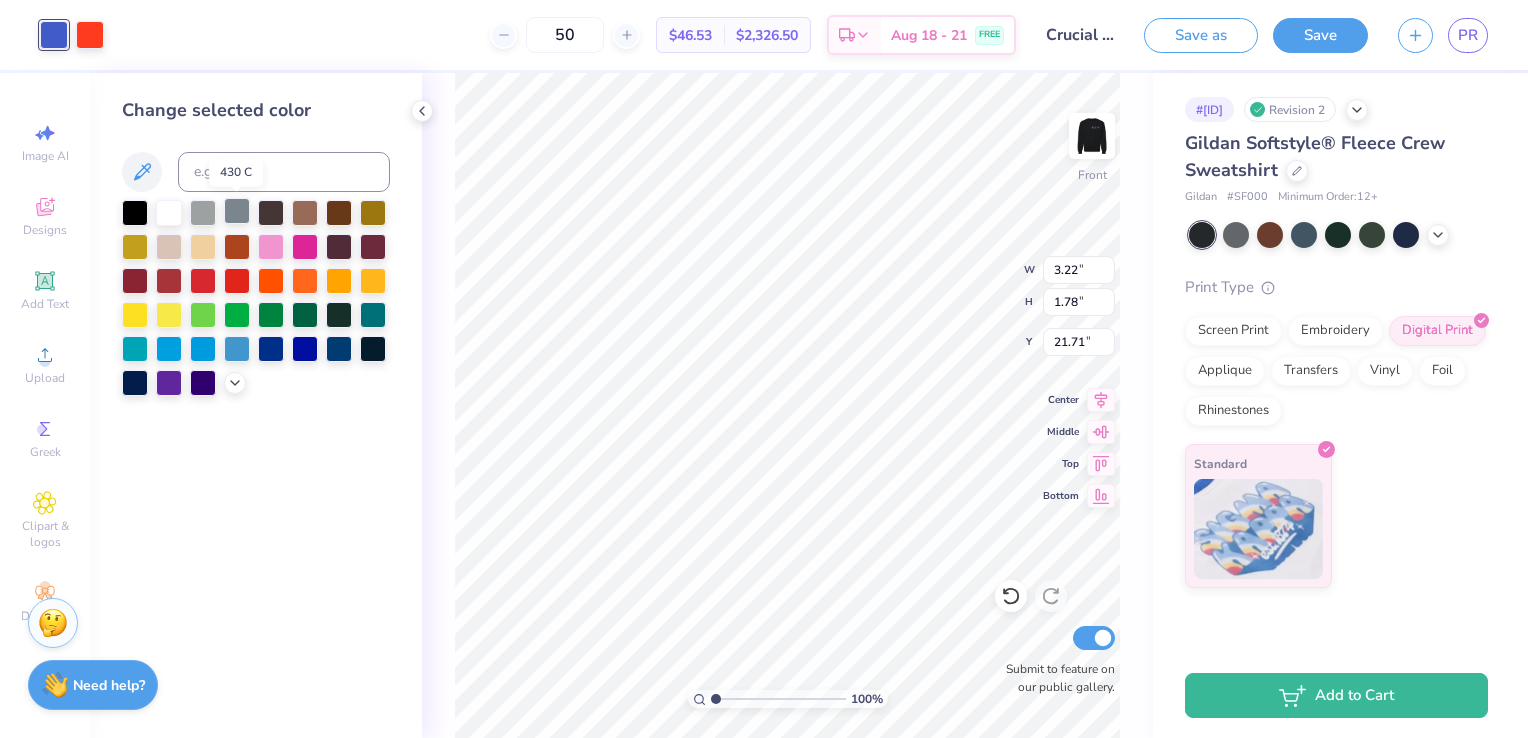 click at bounding box center (237, 211) 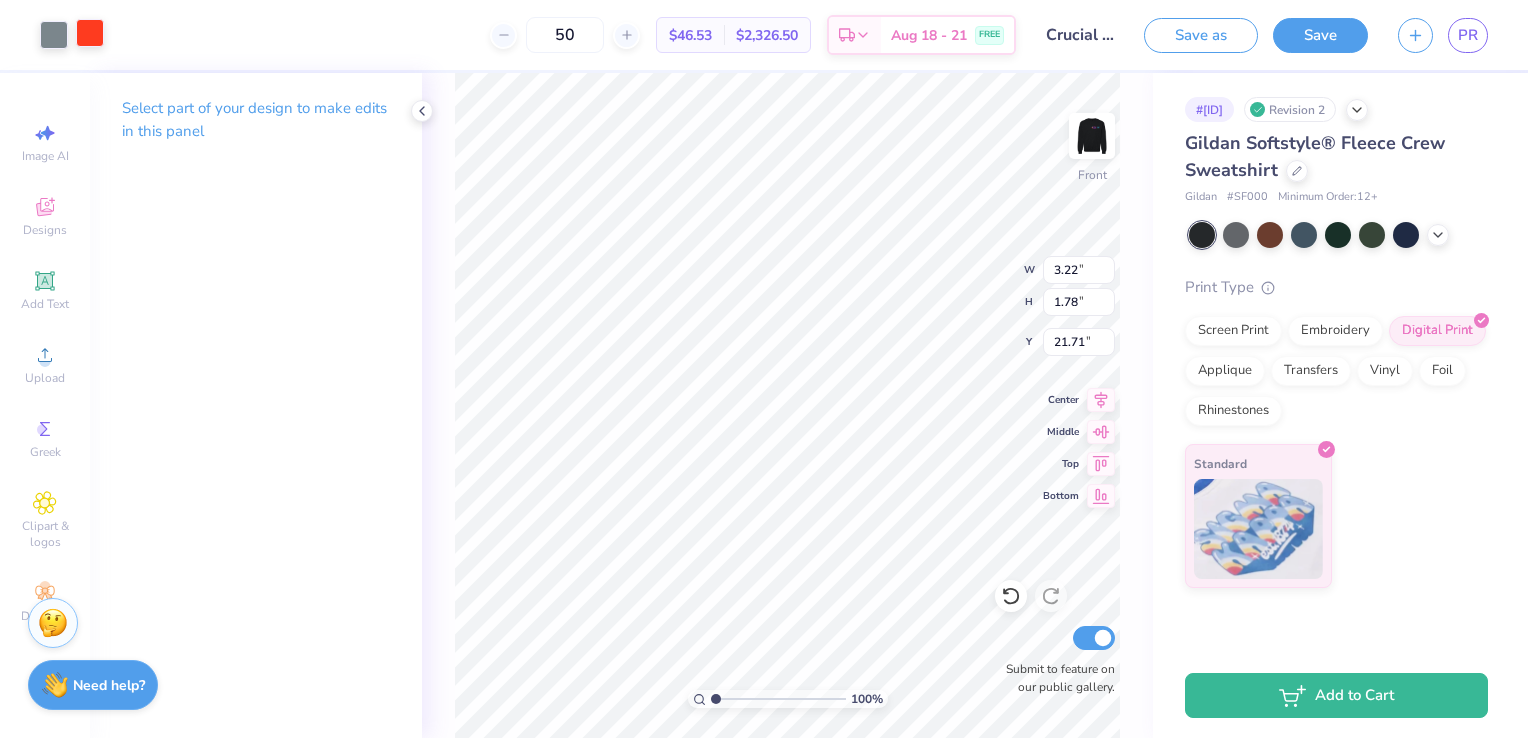 click at bounding box center [90, 33] 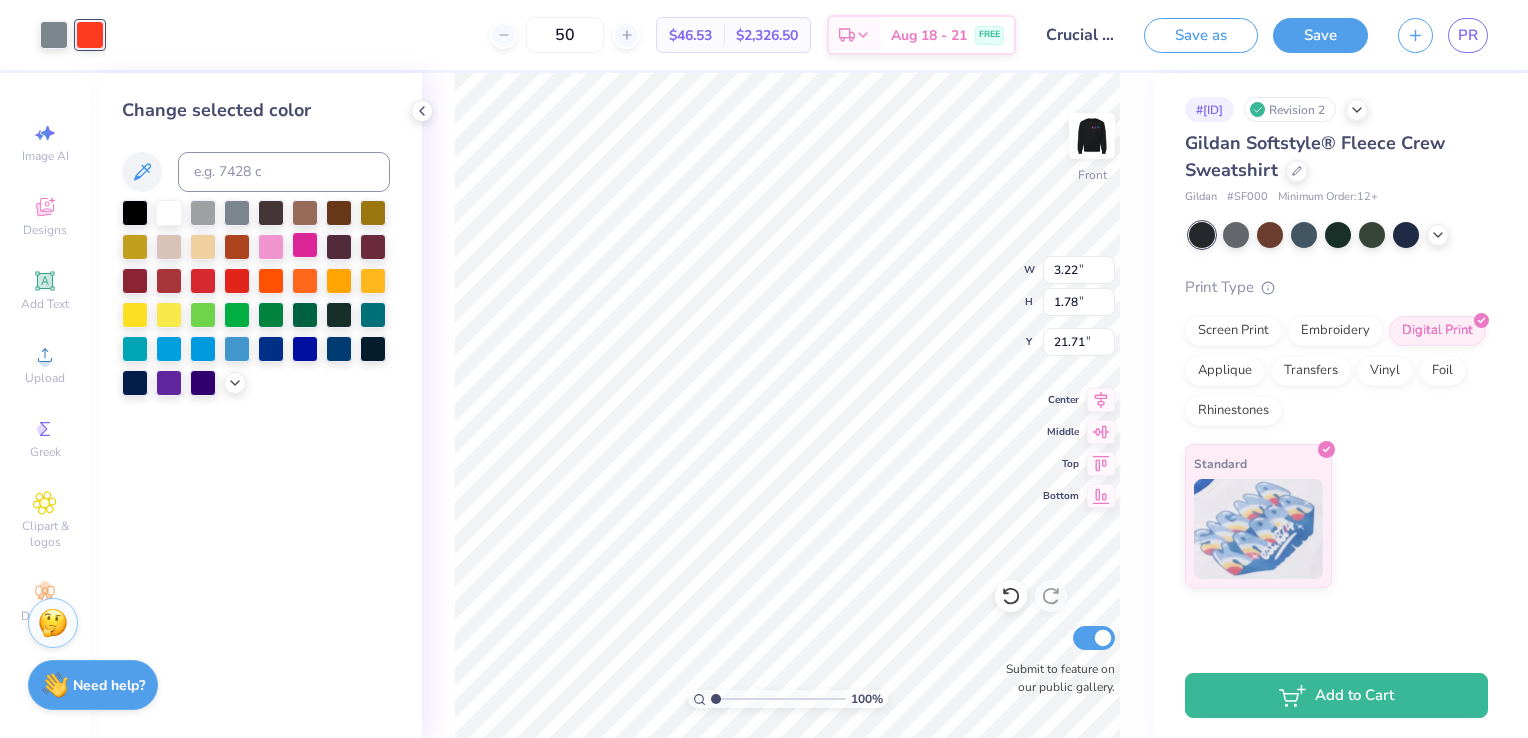 click at bounding box center (305, 245) 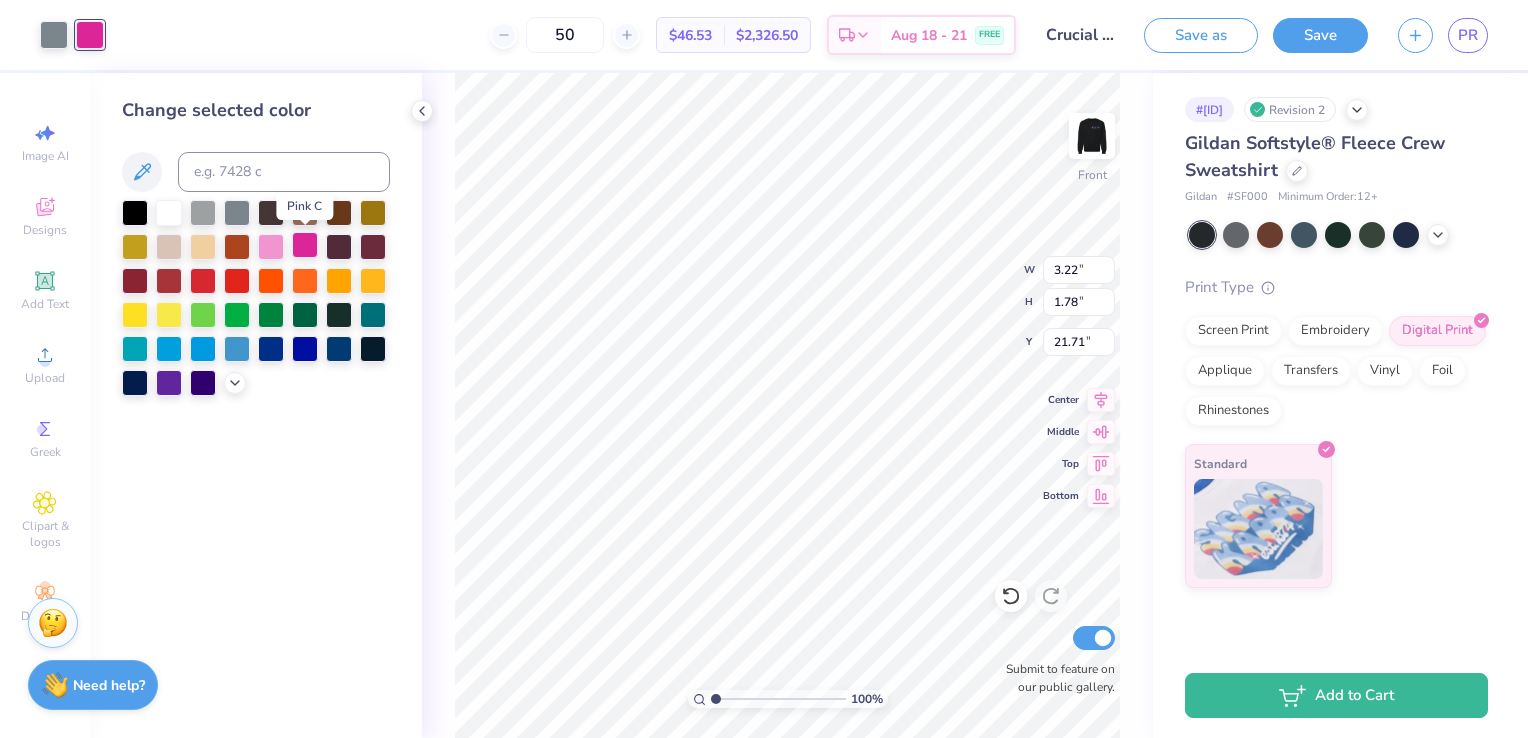 click at bounding box center (305, 245) 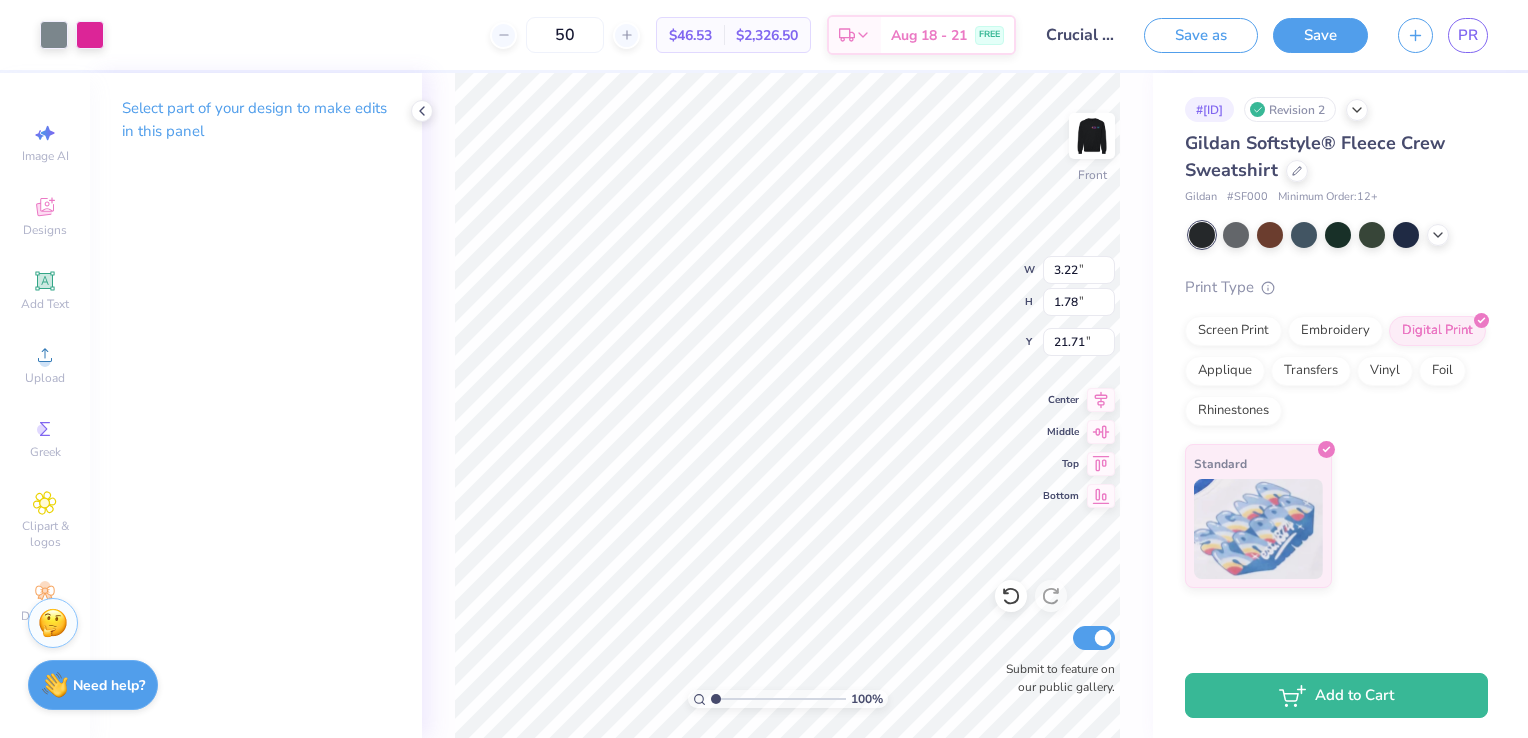 type on "14.50" 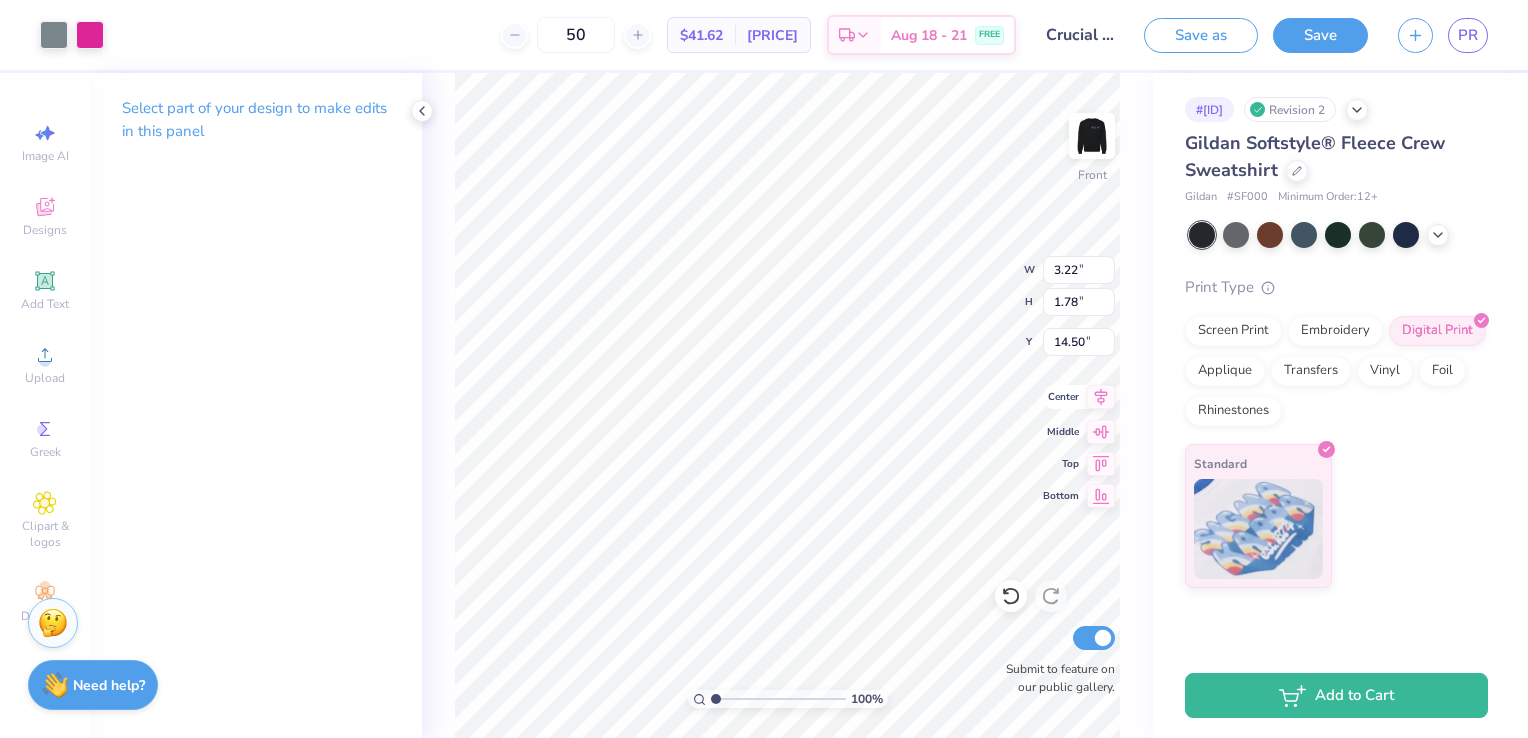 click 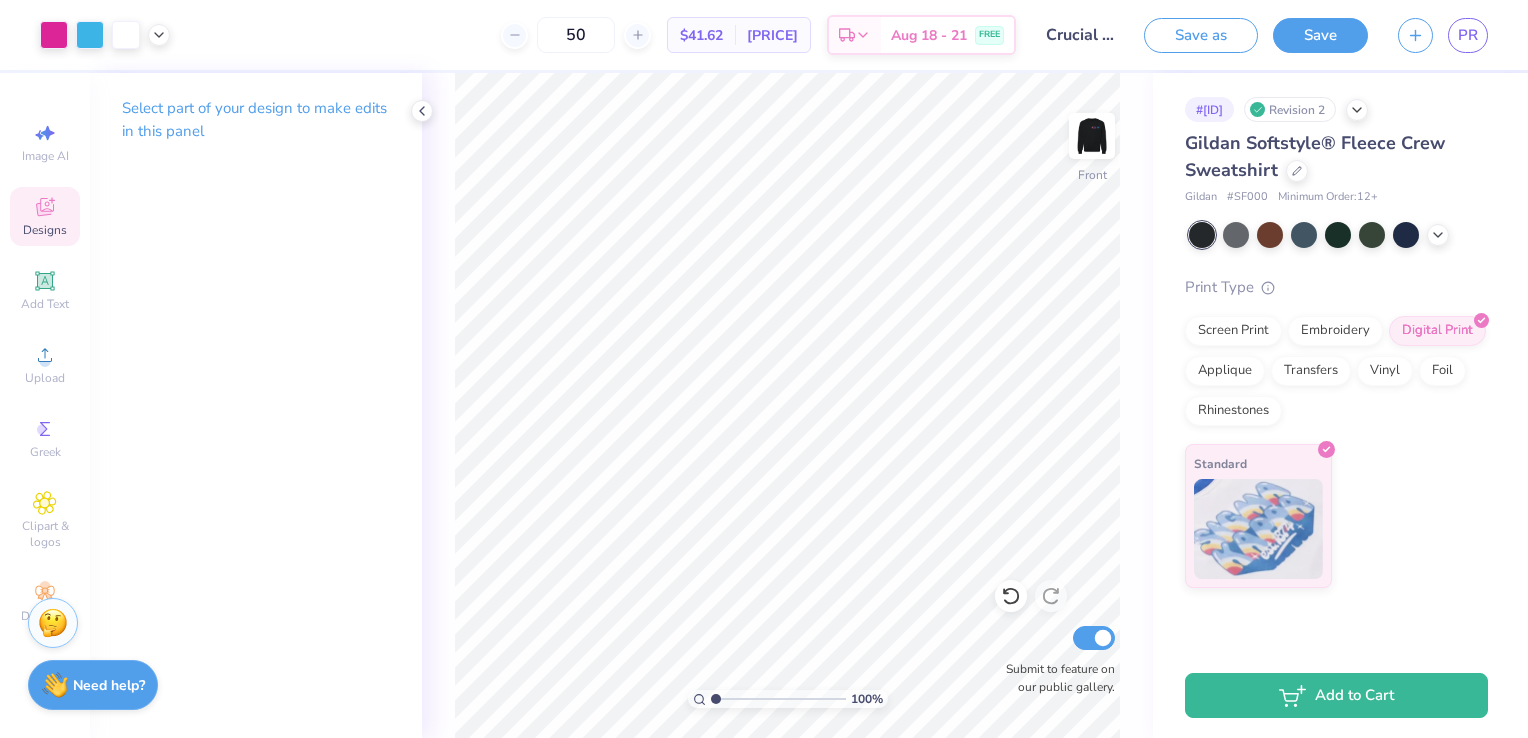 click 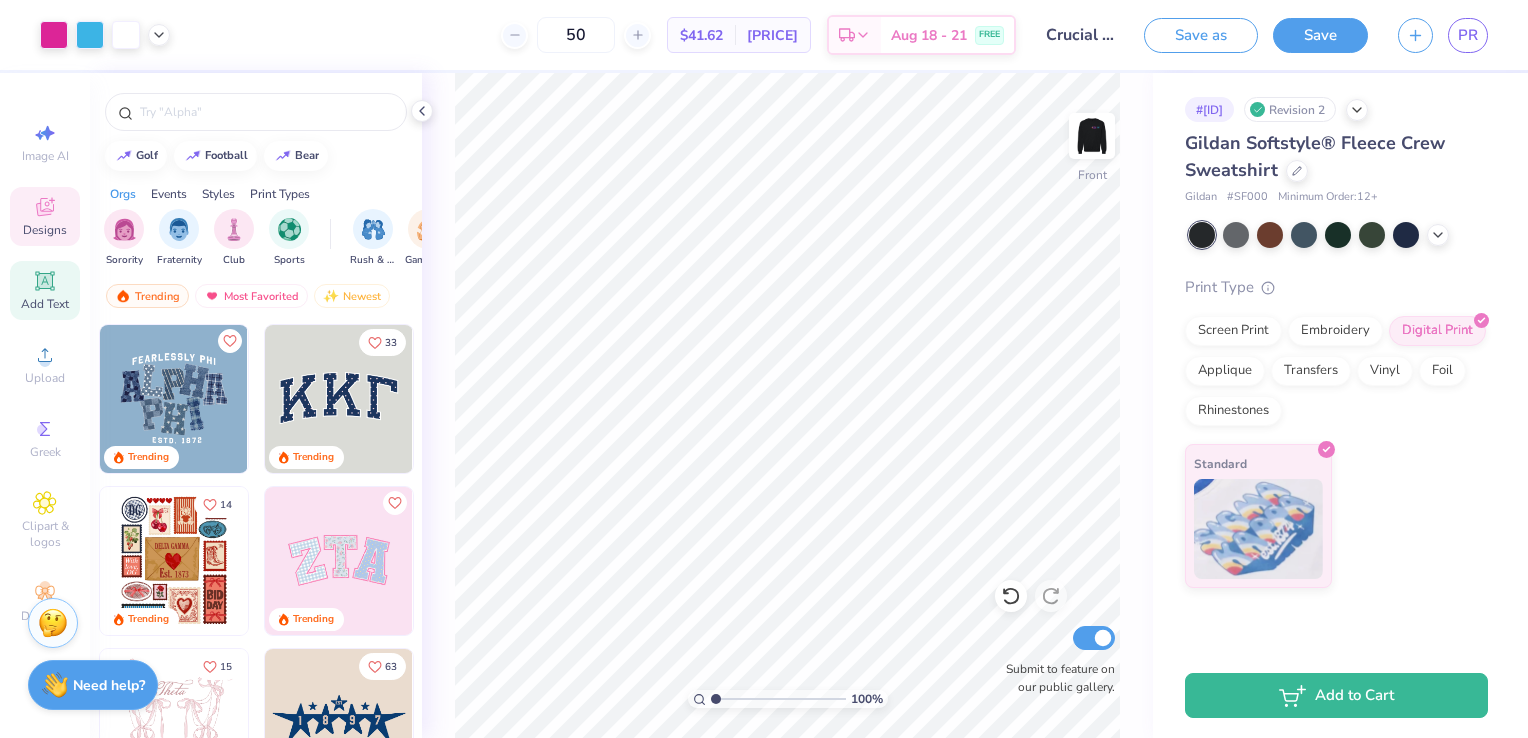 click 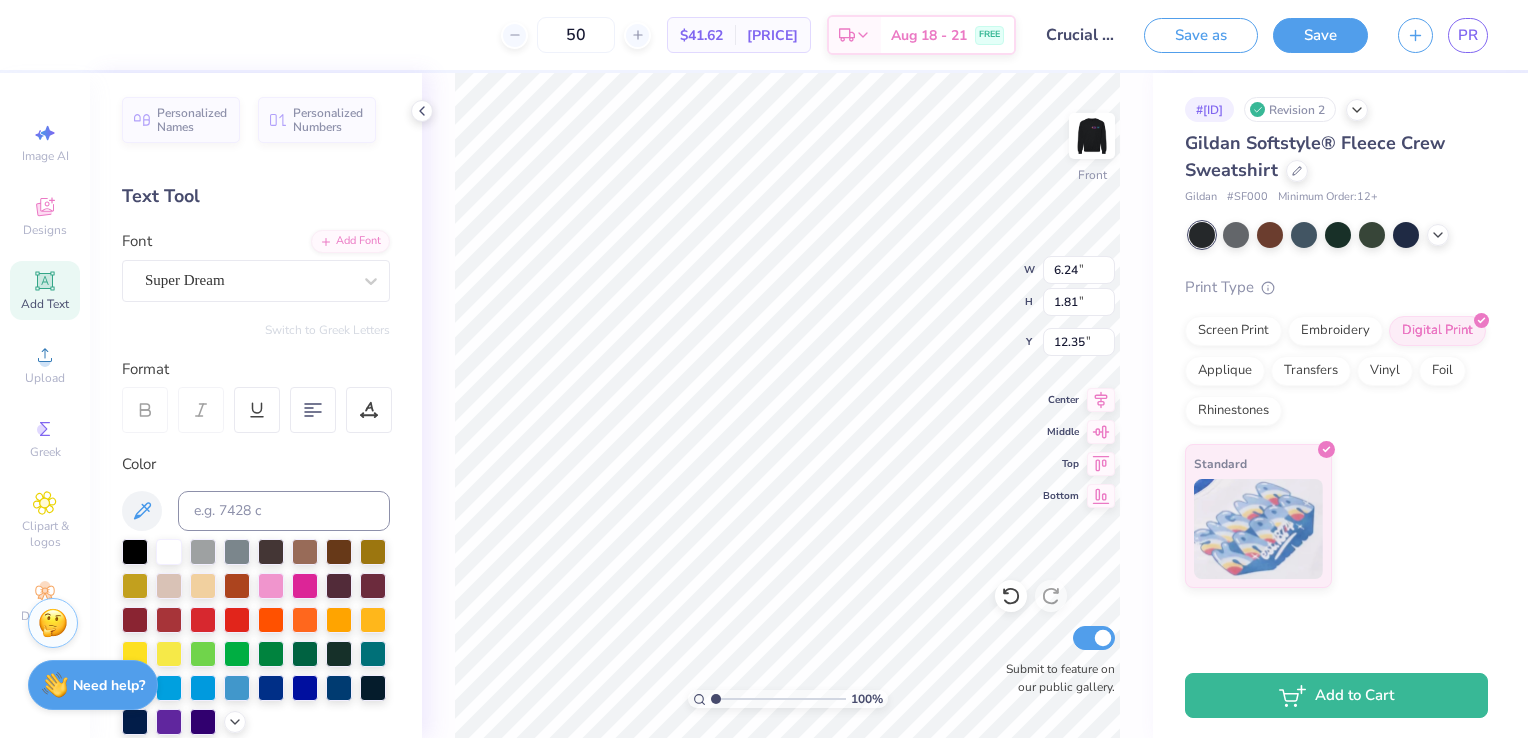 scroll, scrollTop: 16, scrollLeft: 2, axis: both 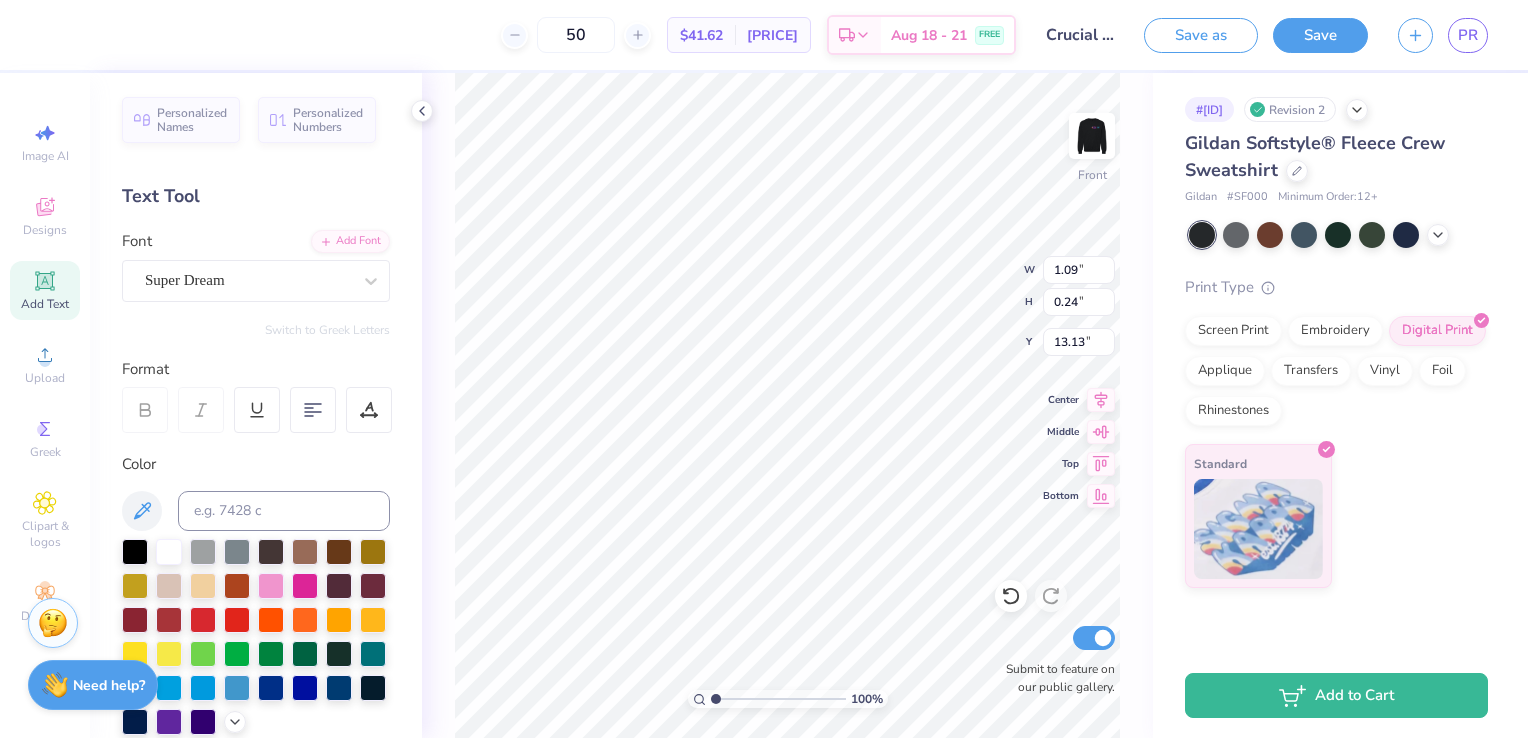 type on "20.79" 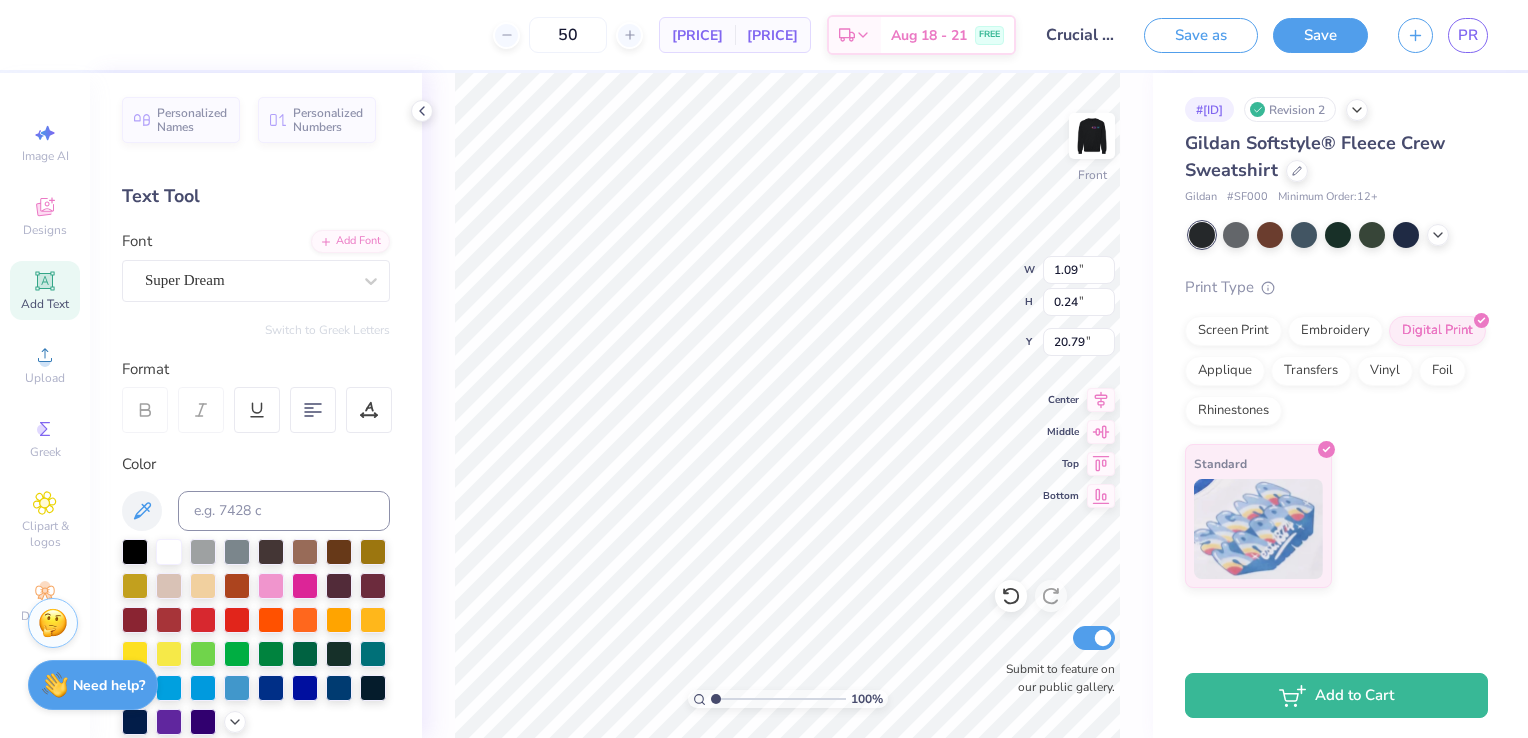 type on "4.81" 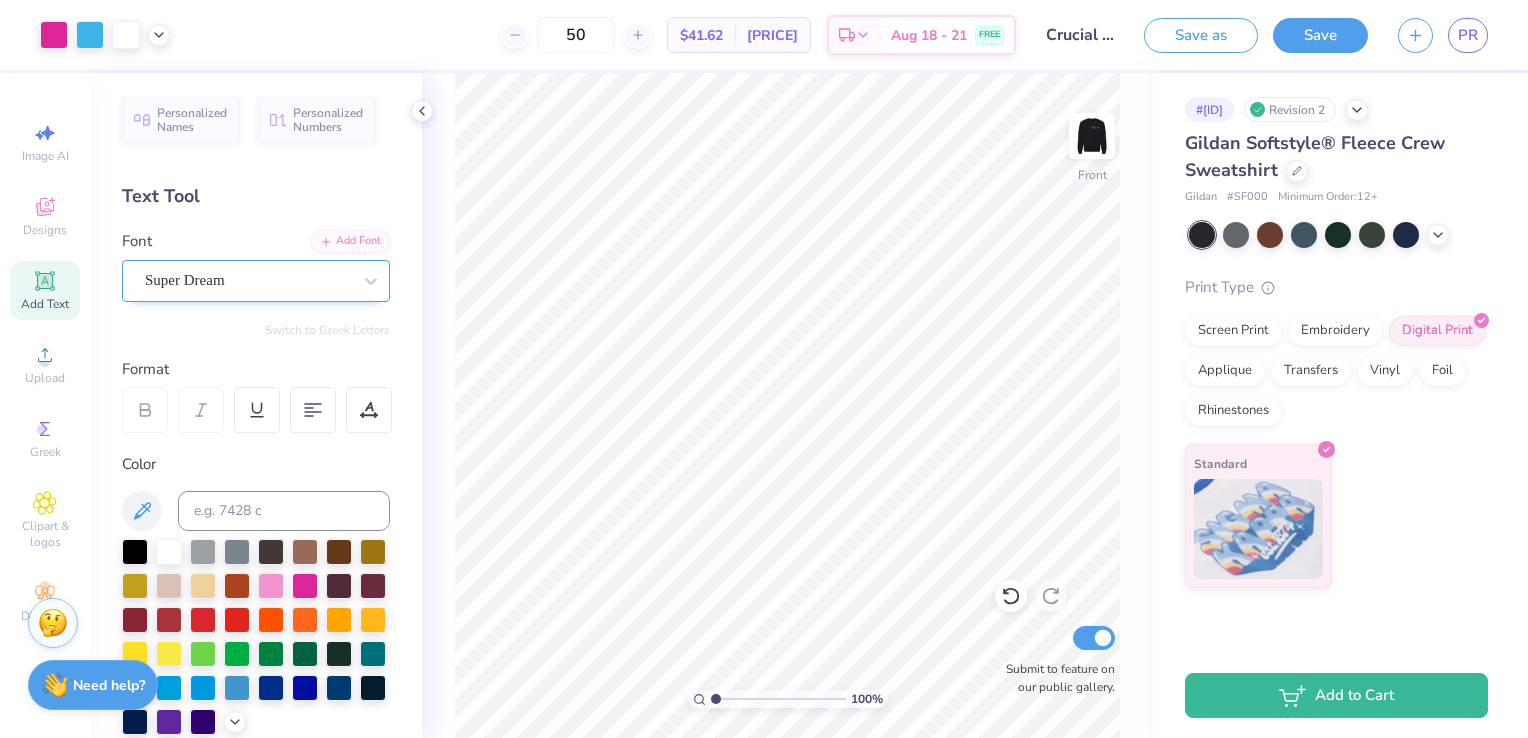 click on "Super Dream" at bounding box center (248, 280) 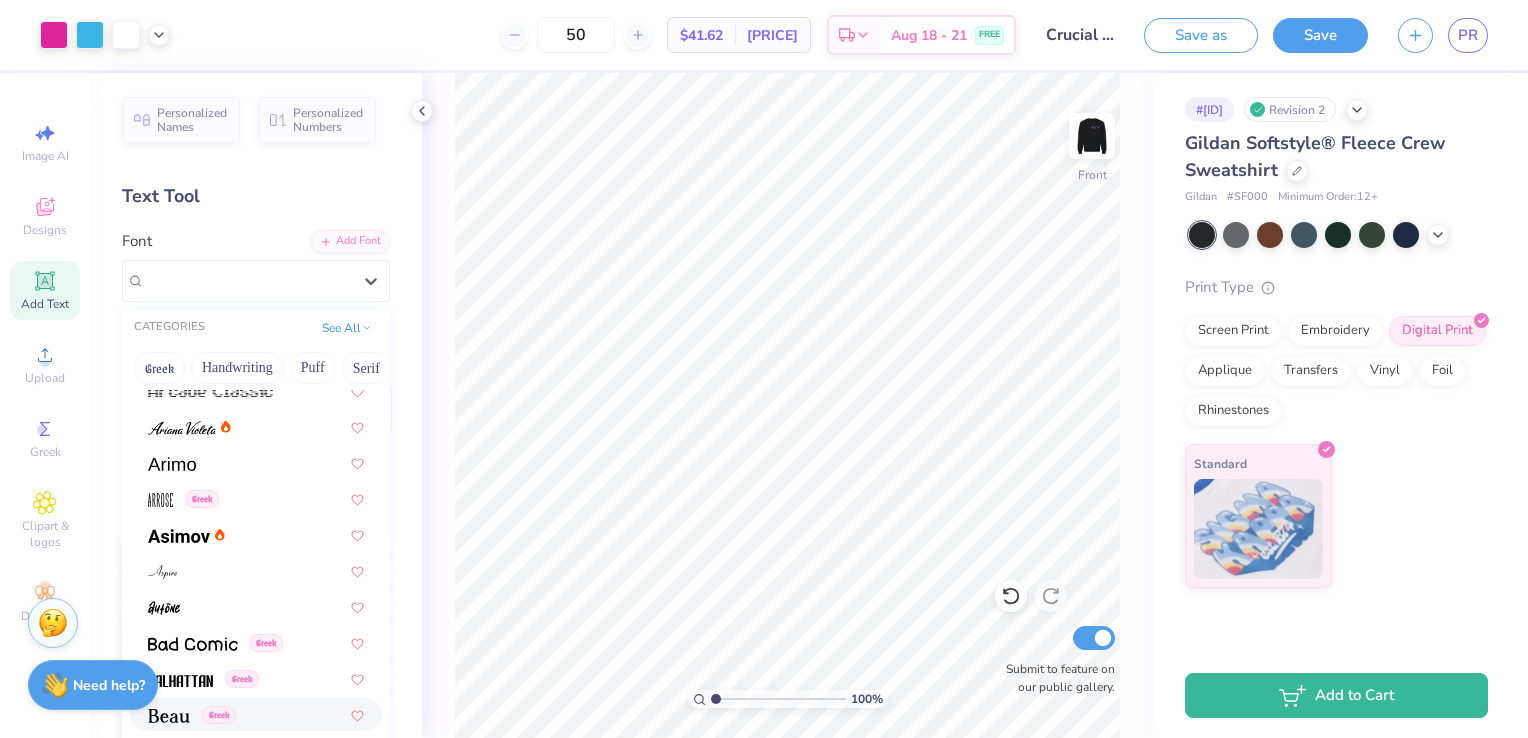 scroll, scrollTop: 872, scrollLeft: 0, axis: vertical 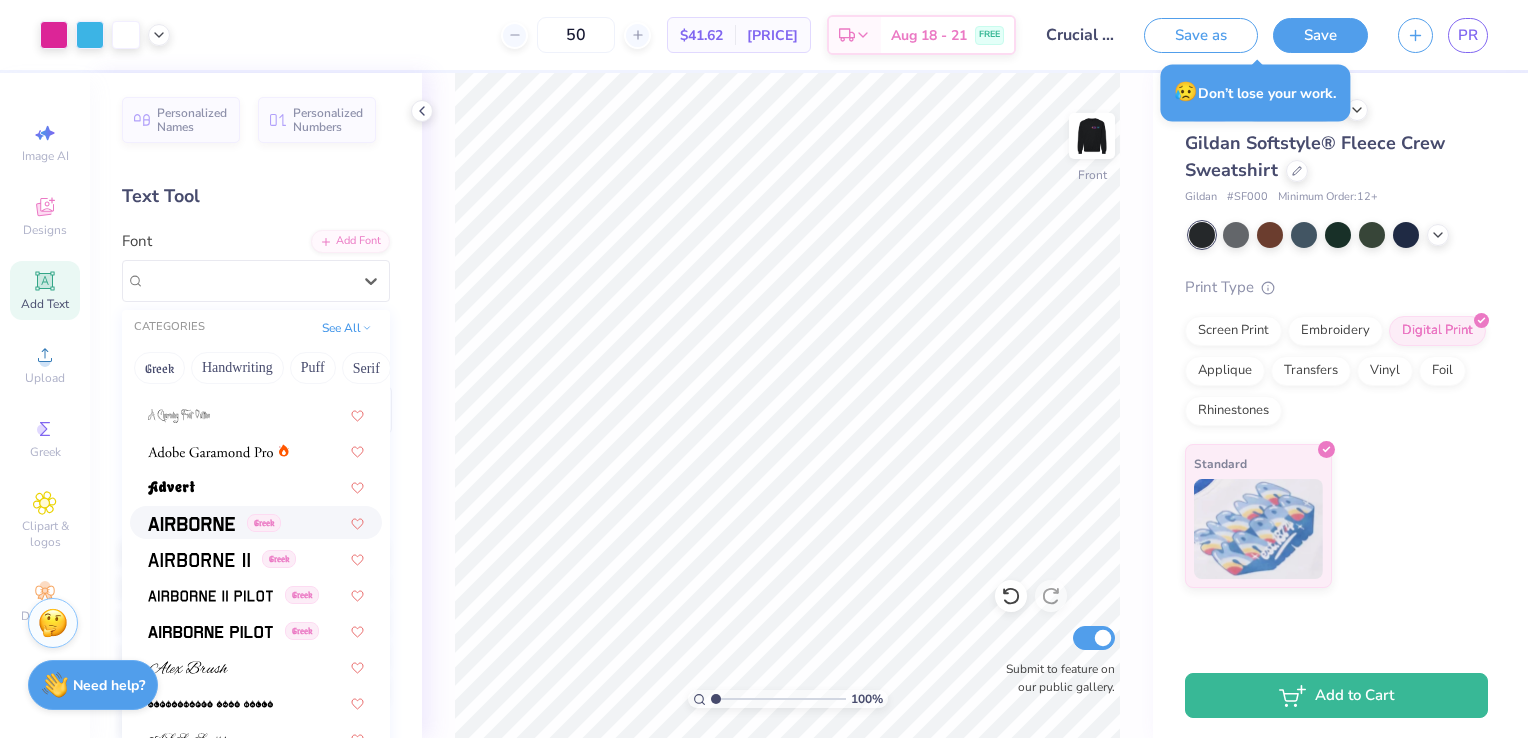 click at bounding box center [191, 524] 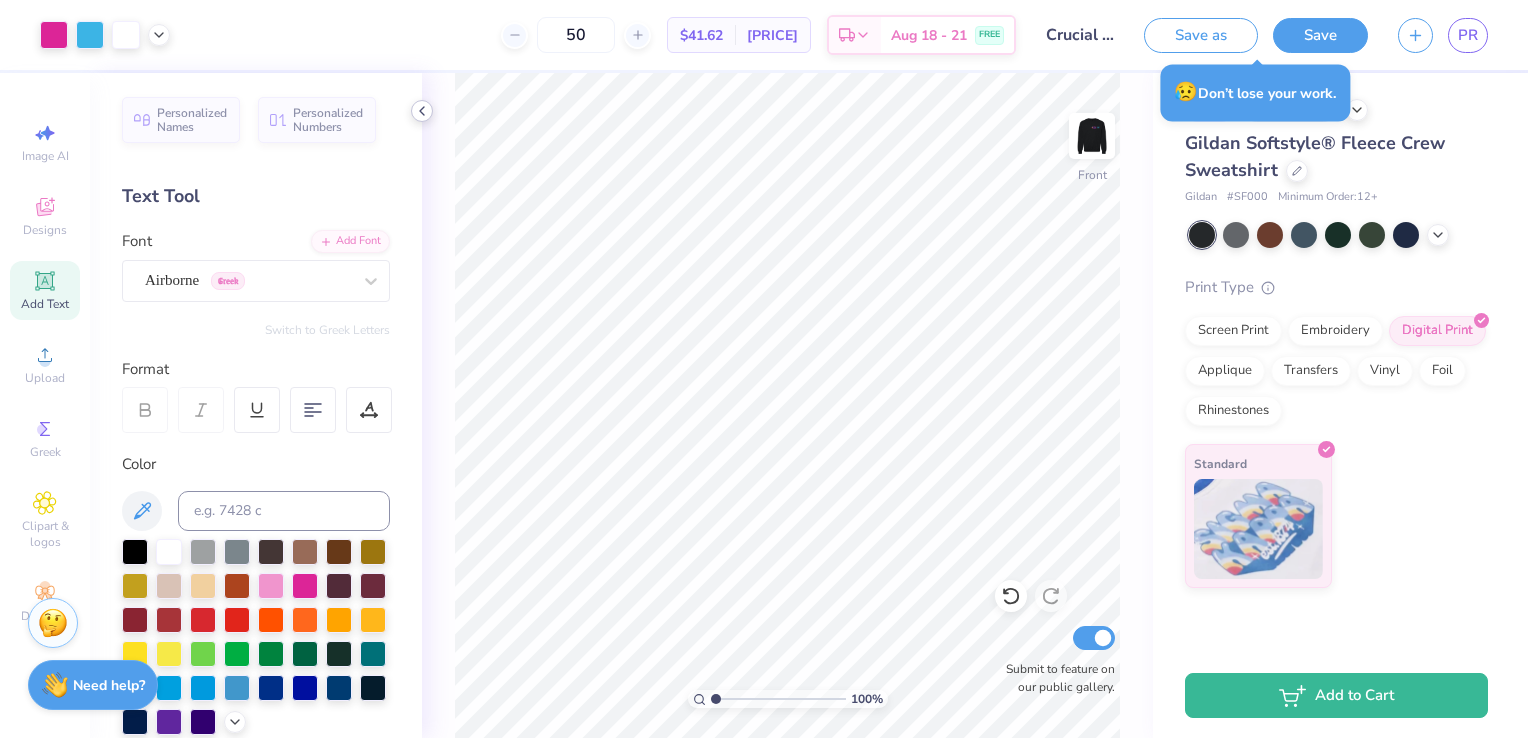 click 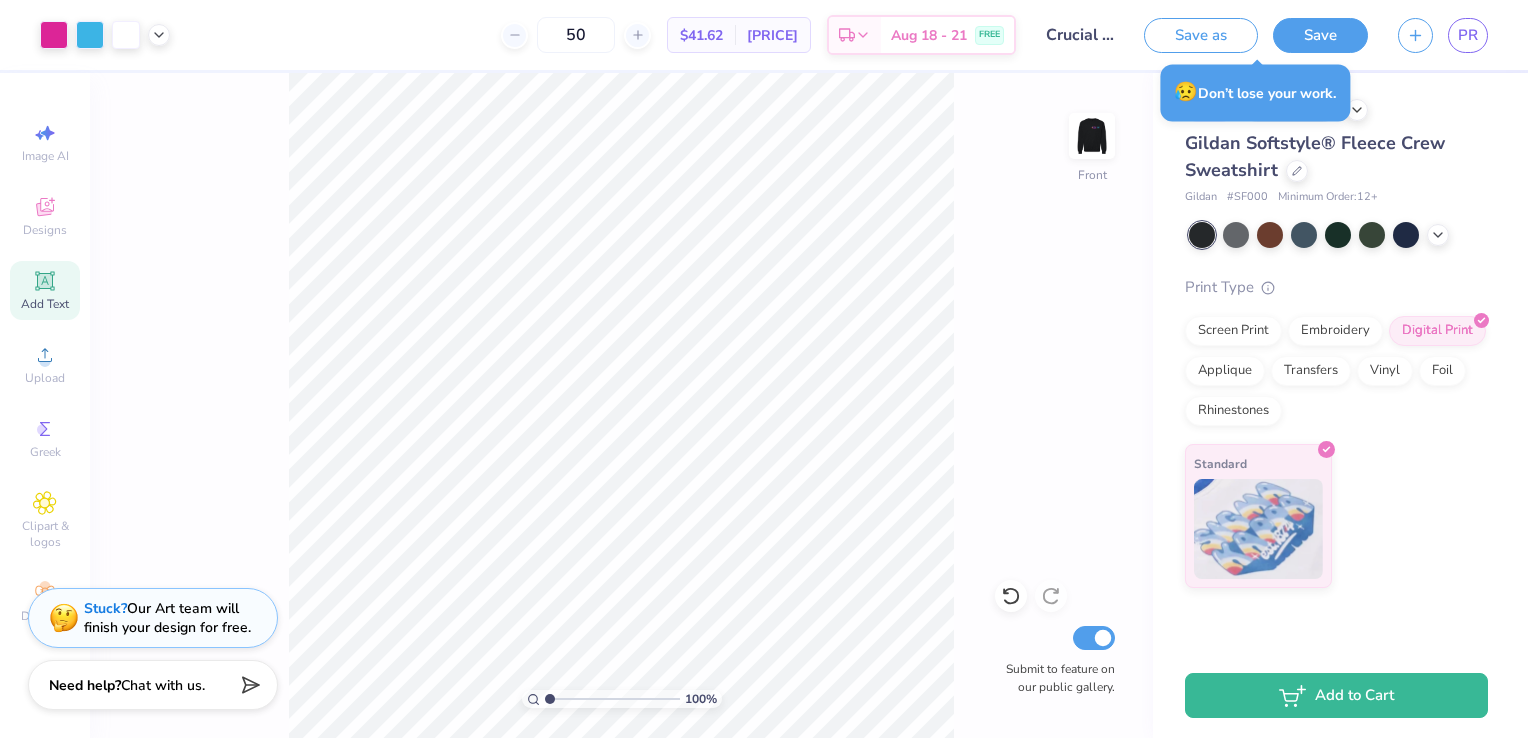 click on "Add Text" at bounding box center (45, 304) 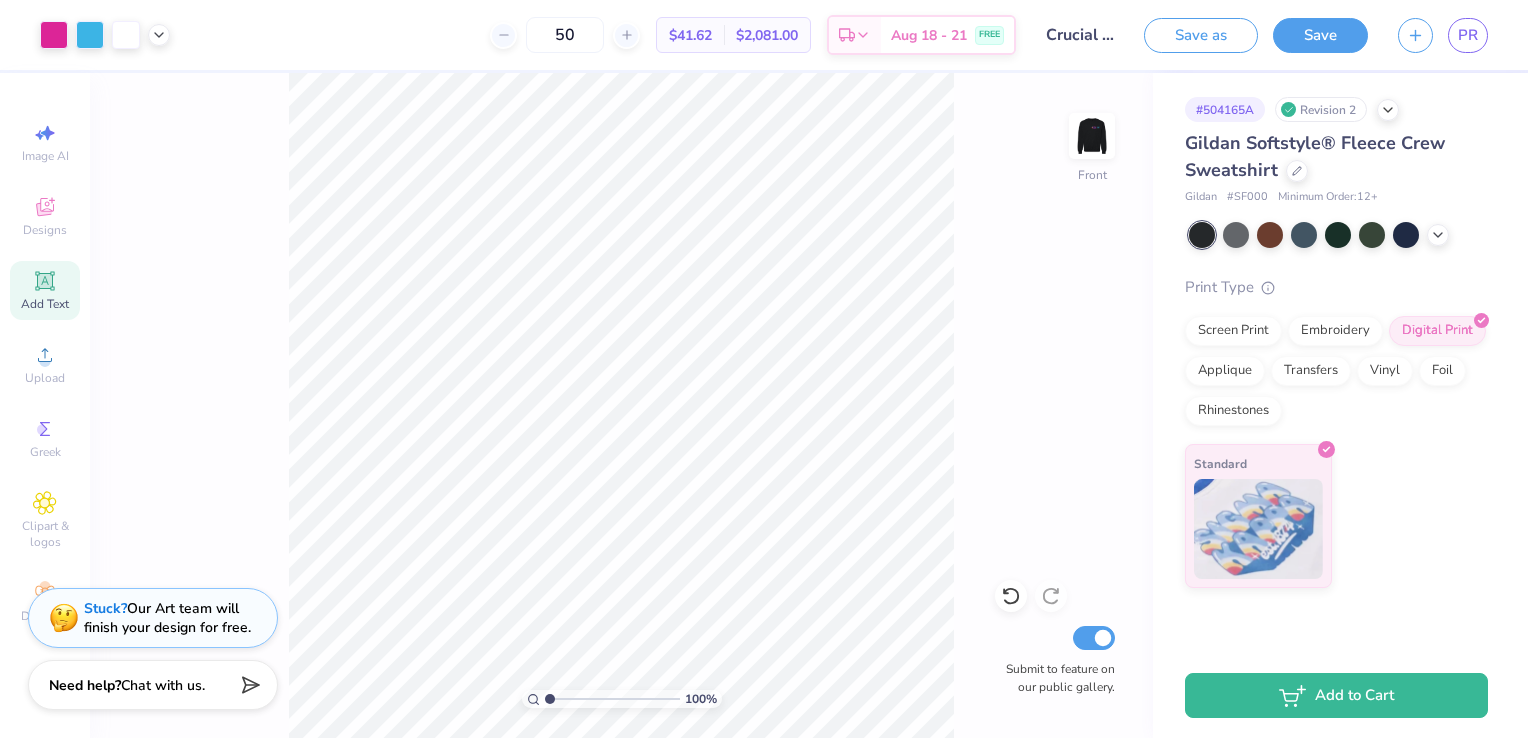 scroll, scrollTop: 0, scrollLeft: 0, axis: both 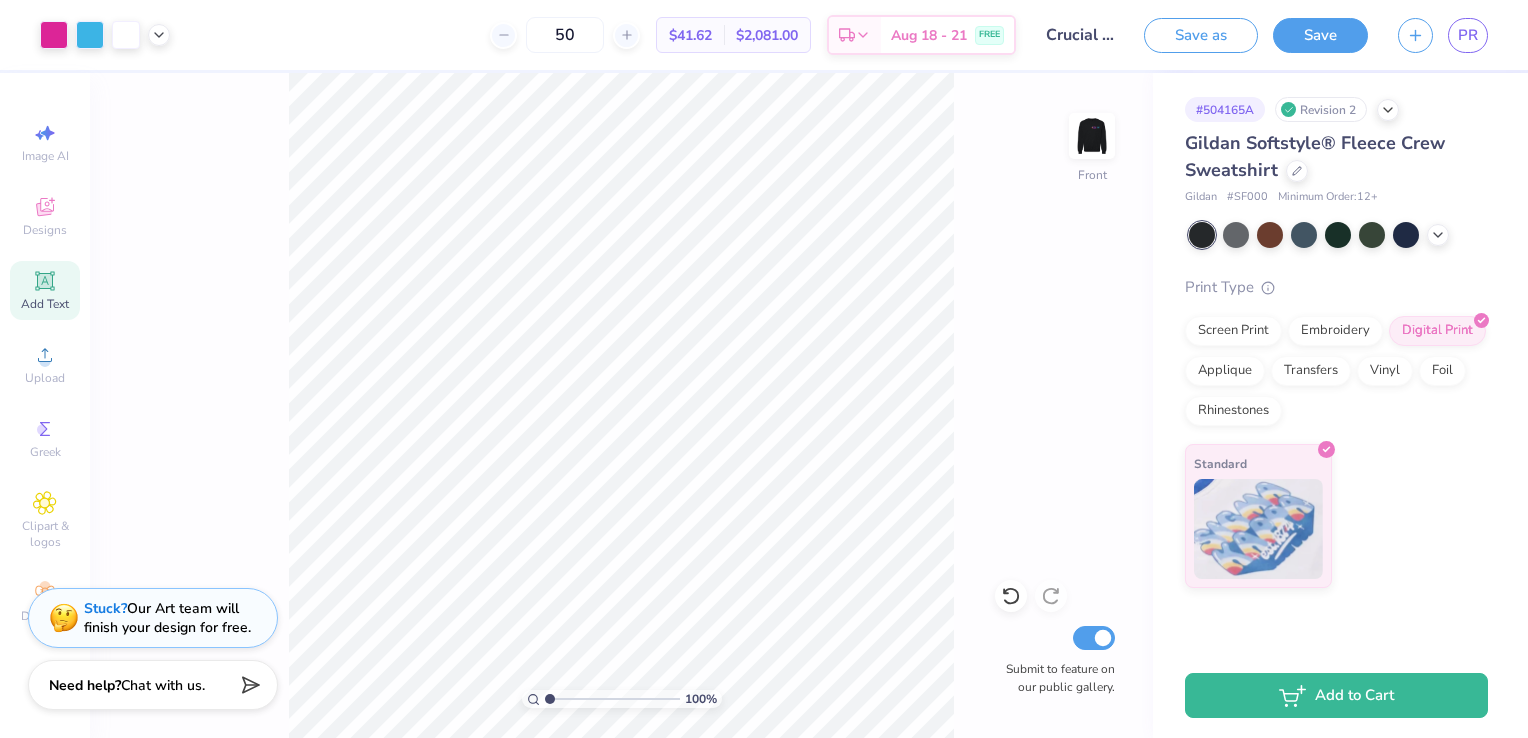 click on "Add Text" at bounding box center [45, 304] 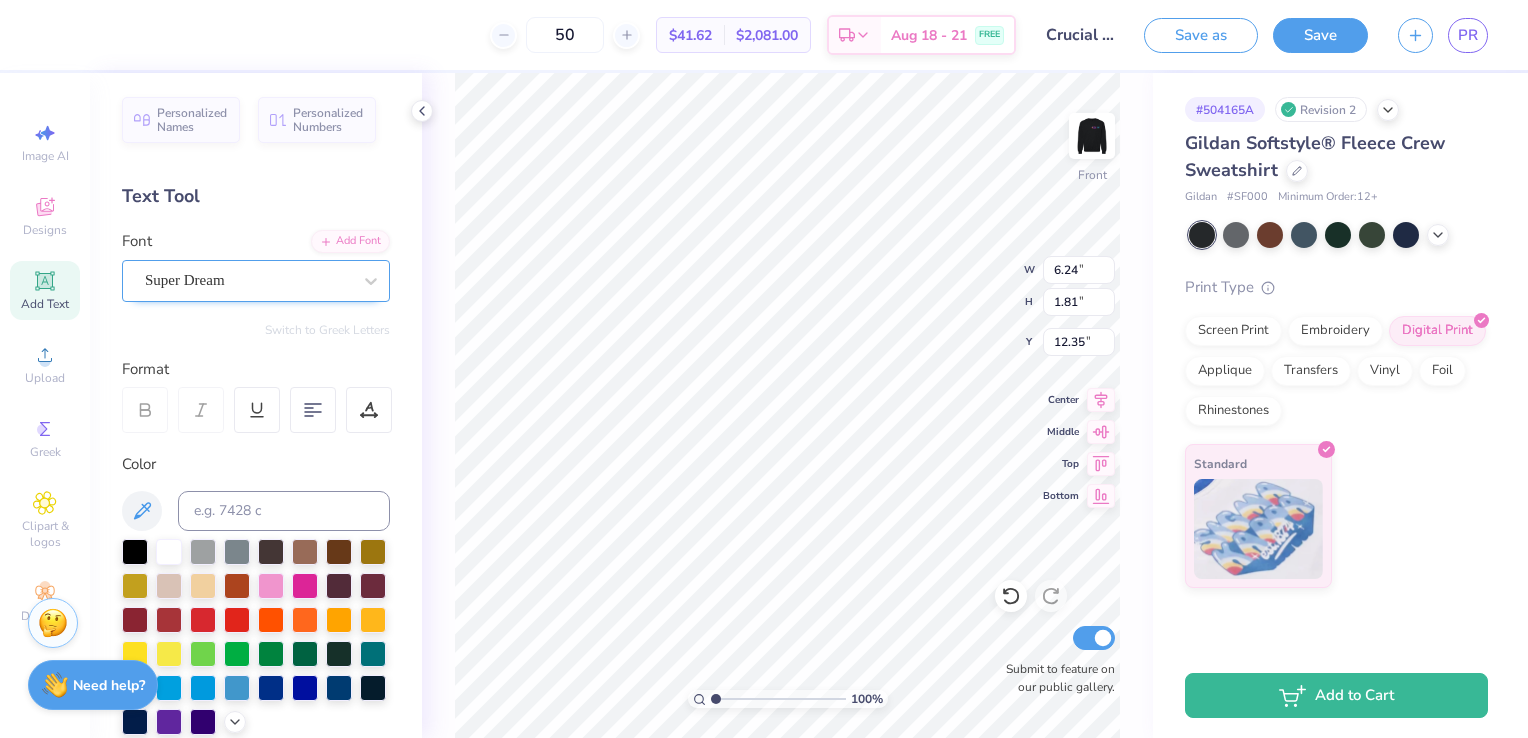 click on "Super Dream" at bounding box center (248, 280) 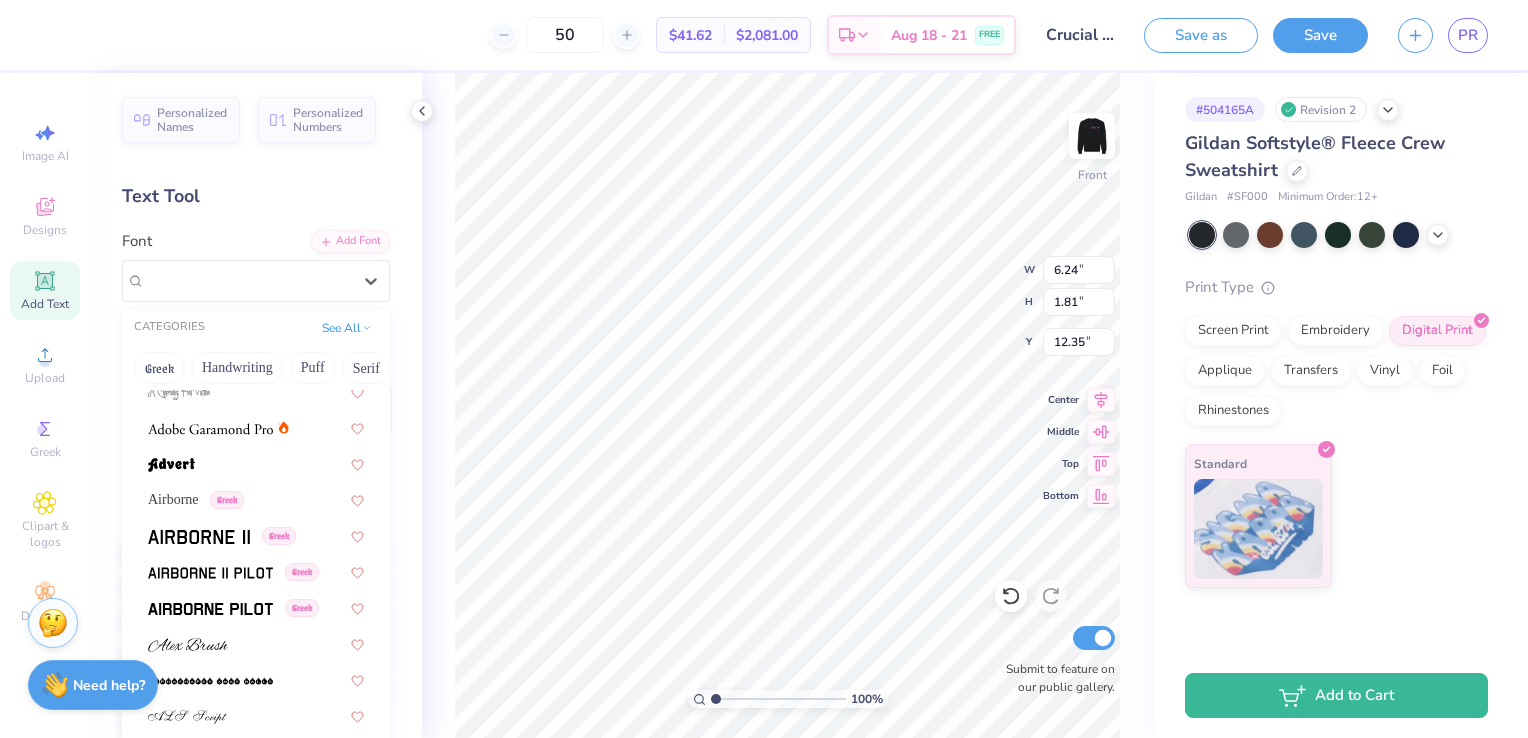 scroll, scrollTop: 260, scrollLeft: 0, axis: vertical 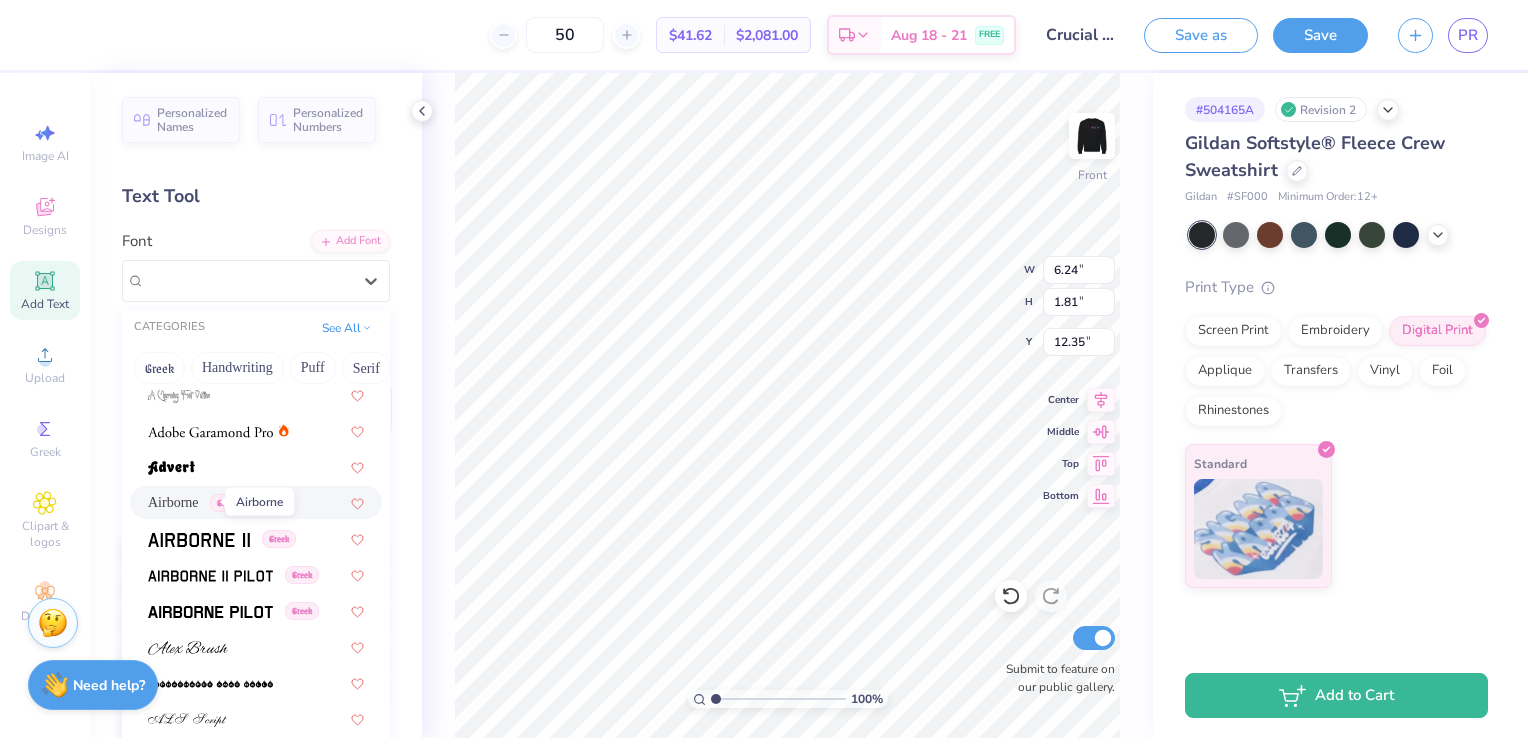 click on "Airborne" at bounding box center (173, 502) 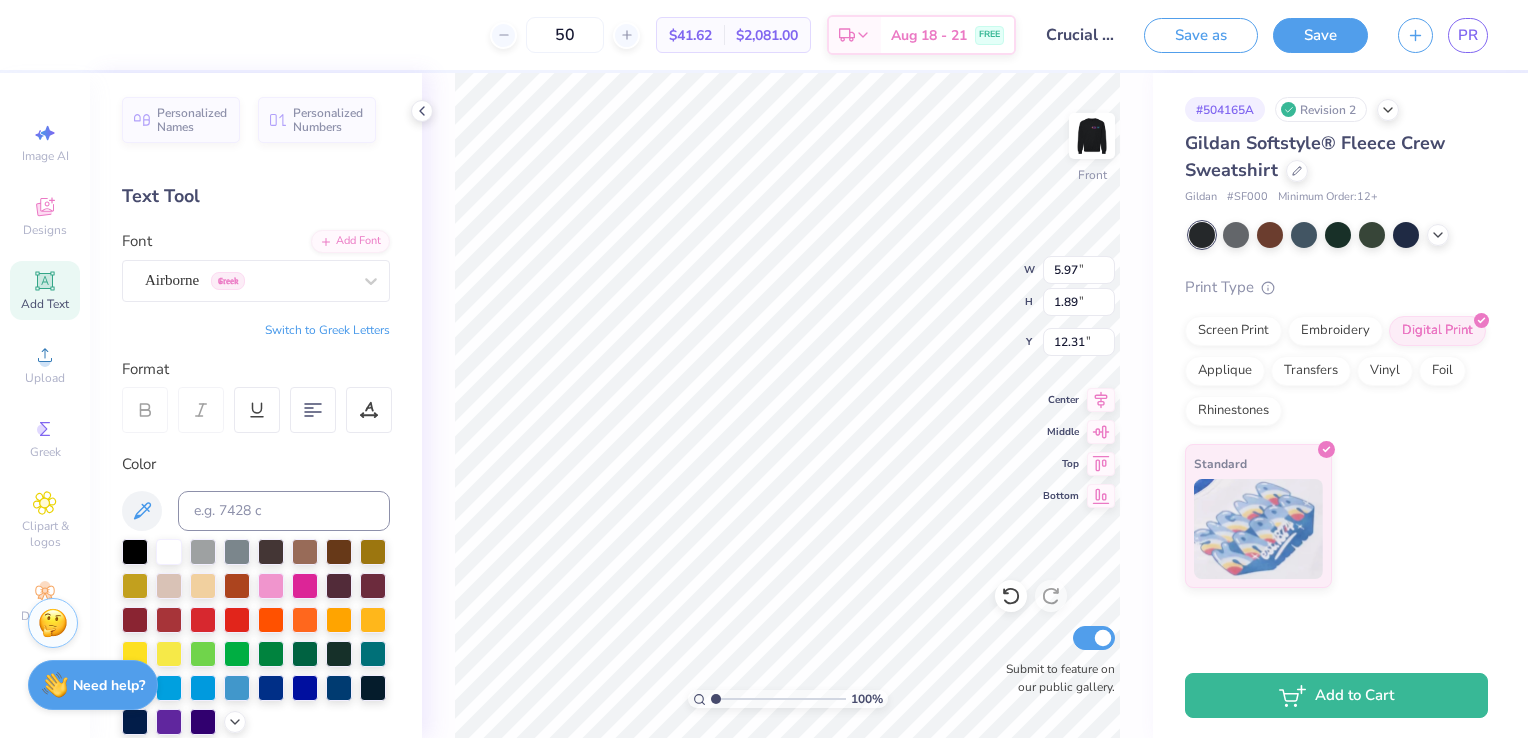 type on "5.97" 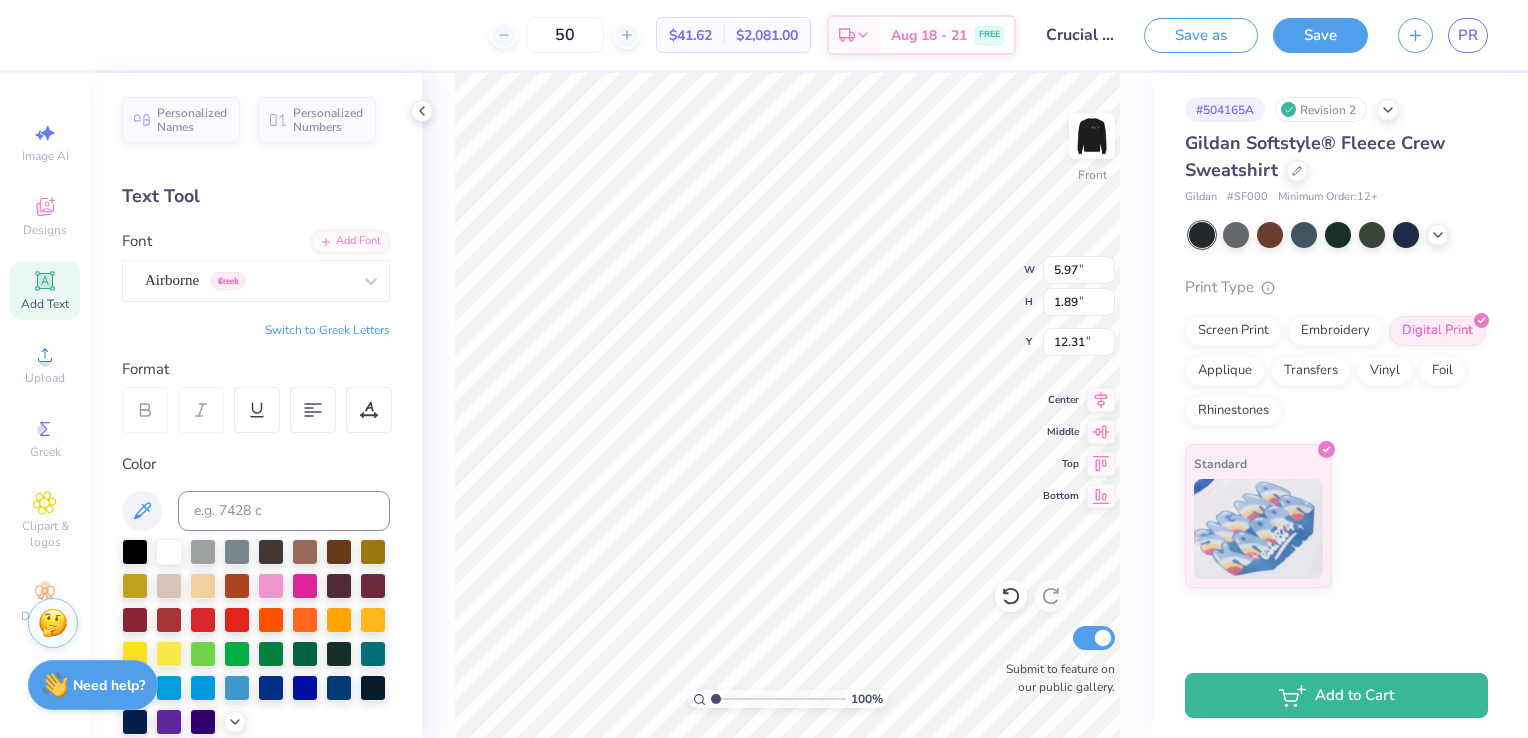 scroll, scrollTop: 16, scrollLeft: 3, axis: both 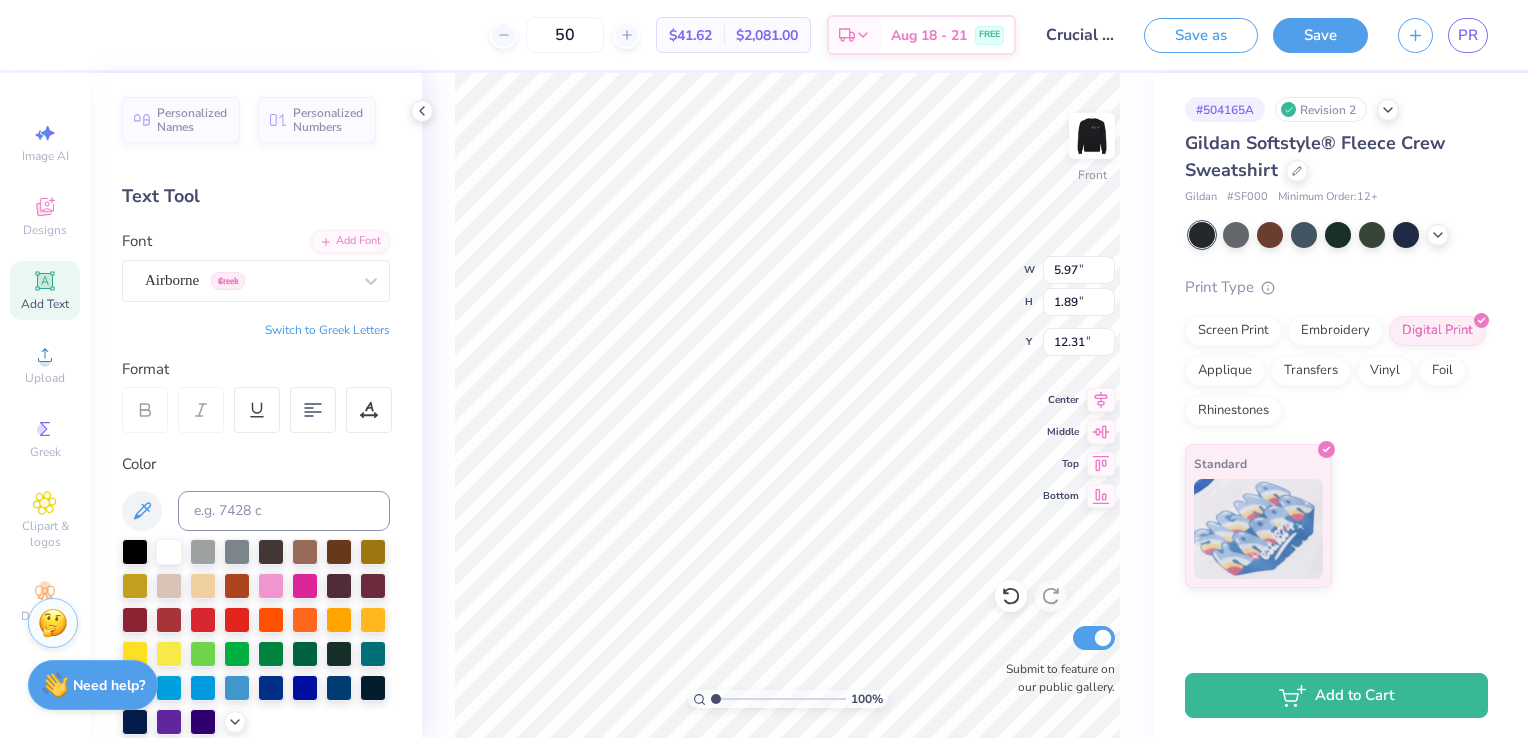 type on "T" 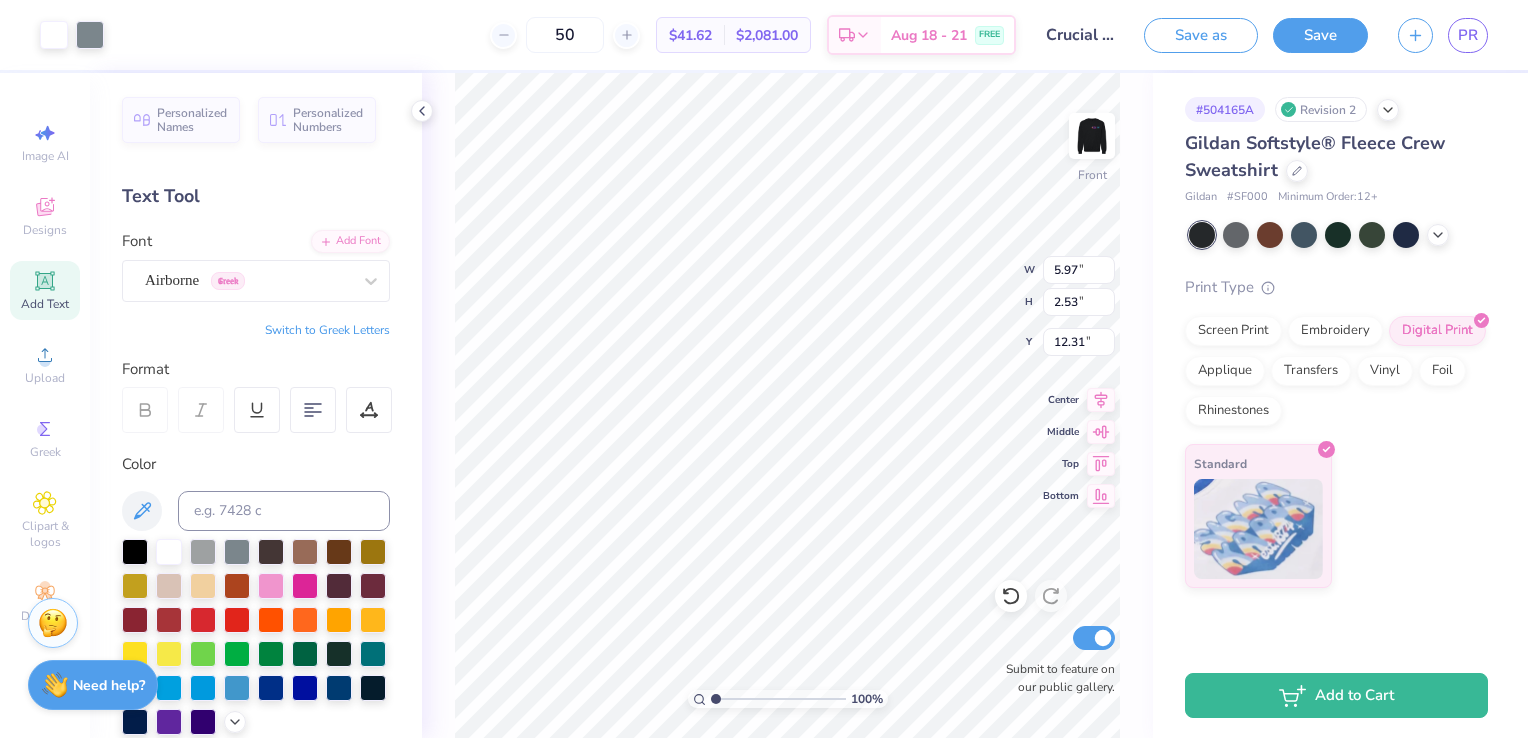 type on "1.16" 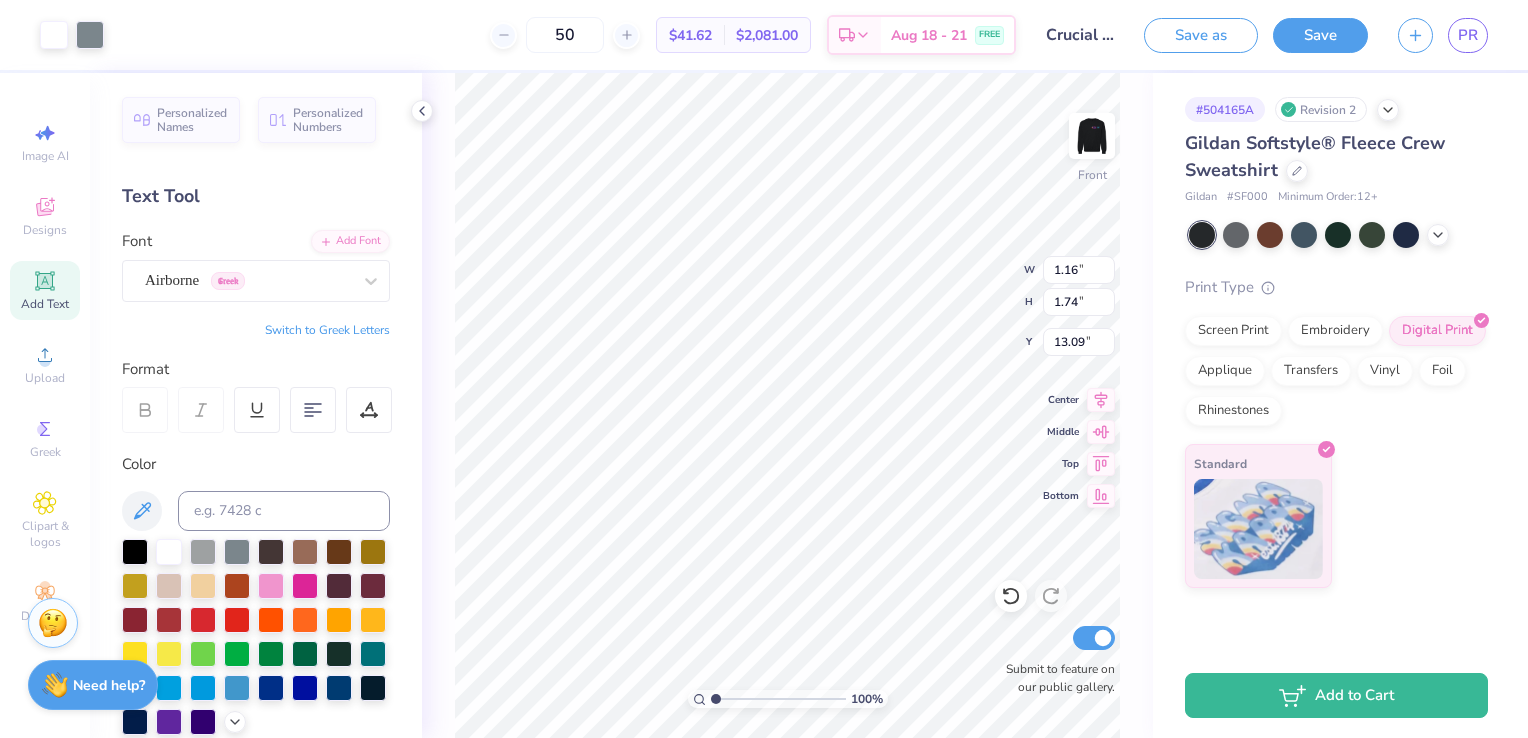 type on "20.66" 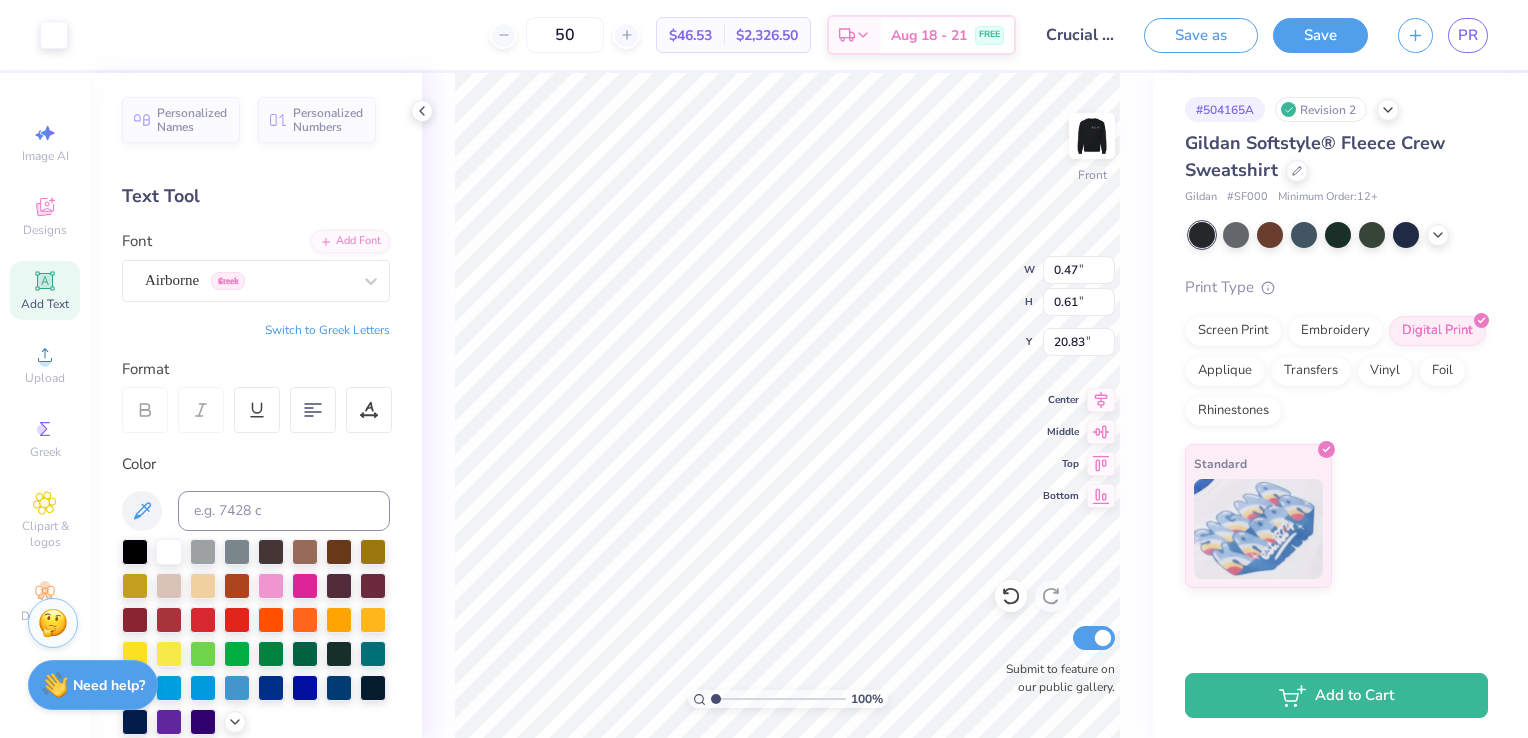 type on "0.24" 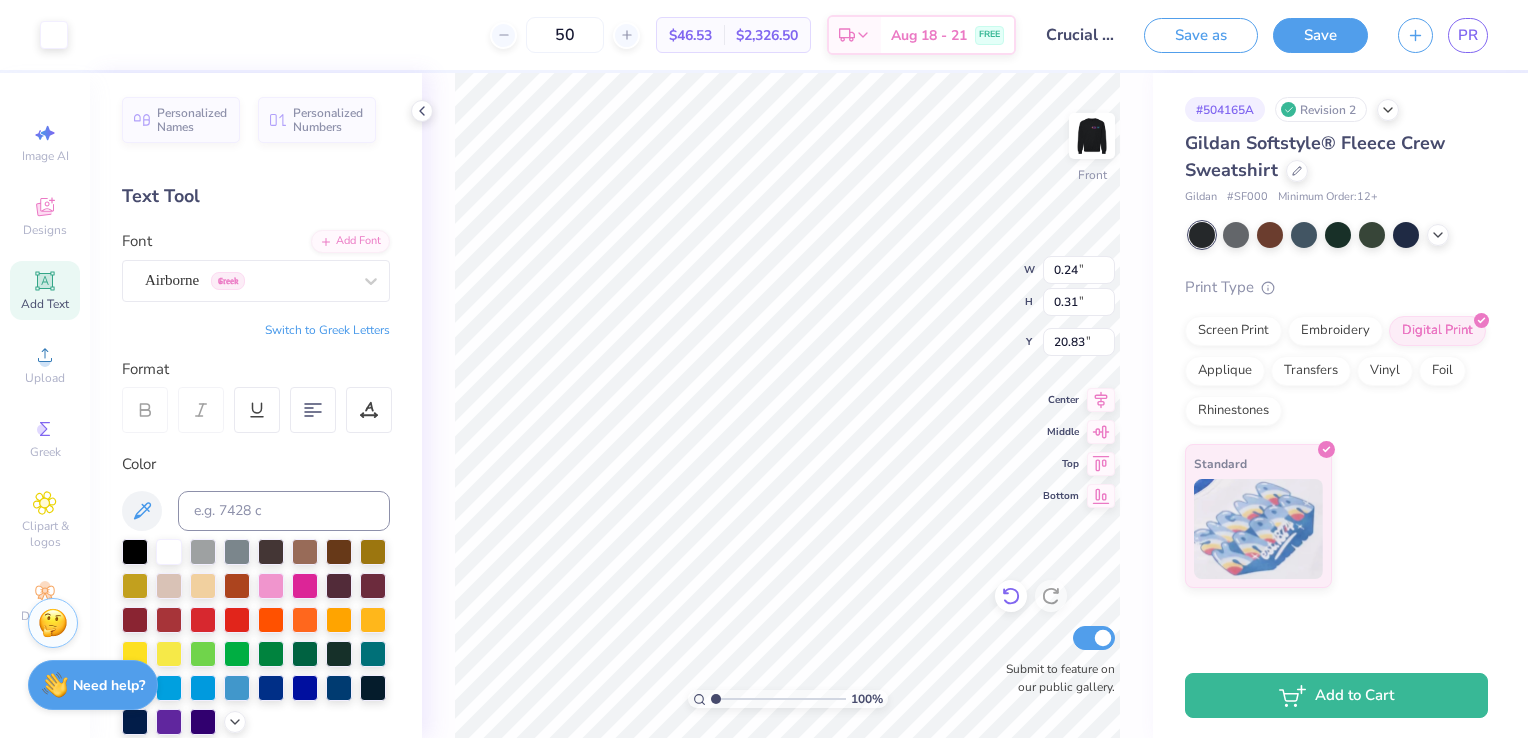 click 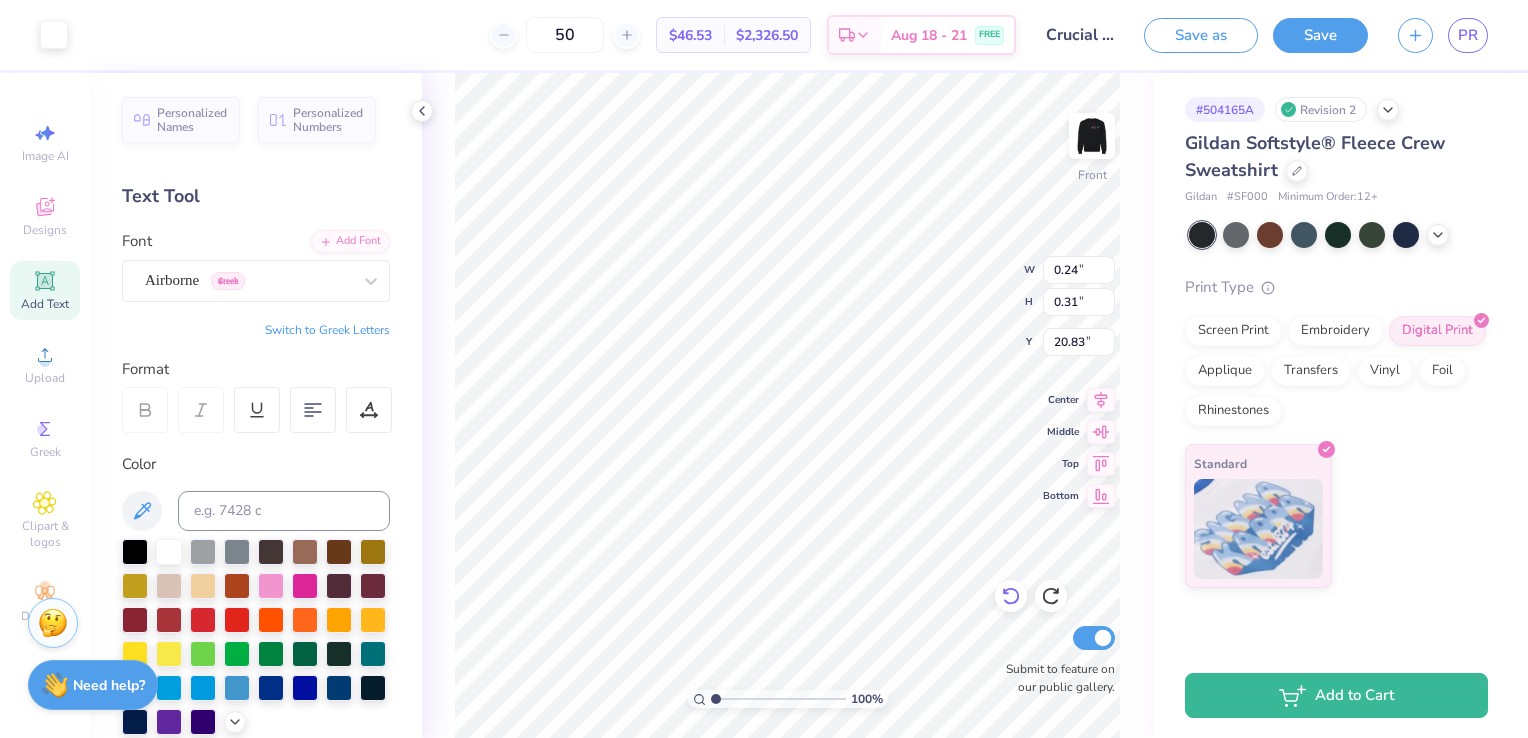 type on "0.47" 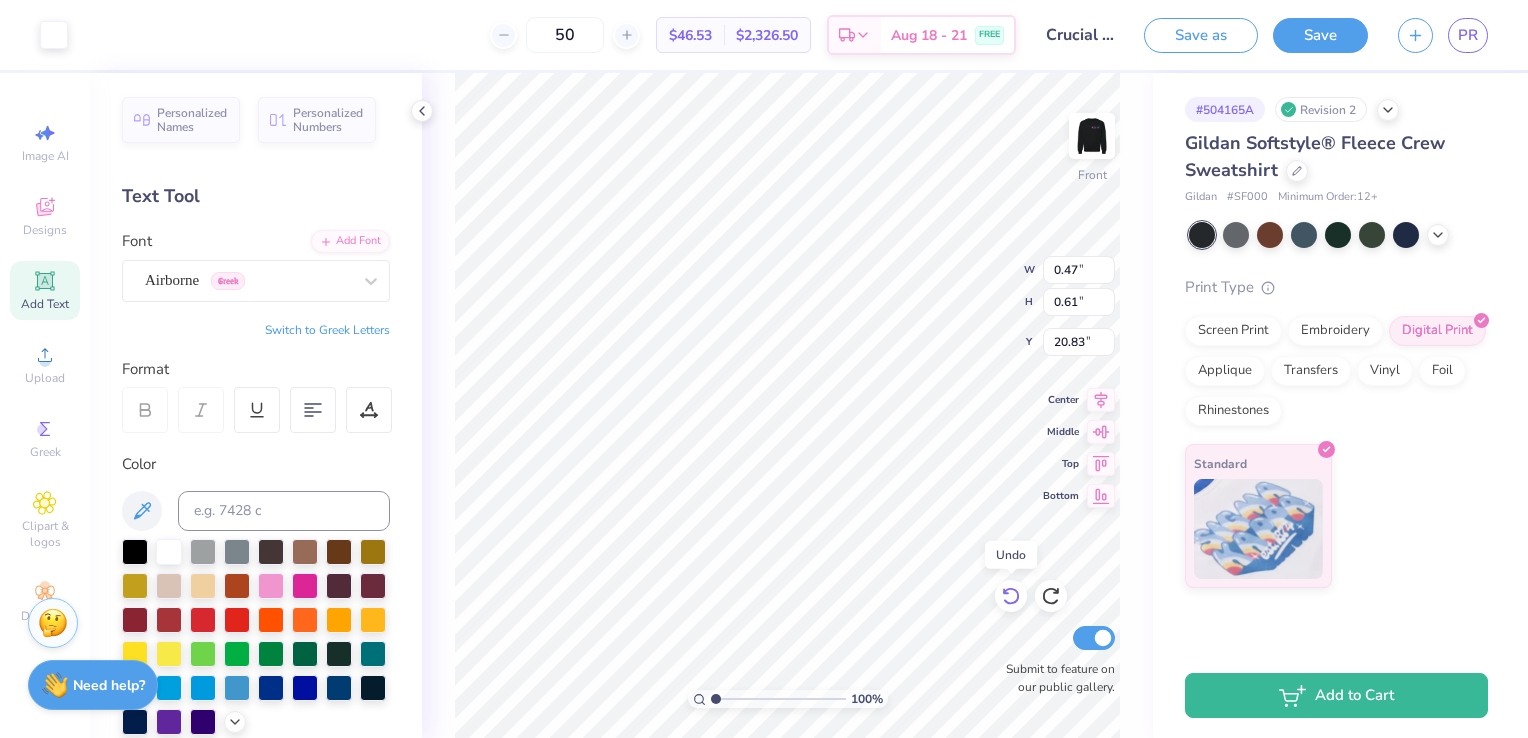 click 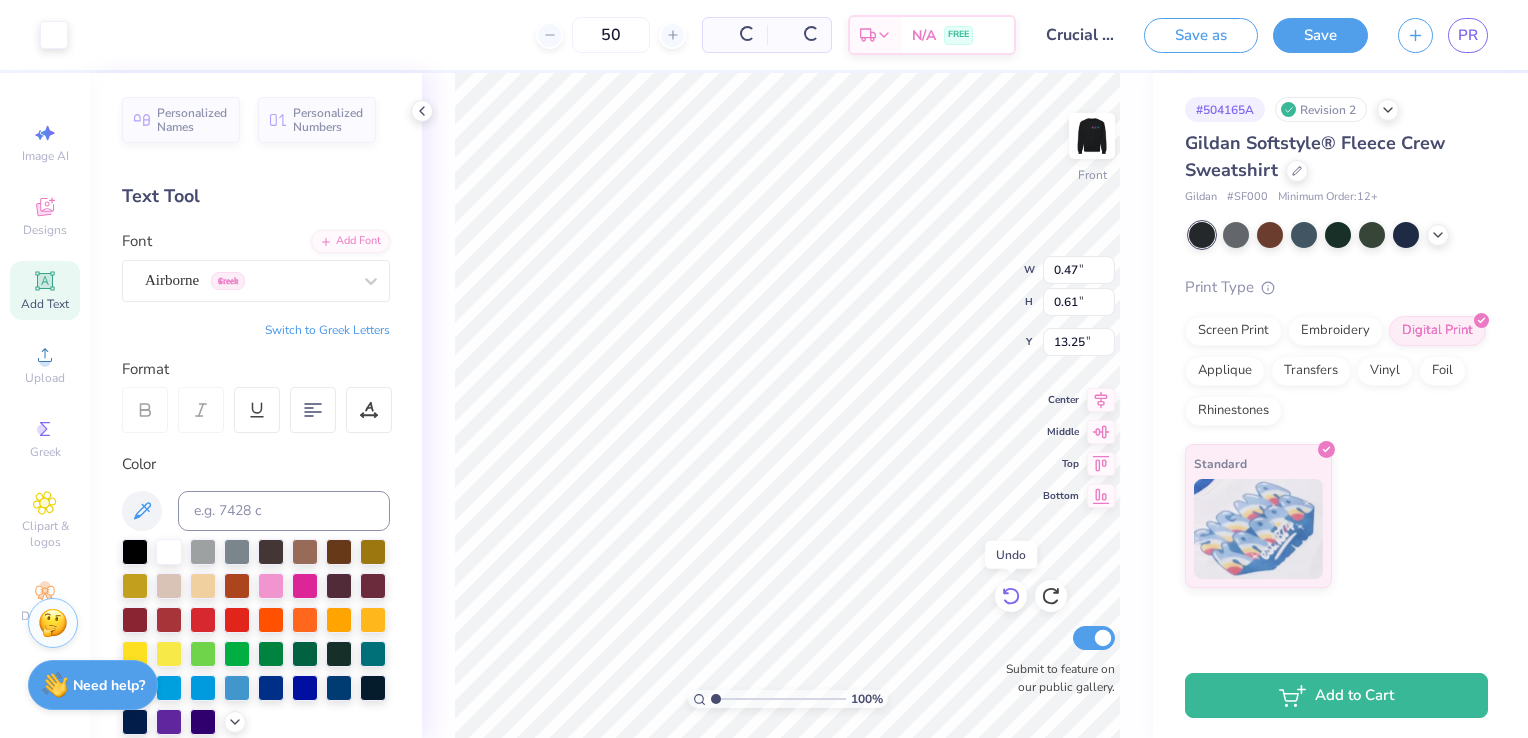 click 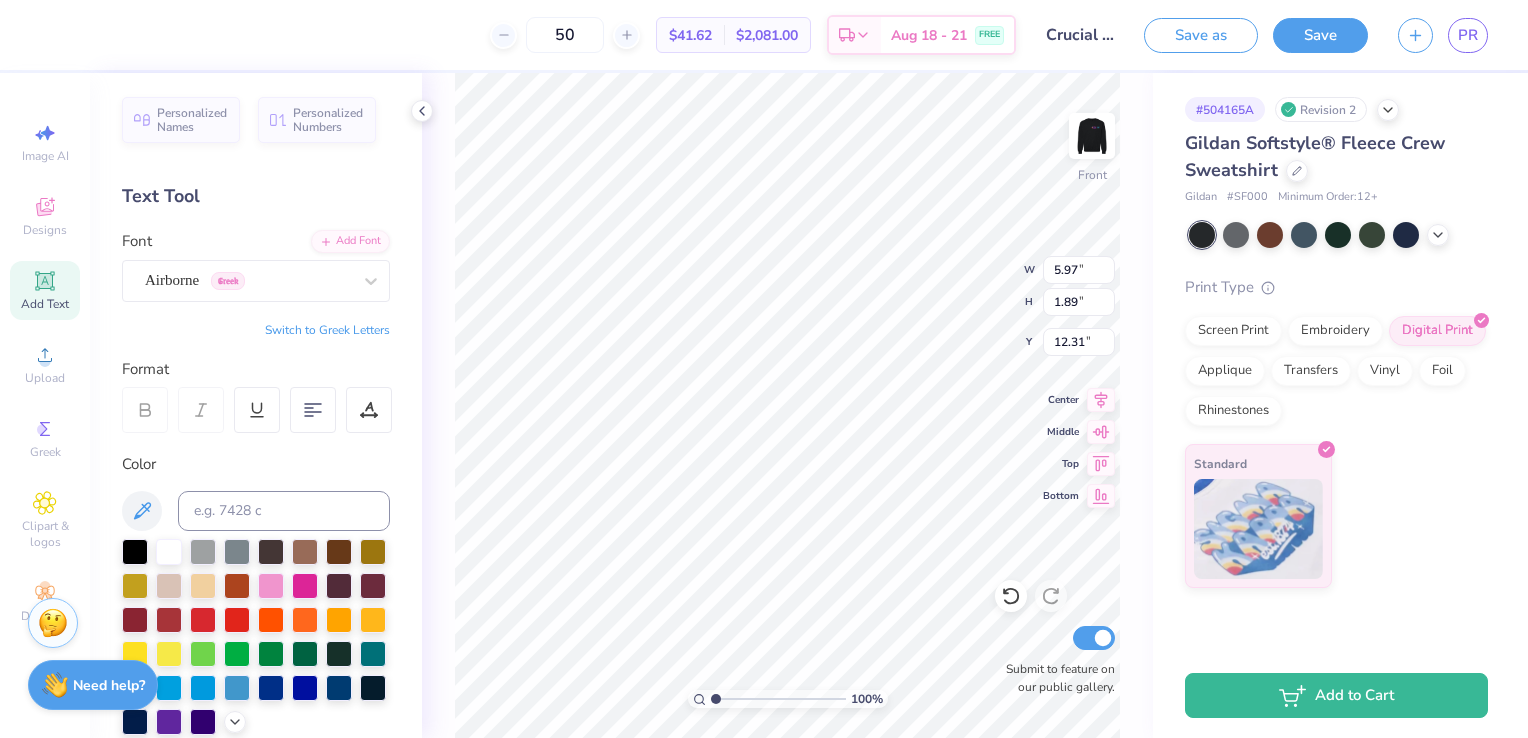 type on "19.56" 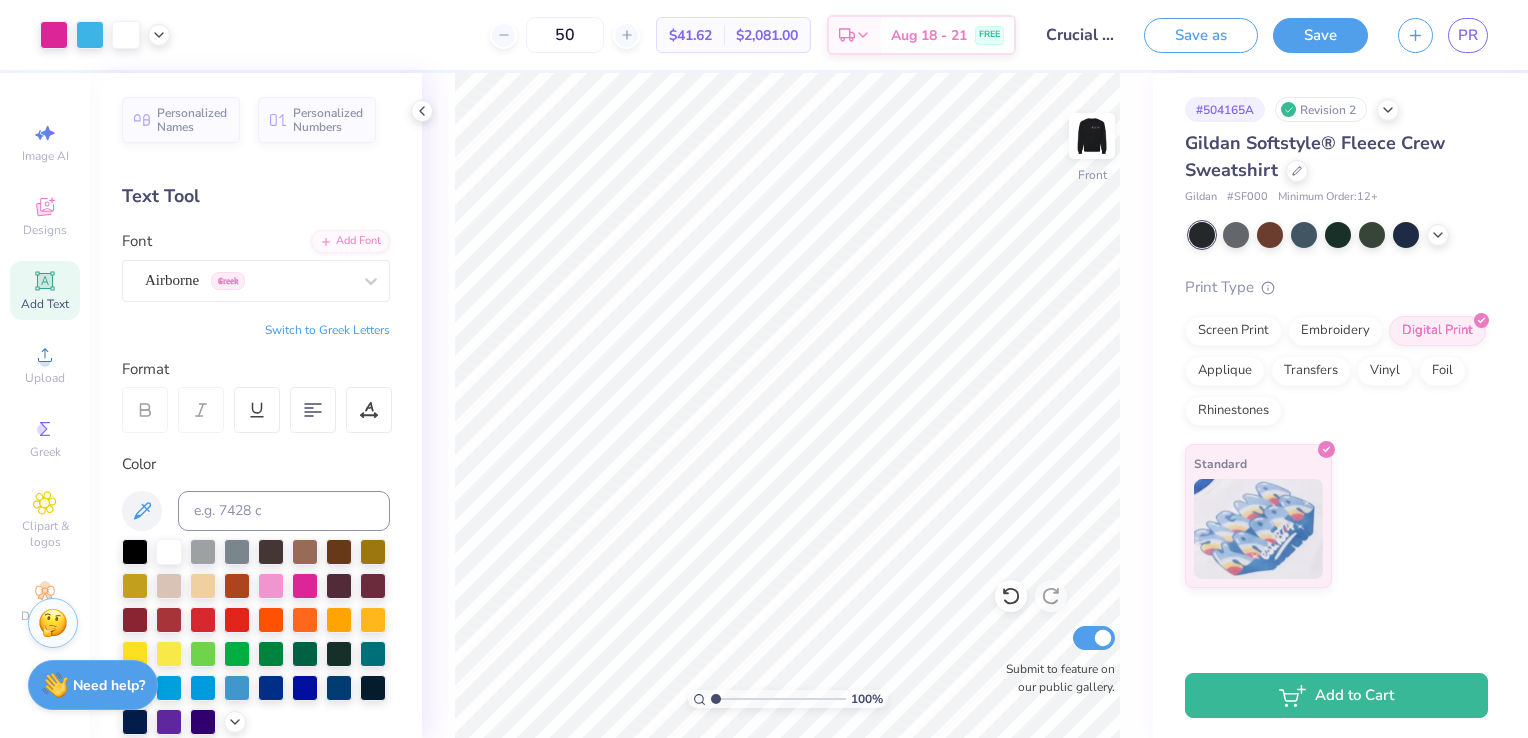 scroll, scrollTop: 0, scrollLeft: 0, axis: both 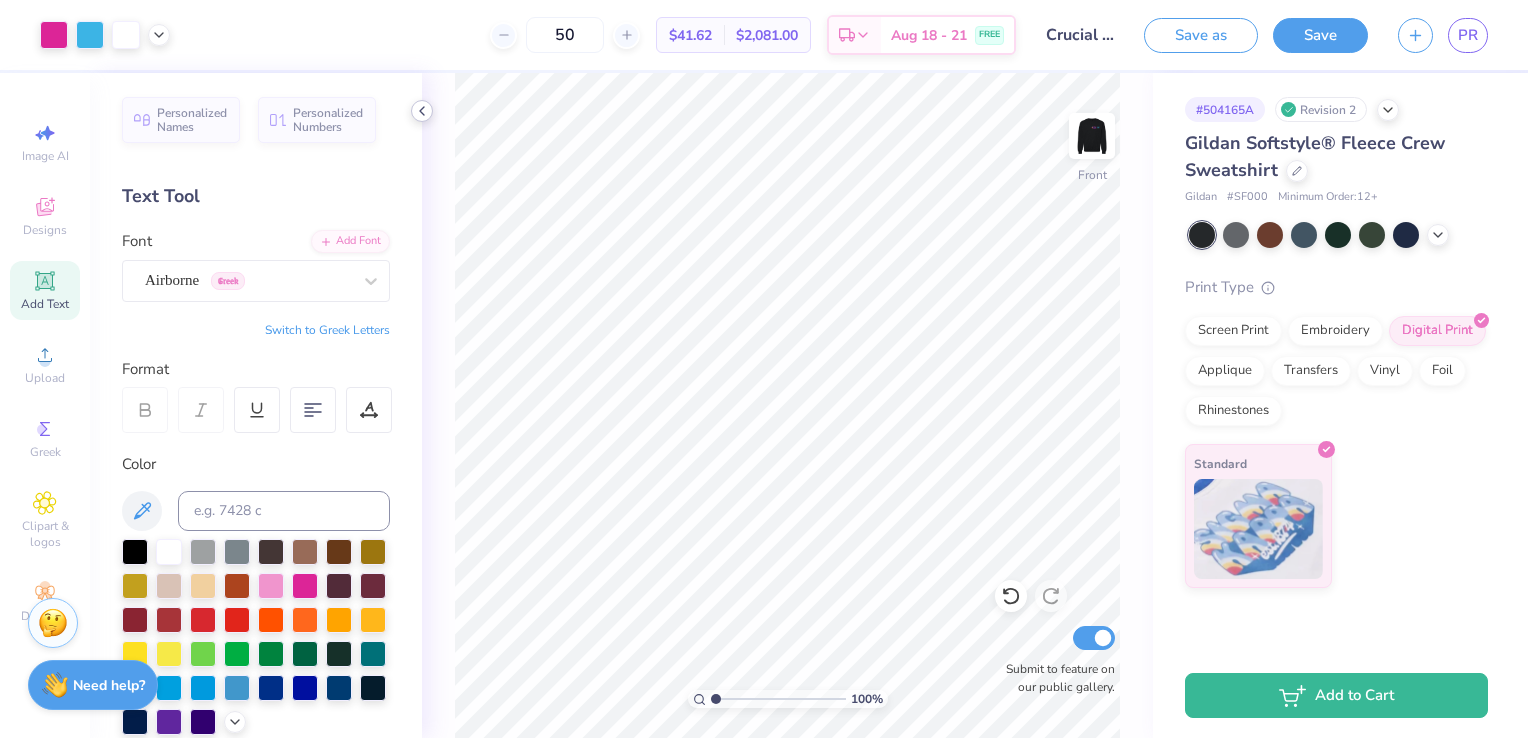 click 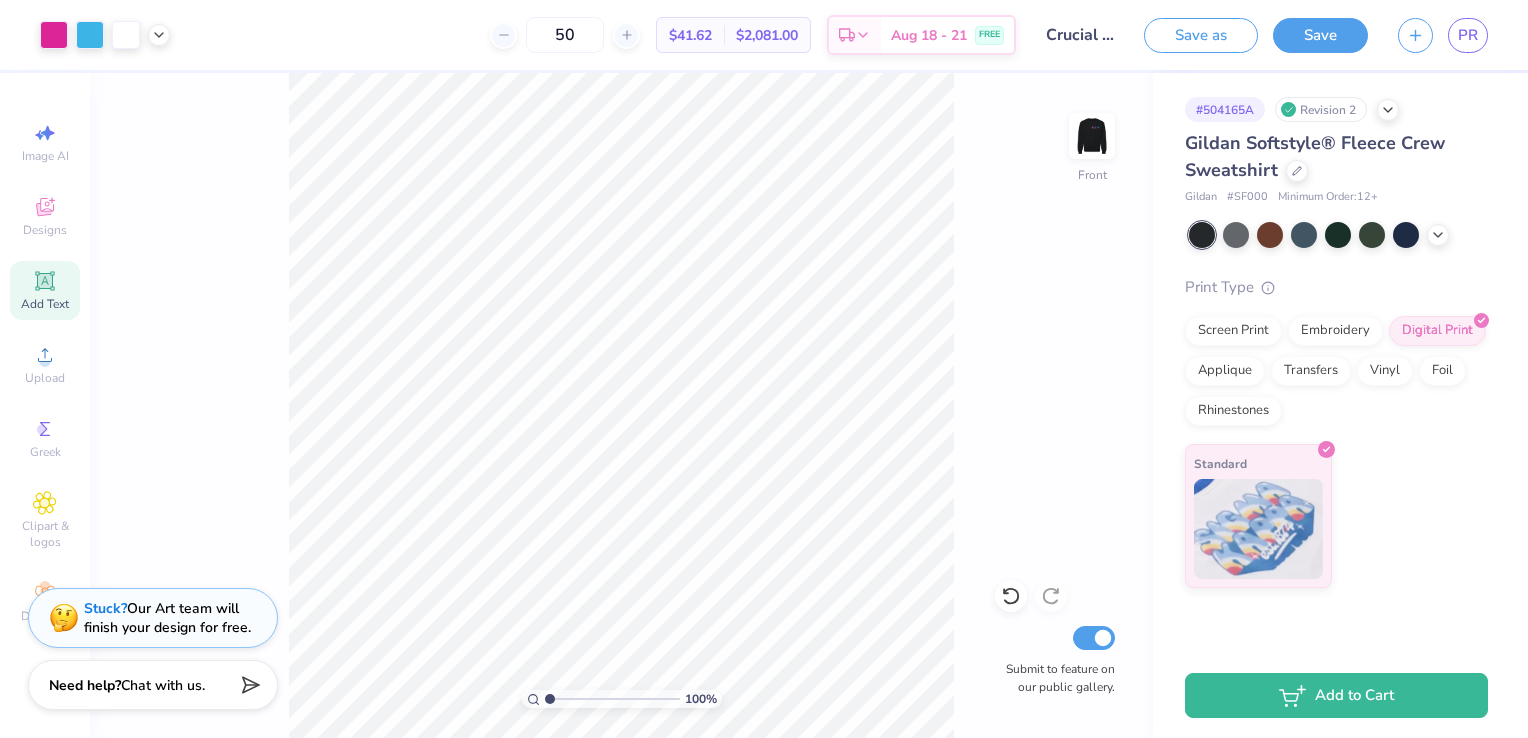 click 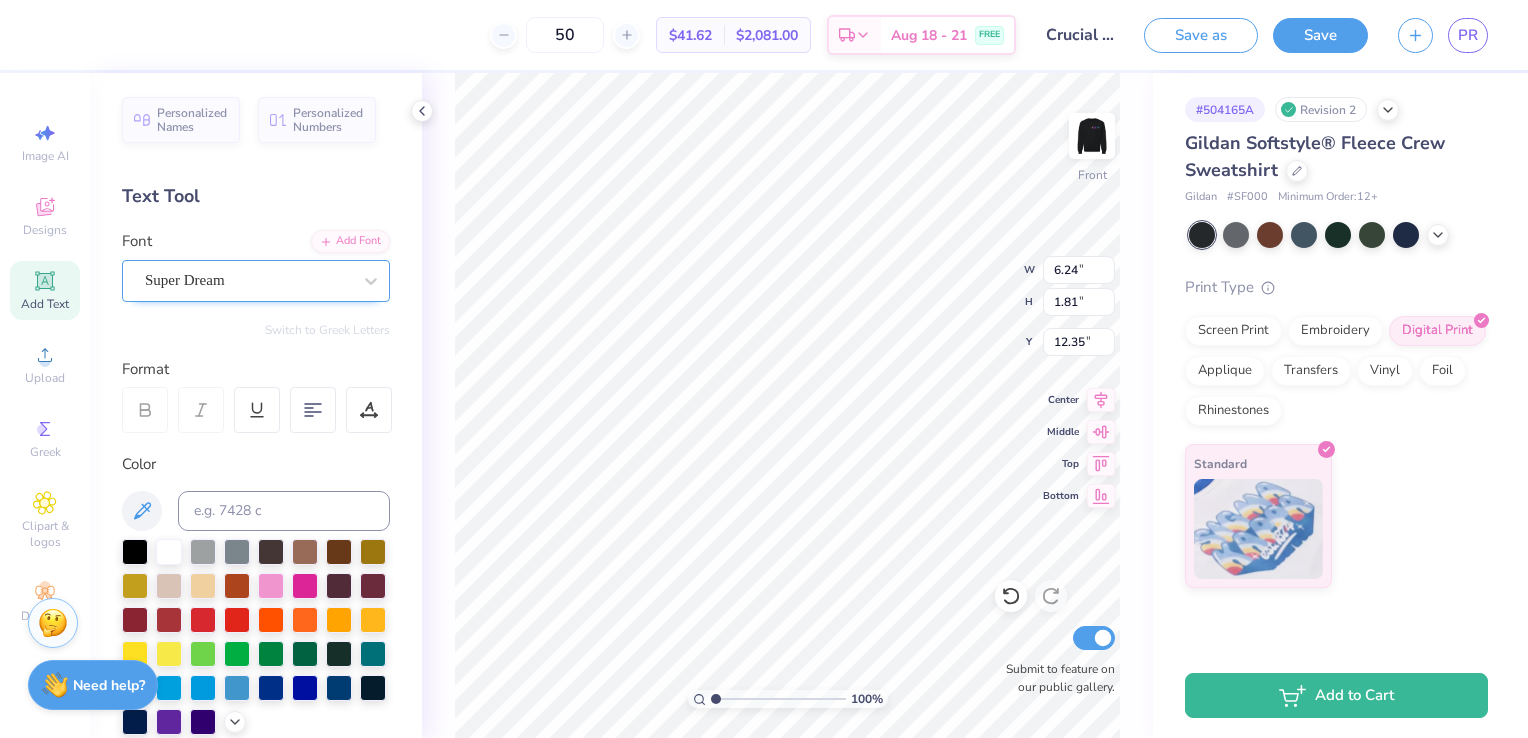 click on "Super Dream" at bounding box center (248, 280) 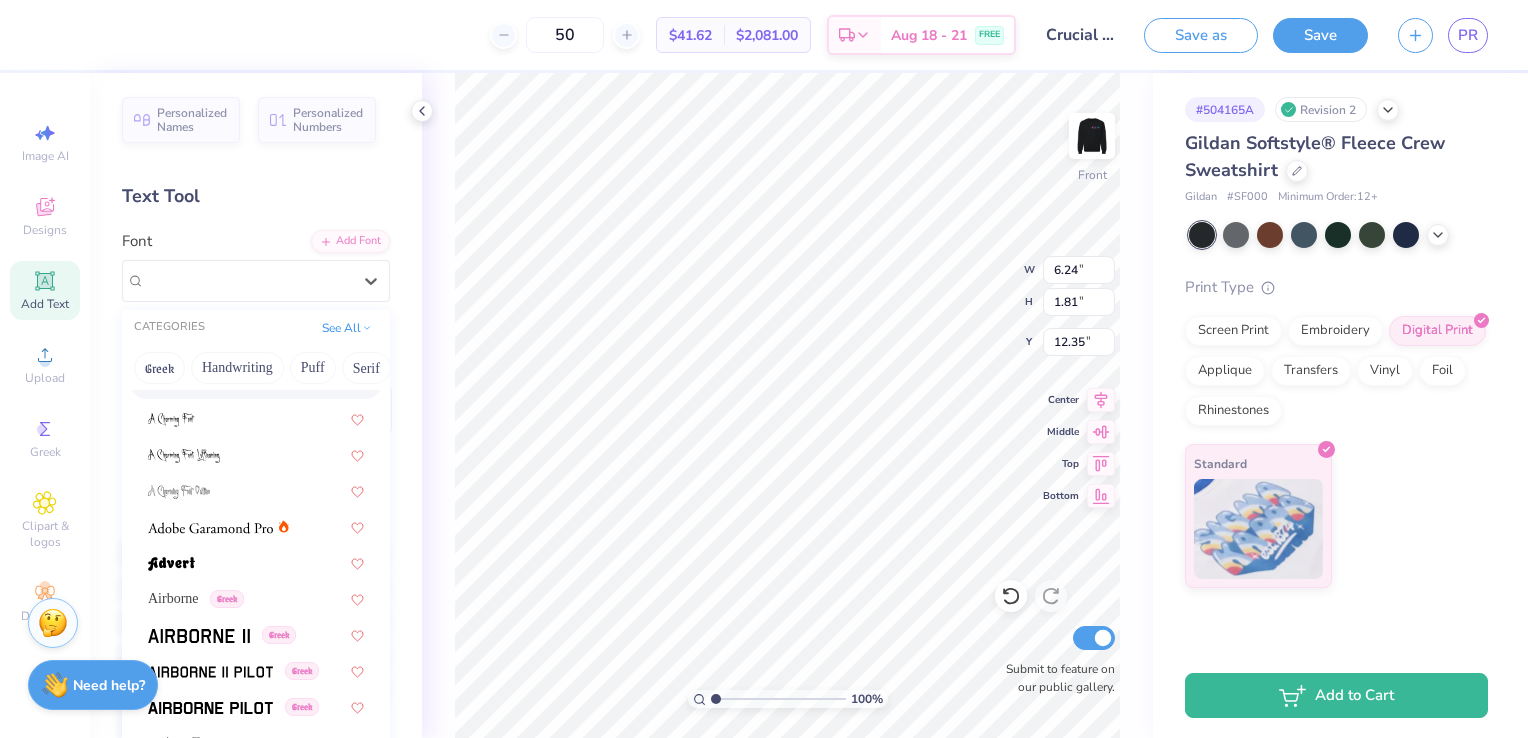 scroll, scrollTop: 166, scrollLeft: 0, axis: vertical 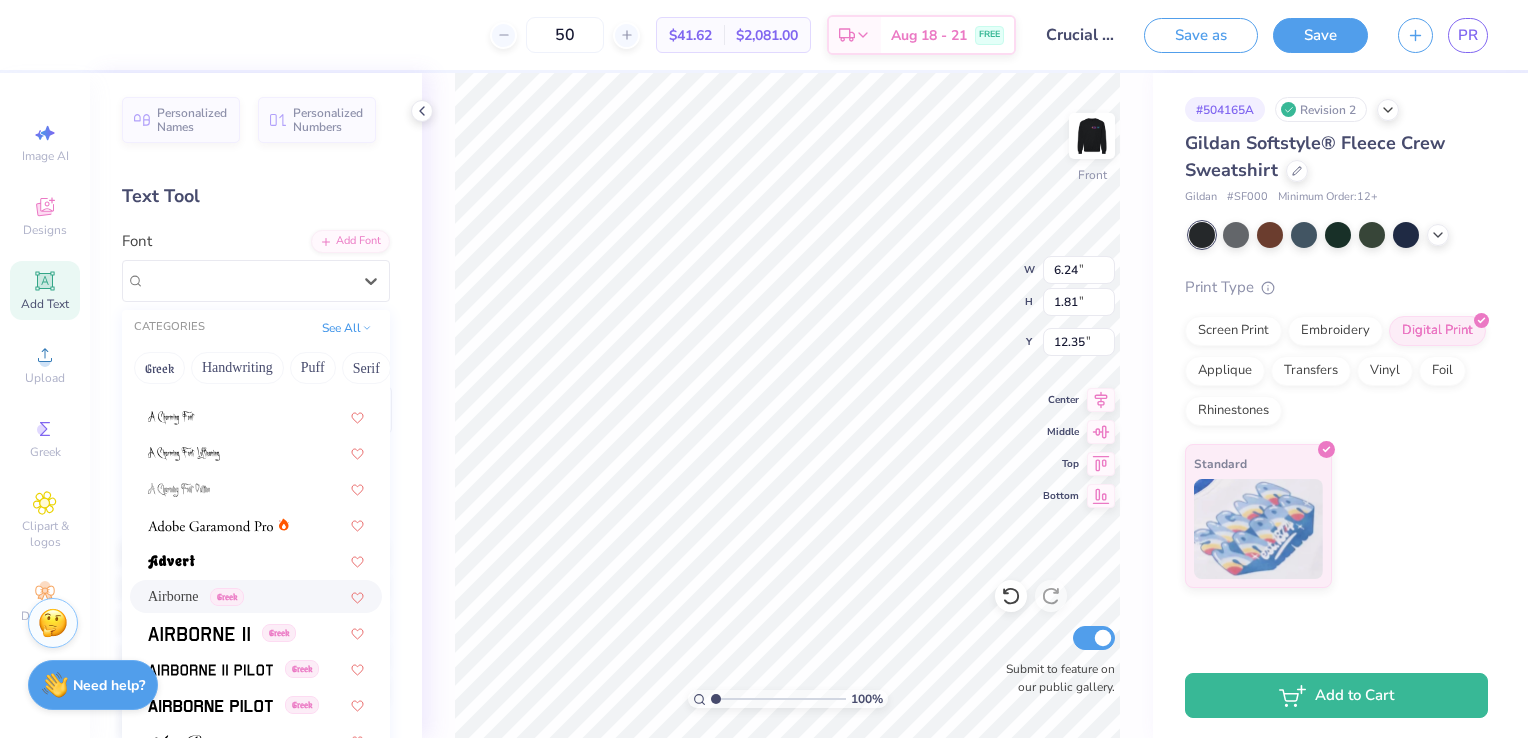 click on "Airborne" at bounding box center (173, 596) 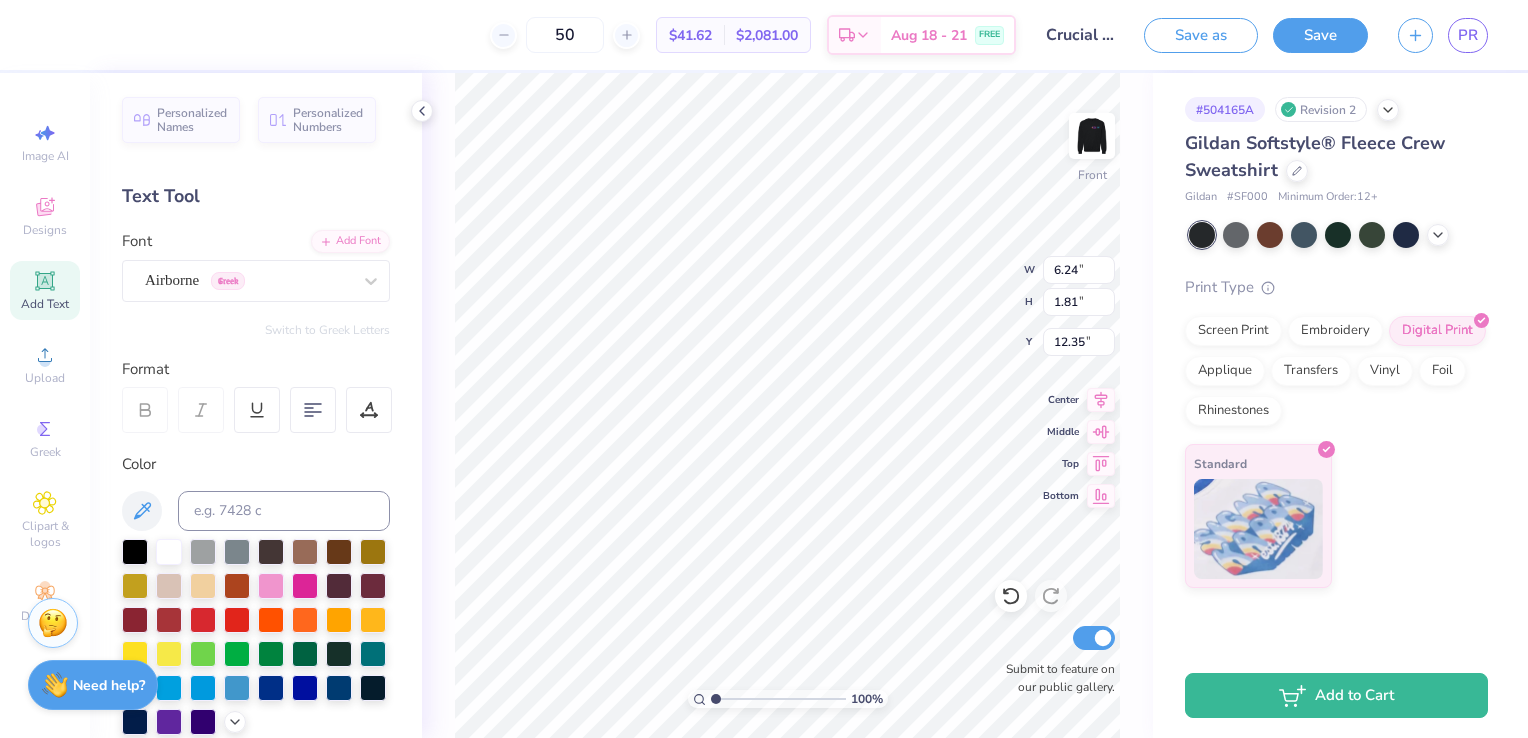 type on "5.97" 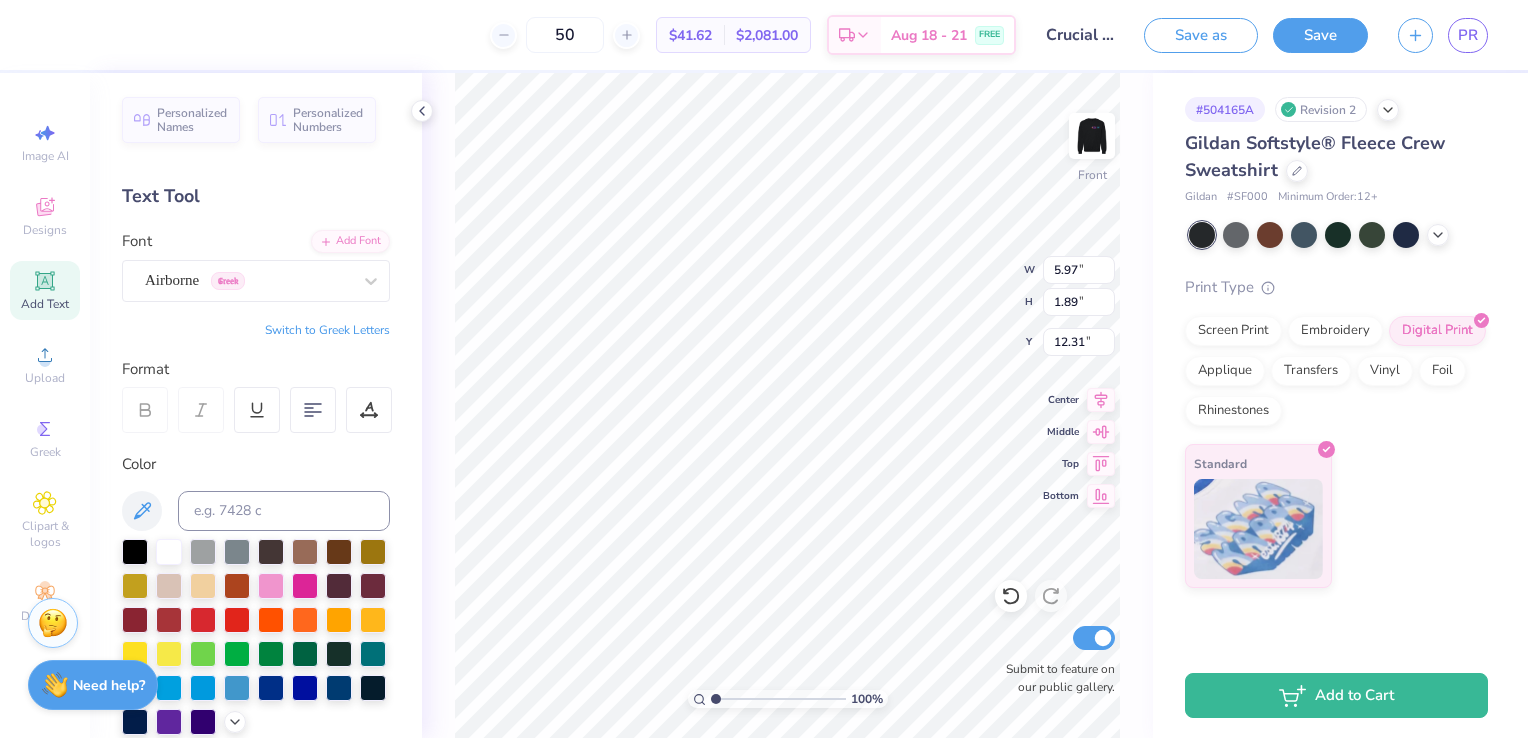 type on "19.80" 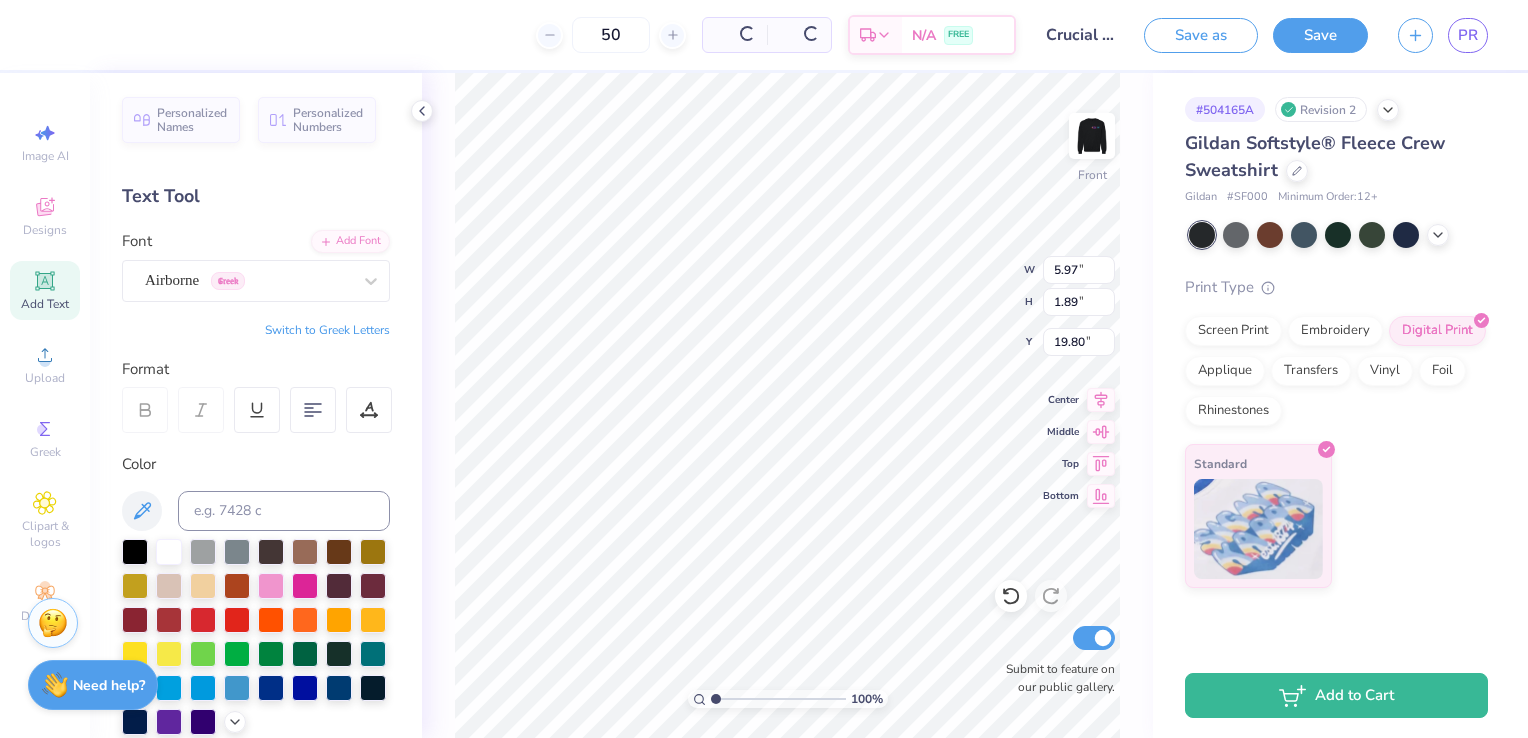 scroll, scrollTop: 16, scrollLeft: 2, axis: both 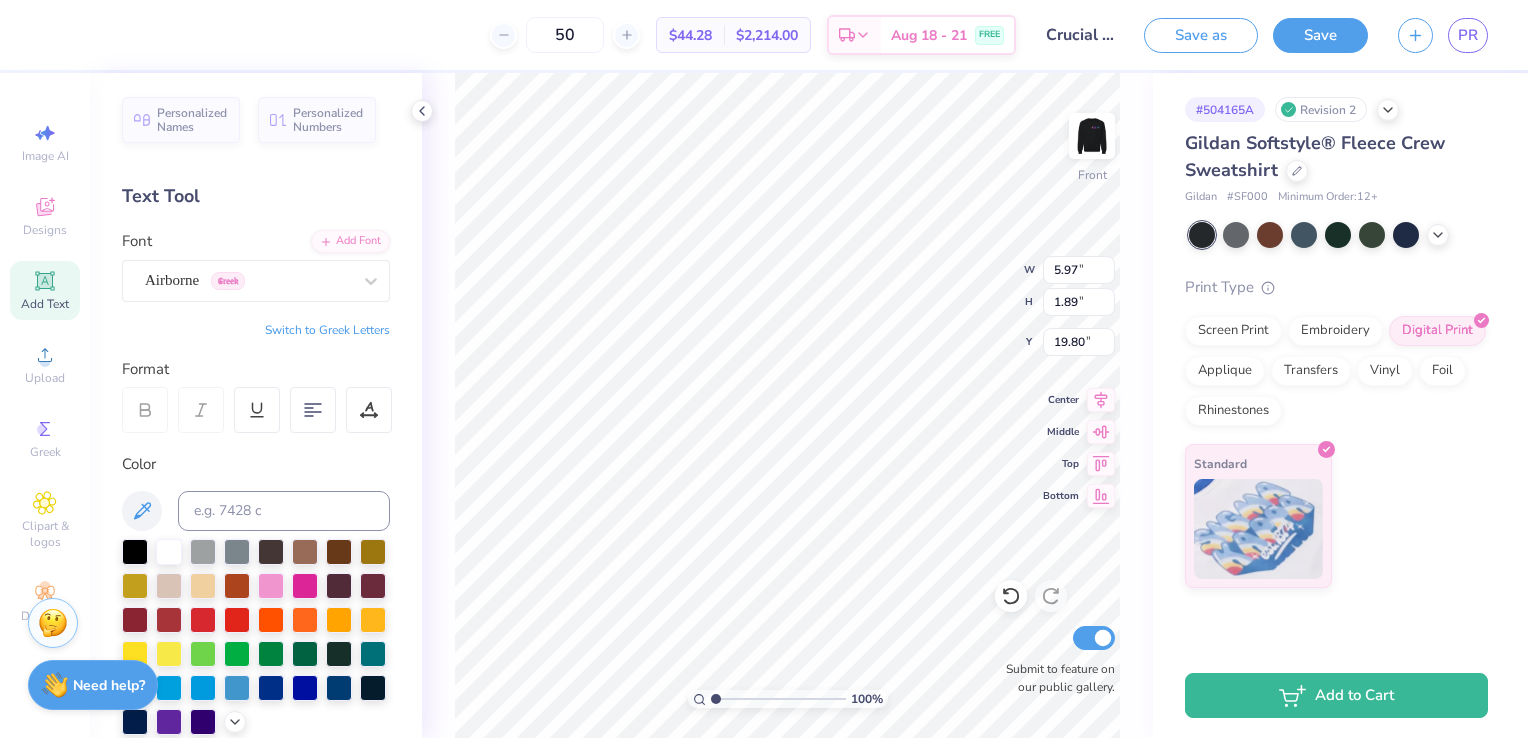 type on "T" 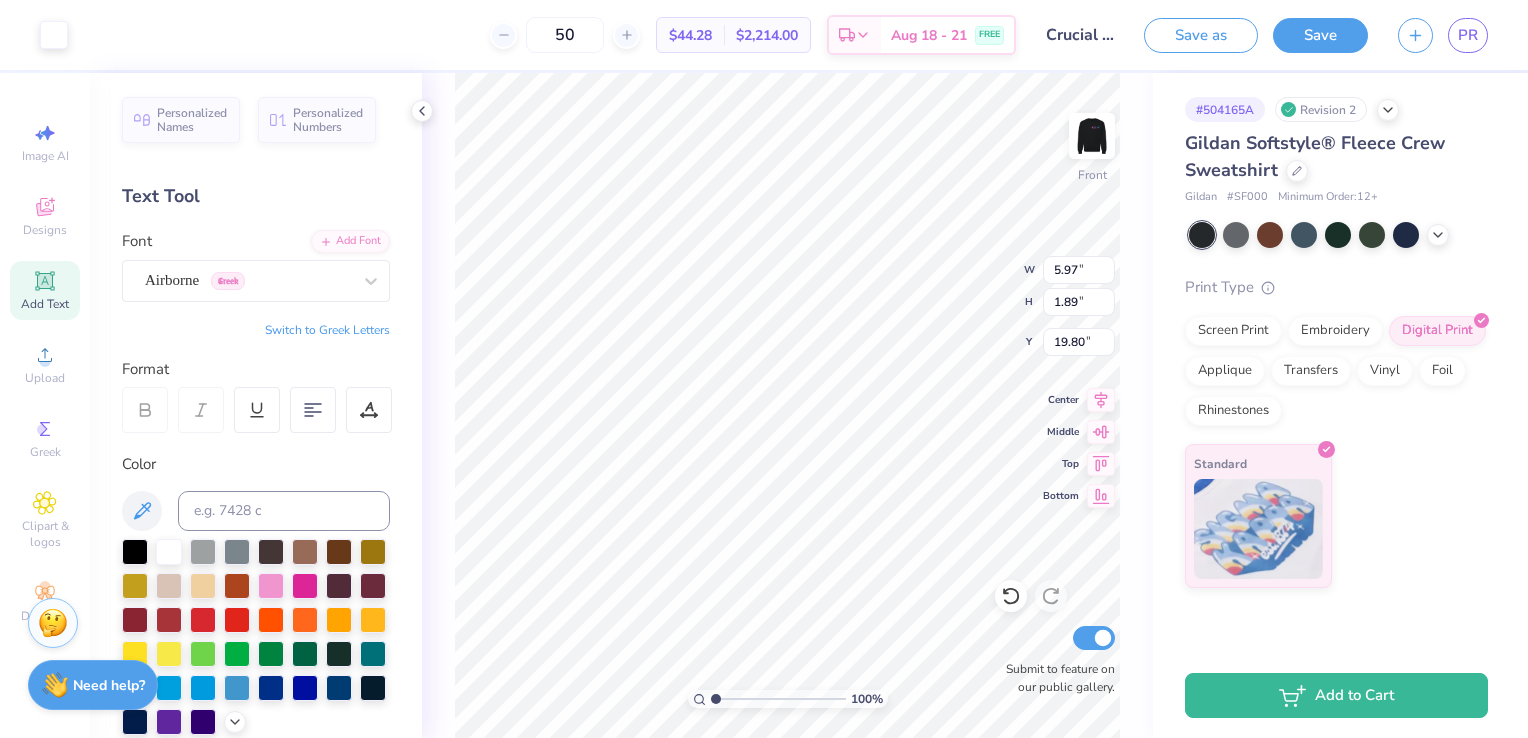 type on "1.66" 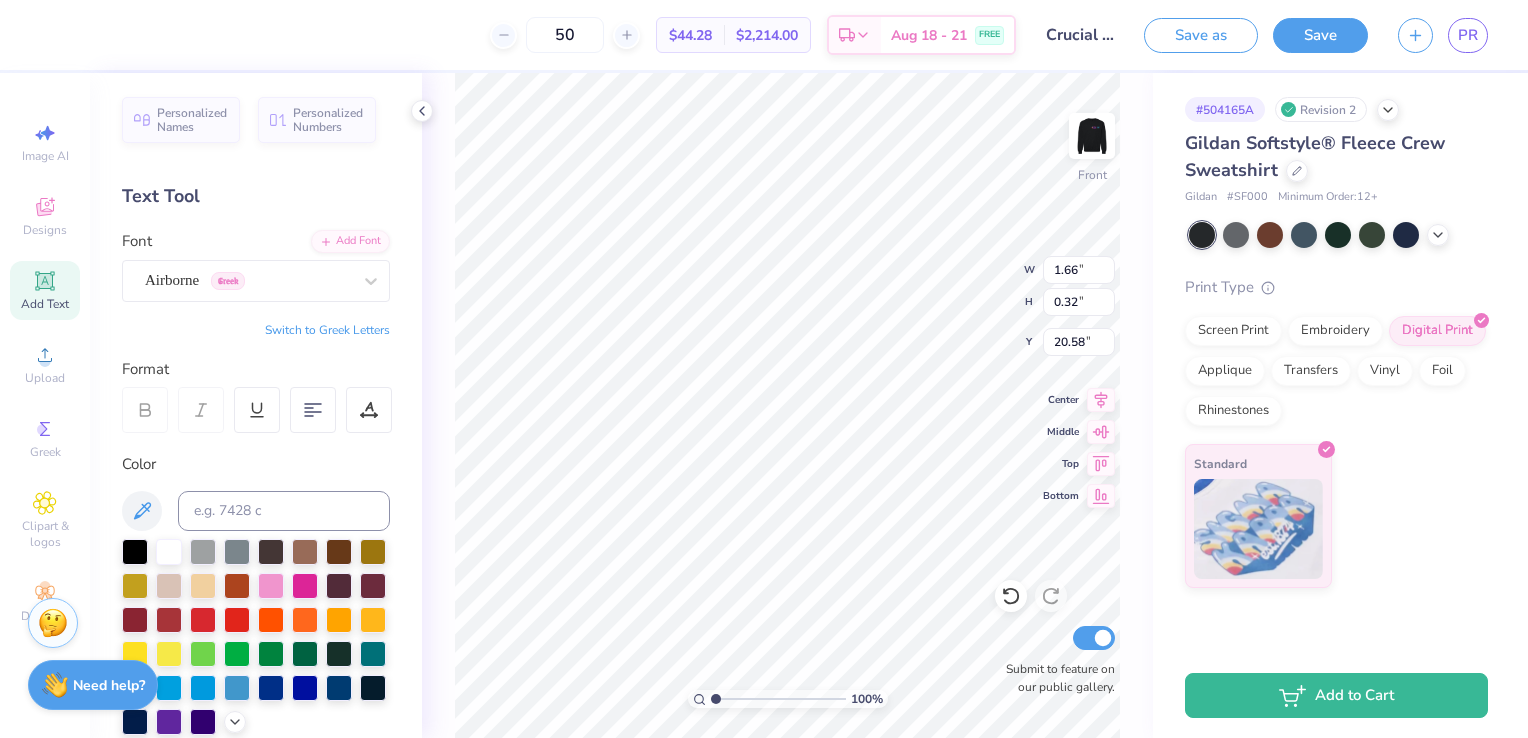 scroll, scrollTop: 16, scrollLeft: 2, axis: both 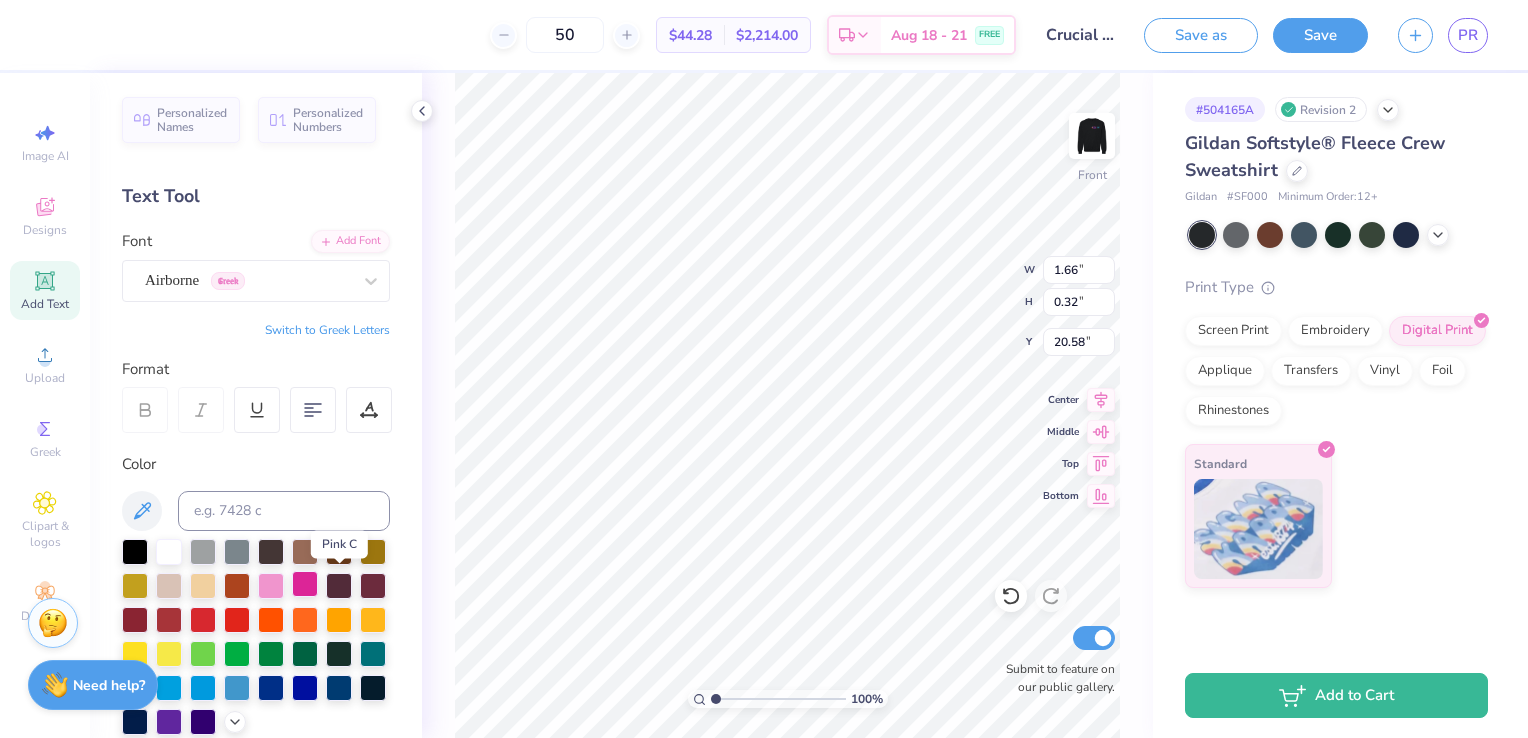 type on "______" 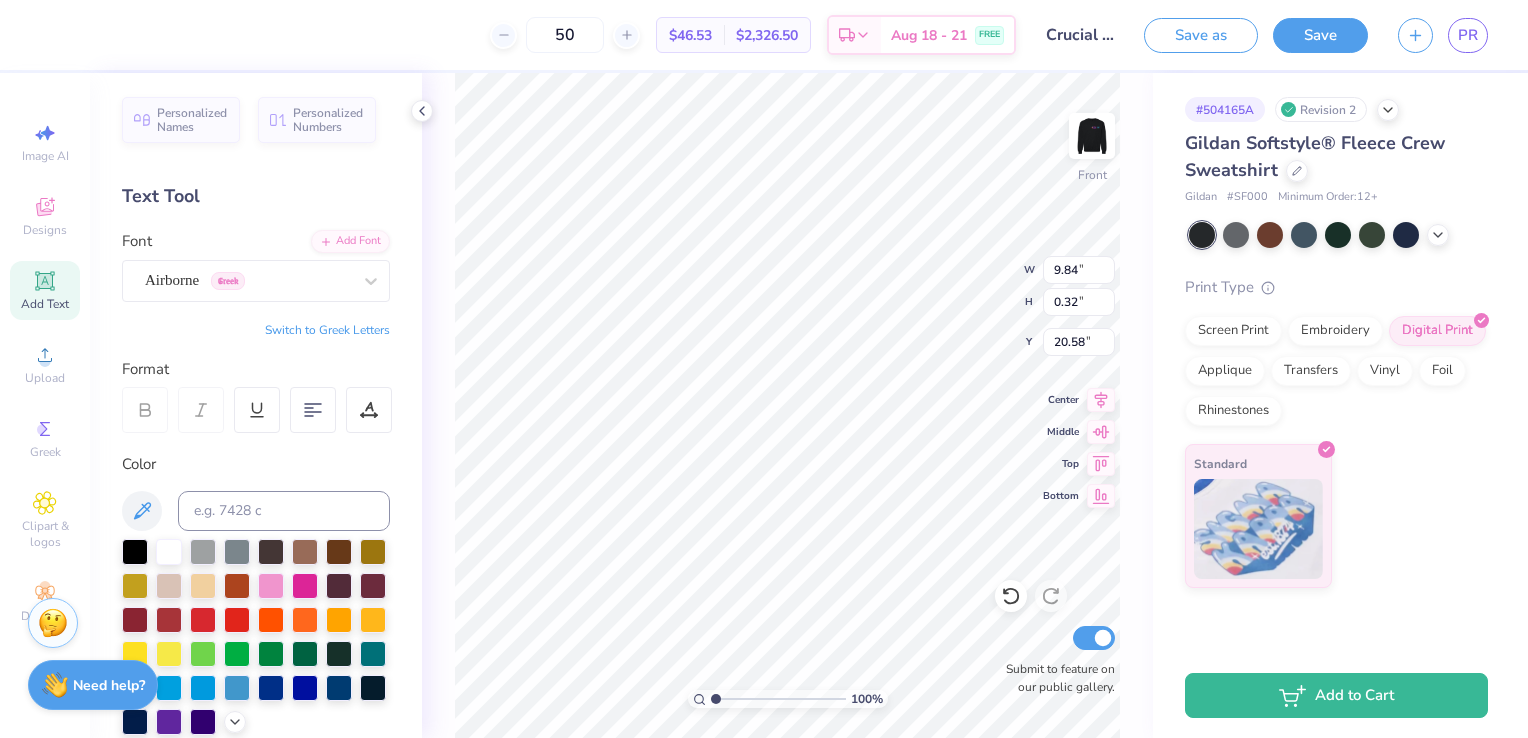 type on "8.11" 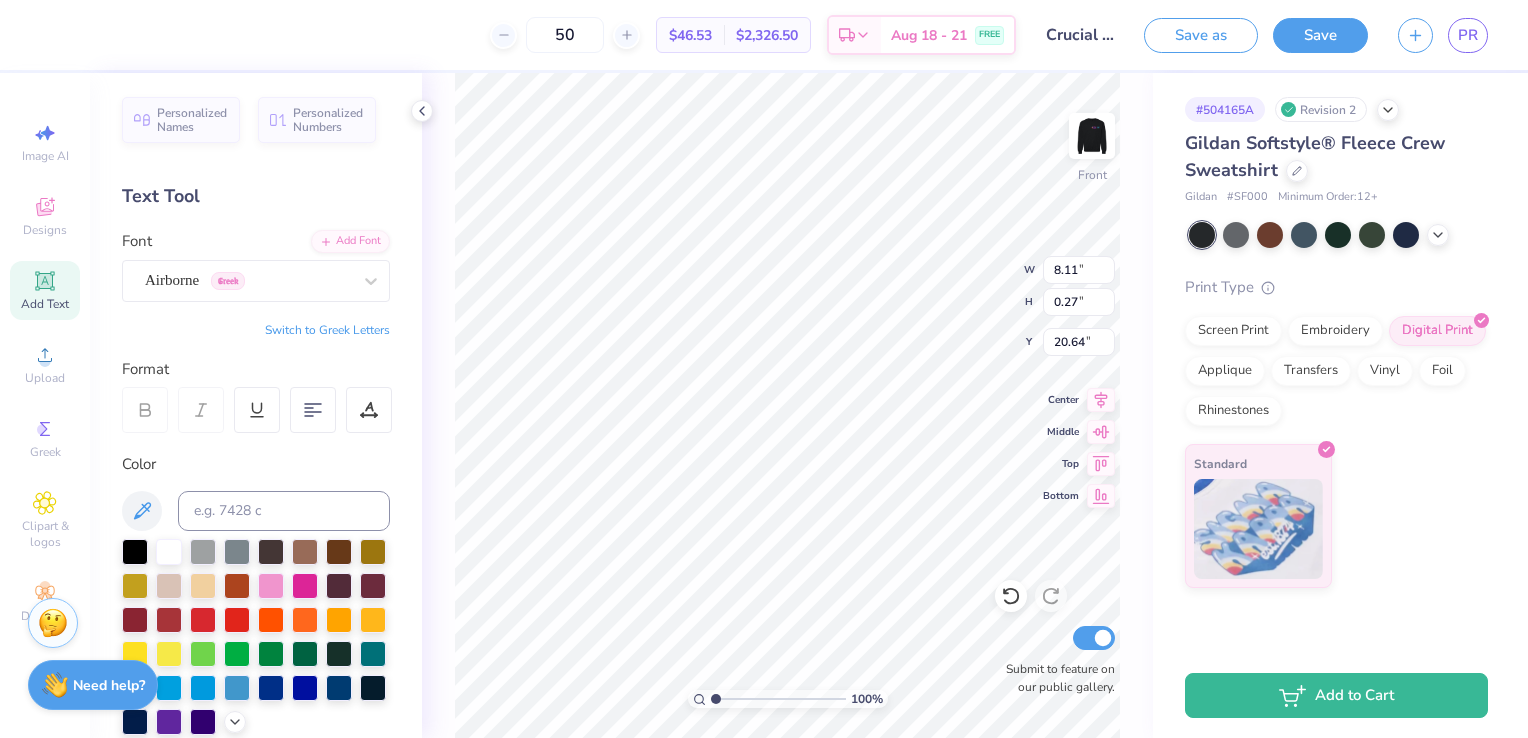 scroll, scrollTop: 16, scrollLeft: 2, axis: both 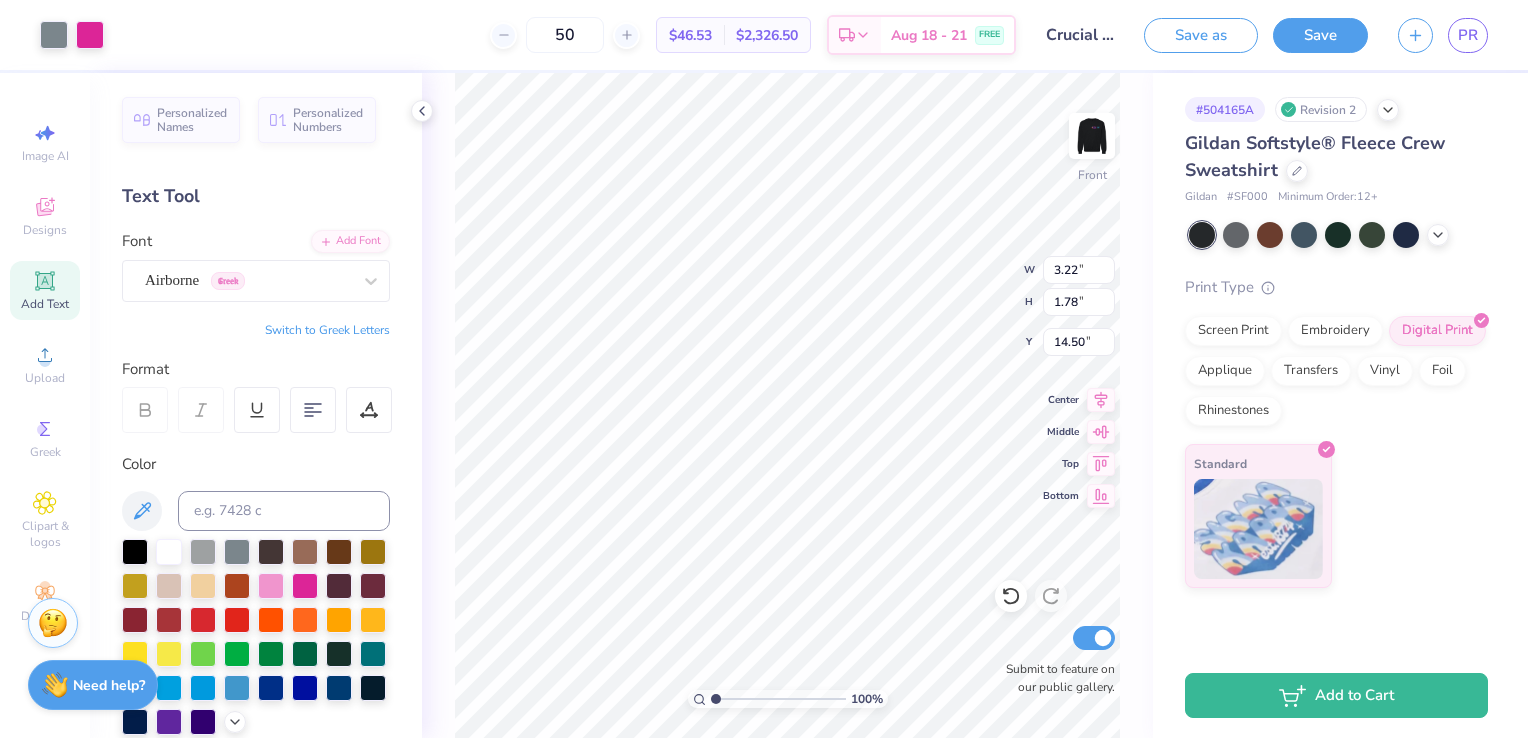 type on "14.83" 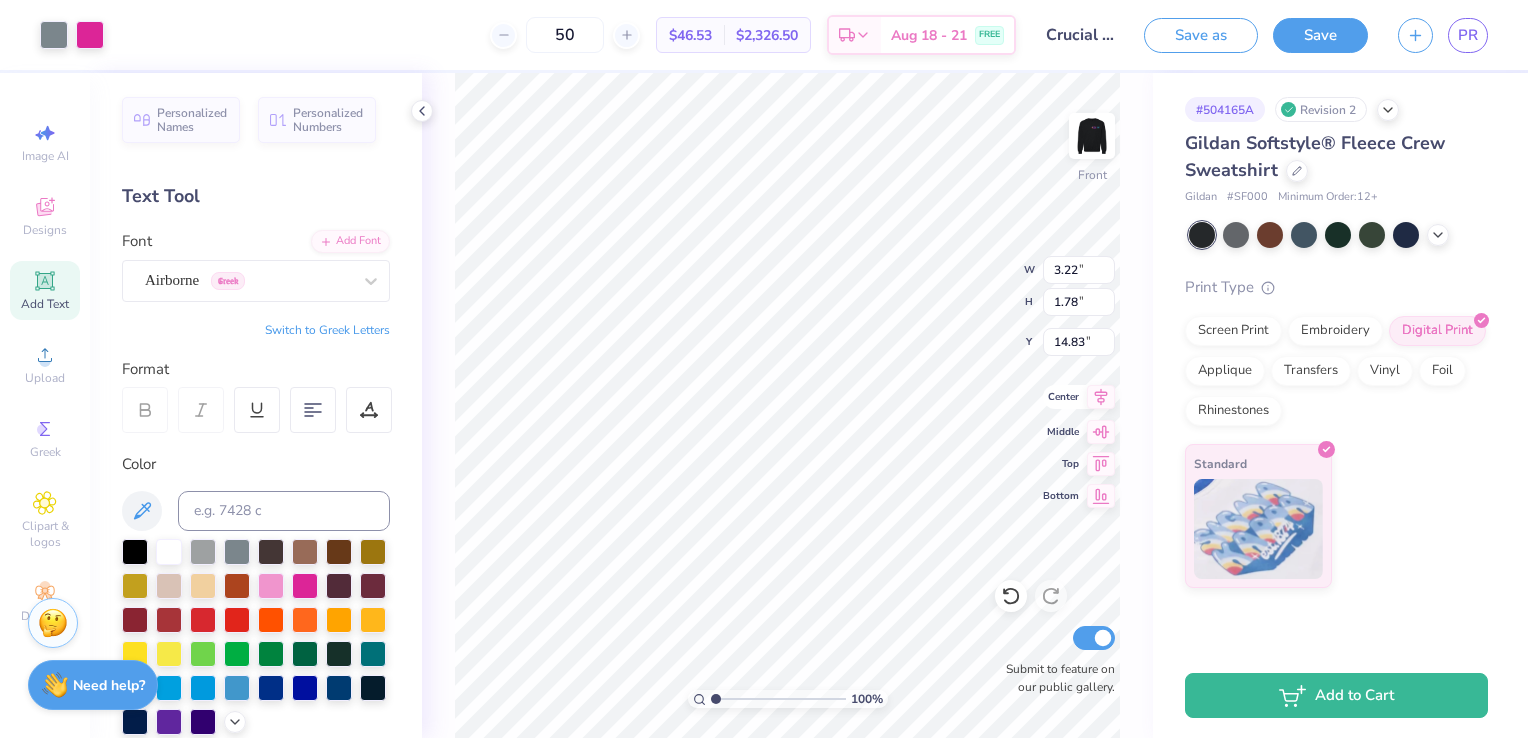 click 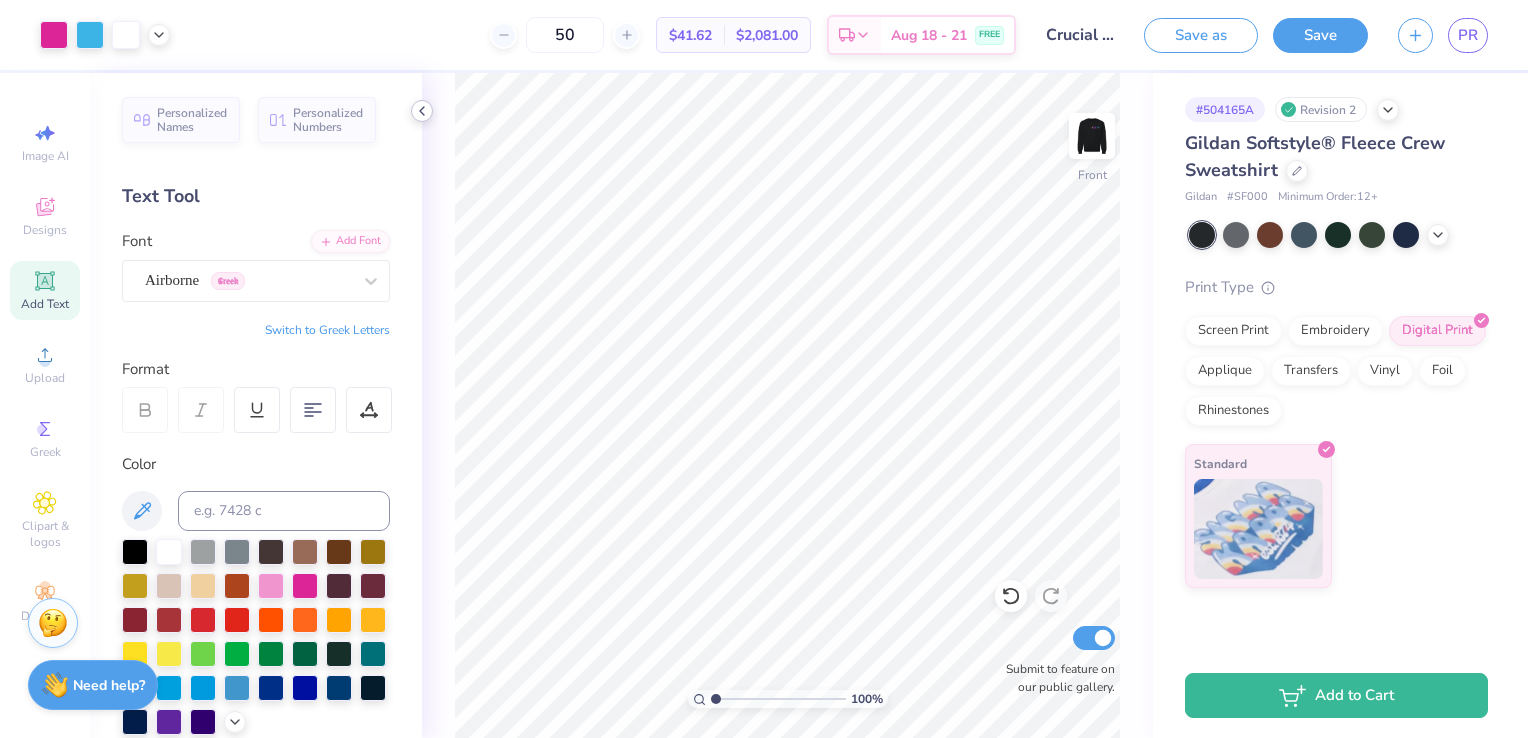 click 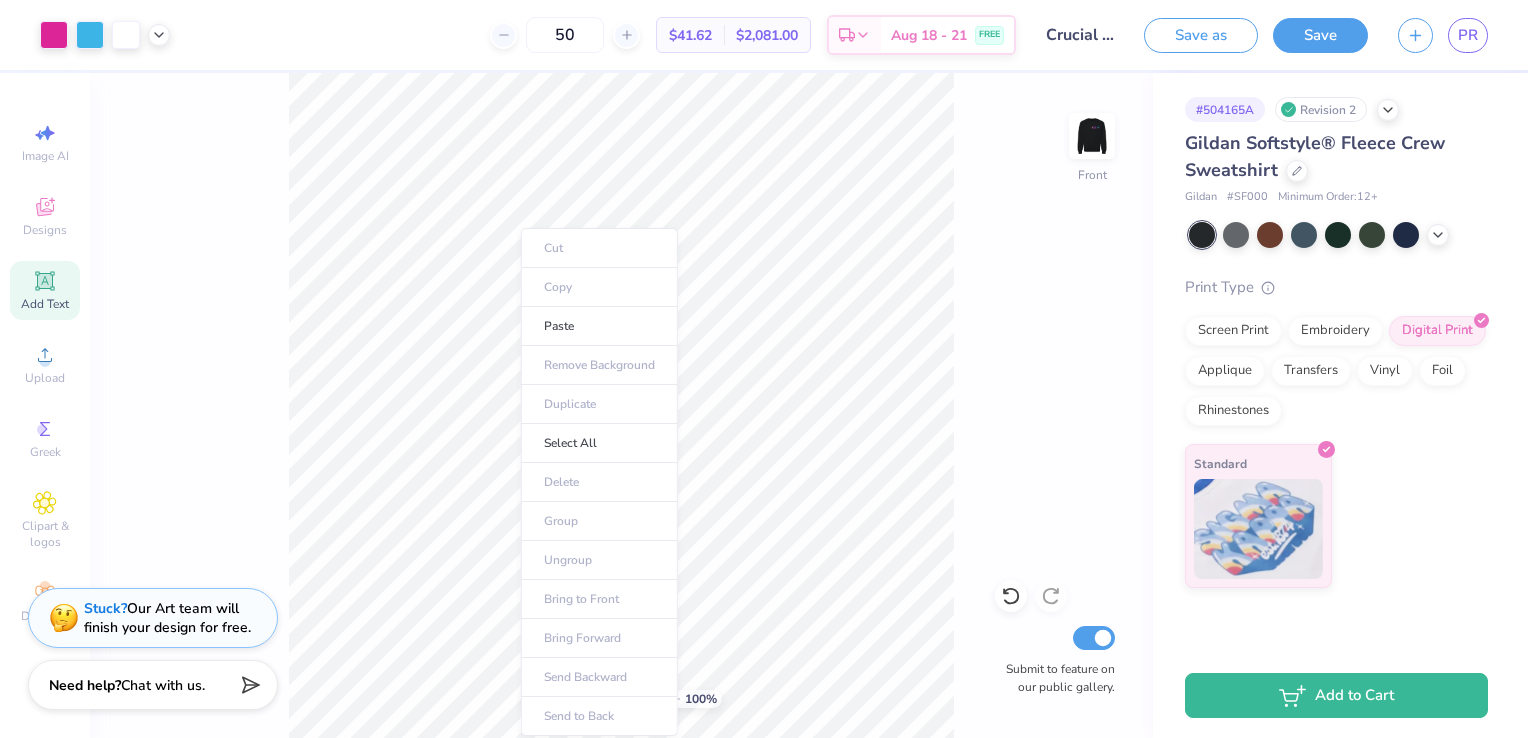 click on "Cut Copy Paste Remove Background Duplicate Select All Delete Group Ungroup Bring to Front Bring Forward Send Backward Send to Back" at bounding box center [599, 482] 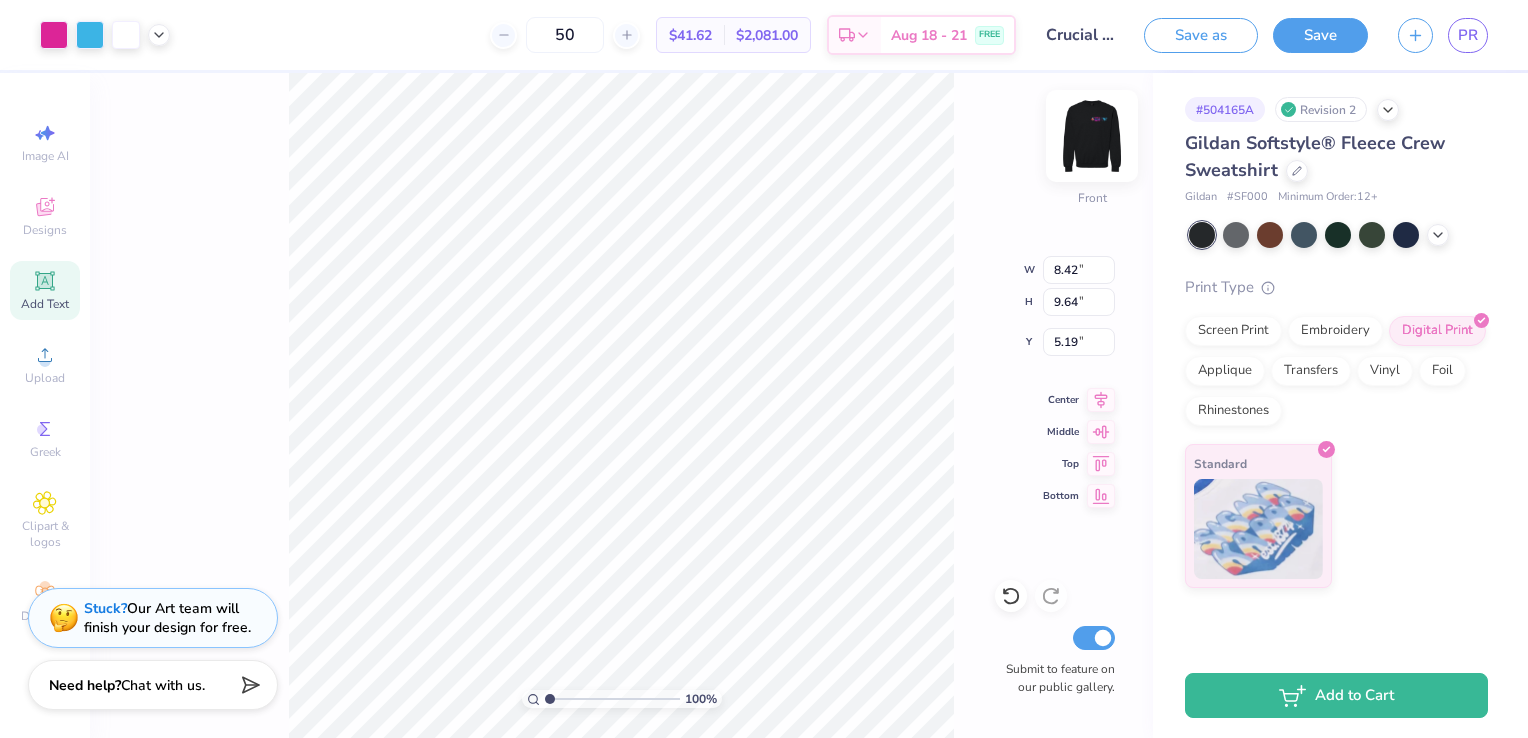 click at bounding box center (1092, 136) 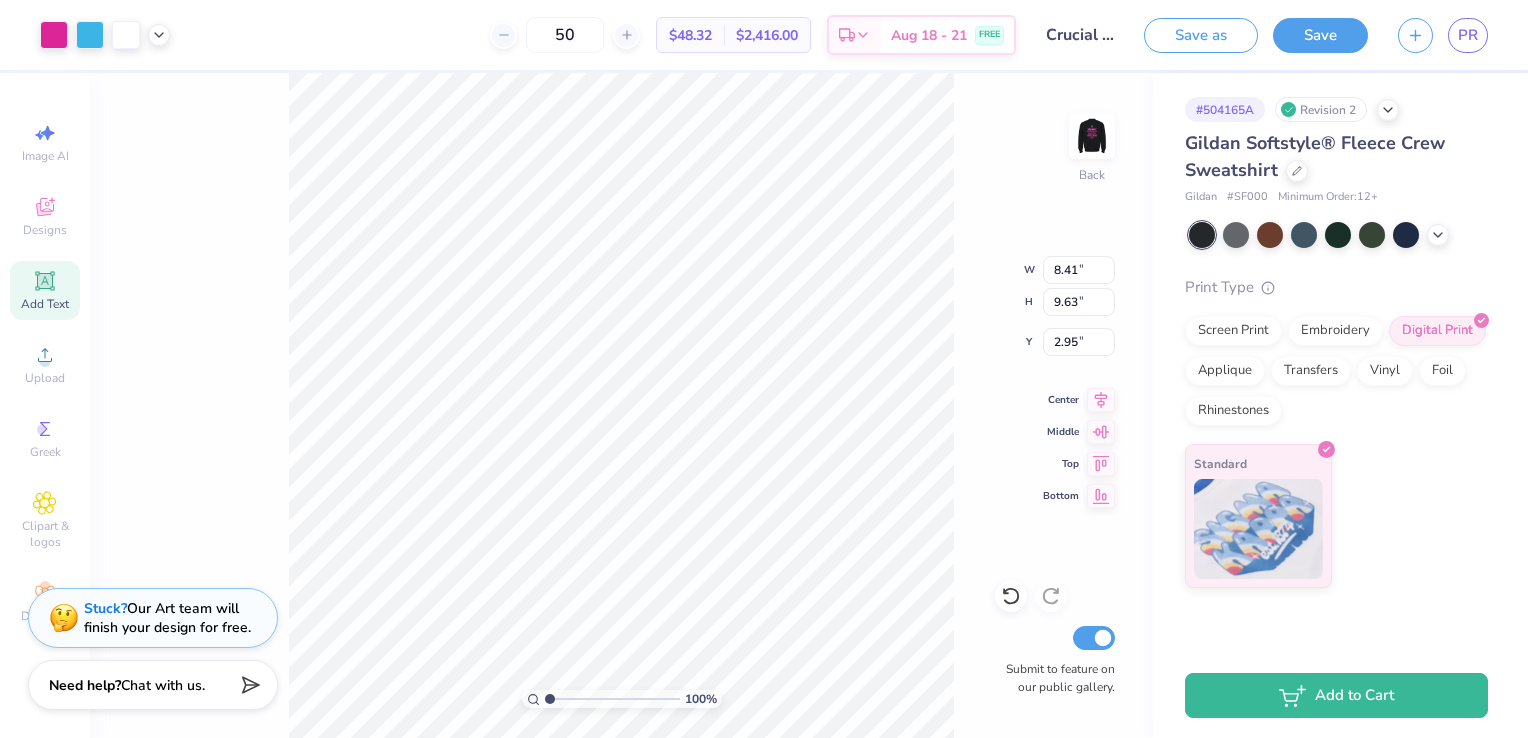type on "2.59" 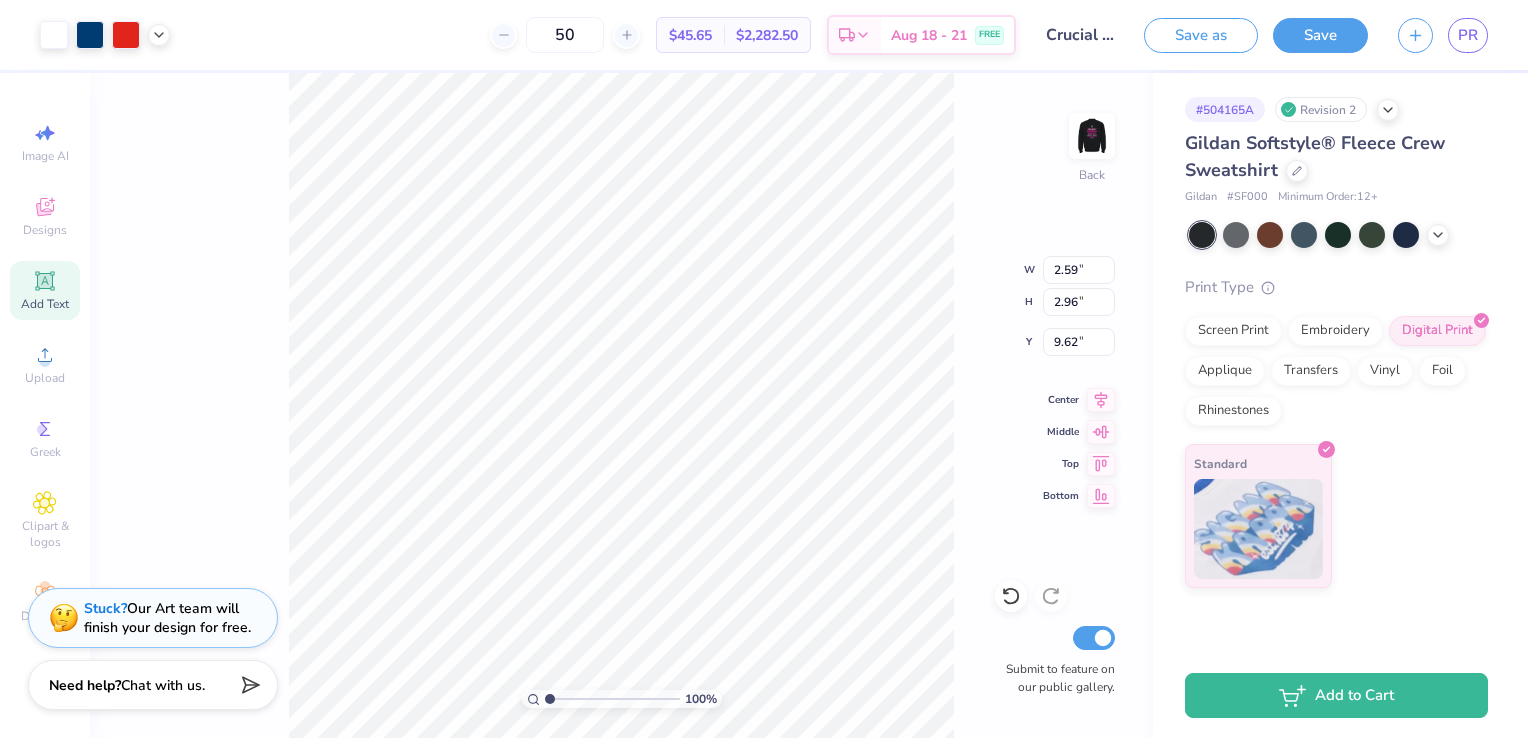 type on "6.56" 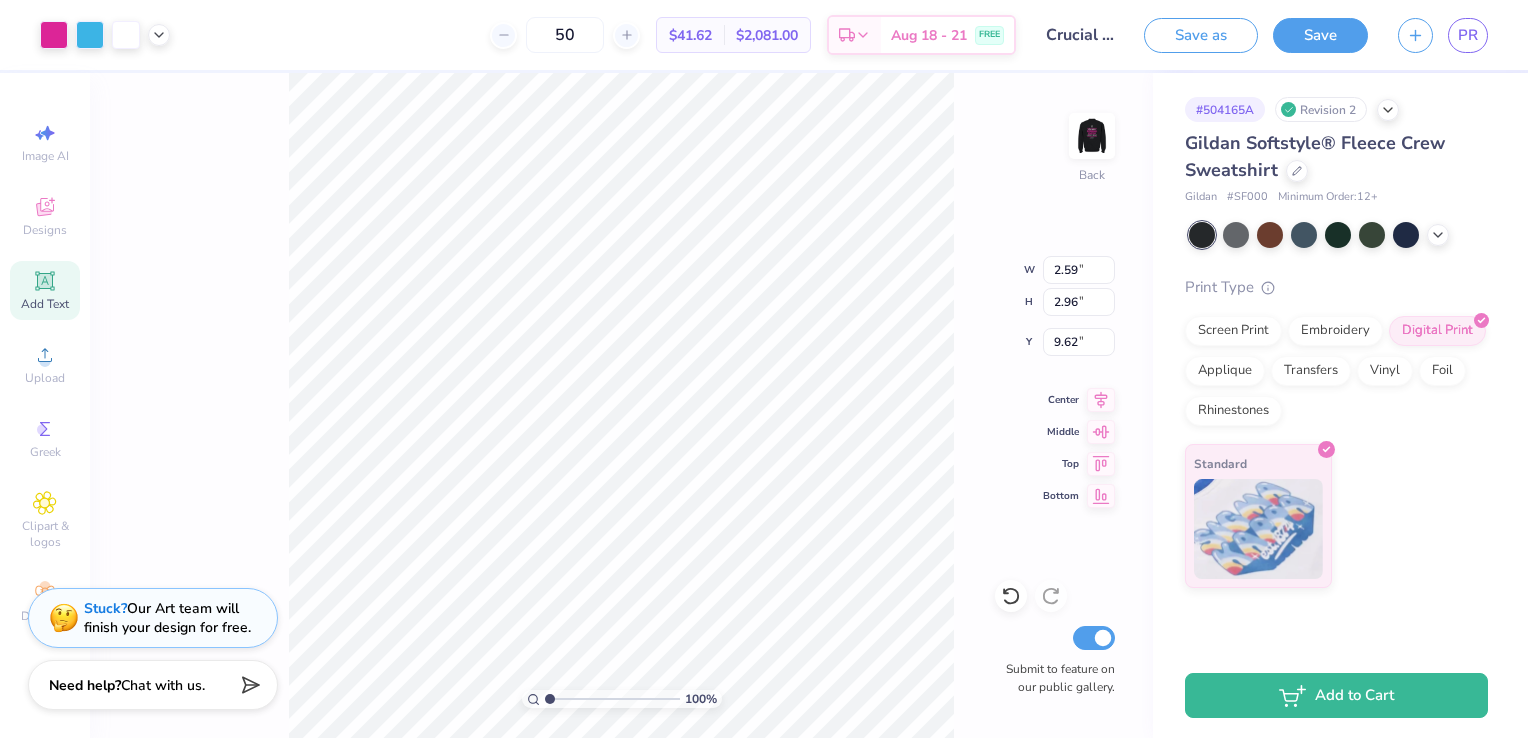 type on "10.21" 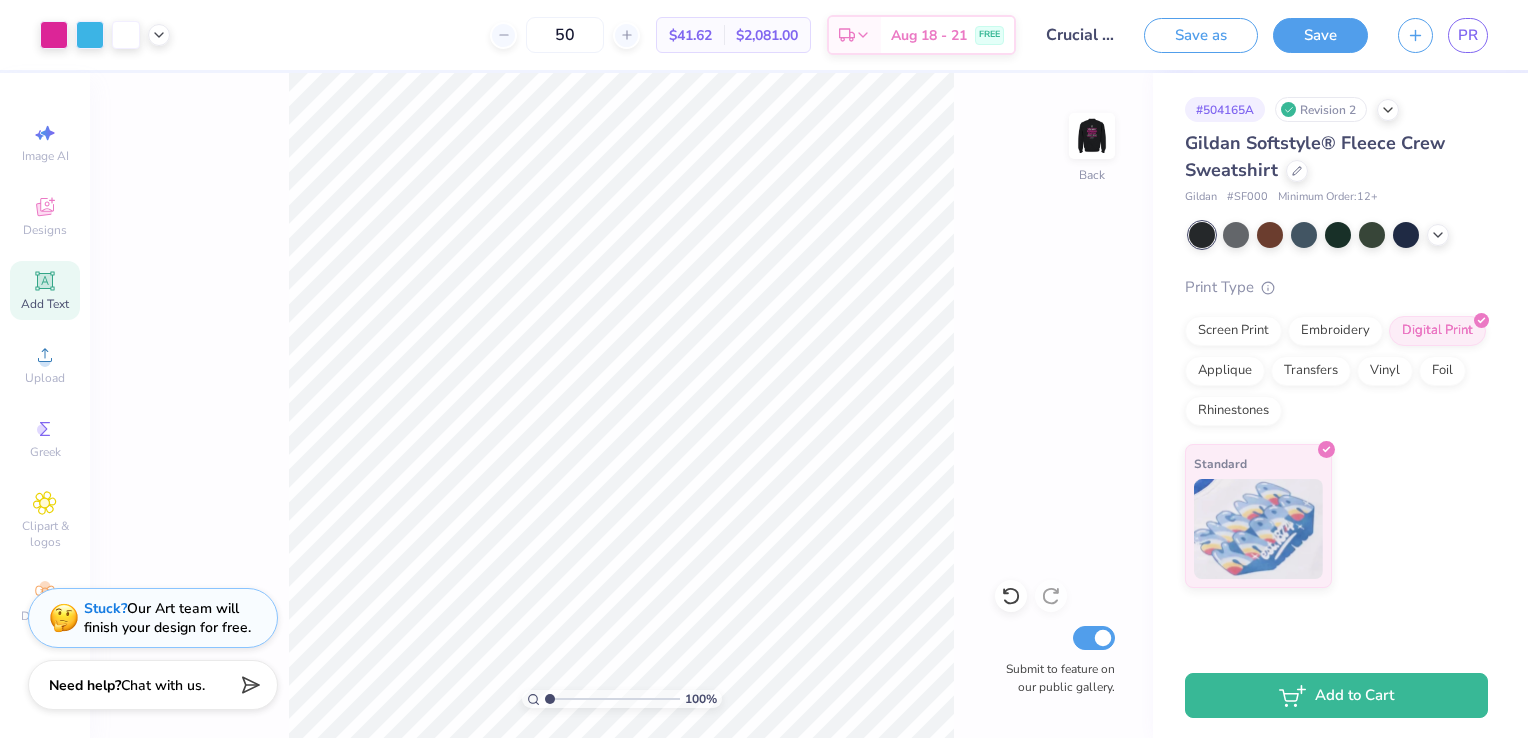 scroll, scrollTop: 0, scrollLeft: 0, axis: both 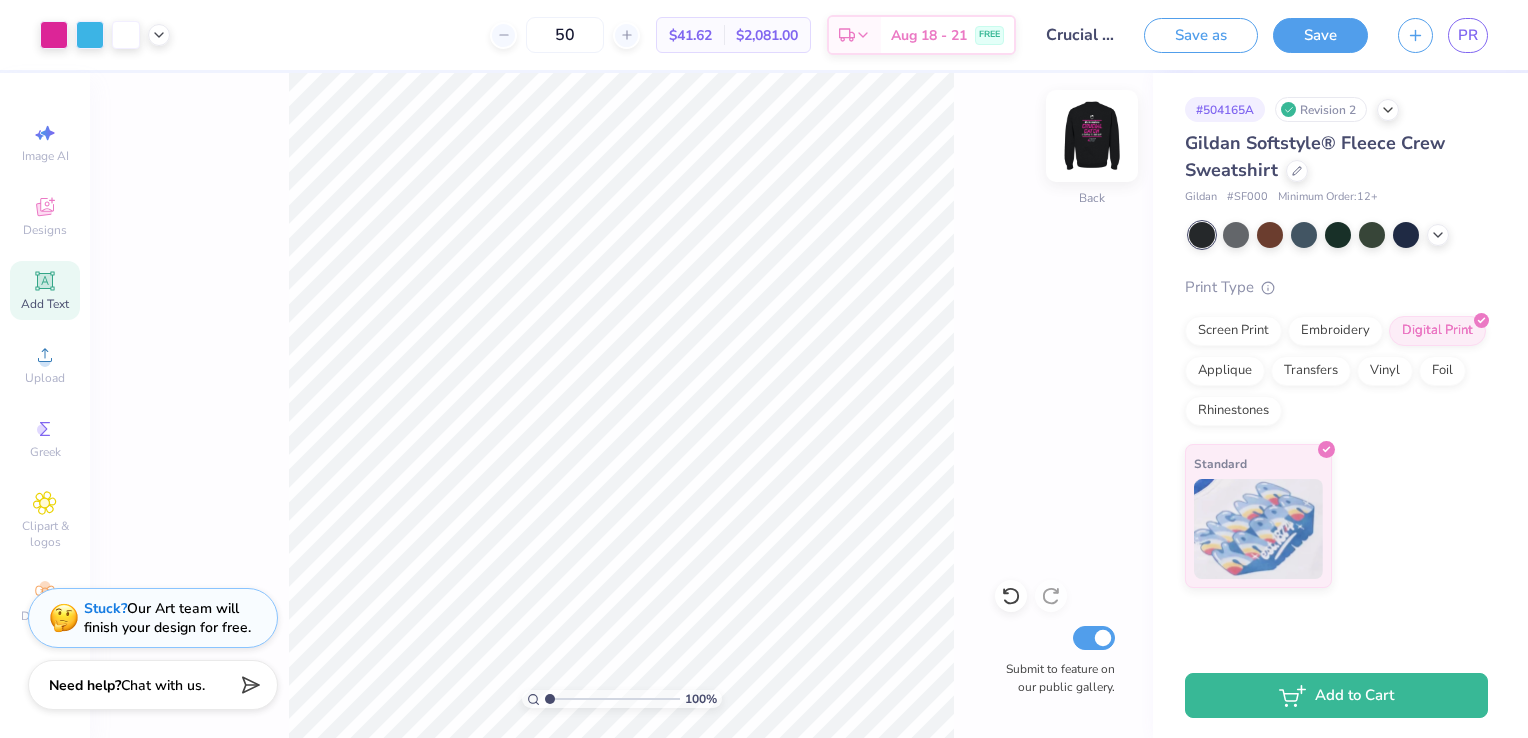 click at bounding box center [1092, 136] 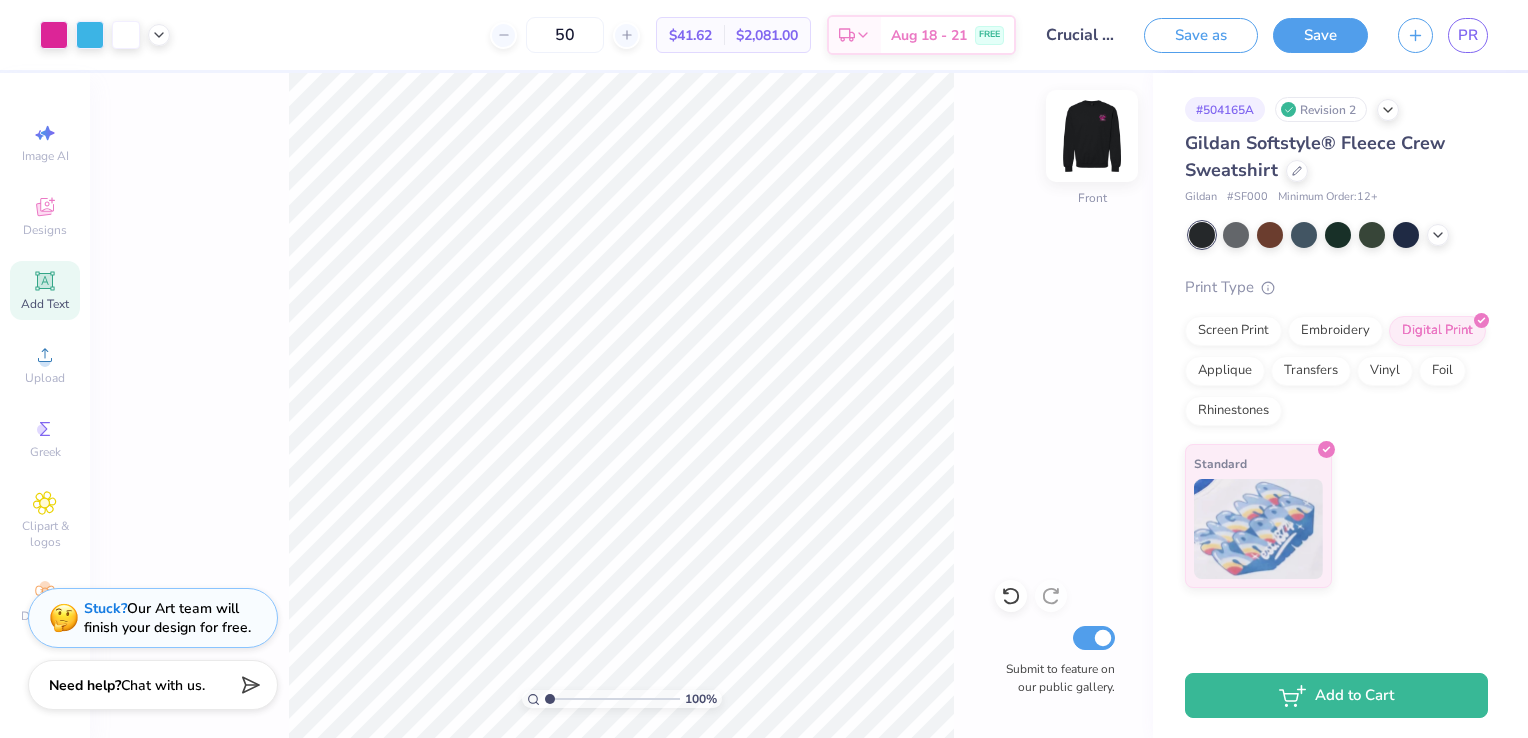 click at bounding box center [1092, 136] 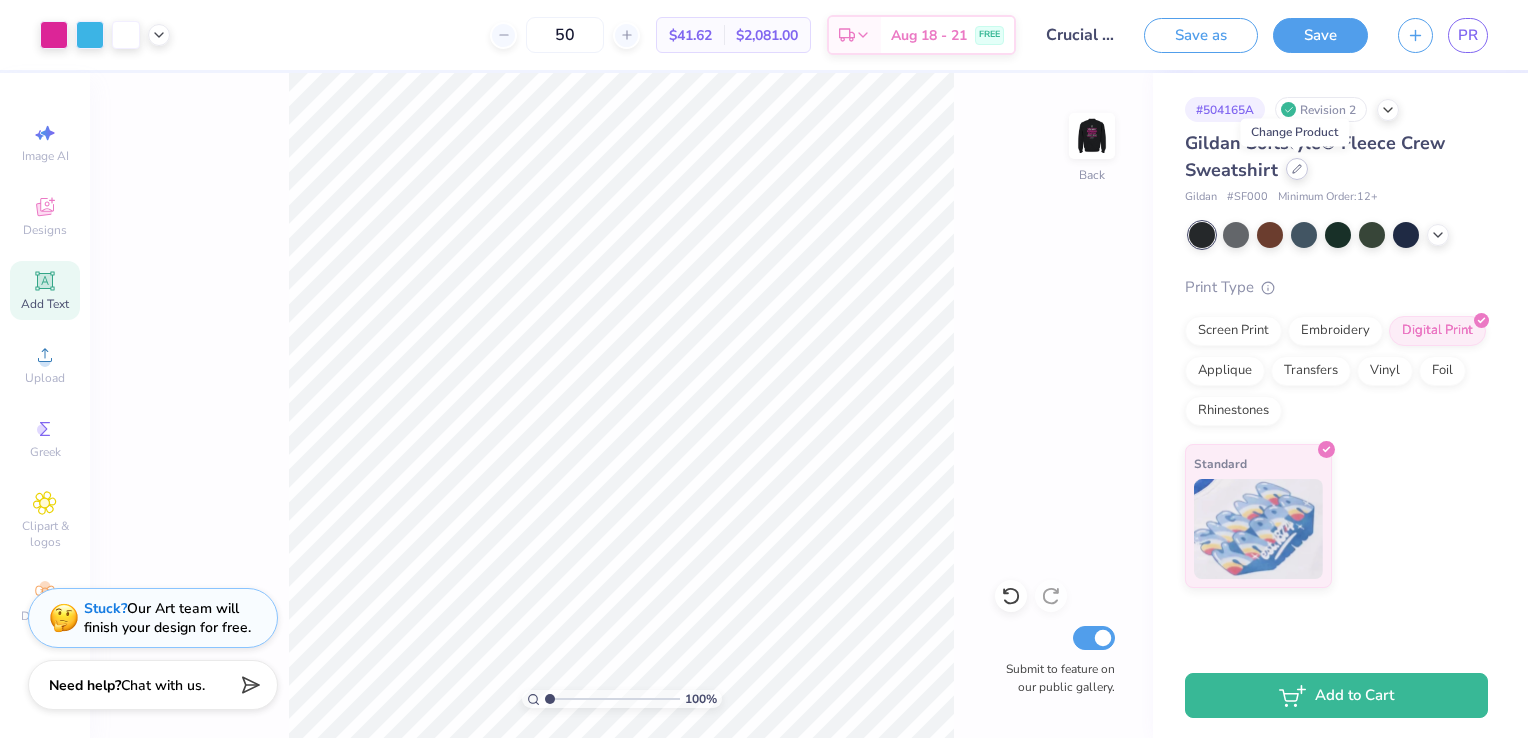 click 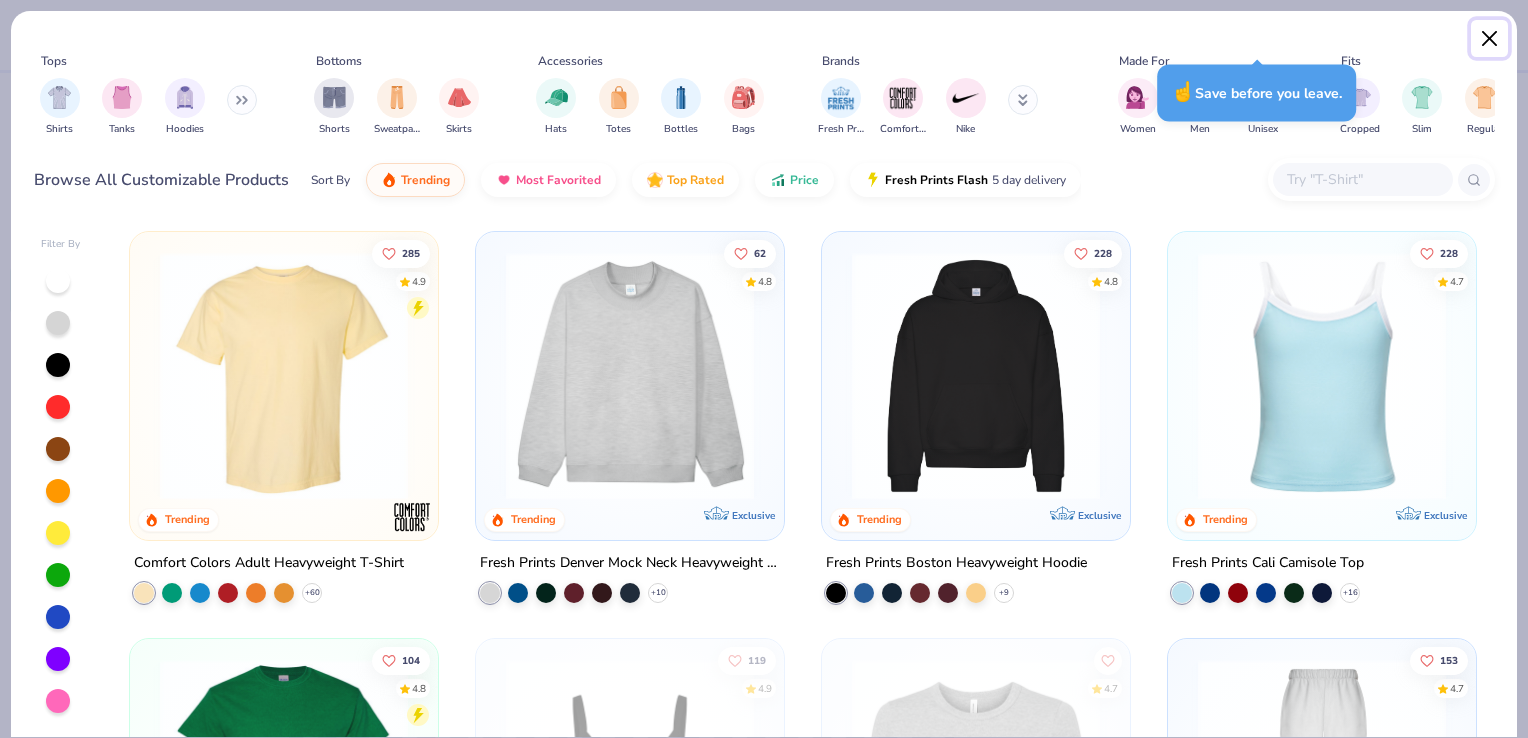 click at bounding box center (1490, 39) 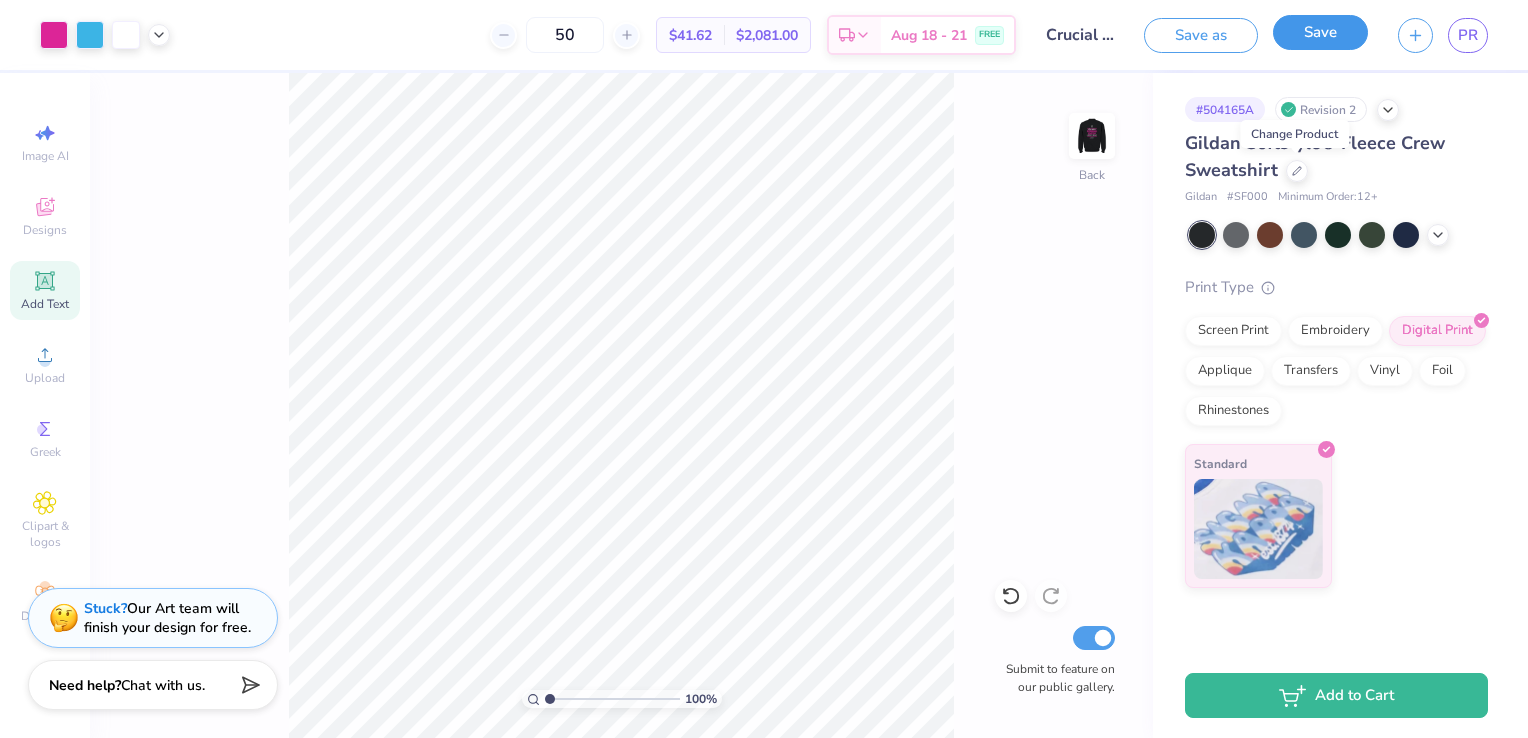 click on "Save" at bounding box center [1320, 32] 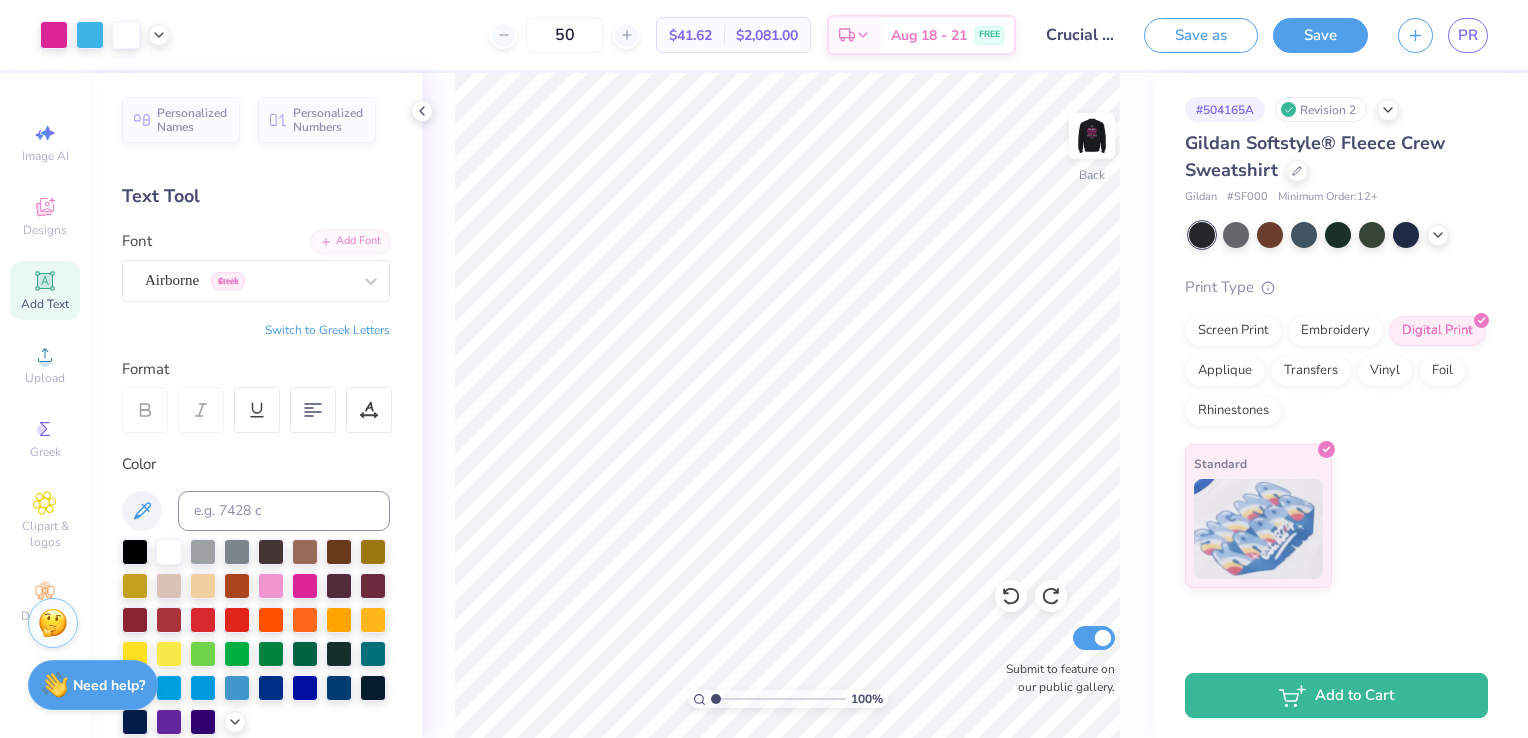 scroll, scrollTop: 0, scrollLeft: 0, axis: both 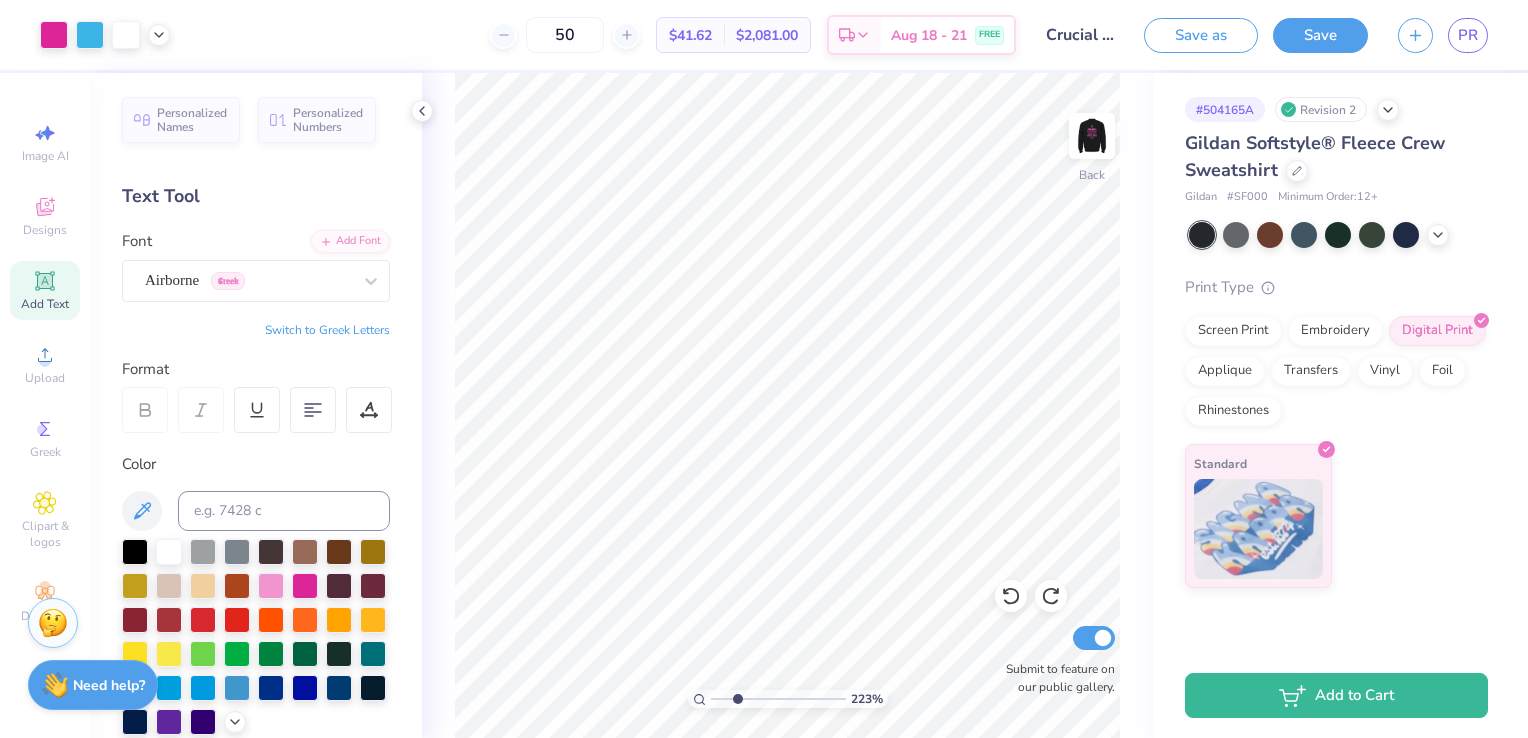 drag, startPoint x: 712, startPoint y: 697, endPoint x: 737, endPoint y: 697, distance: 25 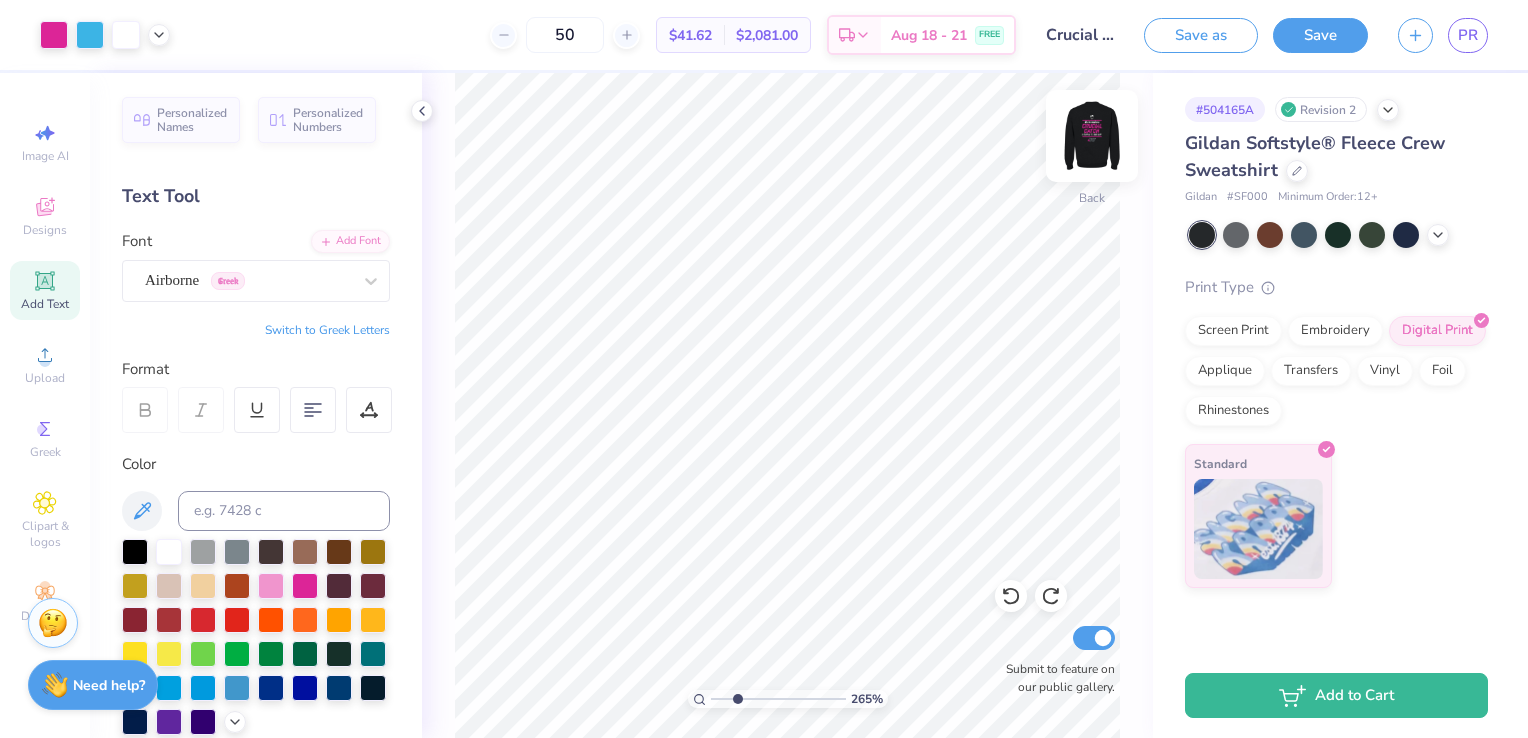 click at bounding box center [1092, 136] 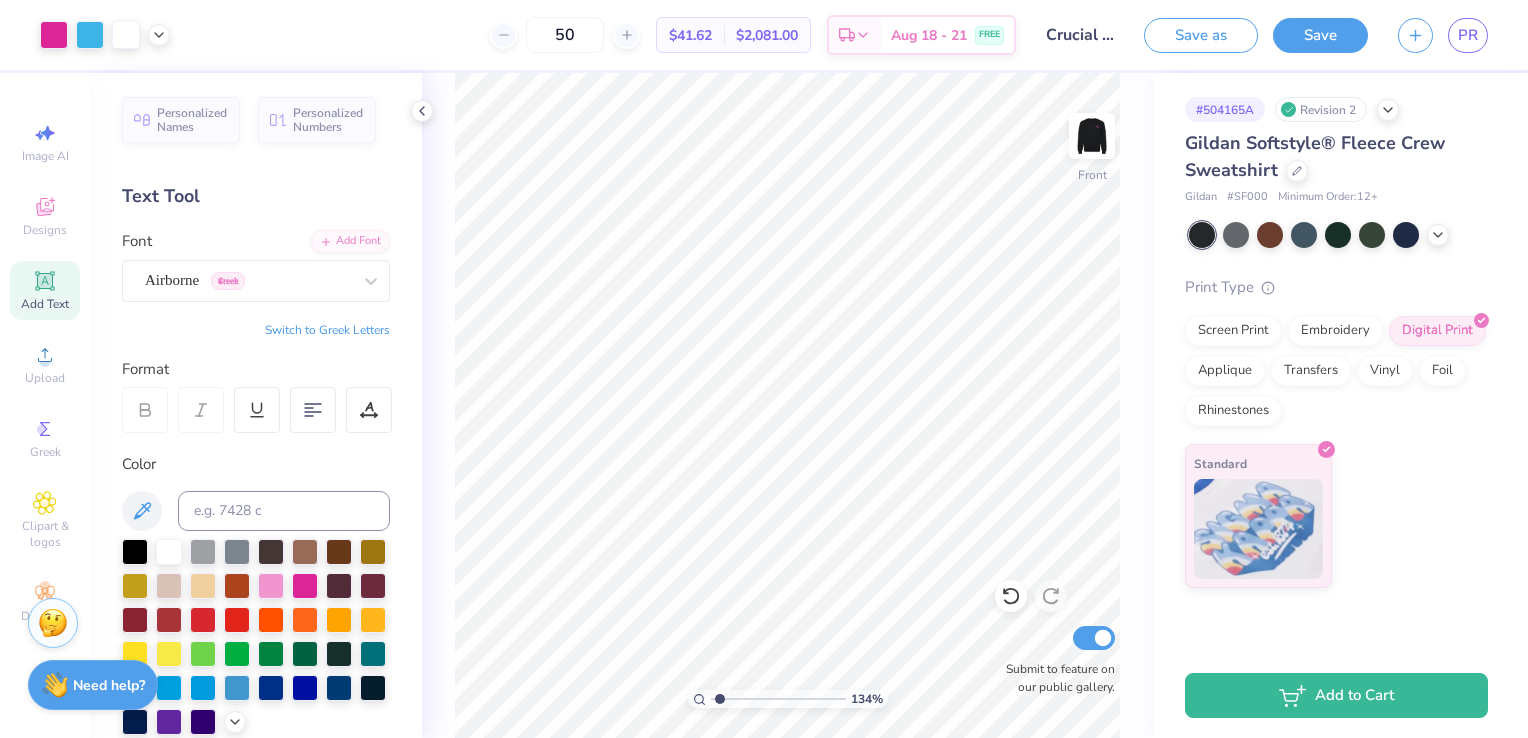 drag, startPoint x: 736, startPoint y: 699, endPoint x: 720, endPoint y: 699, distance: 16 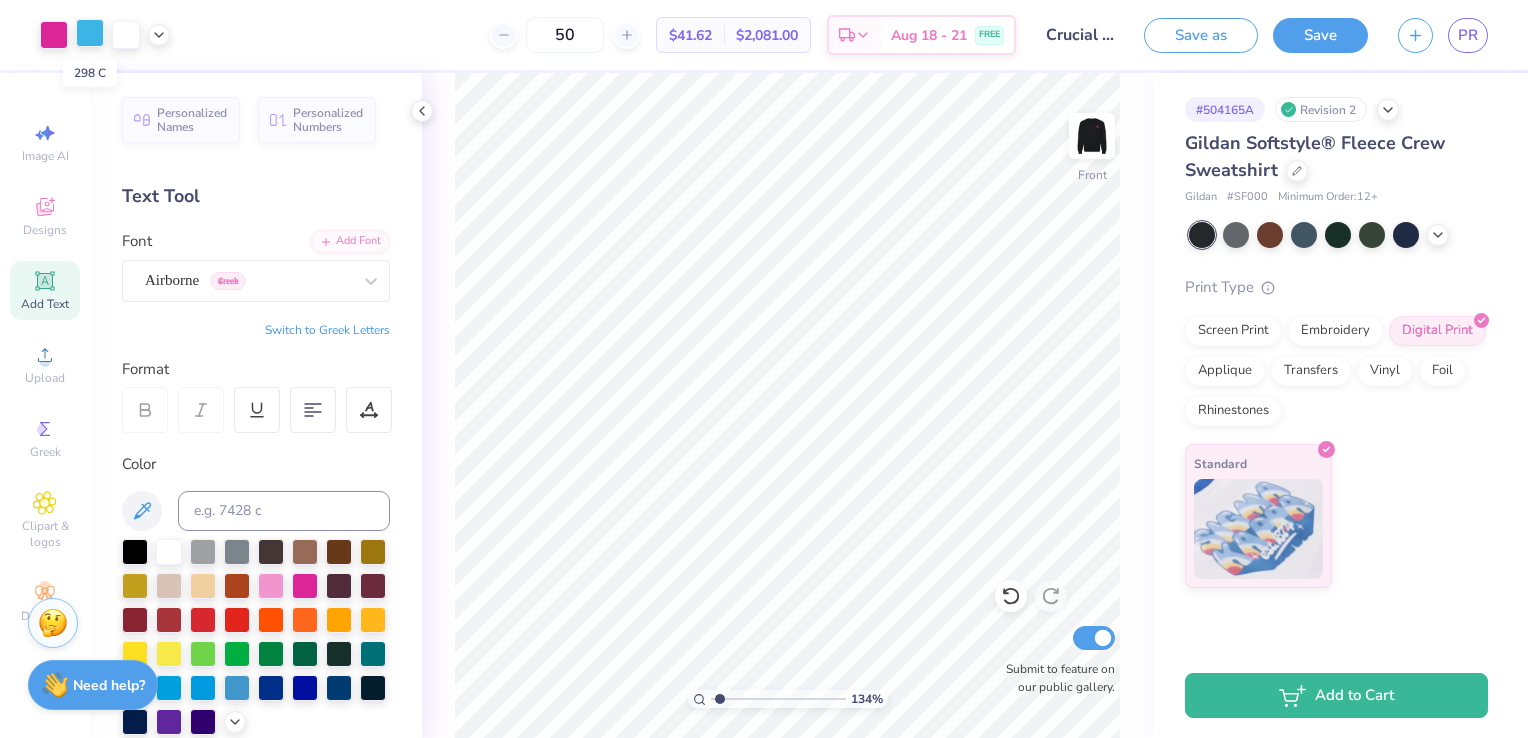 click at bounding box center [90, 33] 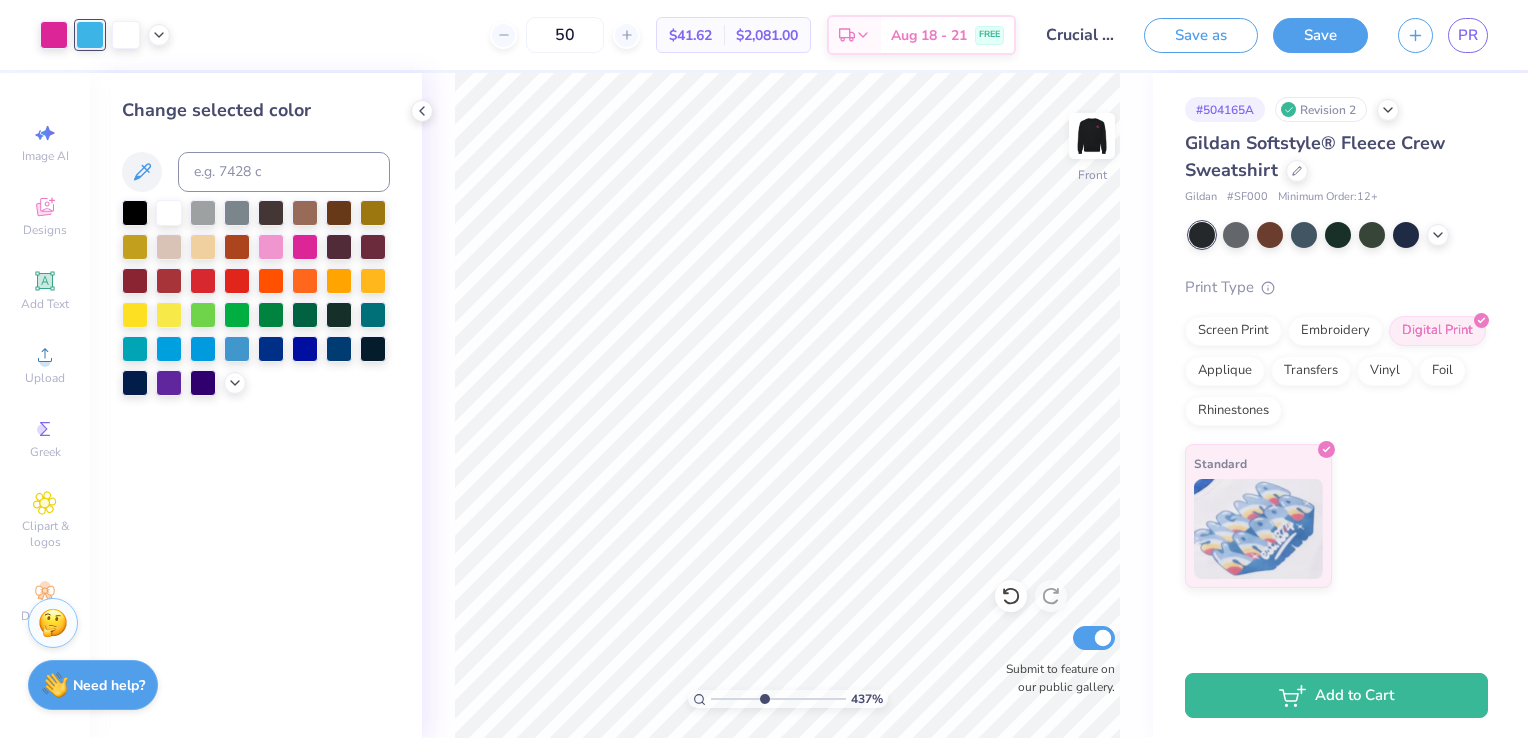 drag, startPoint x: 719, startPoint y: 700, endPoint x: 763, endPoint y: 691, distance: 44.911022 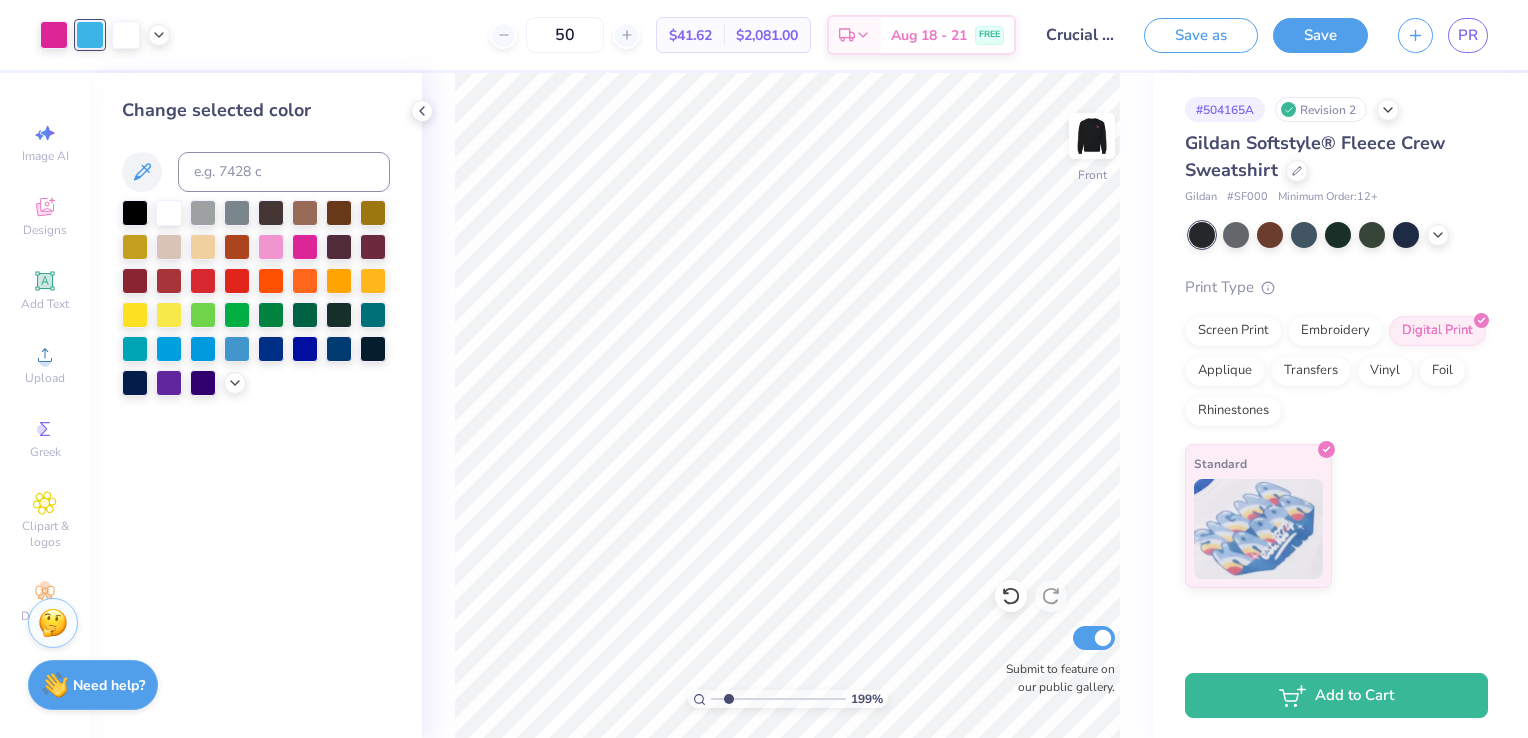 drag, startPoint x: 757, startPoint y: 698, endPoint x: 728, endPoint y: 696, distance: 29.068884 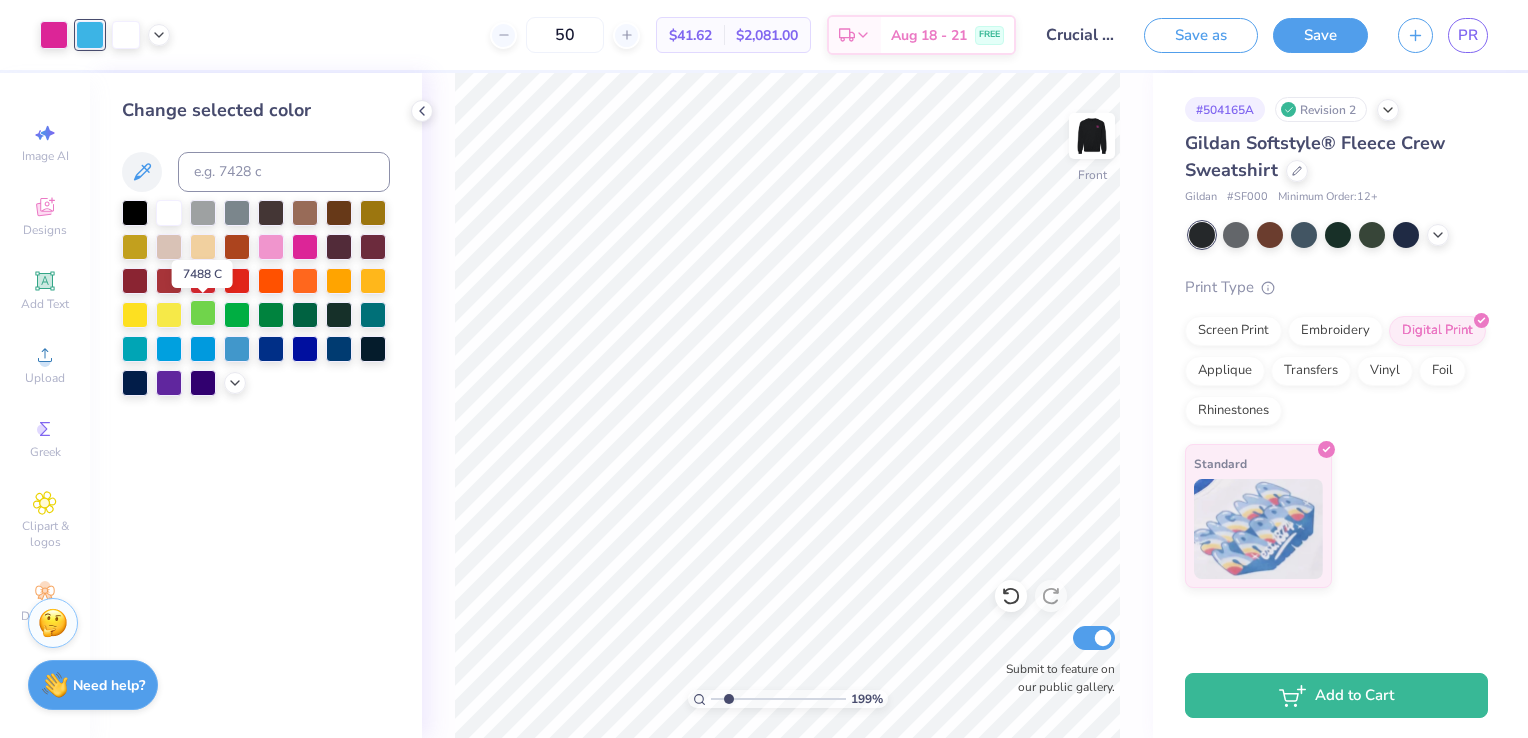 click at bounding box center [203, 313] 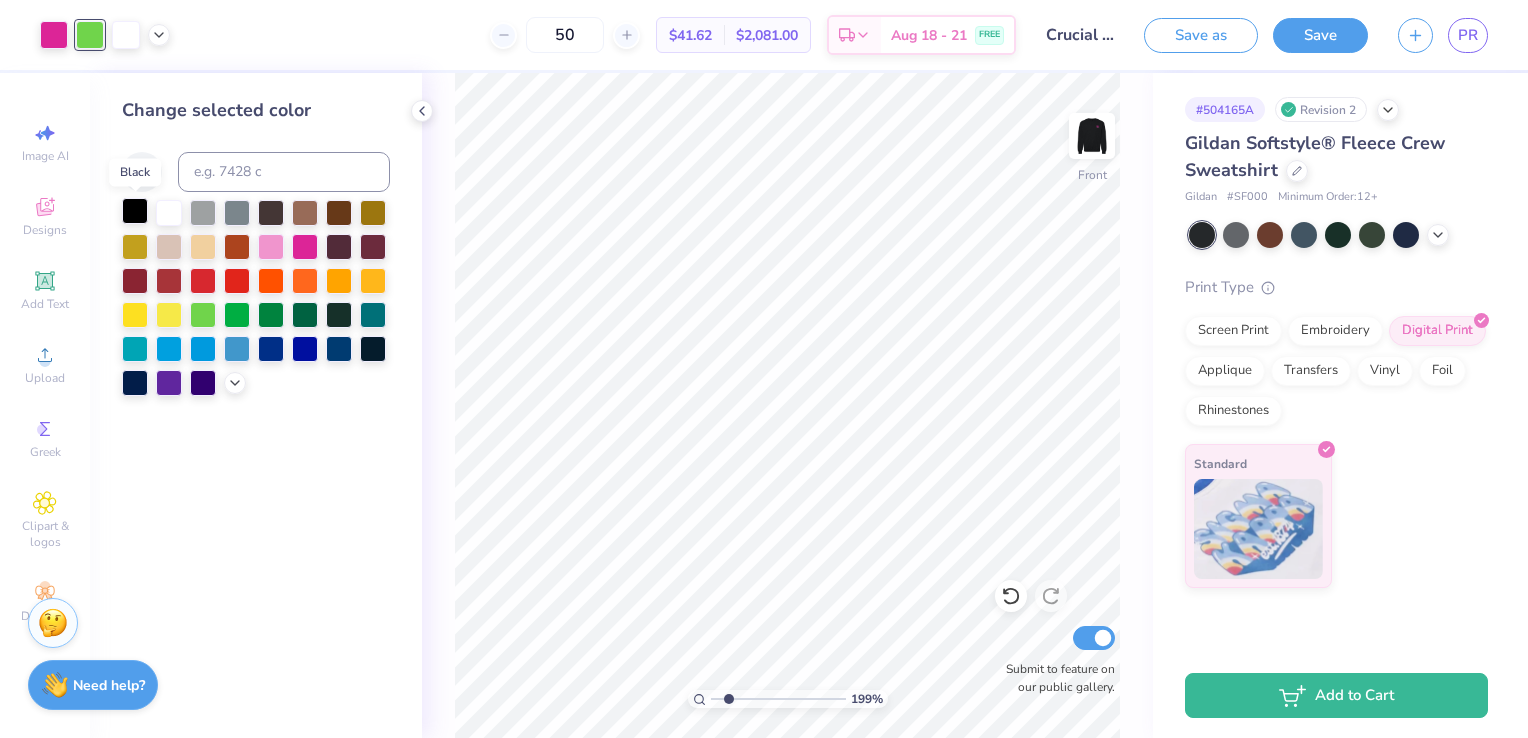click at bounding box center (135, 211) 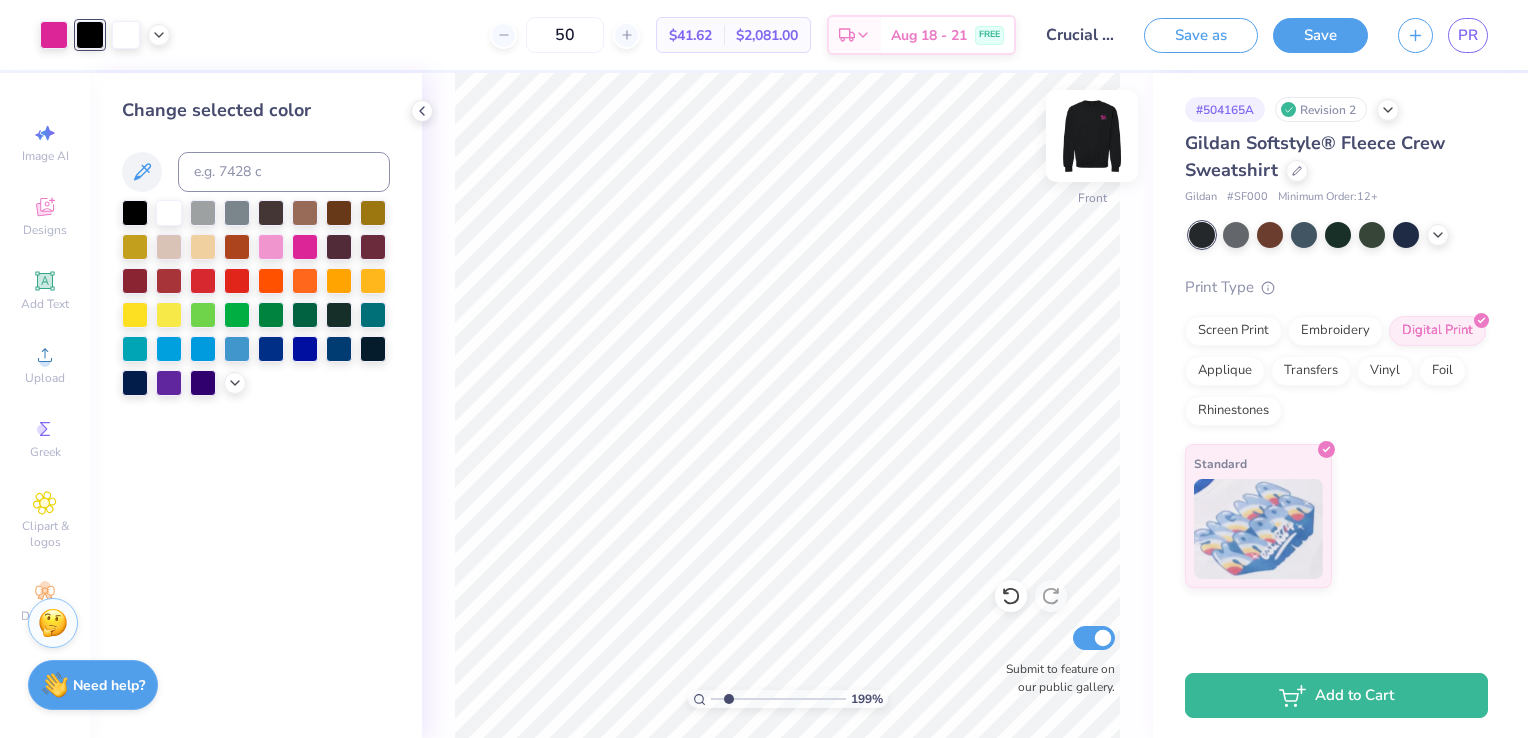 click at bounding box center [1092, 136] 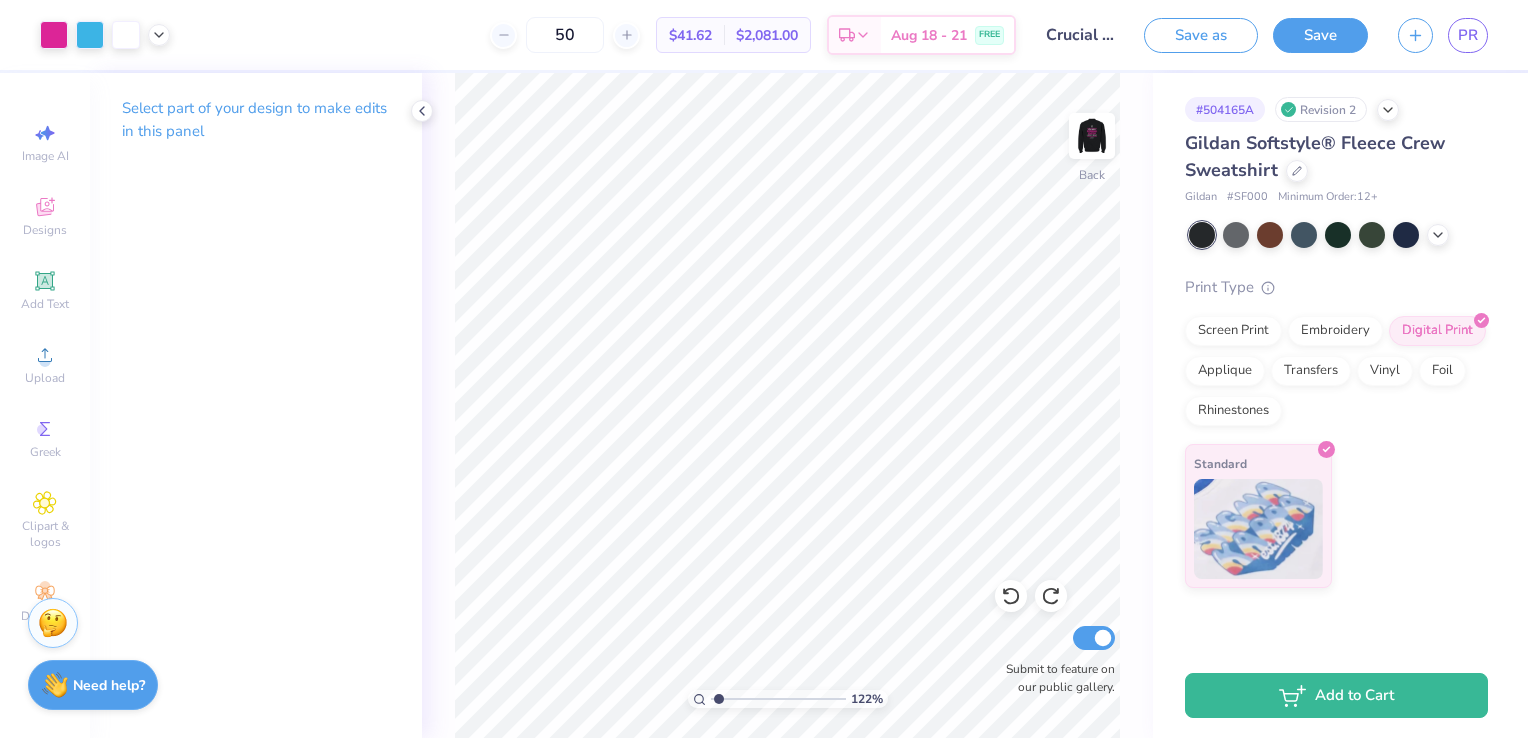 drag, startPoint x: 728, startPoint y: 695, endPoint x: 718, endPoint y: 697, distance: 10.198039 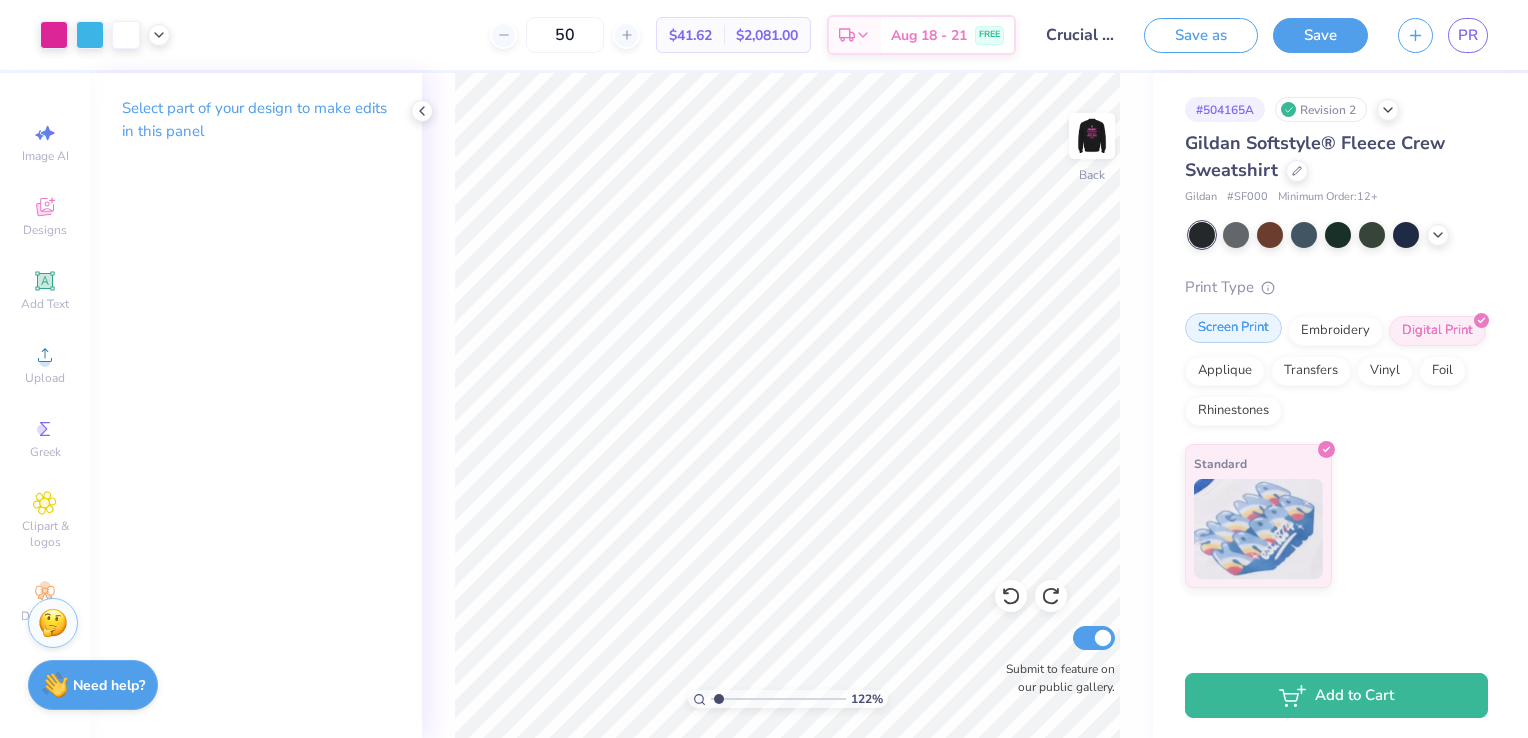 click on "Screen Print" at bounding box center [1233, 328] 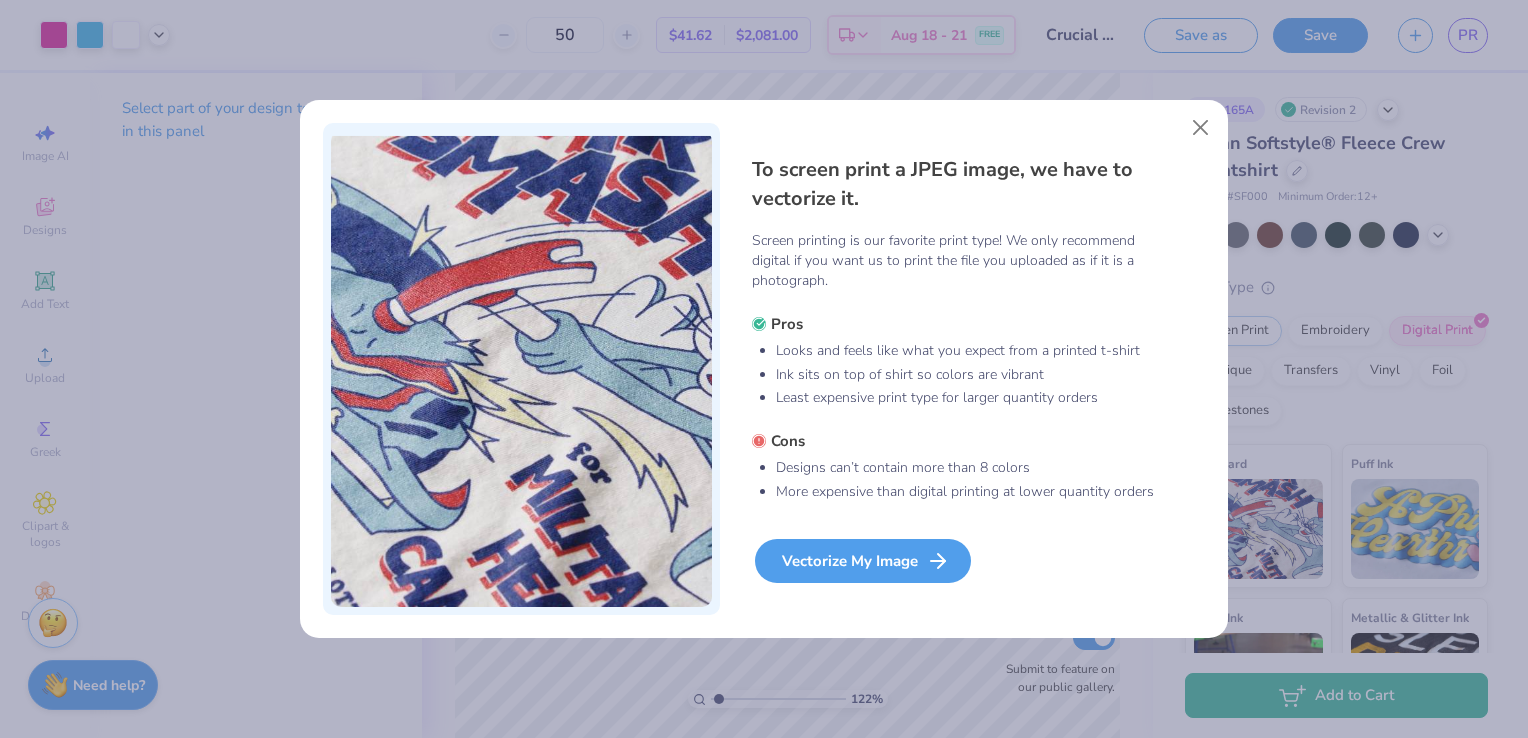 click on "Vectorize My Image" at bounding box center (863, 561) 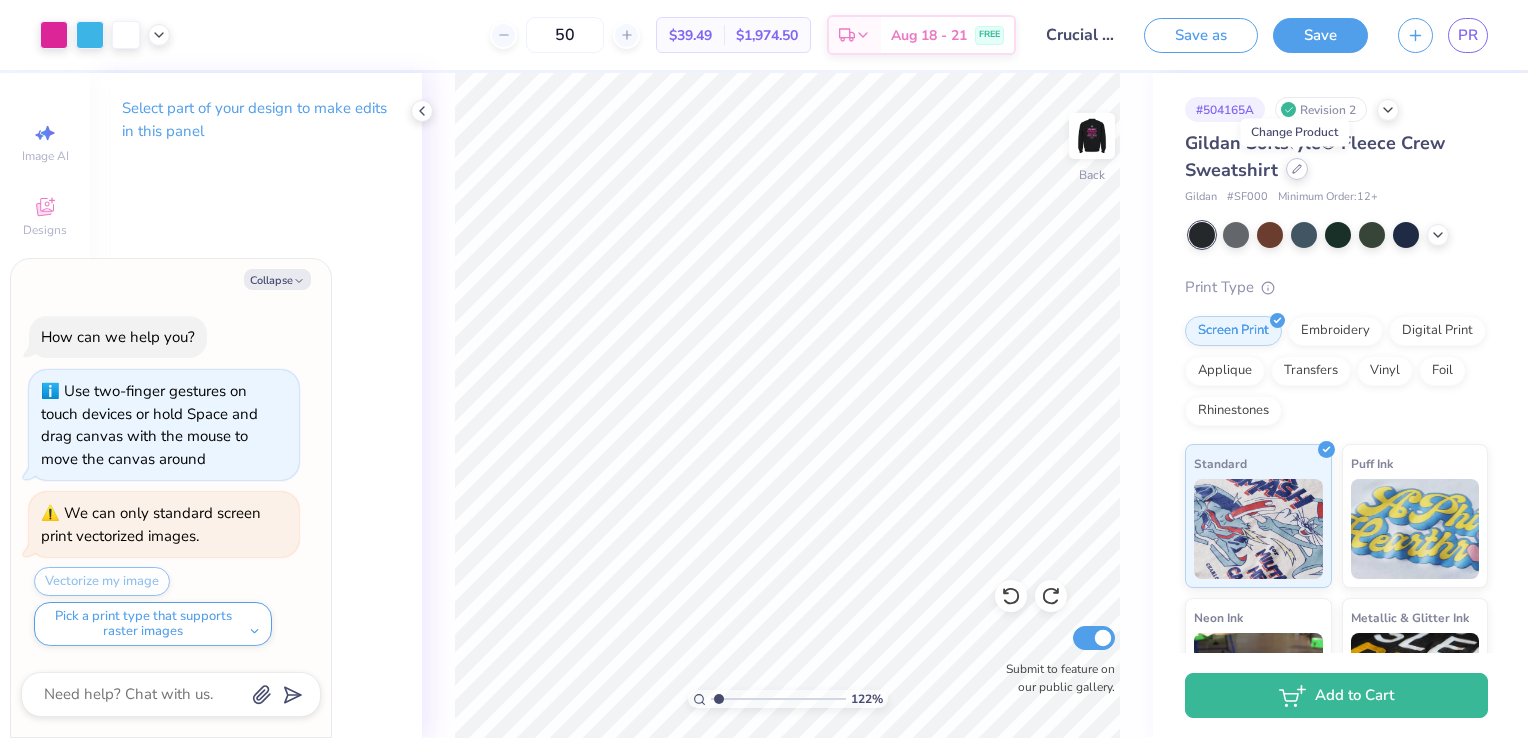 click at bounding box center (1297, 169) 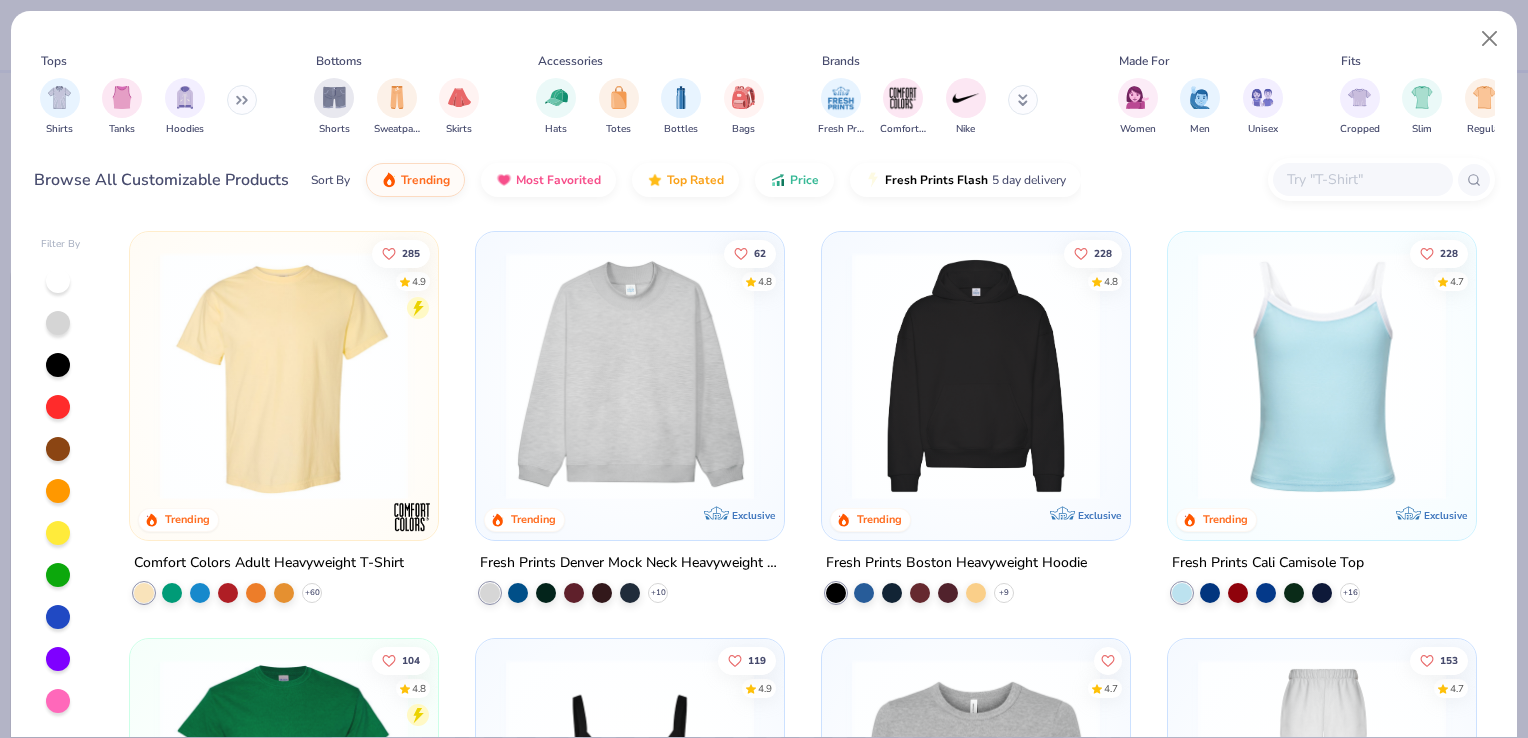 click 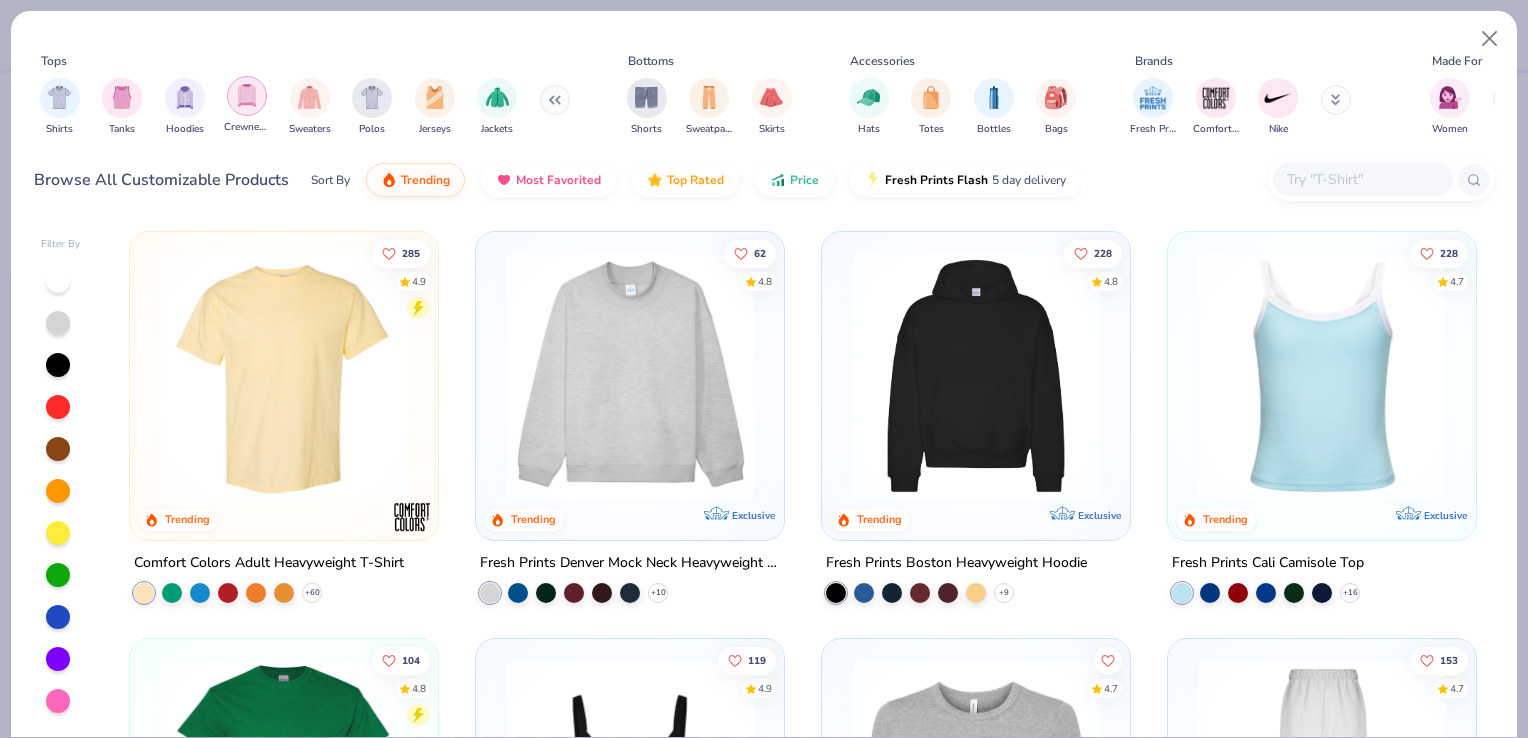 click at bounding box center [247, 95] 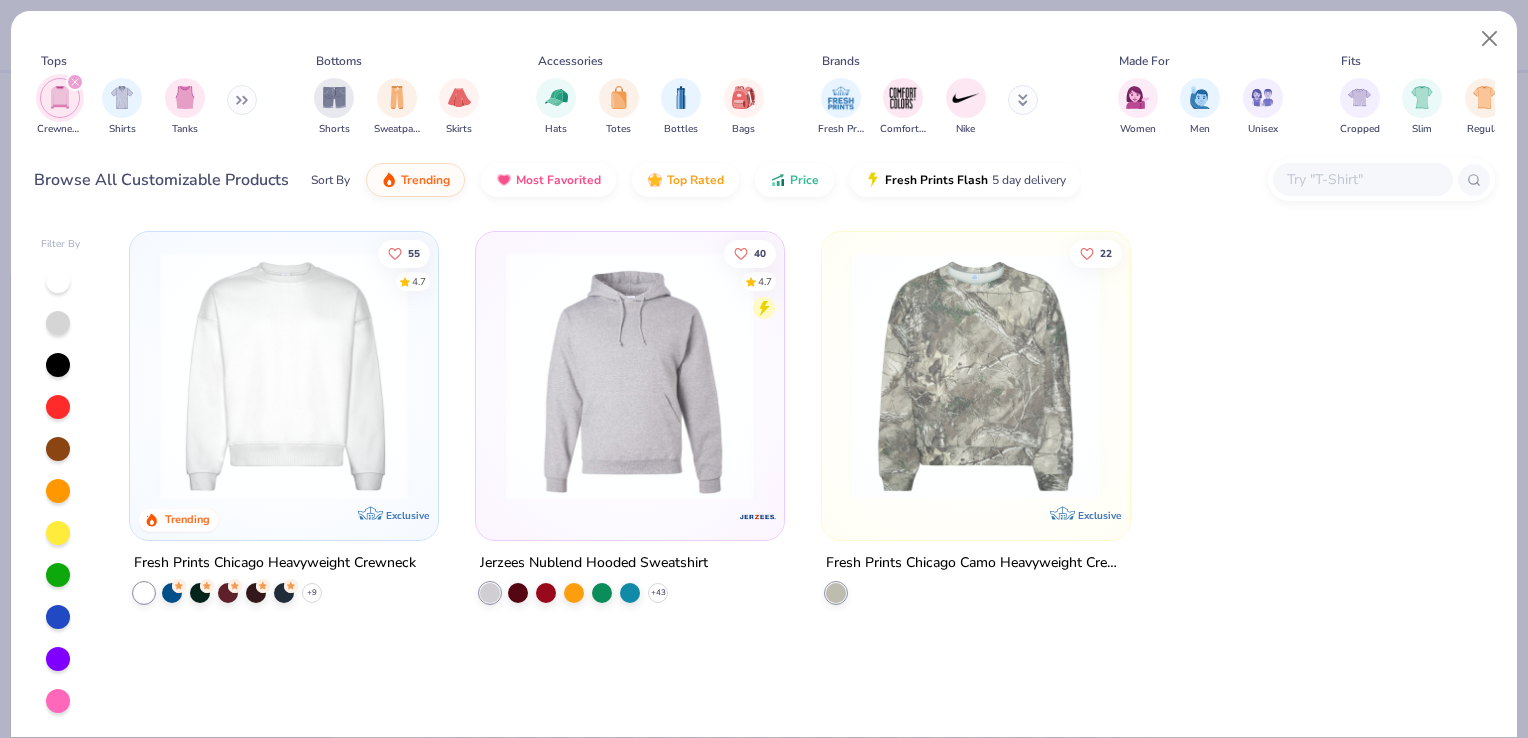 click 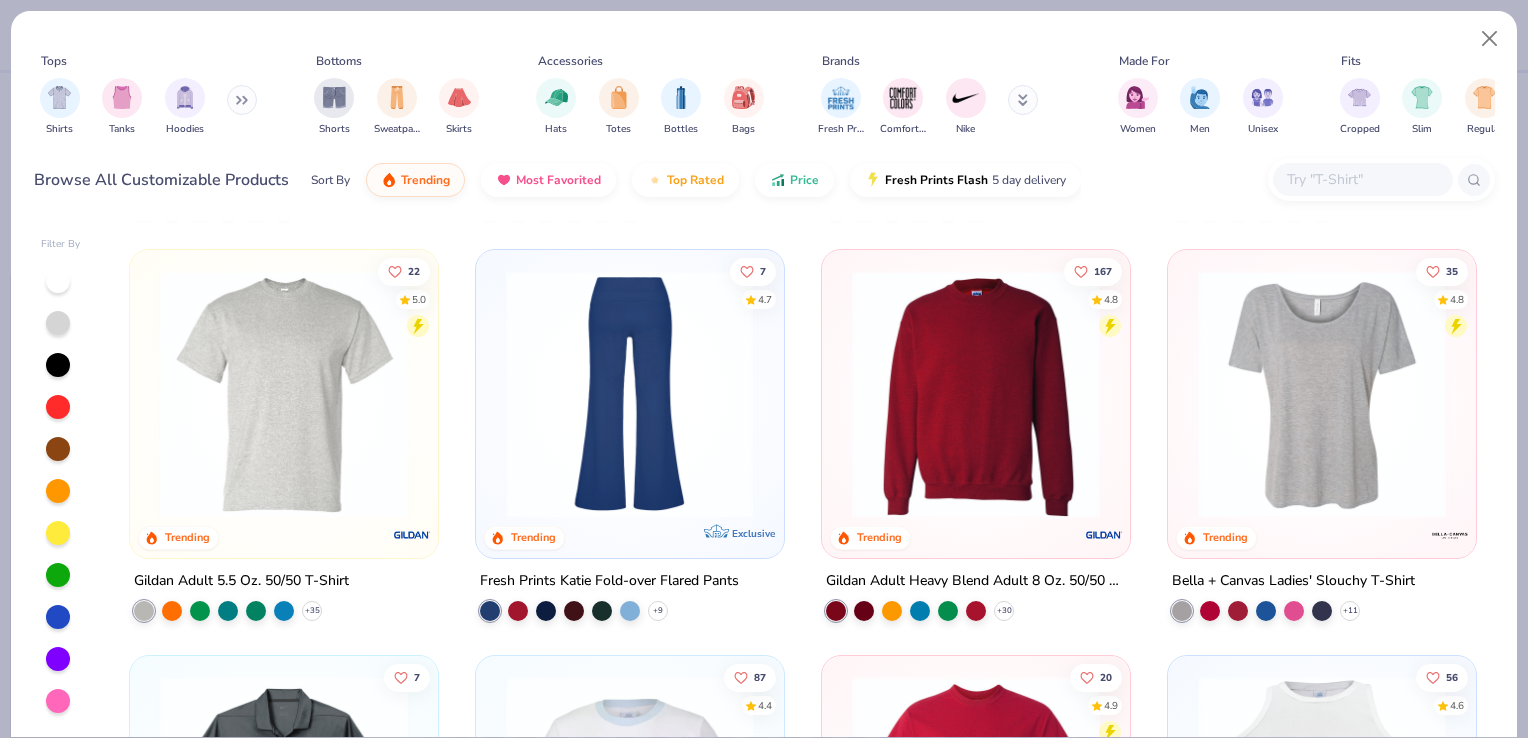 scroll, scrollTop: 4062, scrollLeft: 0, axis: vertical 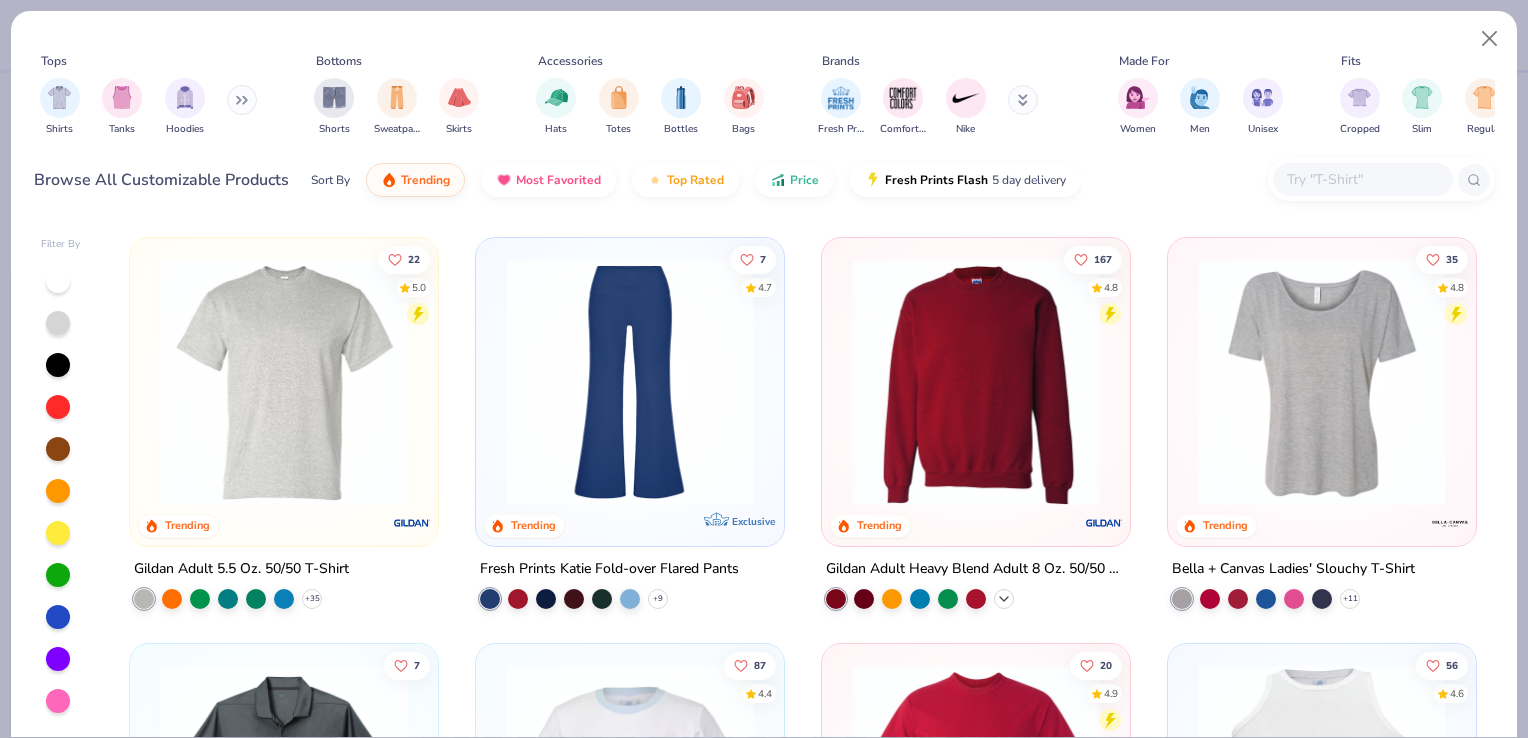 click 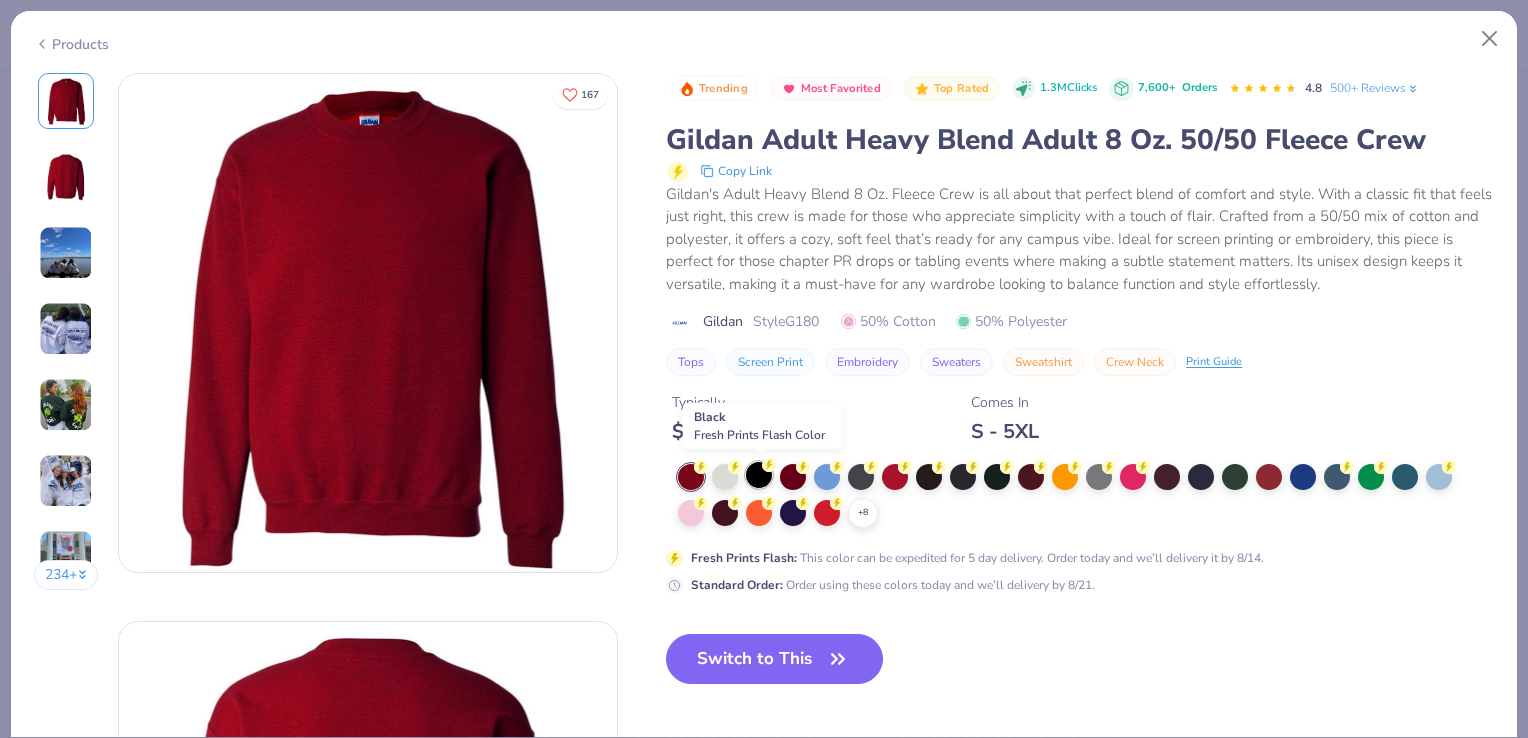 click at bounding box center [759, 475] 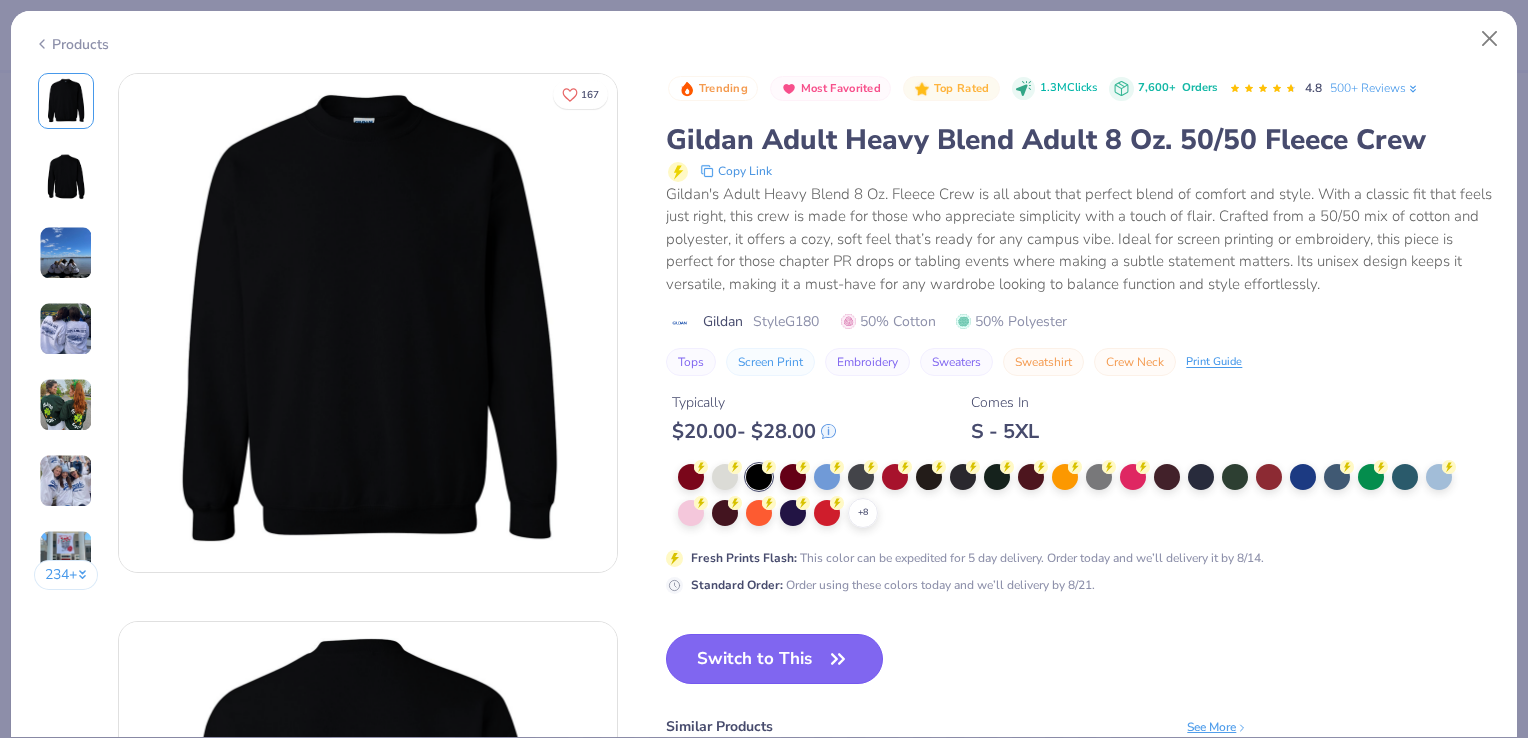 click on "Switch to This" at bounding box center [774, 659] 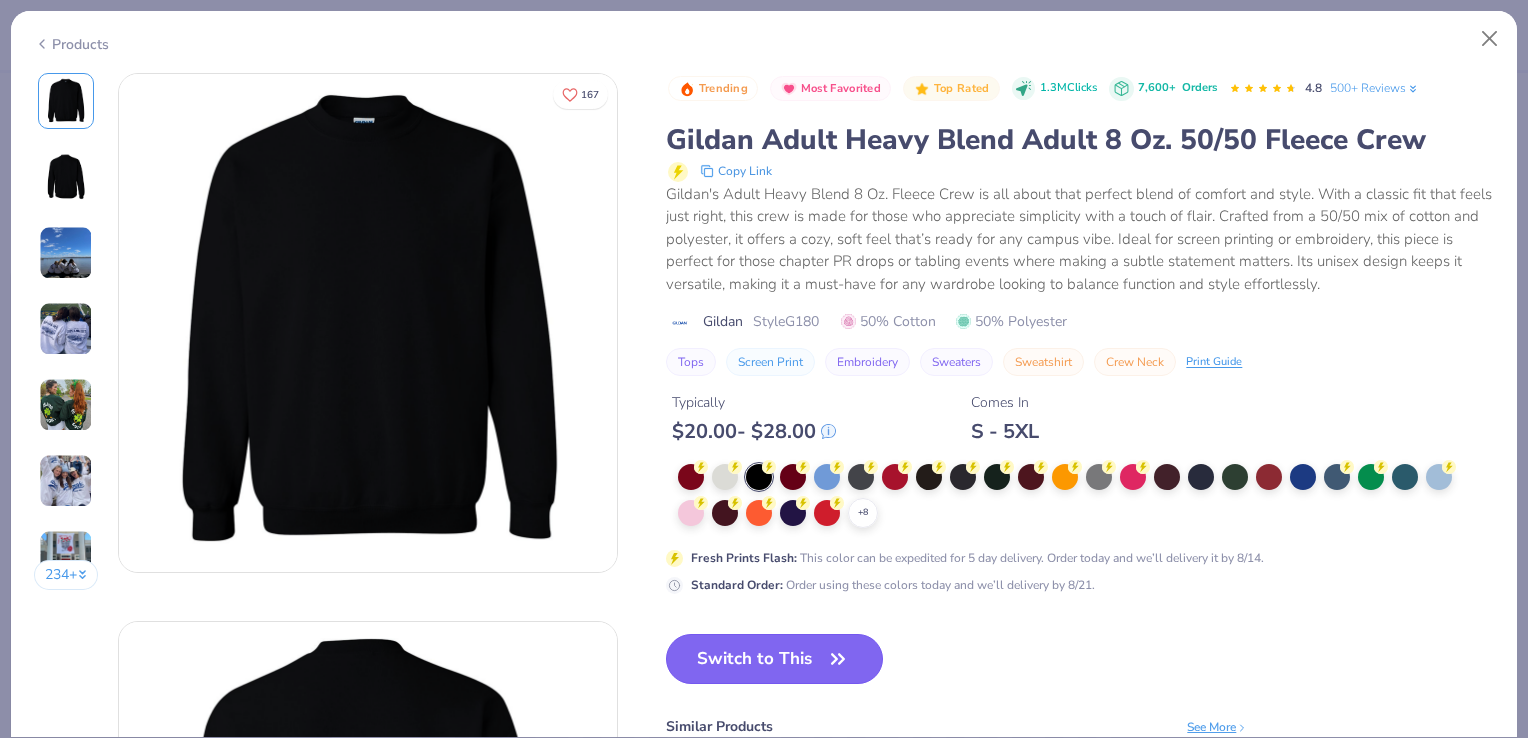 type on "x" 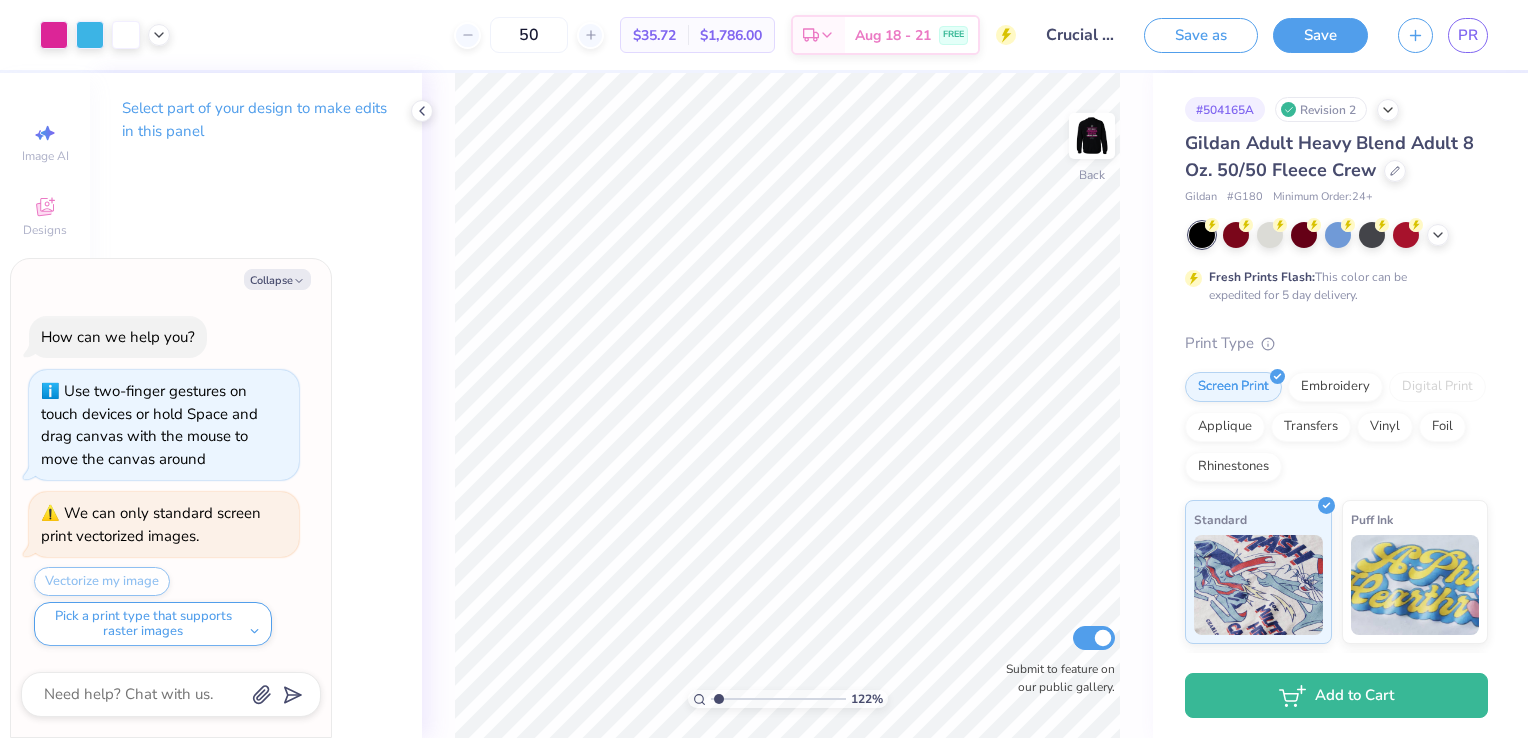 scroll, scrollTop: 0, scrollLeft: 0, axis: both 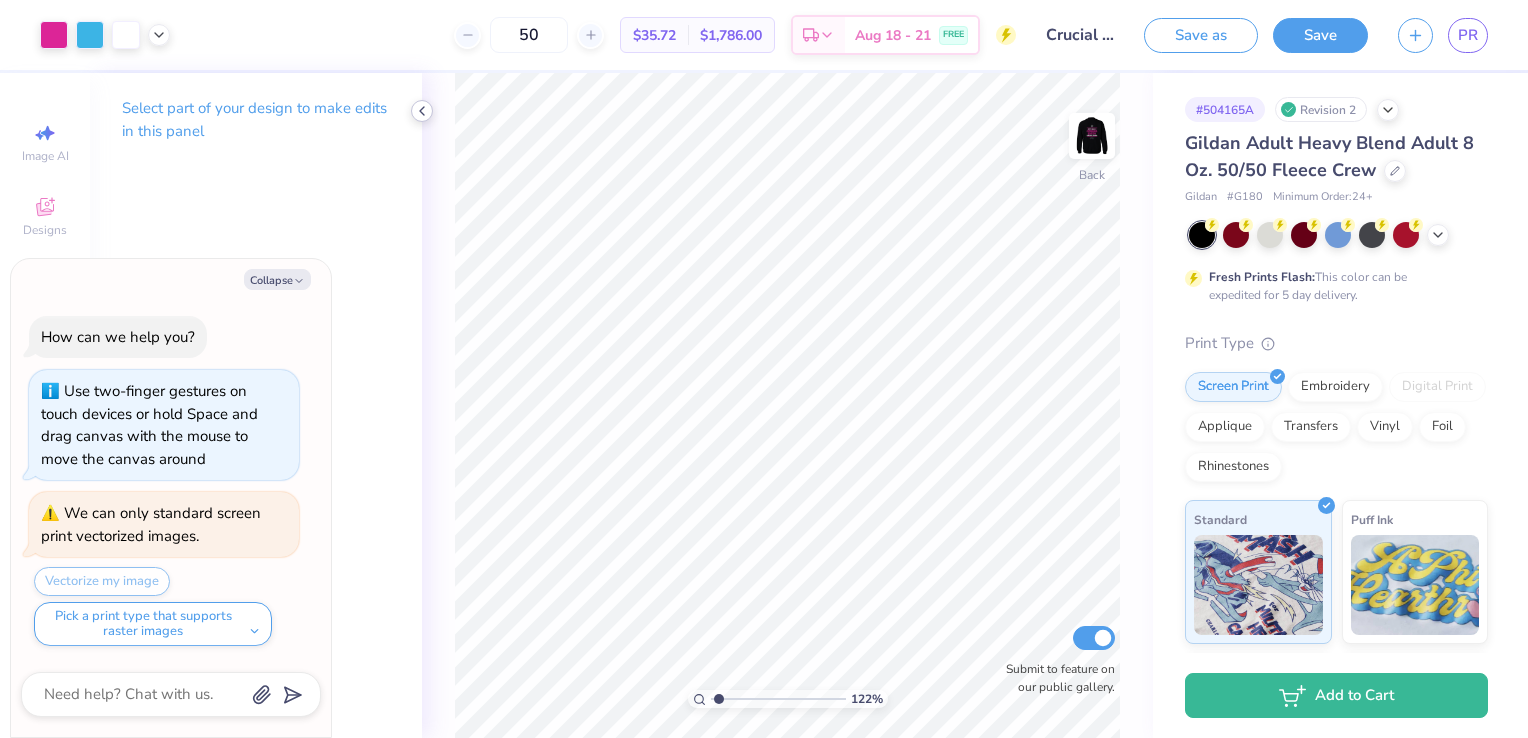 click 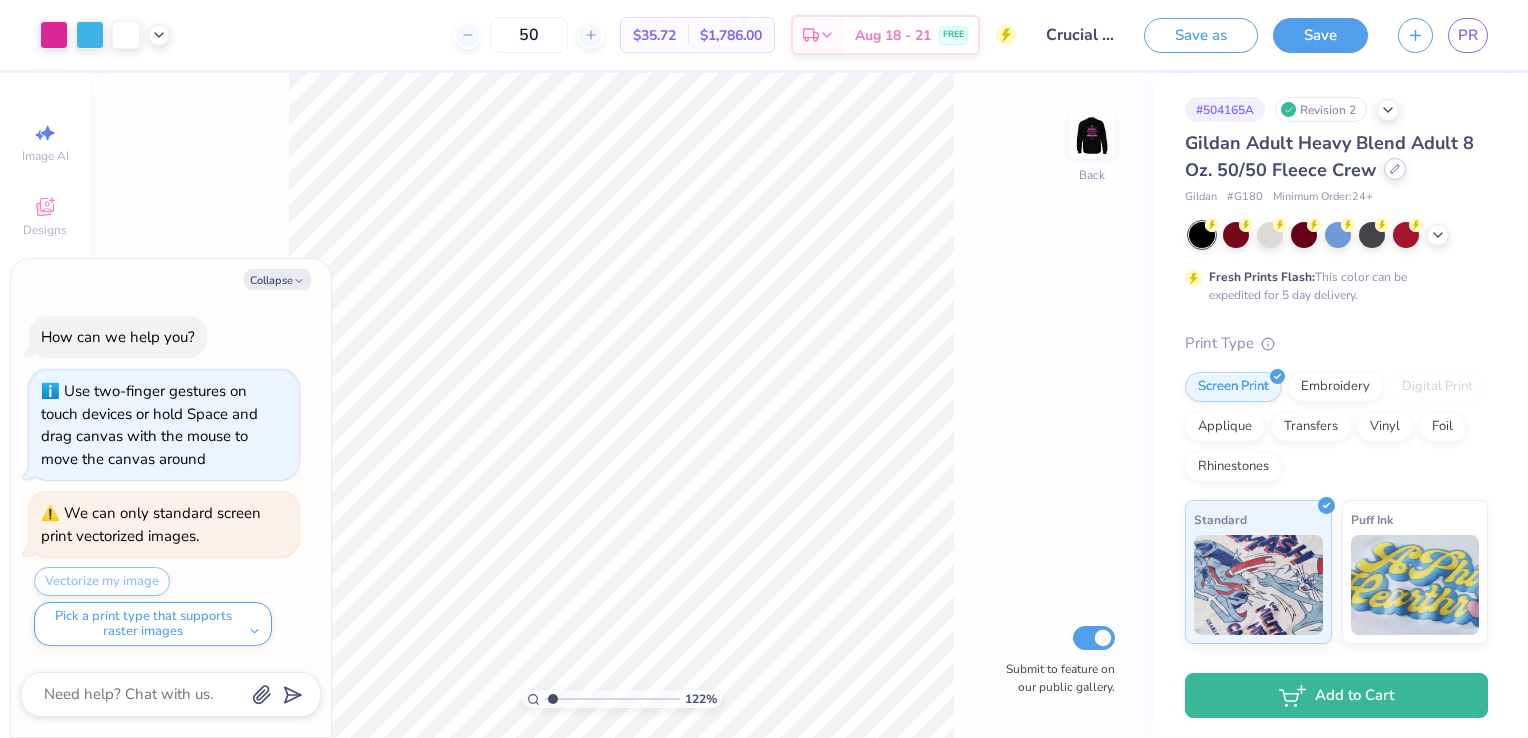 click at bounding box center [1395, 169] 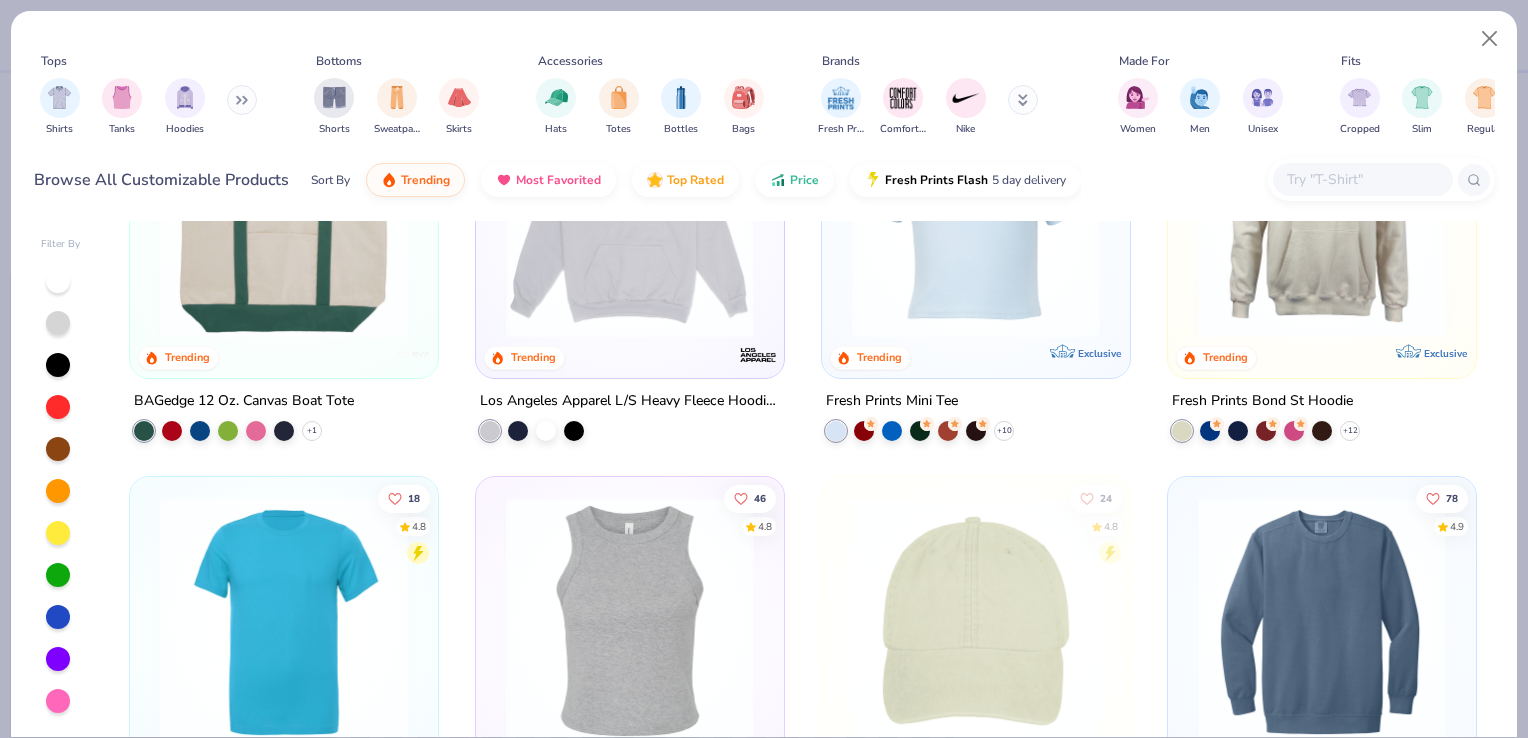 scroll, scrollTop: 2200, scrollLeft: 0, axis: vertical 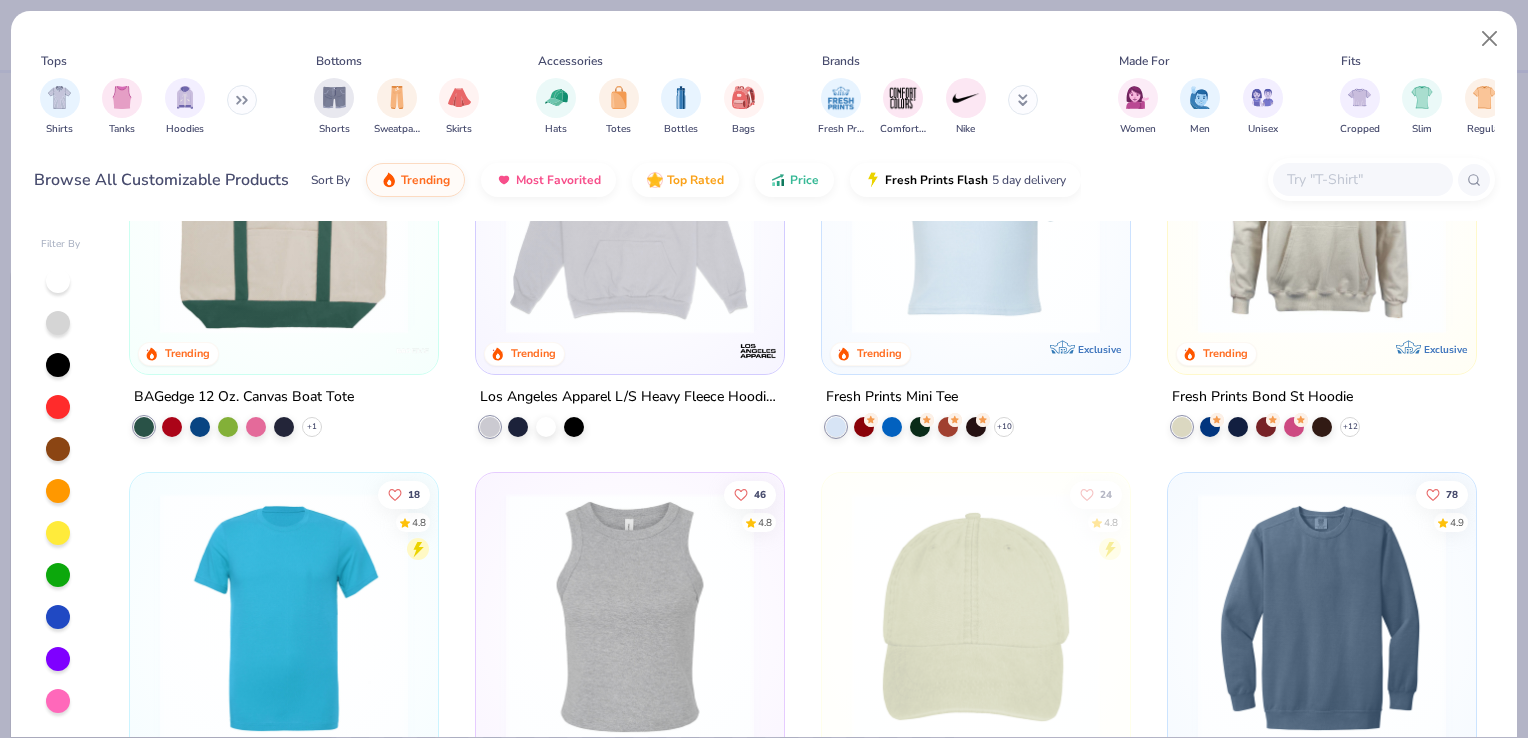 click 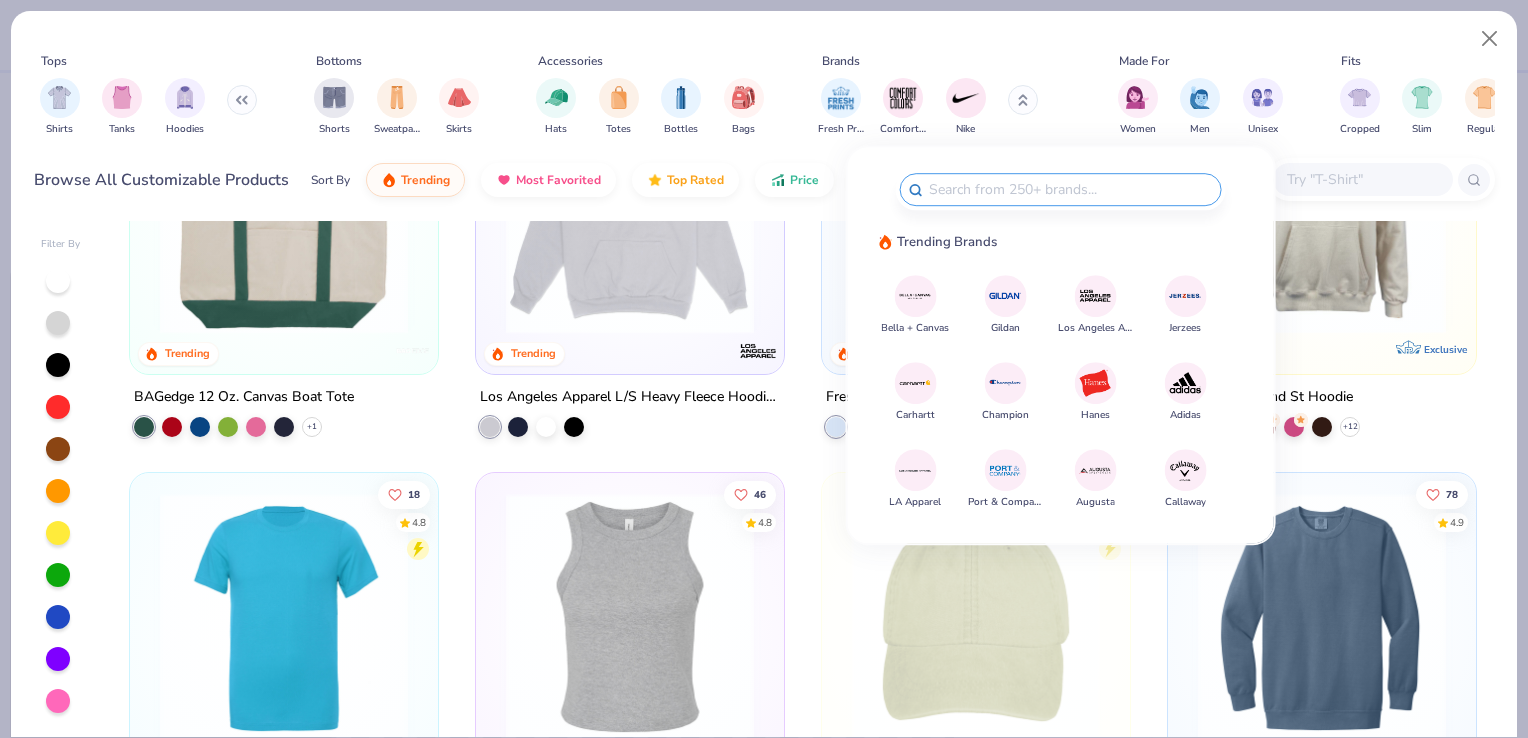 click 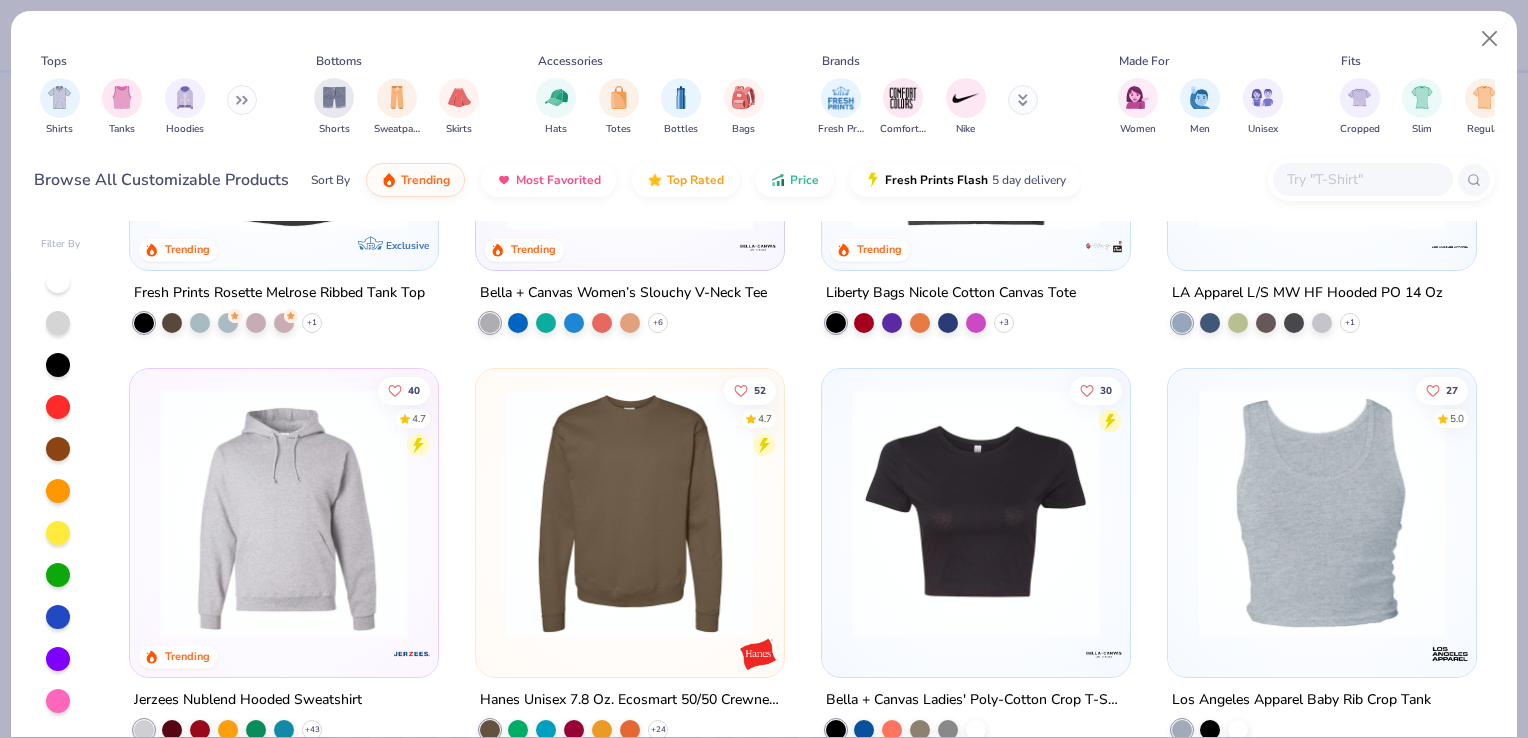 scroll, scrollTop: 7996, scrollLeft: 0, axis: vertical 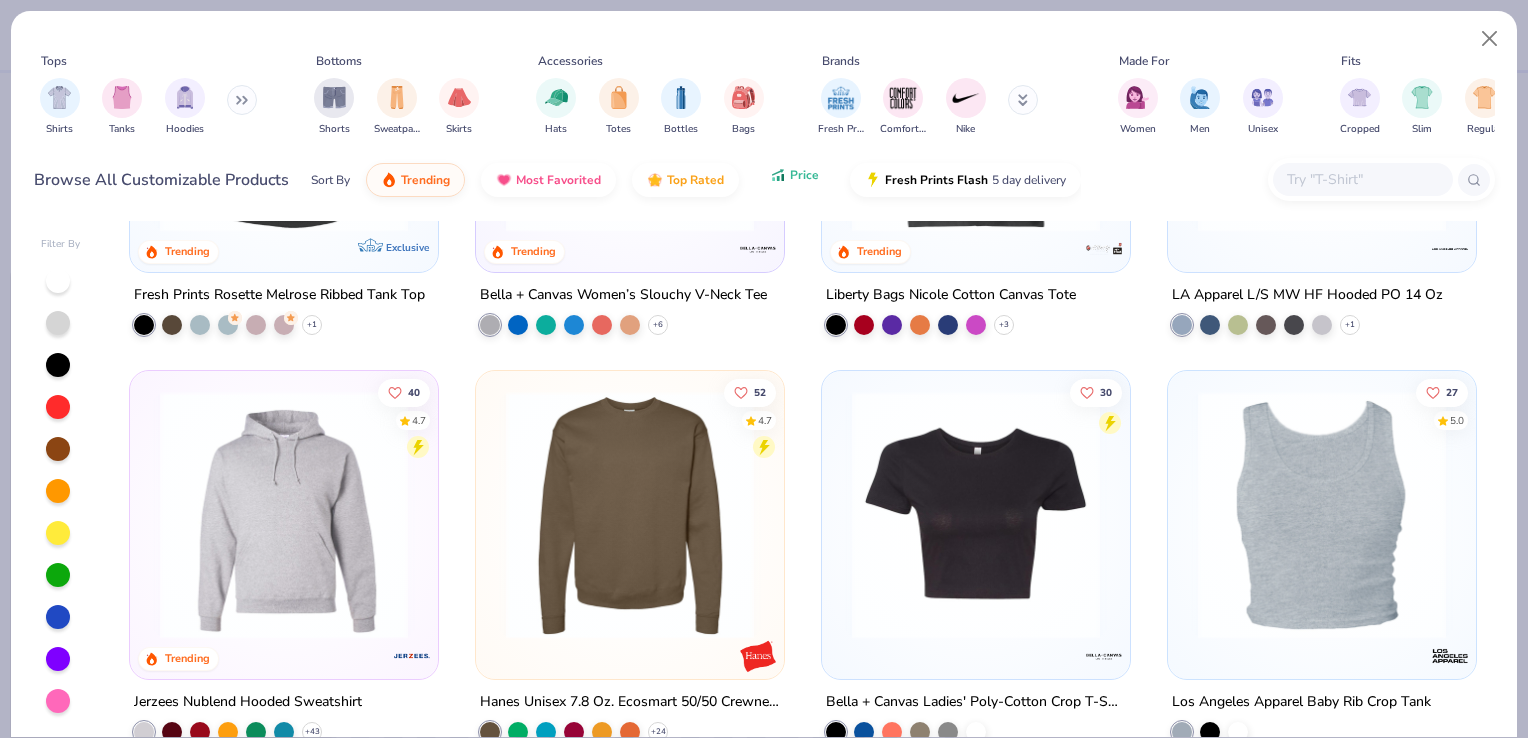 click on "Price" at bounding box center (804, 175) 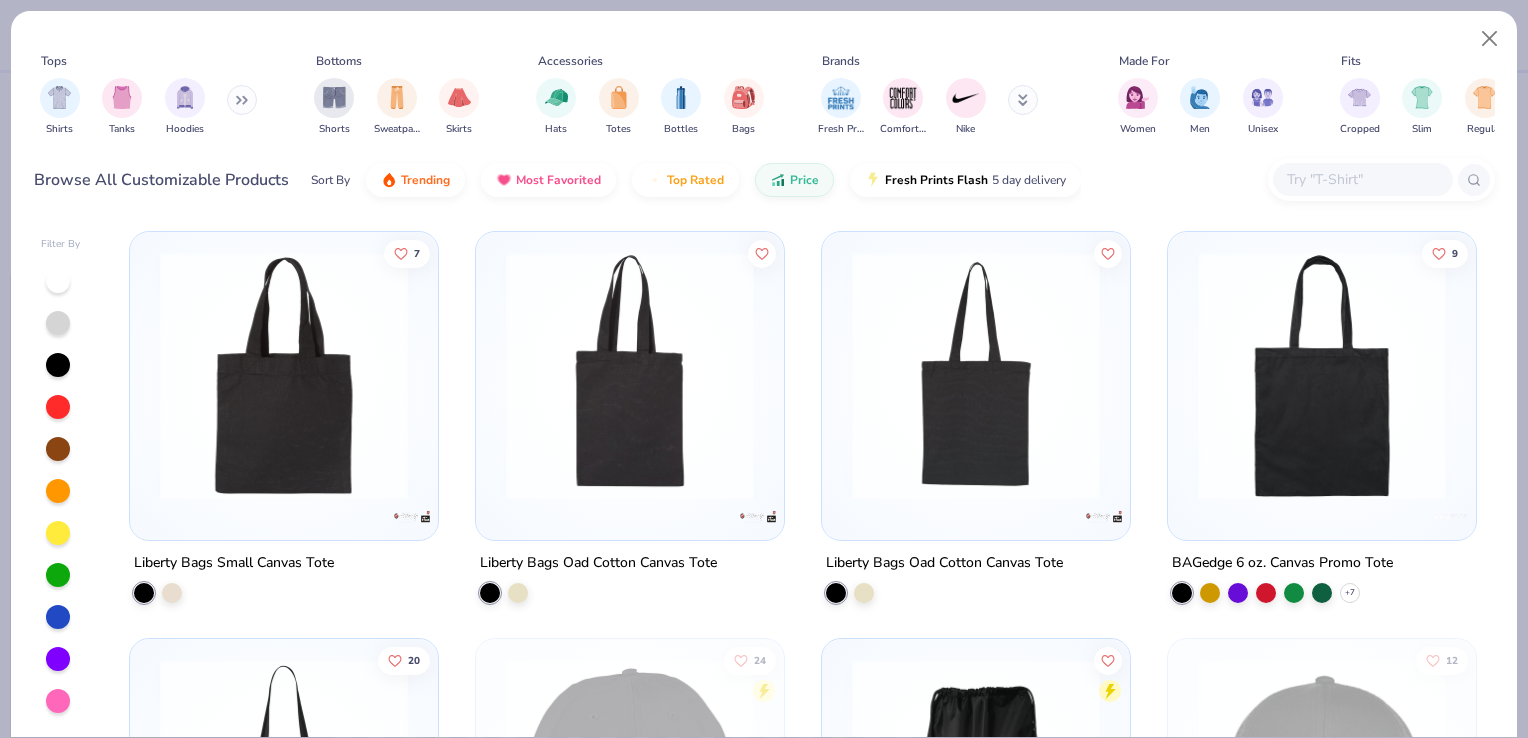 drag, startPoint x: 393, startPoint y: 118, endPoint x: 696, endPoint y: 359, distance: 387.1563 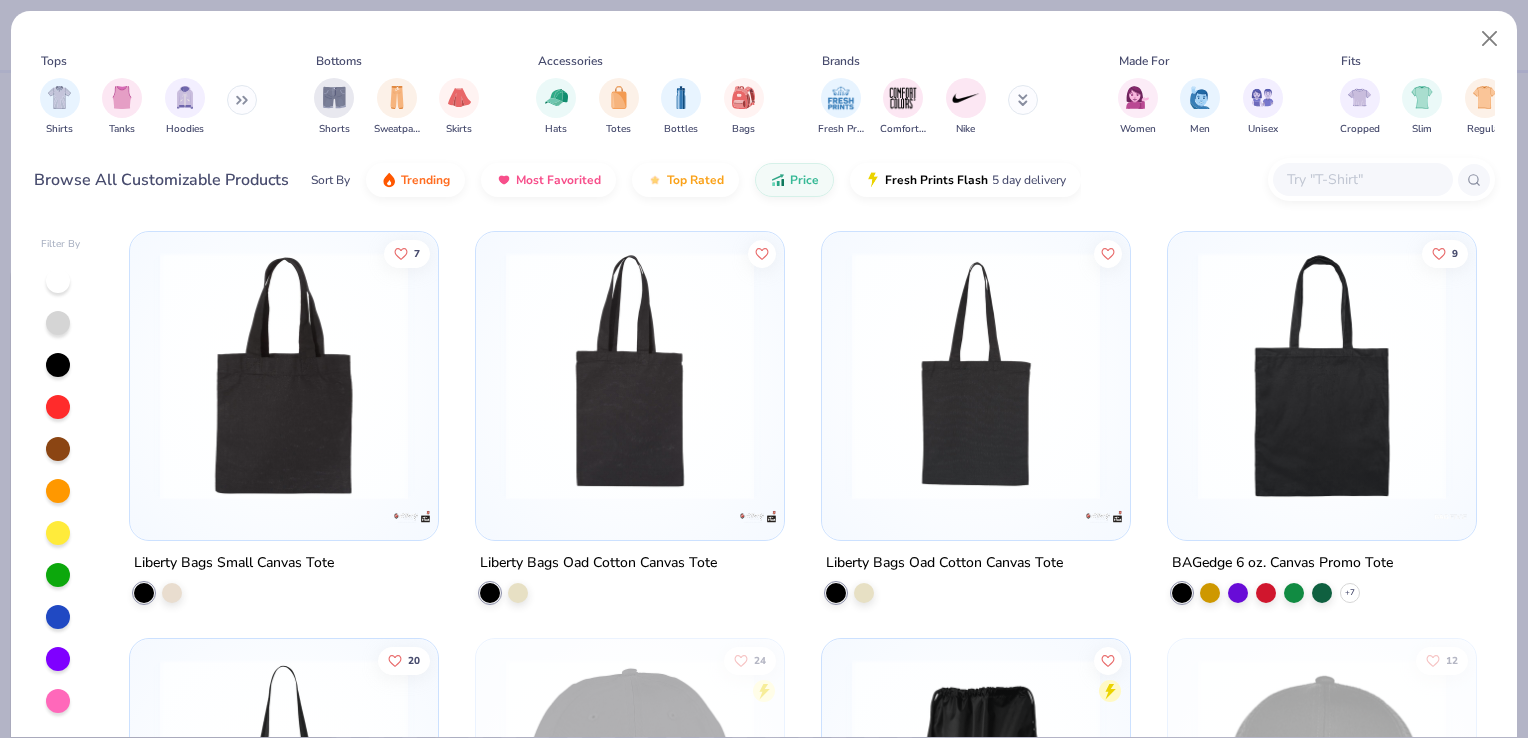 click on "Tops Shirts Tanks Hoodies Bottoms Shorts Sweatpants Skirts Accessories Hats Totes Bottles Bags Brands Fresh Prints Comfort Colors Nike Made For Women Men Unisex Fits Cropped Slim Regular Oversized Styles Classic Sportswear Athleisure Minimums 12-17 18-23 24-35 Print Types Guide Embroidery Screen Print Applique Browse All Customizable Products Sort By Trending Most Favorited Top Rated Price Fresh Prints Flash 5 day delivery Filter By 7 Liberty Bags Small Canvas Tote Liberty Bags Oad Cotton Canvas Tote Liberty Bags Oad Cotton Canvas Tote 9 BAGedge 6 oz. Canvas Promo Tote + 7 20 Liberty Bags Madison Basic Tote + 13 24 Big Accessories 6-Panel Twill Unstructured Cap + 7 Liberty Bags Value Drawstring Backpack + 4 12 Big Accessories 6-Panel Structured Trucker Cap + 2 104 4.8 Gildan Adult Heavy Cotton T-Shirt + 44 6 5.0 Gildan Youth Heavy Cotton 5.3 Oz. T-Shirt + 44 32 4.8 Gildan Adult Softstyle 4.5 Oz. T-Shirt + 44 8 Yupoong Adult Knit Beanie + 12" at bounding box center (764, 374) 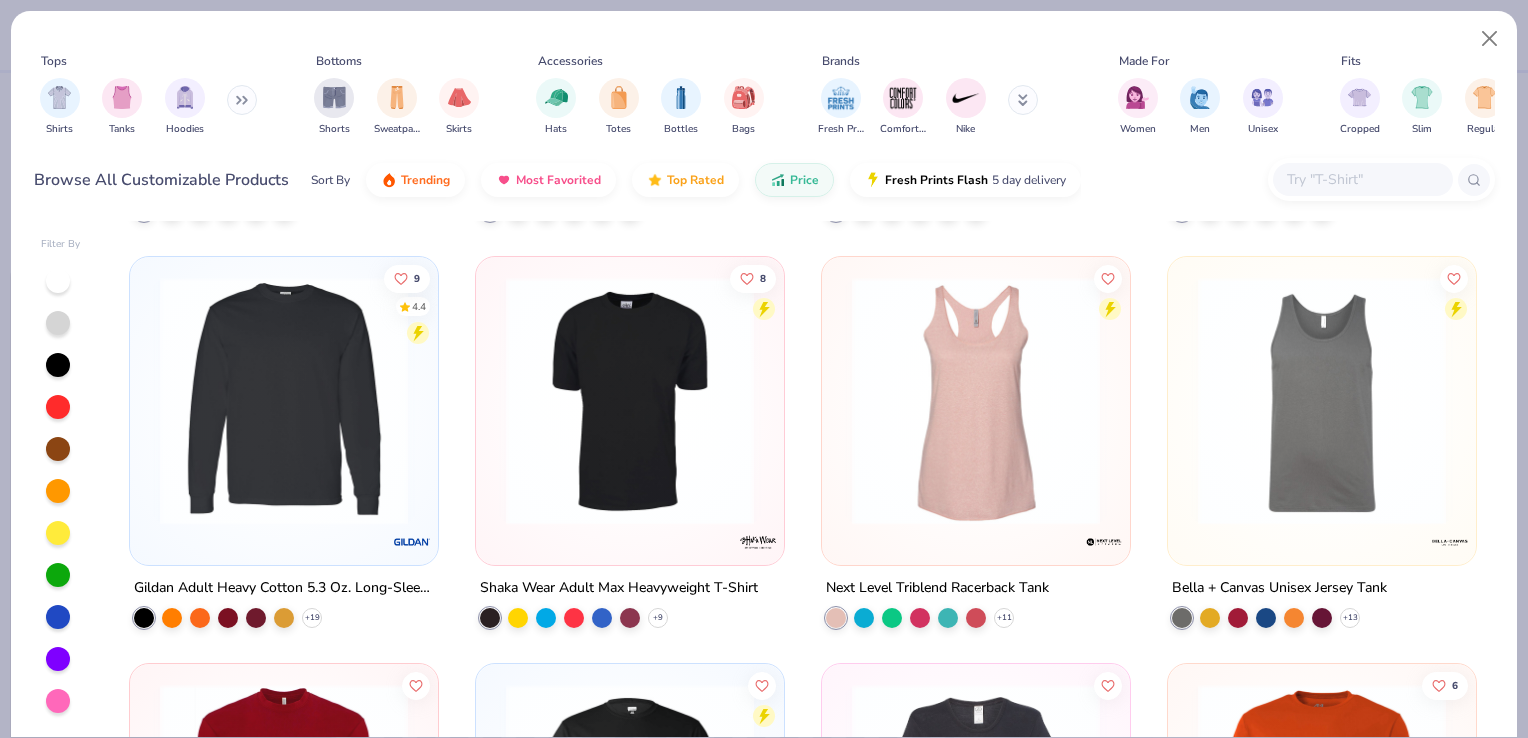 scroll, scrollTop: 8111, scrollLeft: 0, axis: vertical 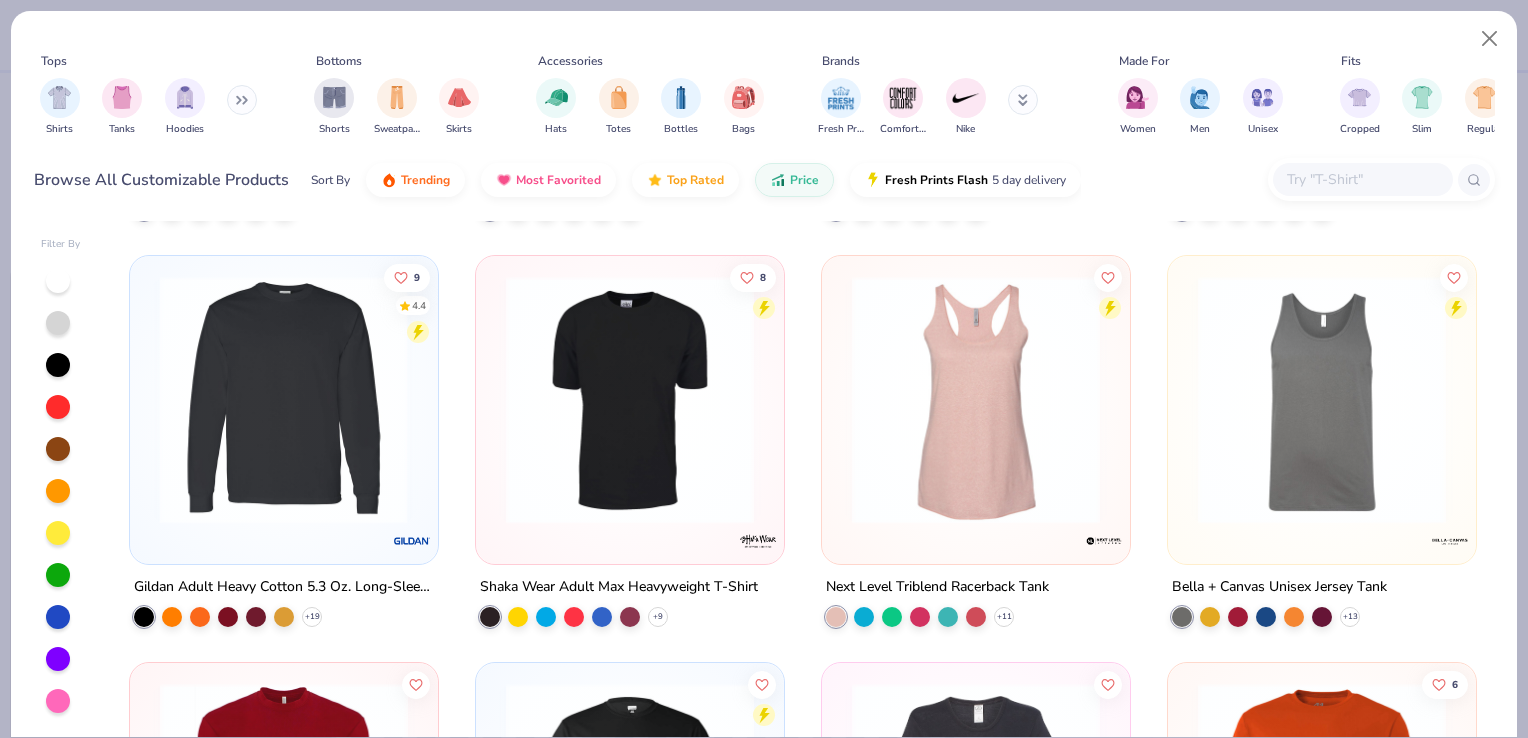 click at bounding box center [17, 400] 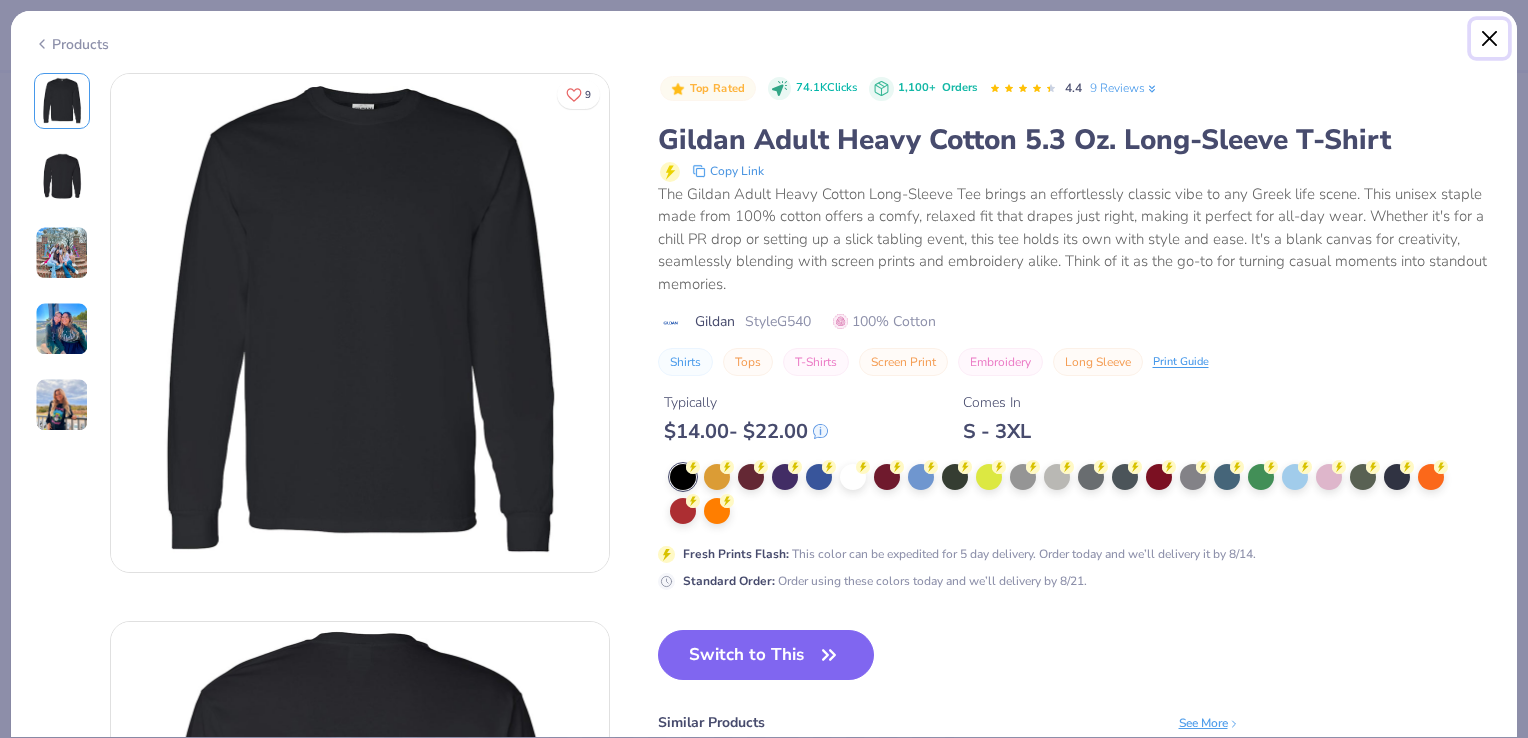click at bounding box center [1490, 39] 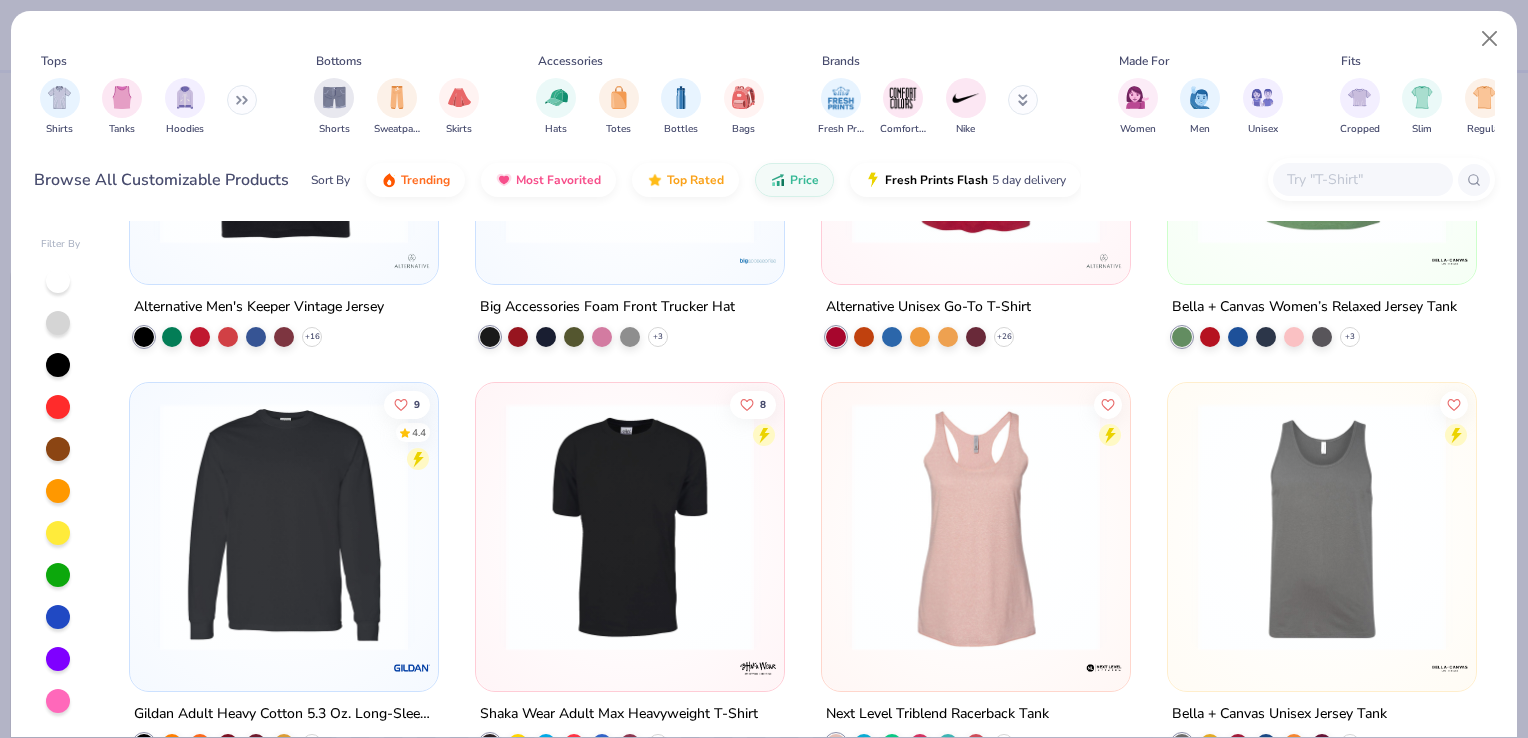 scroll, scrollTop: 7982, scrollLeft: 0, axis: vertical 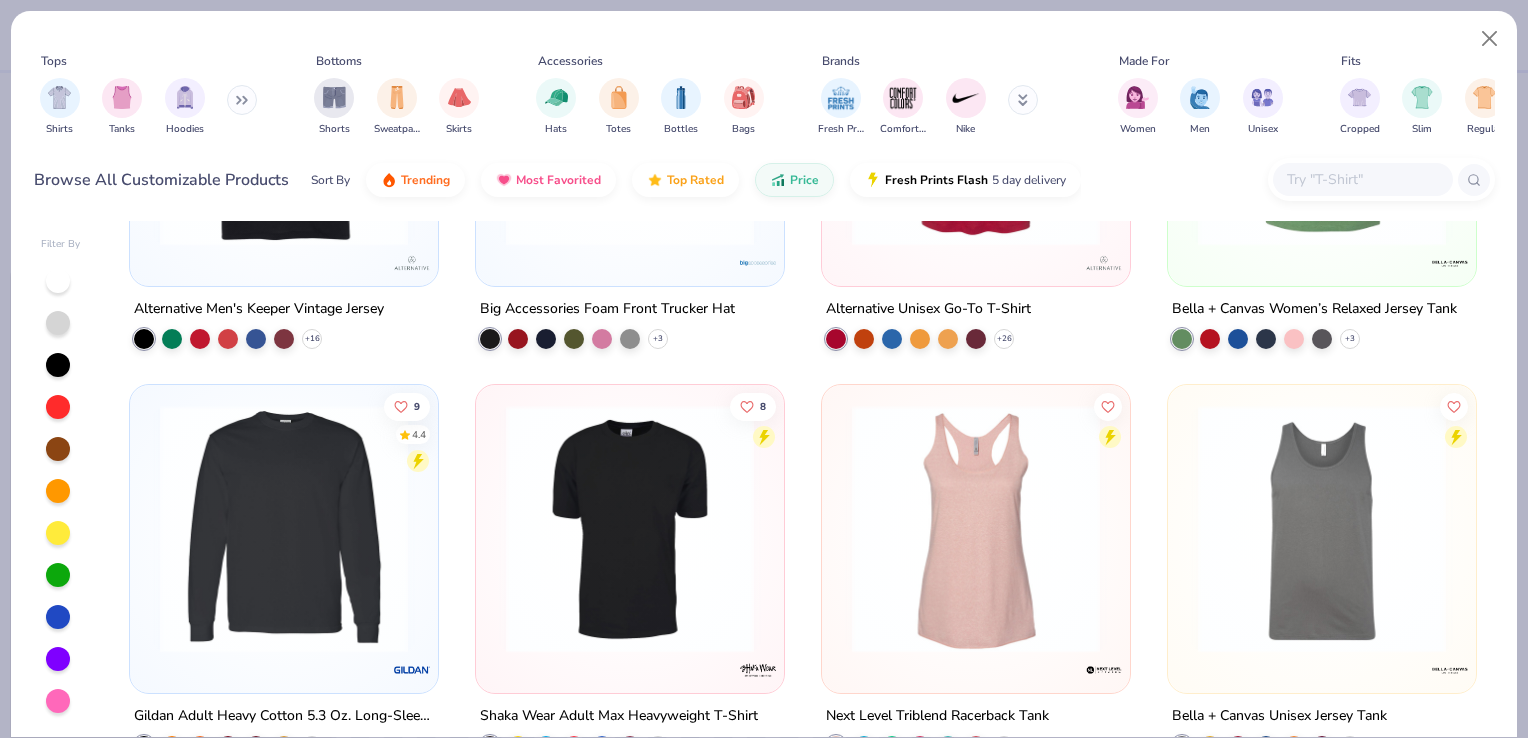click at bounding box center (284, 529) 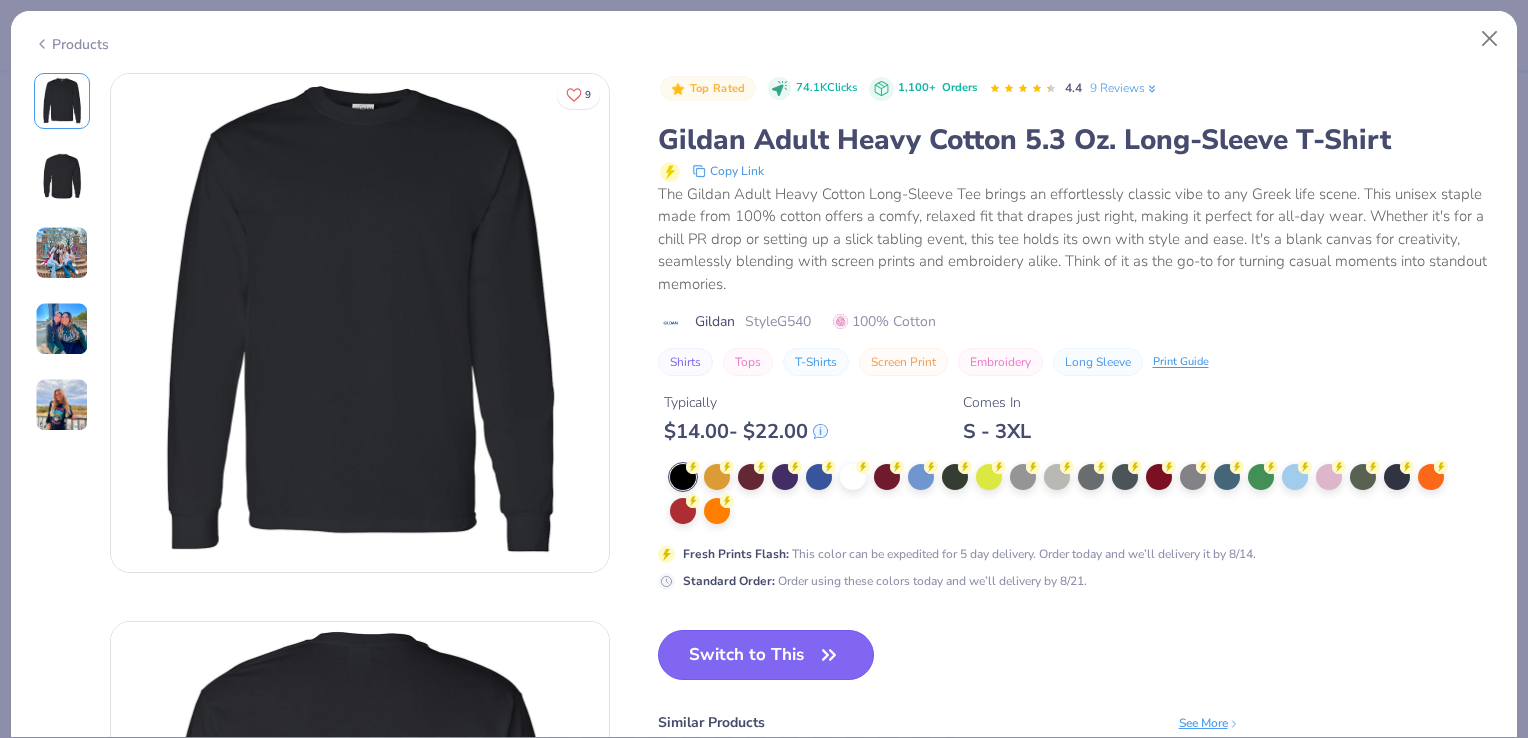 click on "Switch to This" at bounding box center (766, 655) 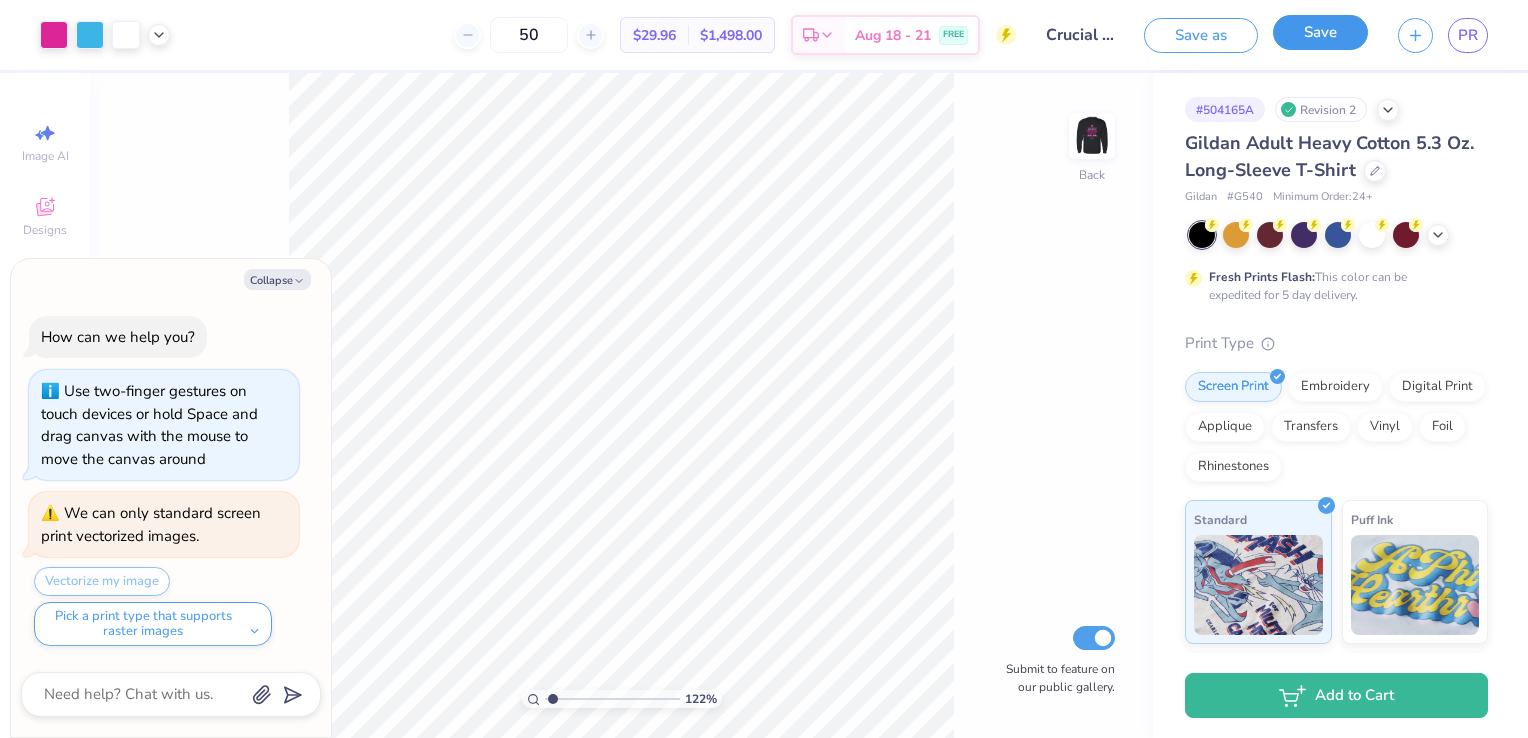 click on "Save" at bounding box center (1320, 32) 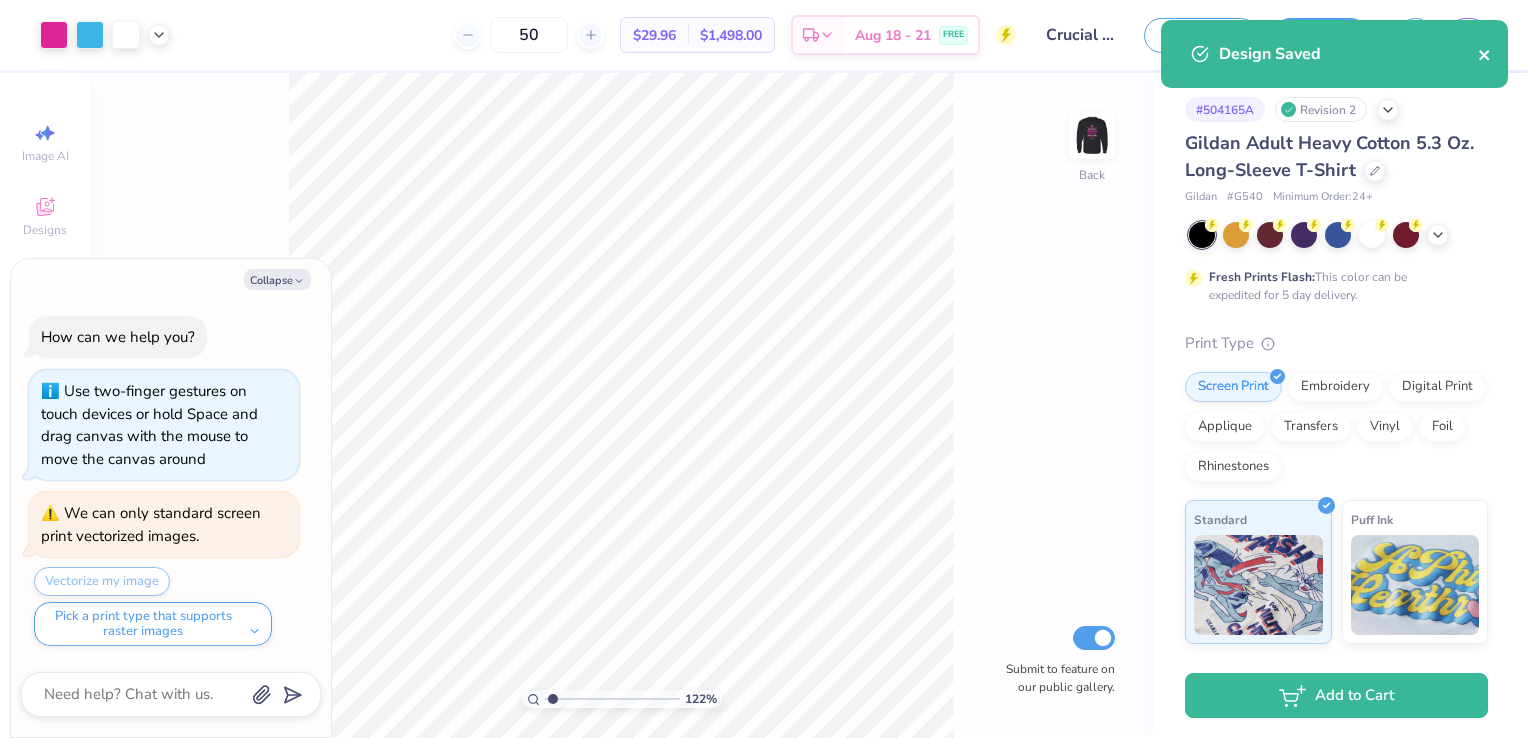 click at bounding box center [1485, 54] 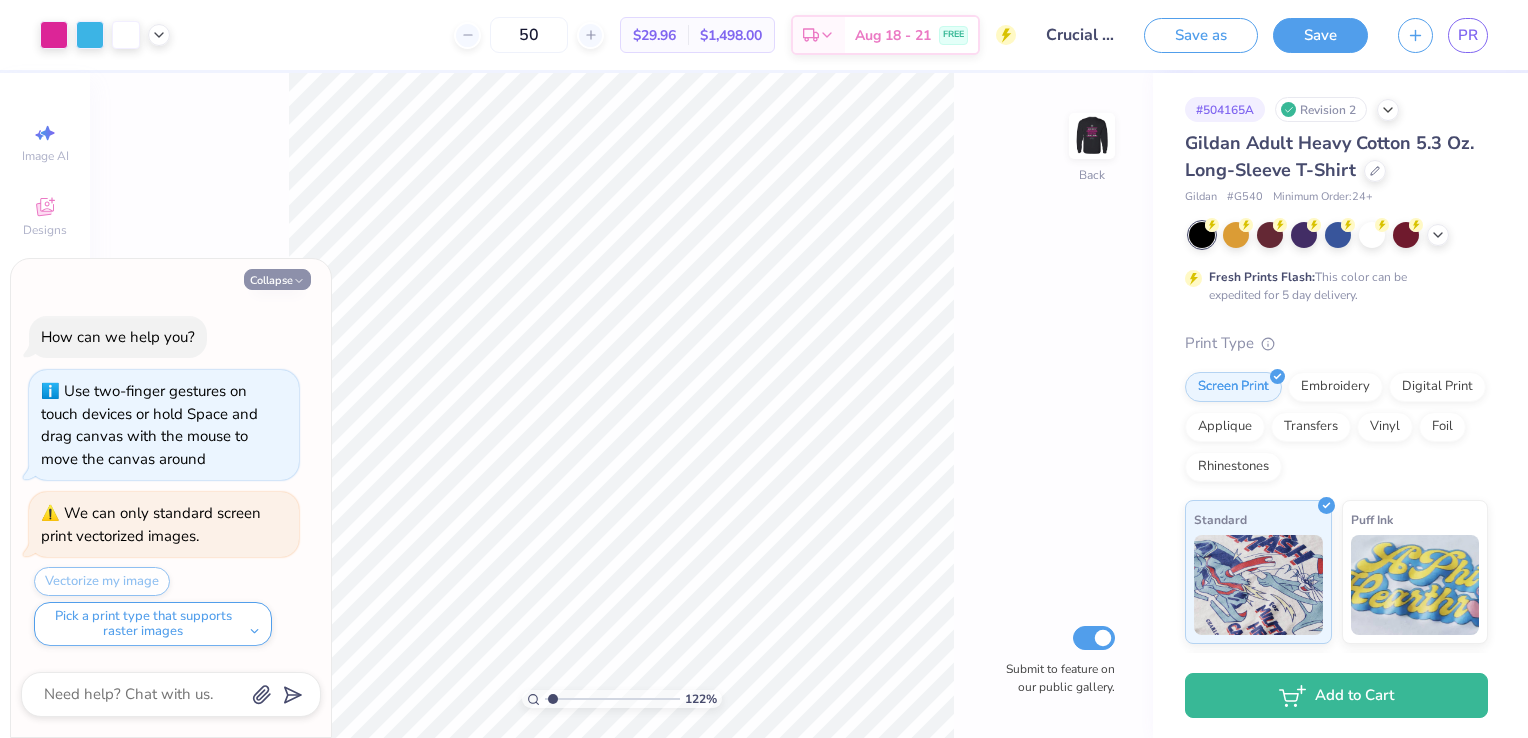 click on "Collapse" at bounding box center [277, 279] 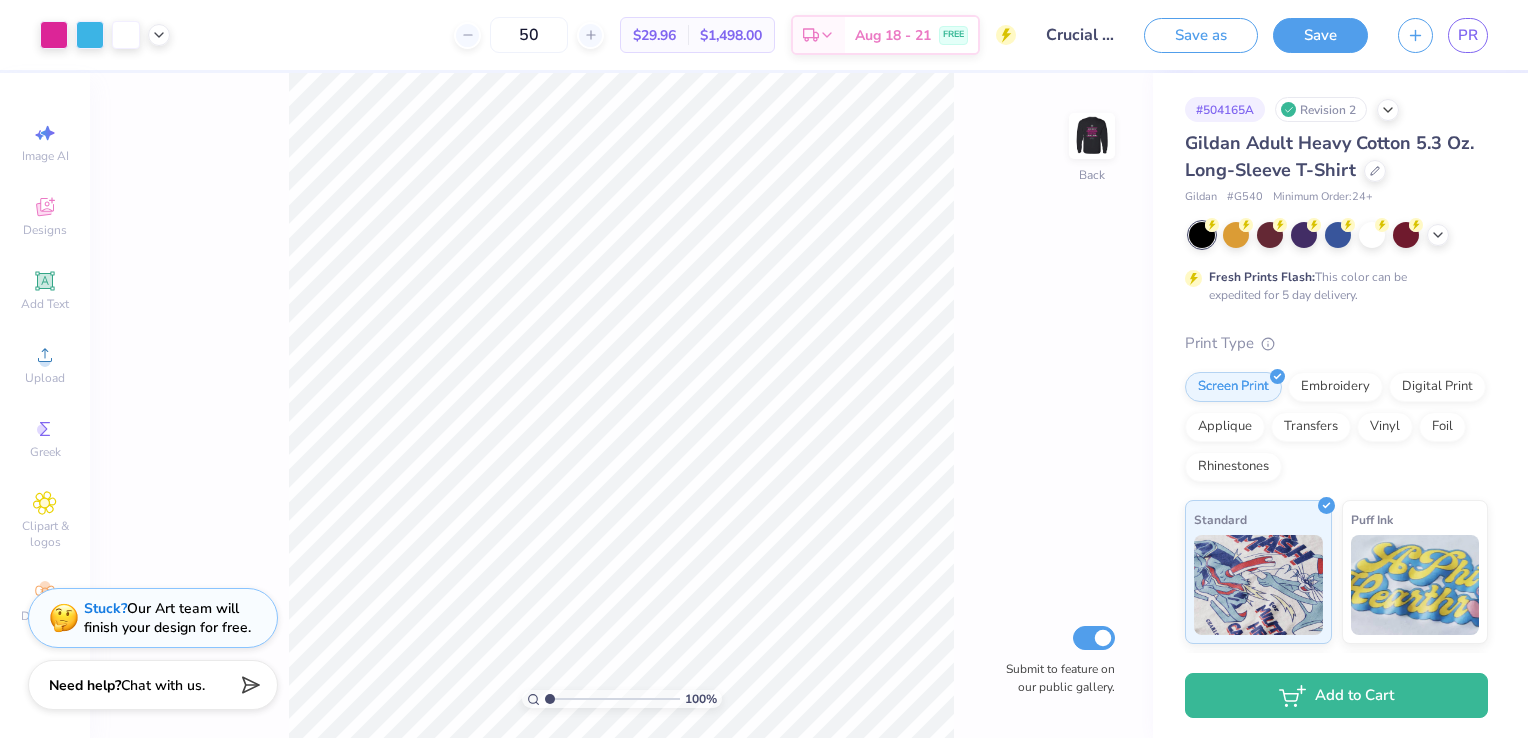 drag, startPoint x: 555, startPoint y: 696, endPoint x: 545, endPoint y: 698, distance: 10.198039 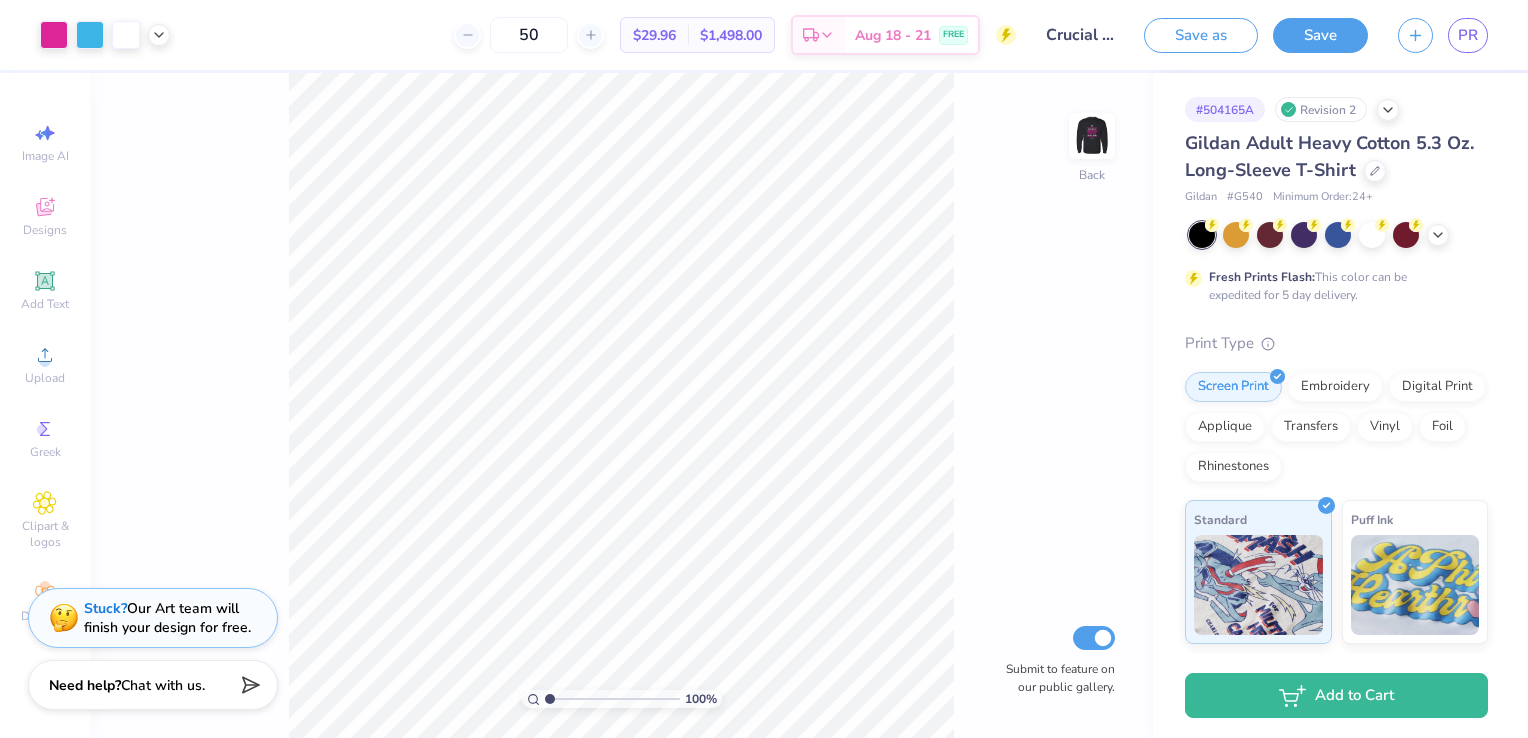 scroll, scrollTop: 0, scrollLeft: 0, axis: both 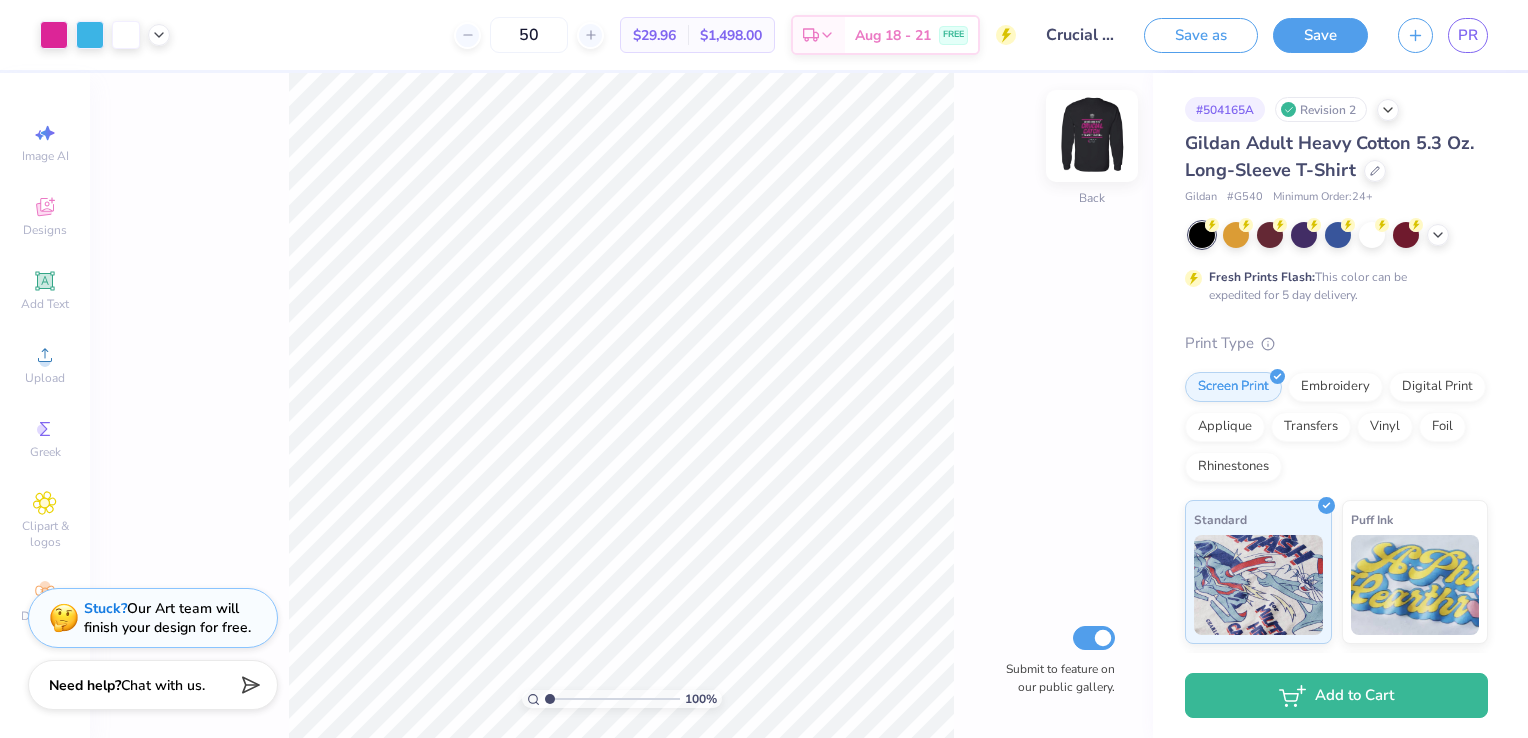 click at bounding box center [1092, 136] 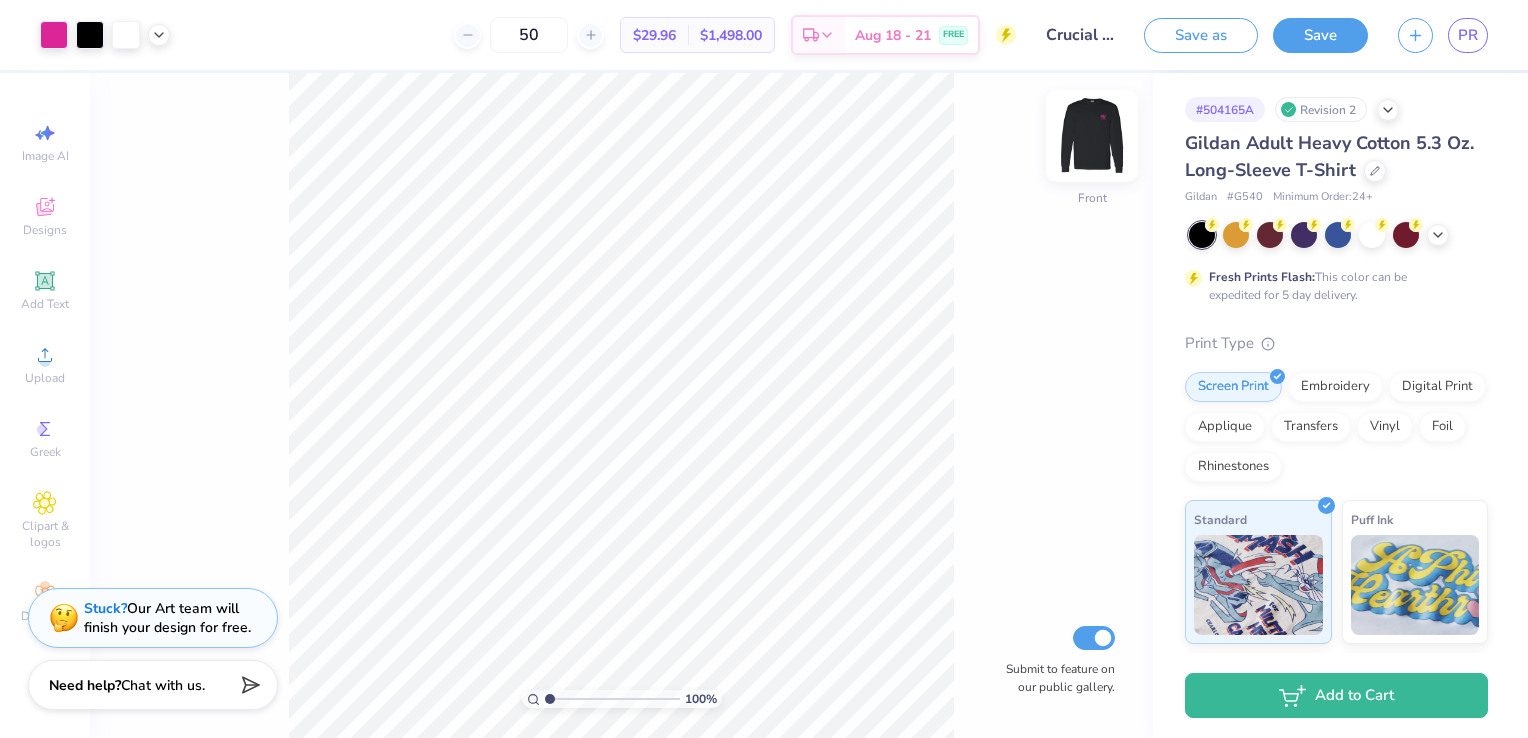 click at bounding box center (1092, 136) 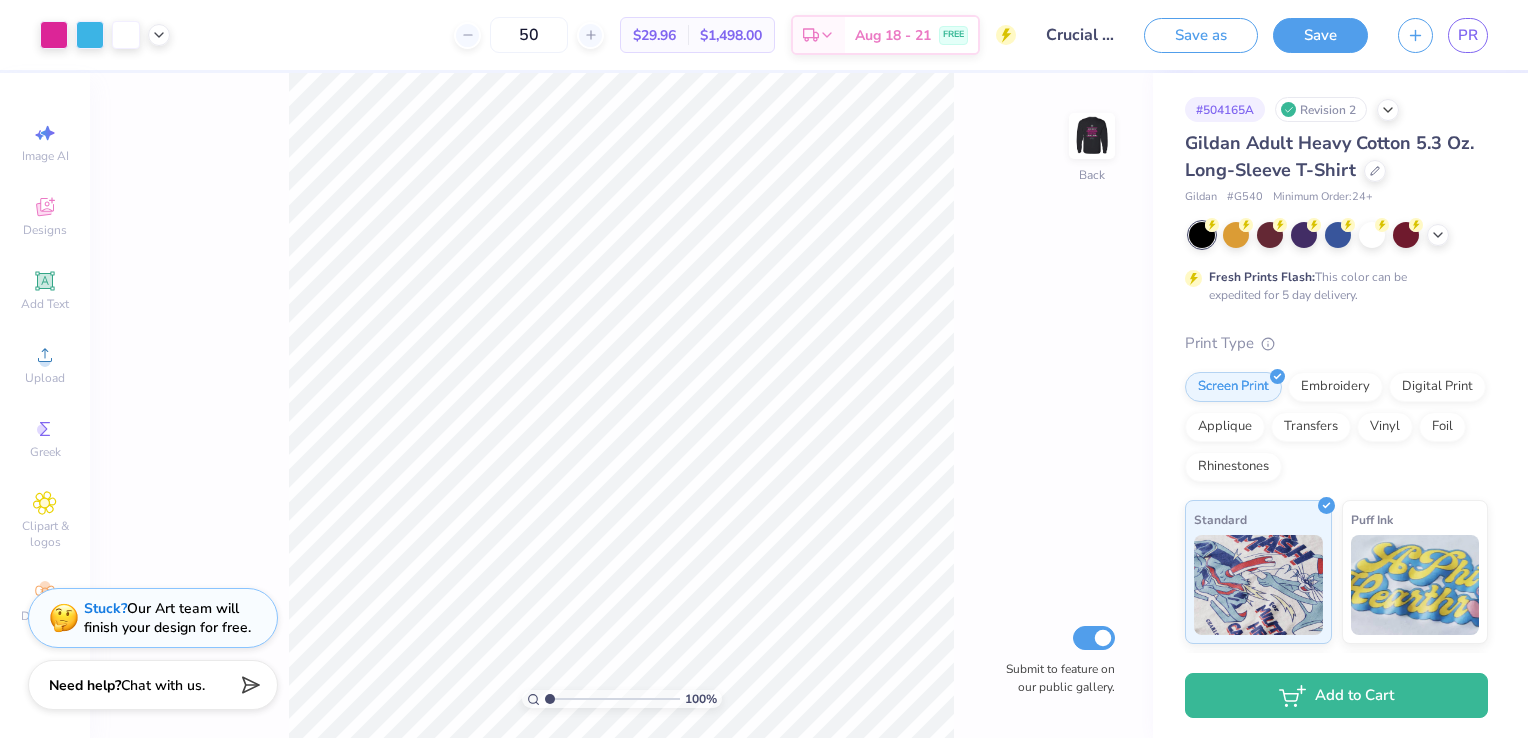 click at bounding box center [1092, 136] 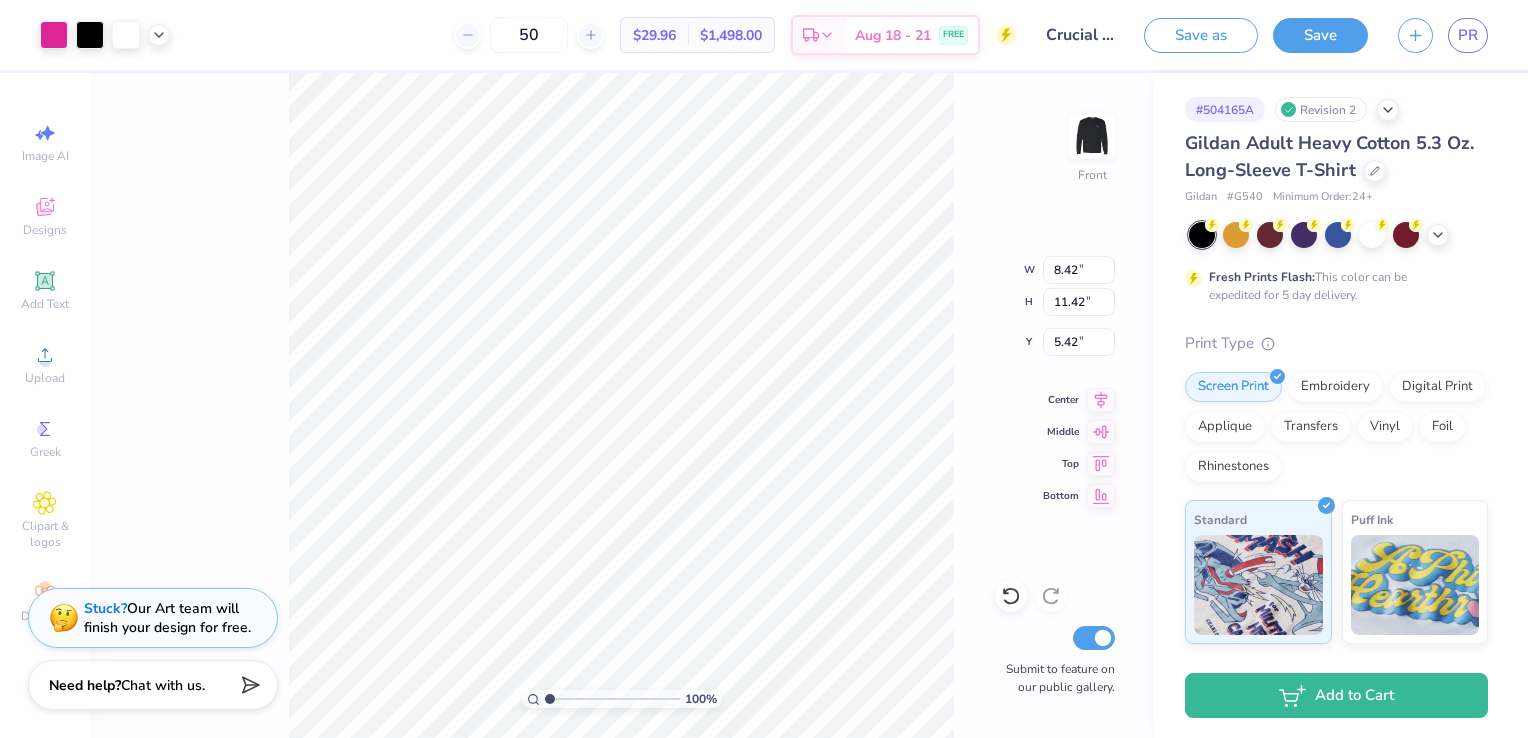 type on "3.91" 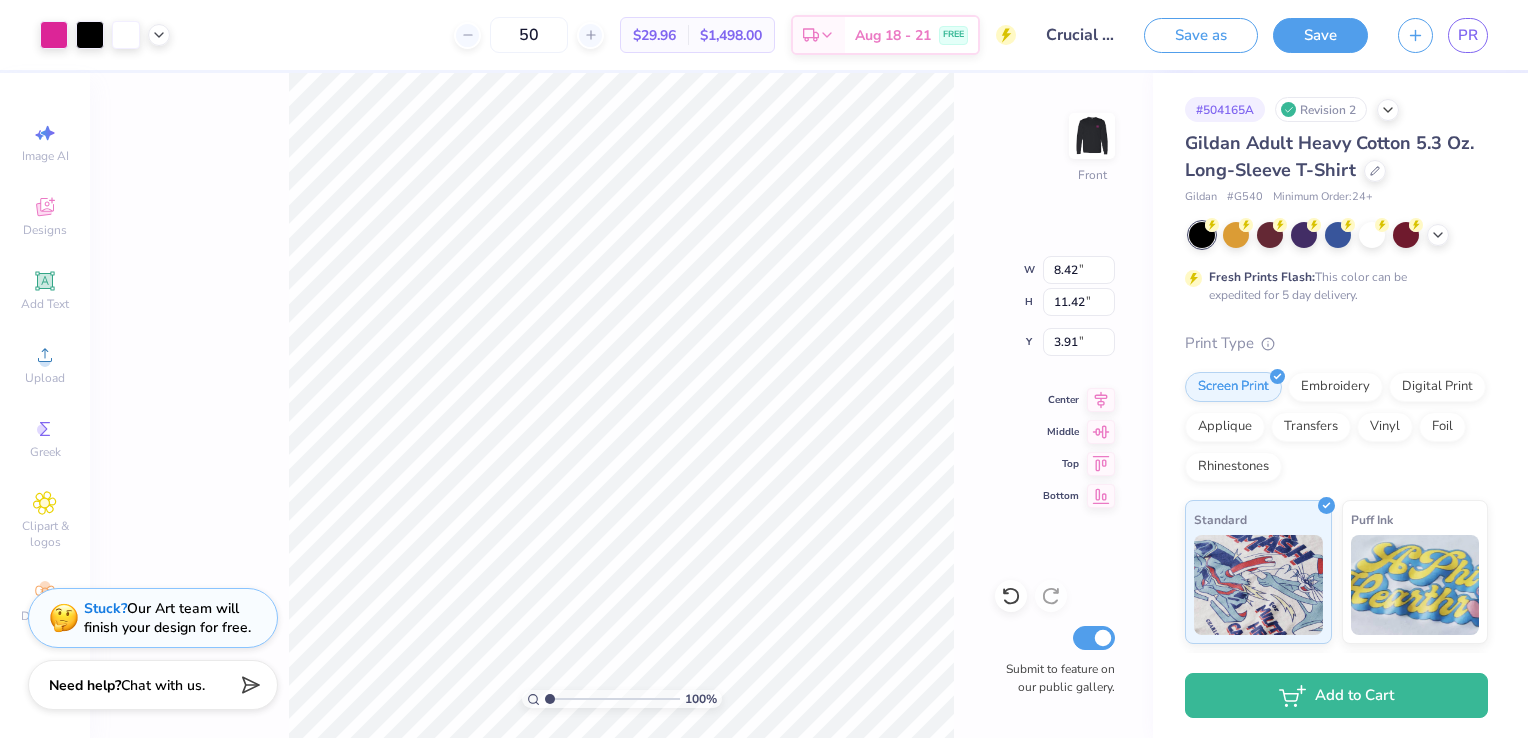 type on "3.87" 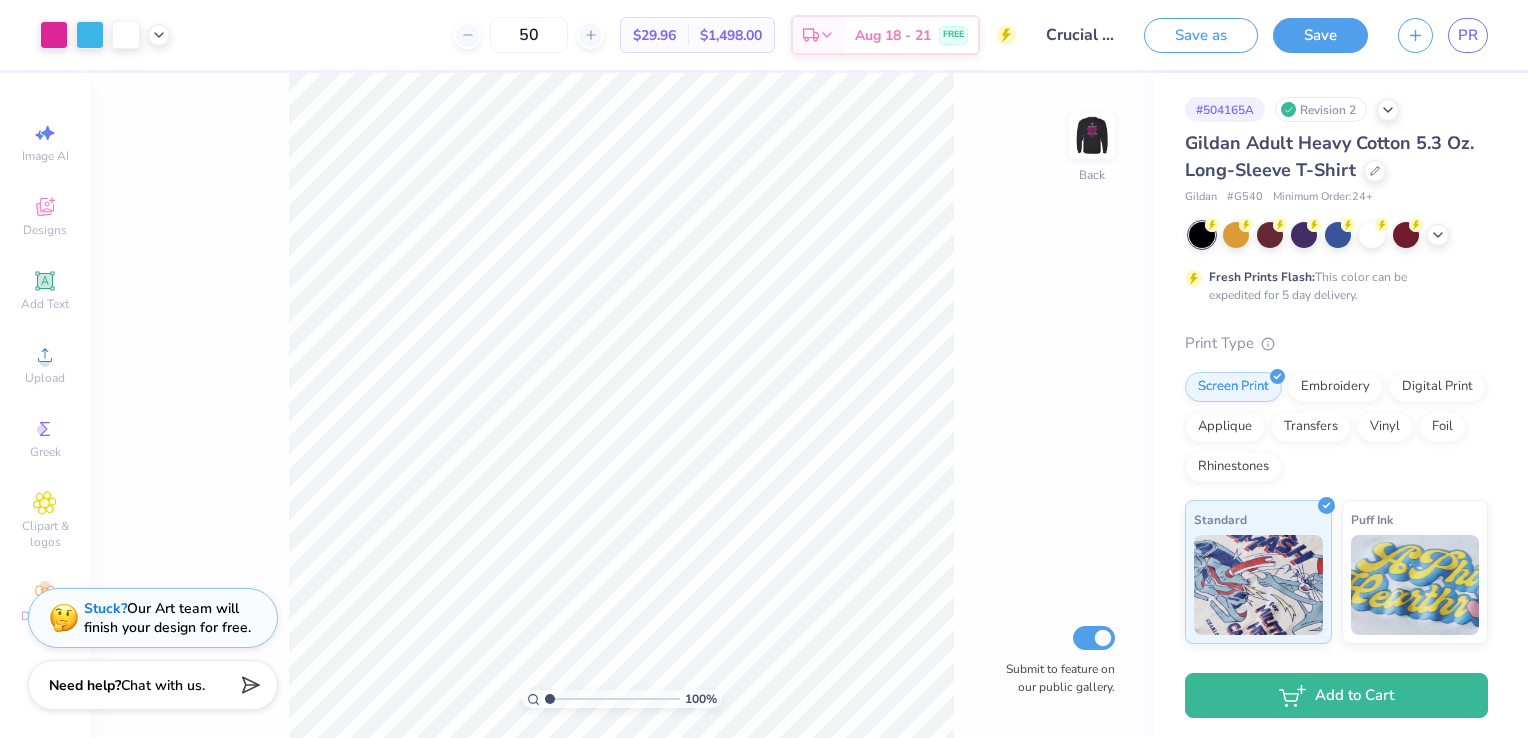 scroll, scrollTop: 0, scrollLeft: 0, axis: both 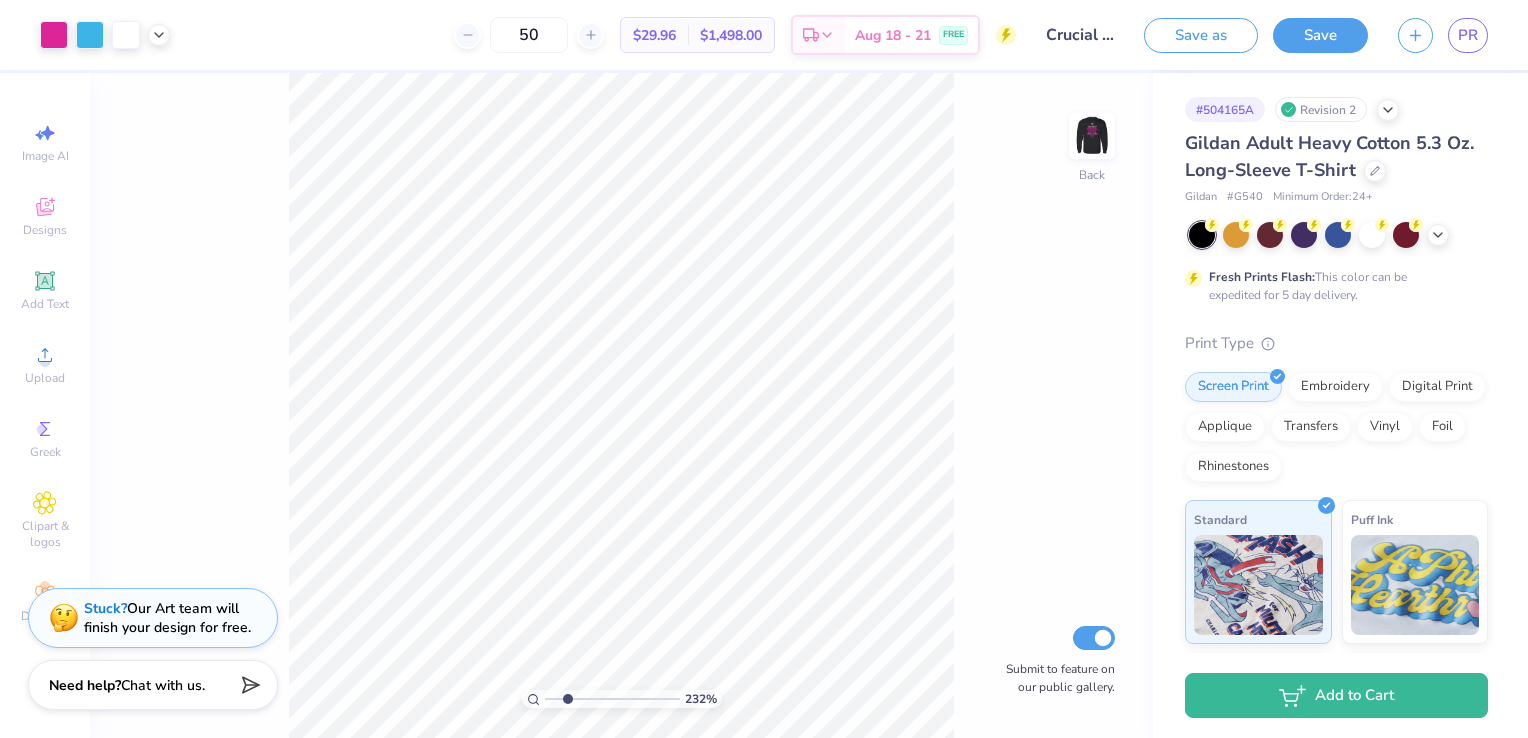 drag, startPoint x: 546, startPoint y: 702, endPoint x: 567, endPoint y: 704, distance: 21.095022 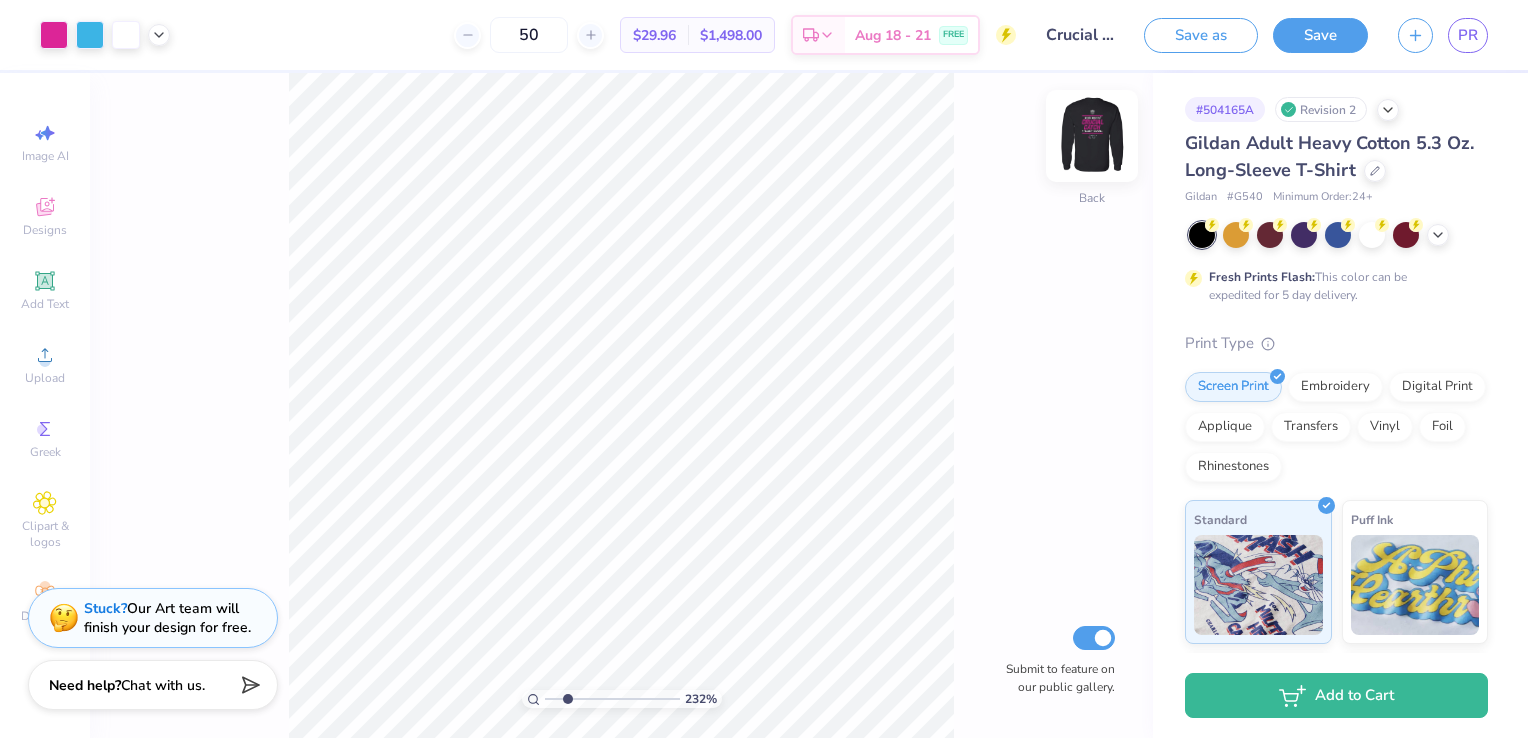 click at bounding box center (1092, 136) 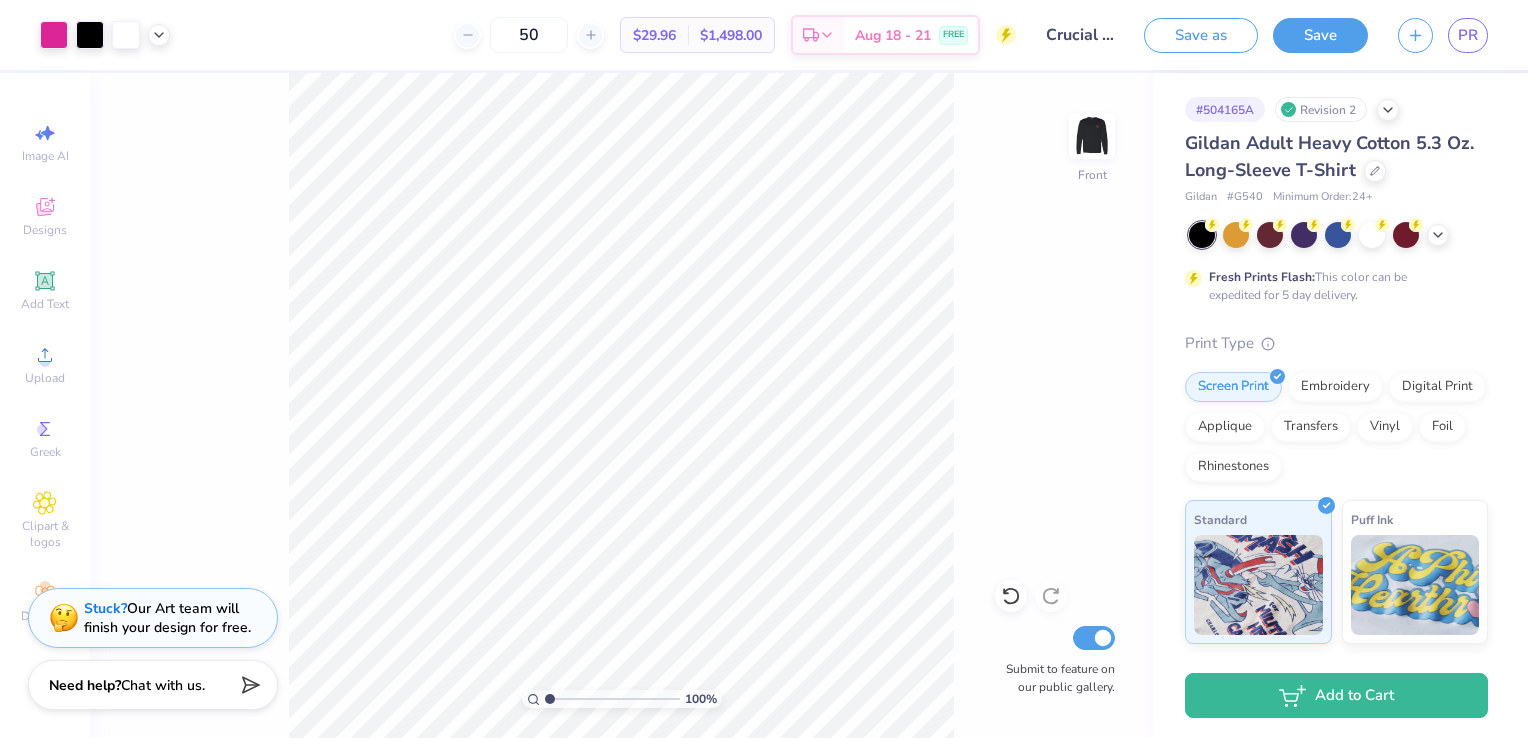 drag, startPoint x: 564, startPoint y: 697, endPoint x: 518, endPoint y: 704, distance: 46.52956 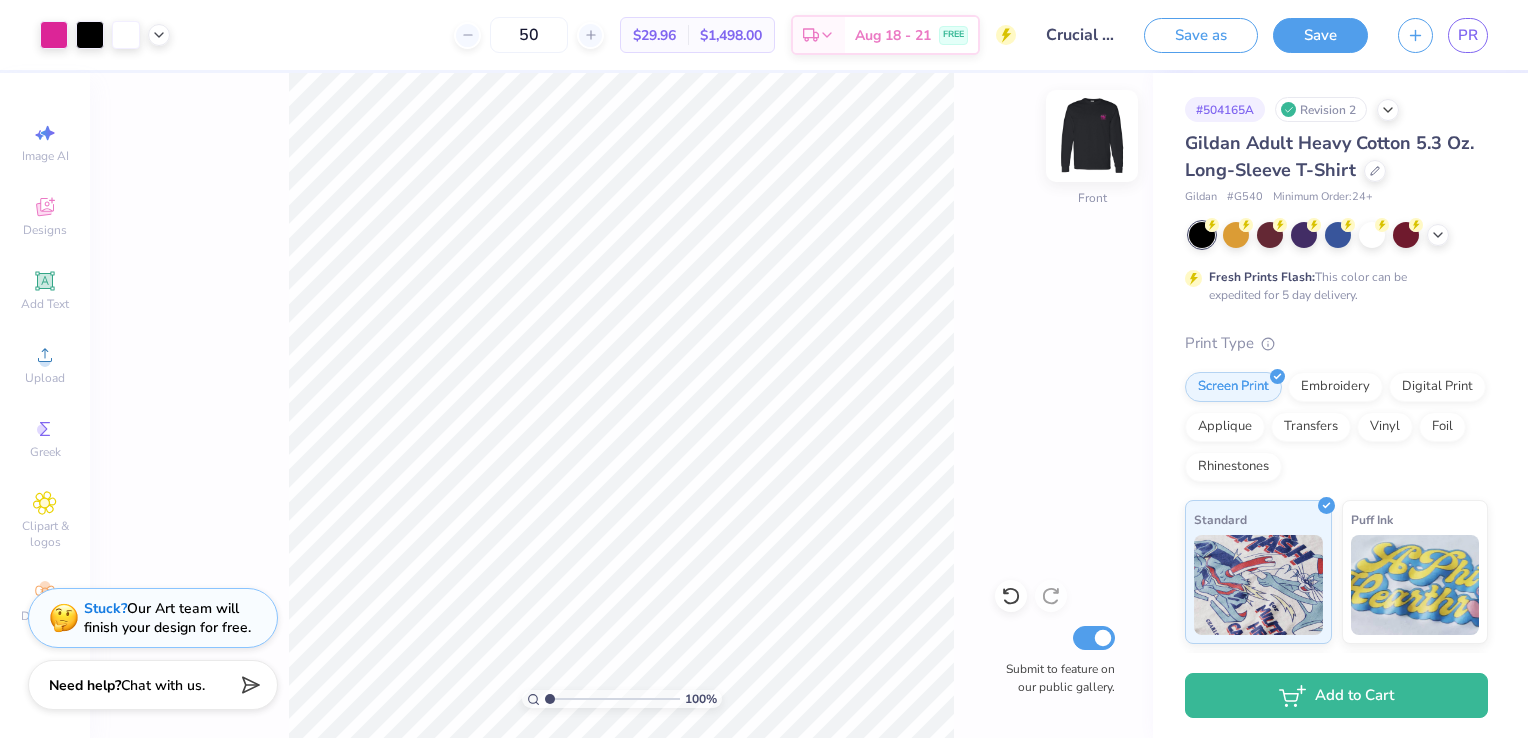 click at bounding box center [1092, 136] 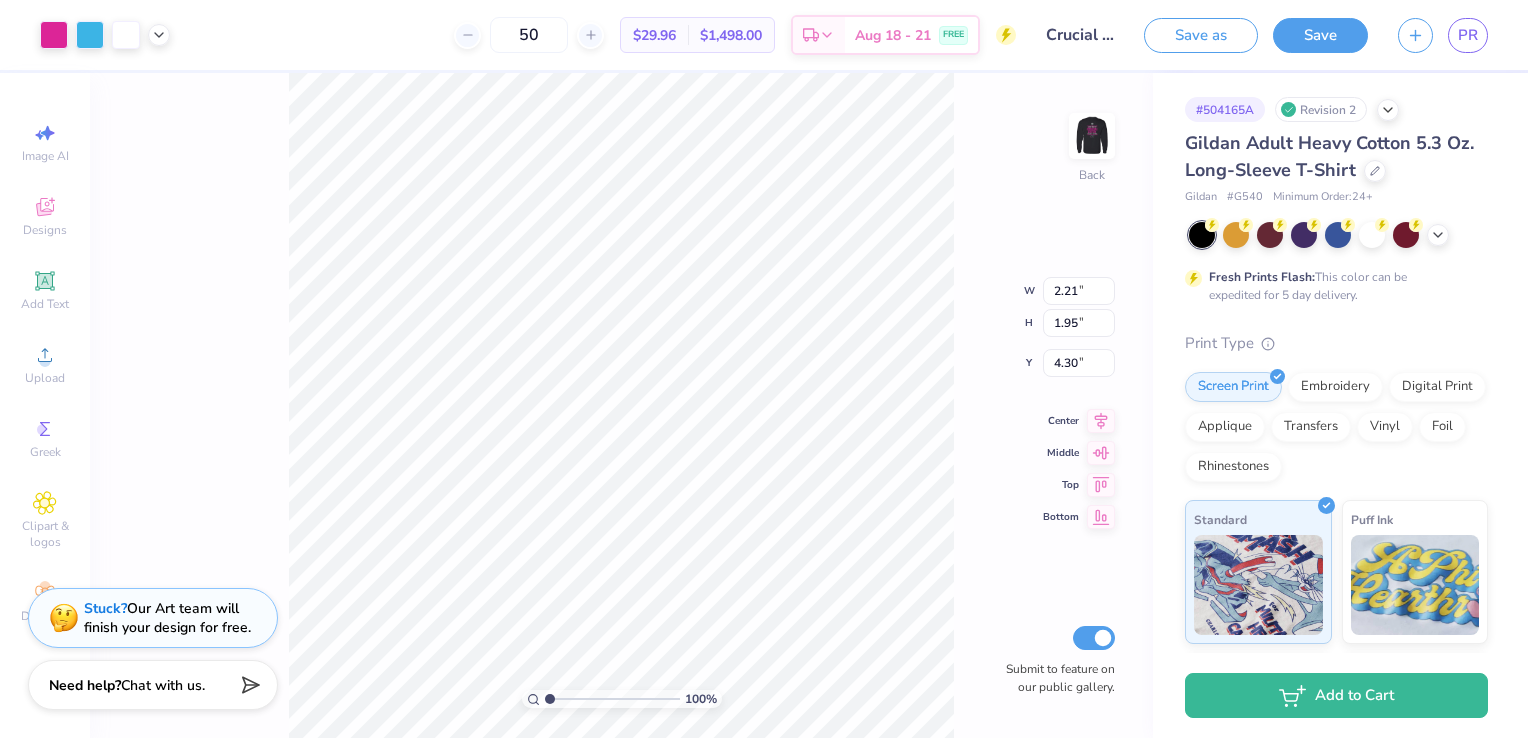 type on "3.34" 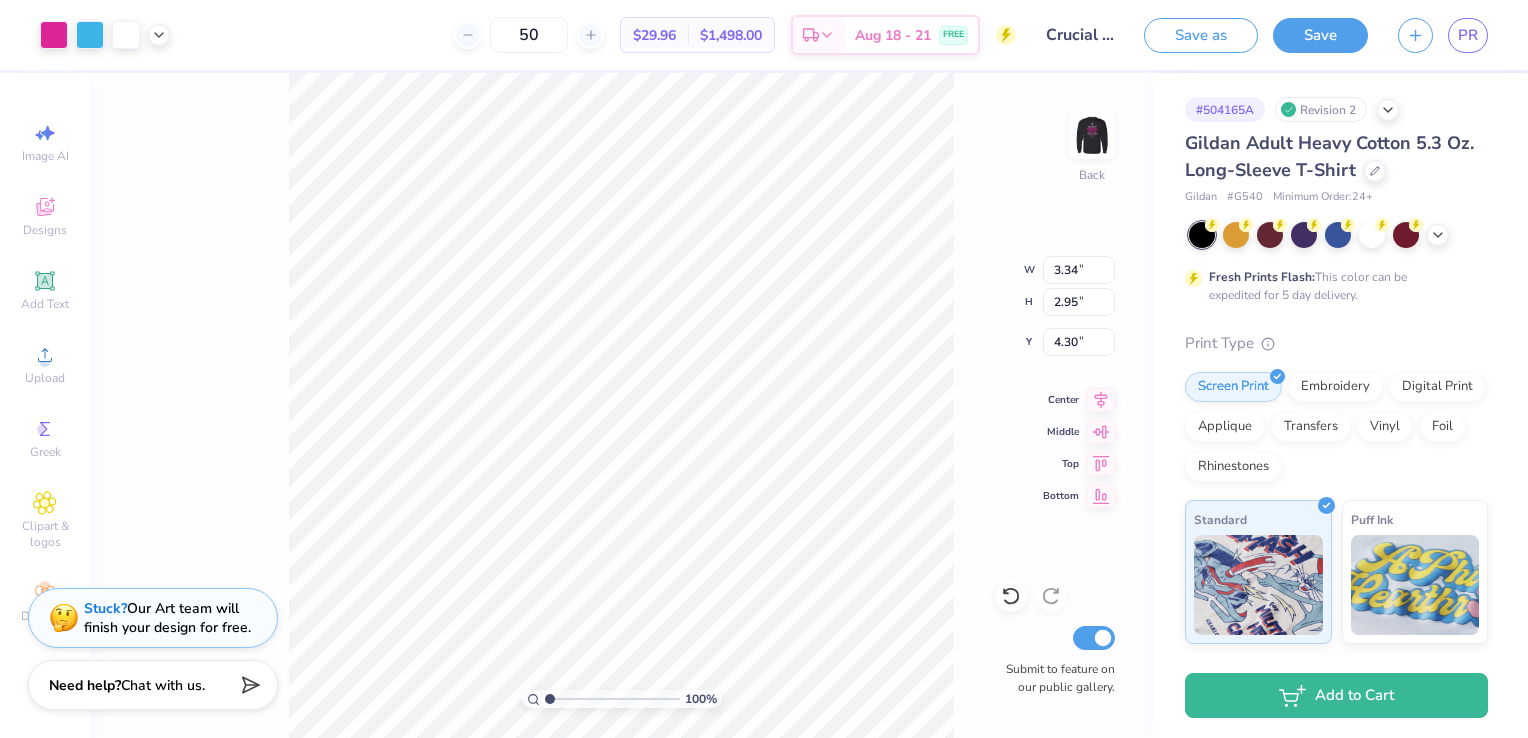 type on "3.00" 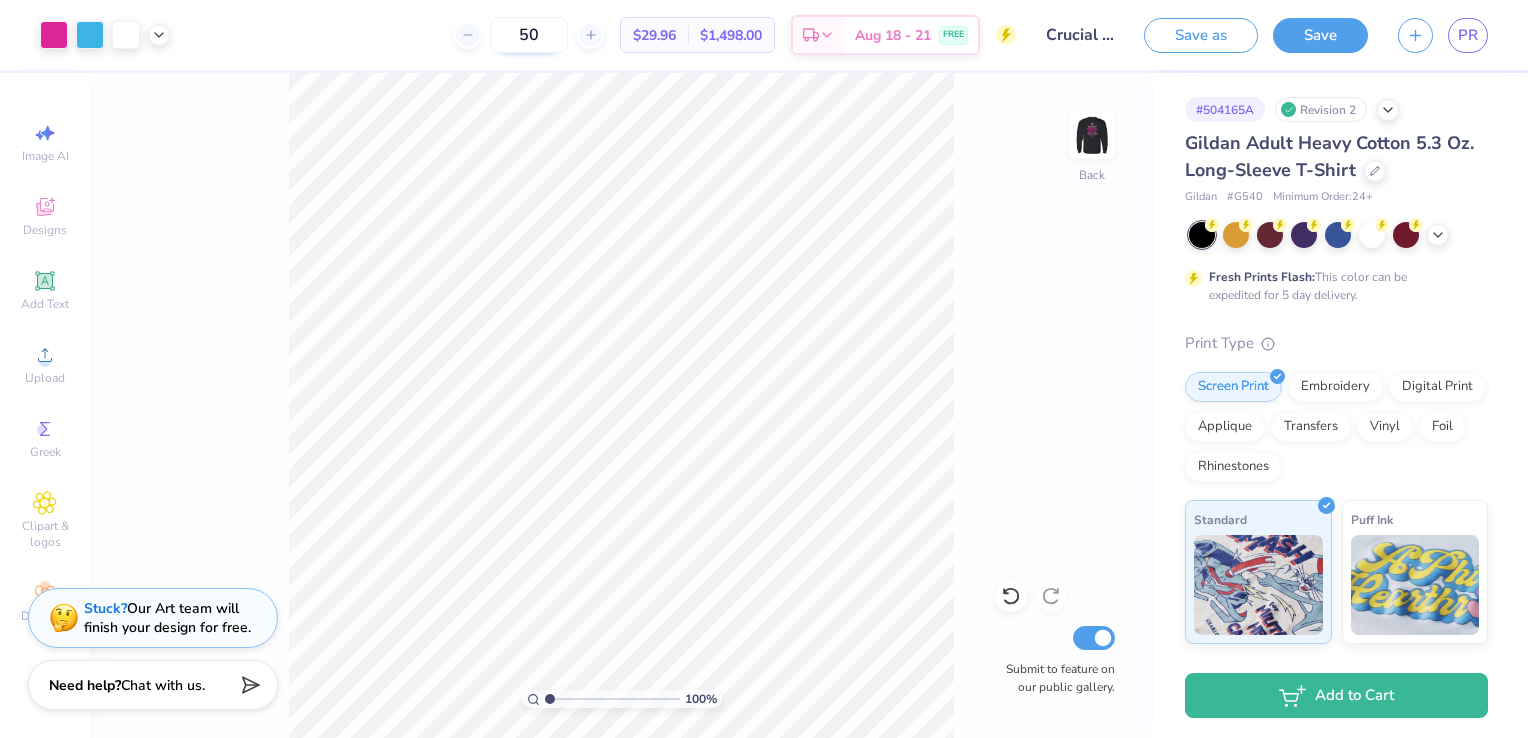 click on "50" at bounding box center (529, 35) 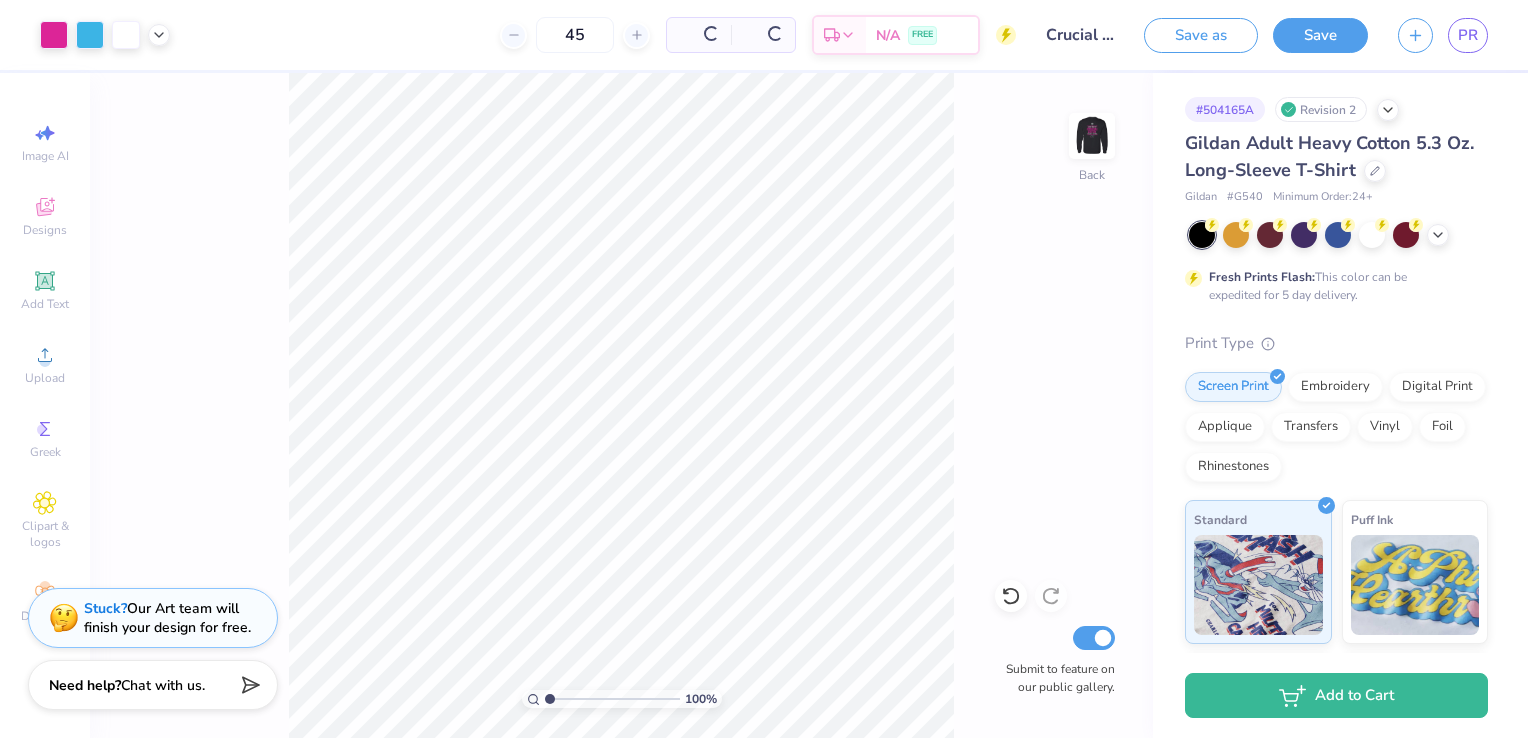 type on "45" 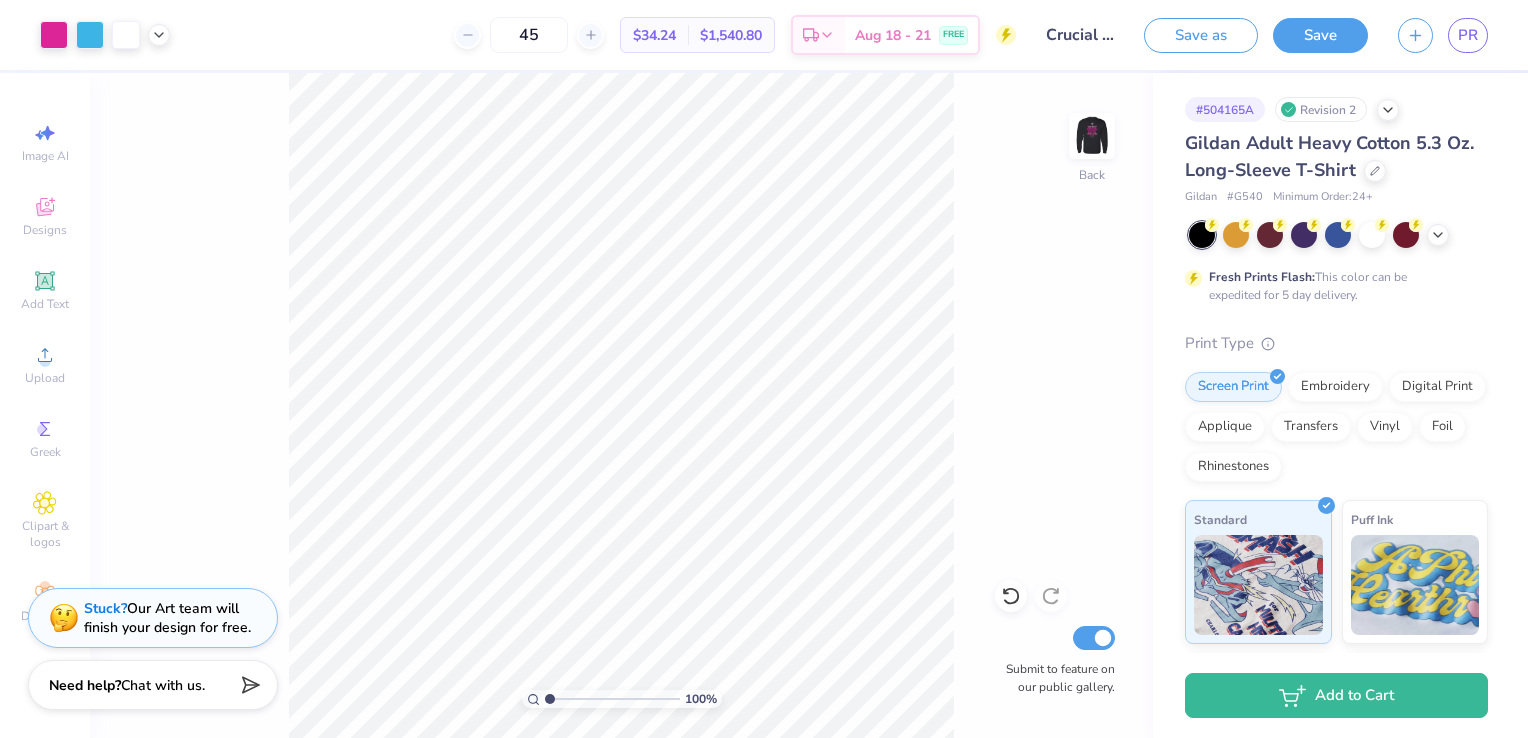 type on "1" 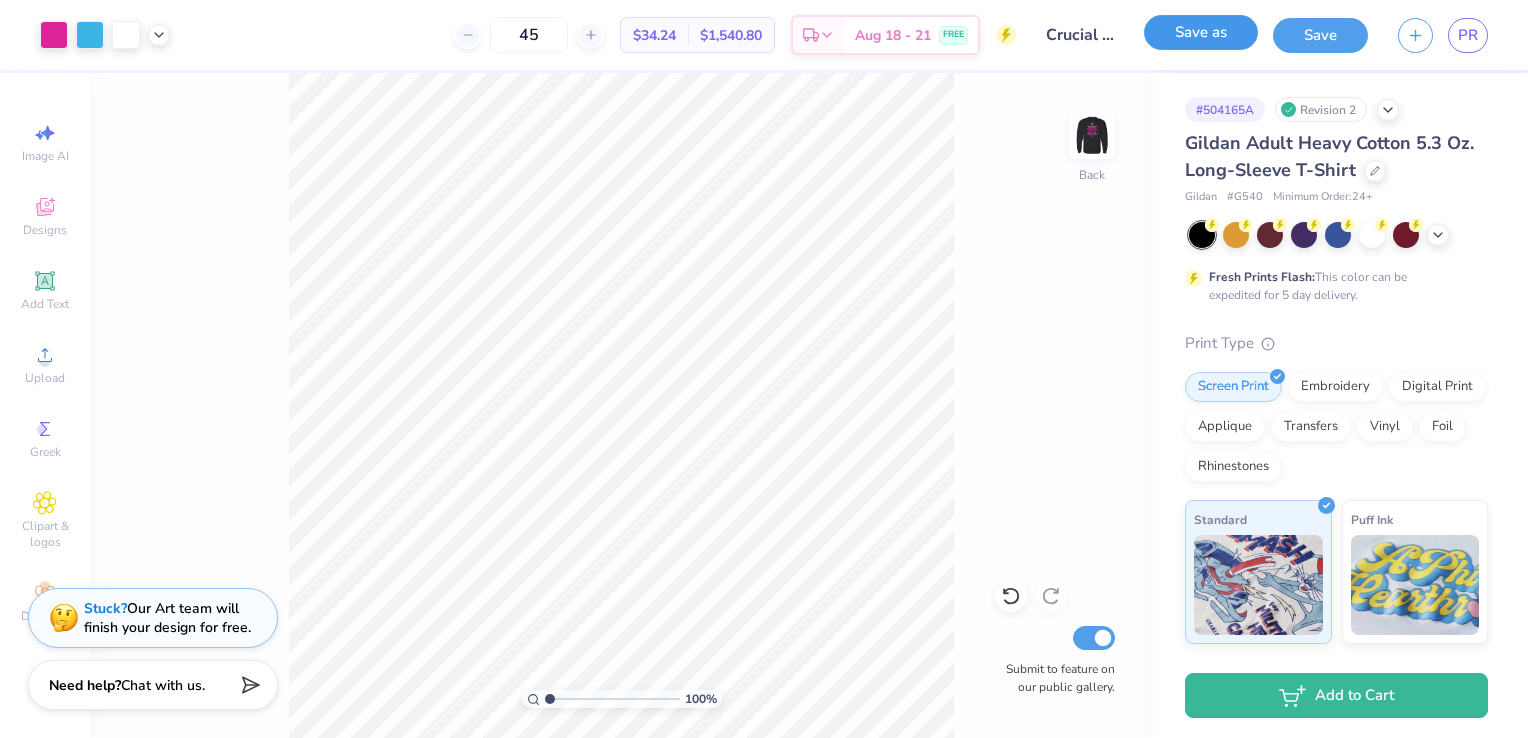 click on "Save as" at bounding box center (1201, 32) 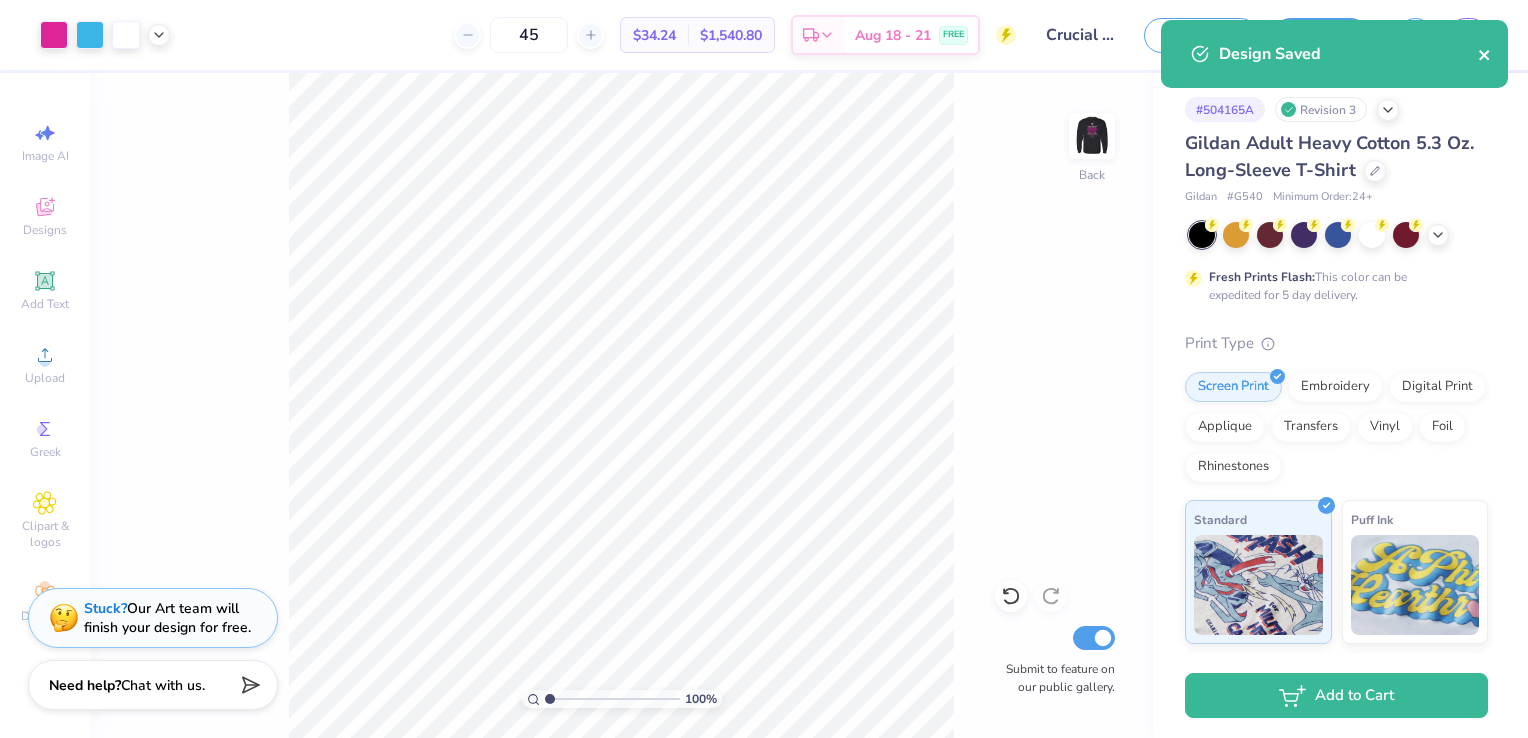 click 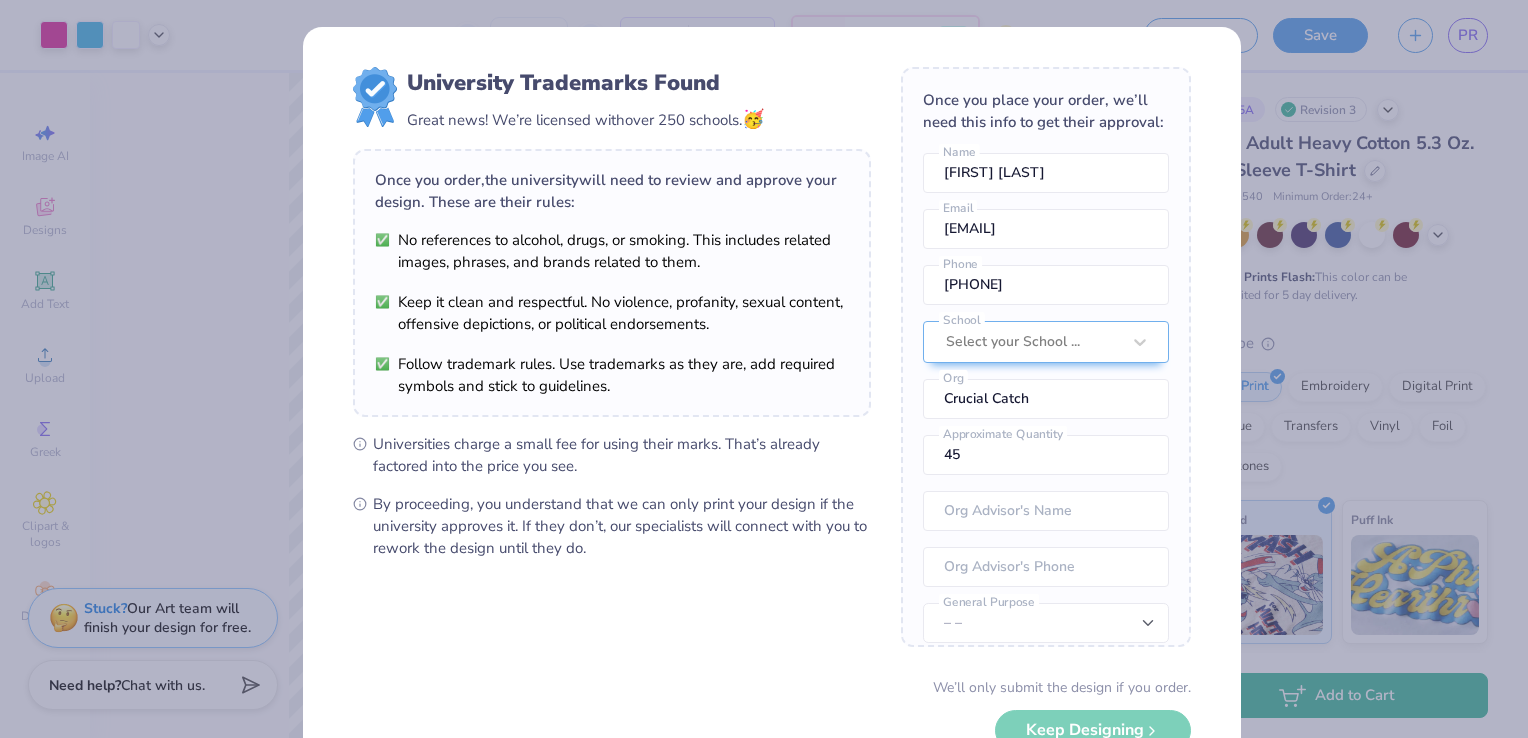 click on "Once you place your order, we’ll need this info to get their approval: [FIRST] [LAST] Name [EMAIL] Email [PHONE] phone must match the following: "/\d{10}|\(\d{3}\)[\u0020\u00a0]\d{3}[-\u2011]\d{4}/"" at bounding box center (764, 369) 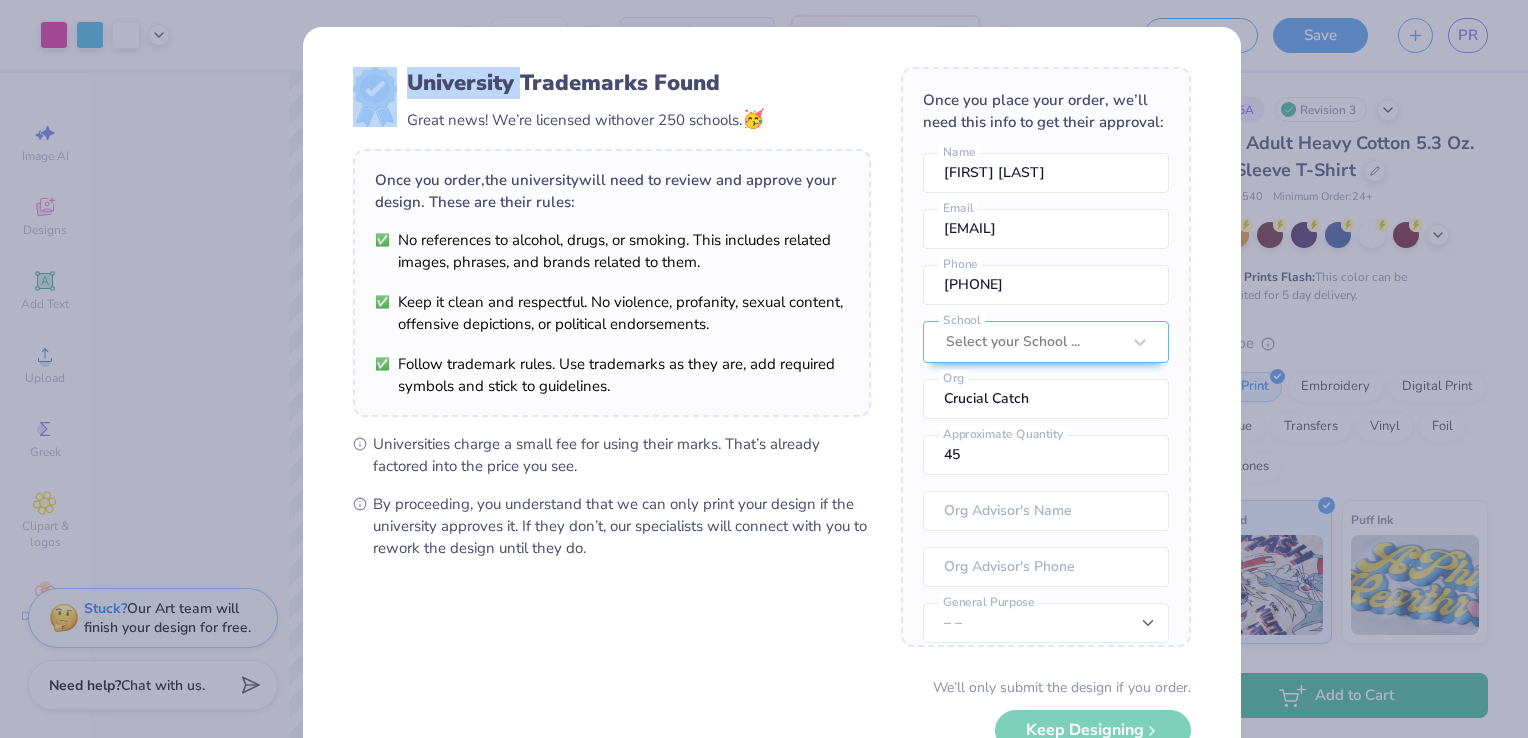 click on "Once you place your order, we’ll need this info to get their approval: [FIRST] [LAST] Name [EMAIL] Email [PHONE] phone must match the following: "/\d{10}|\(\d{3}\)[\u0020\u00a0]\d{3}[-\u2011]\d{4}/"" at bounding box center [764, 369] 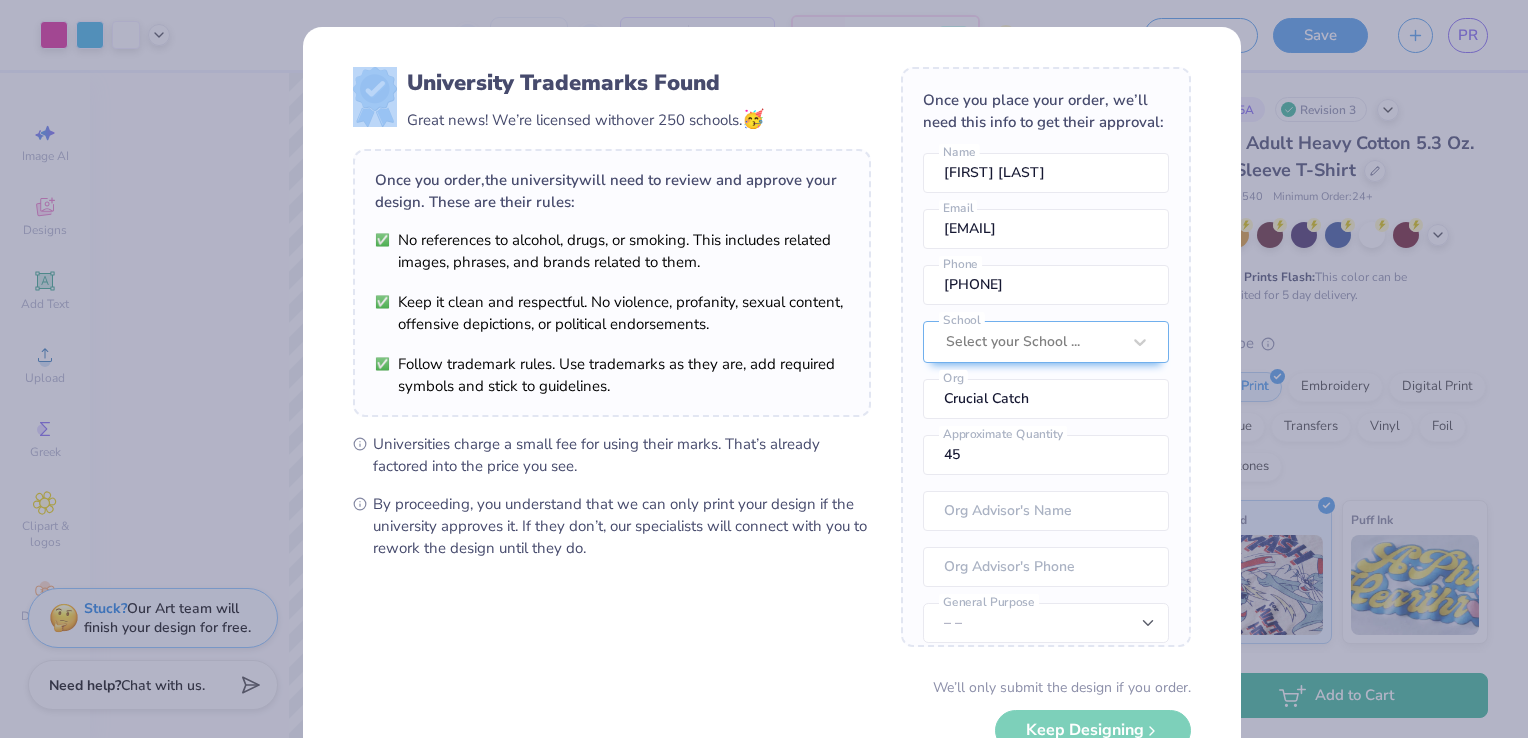 click on "Once you place your order, we’ll need this info to get their approval: [FIRST] [LAST] Name [EMAIL] Email [PHONE] phone must match the following: "/\d{10}|\(\d{3}\)[\u0020\u00a0]\d{3}[-\u2011]\d{4}/"" at bounding box center [764, 369] 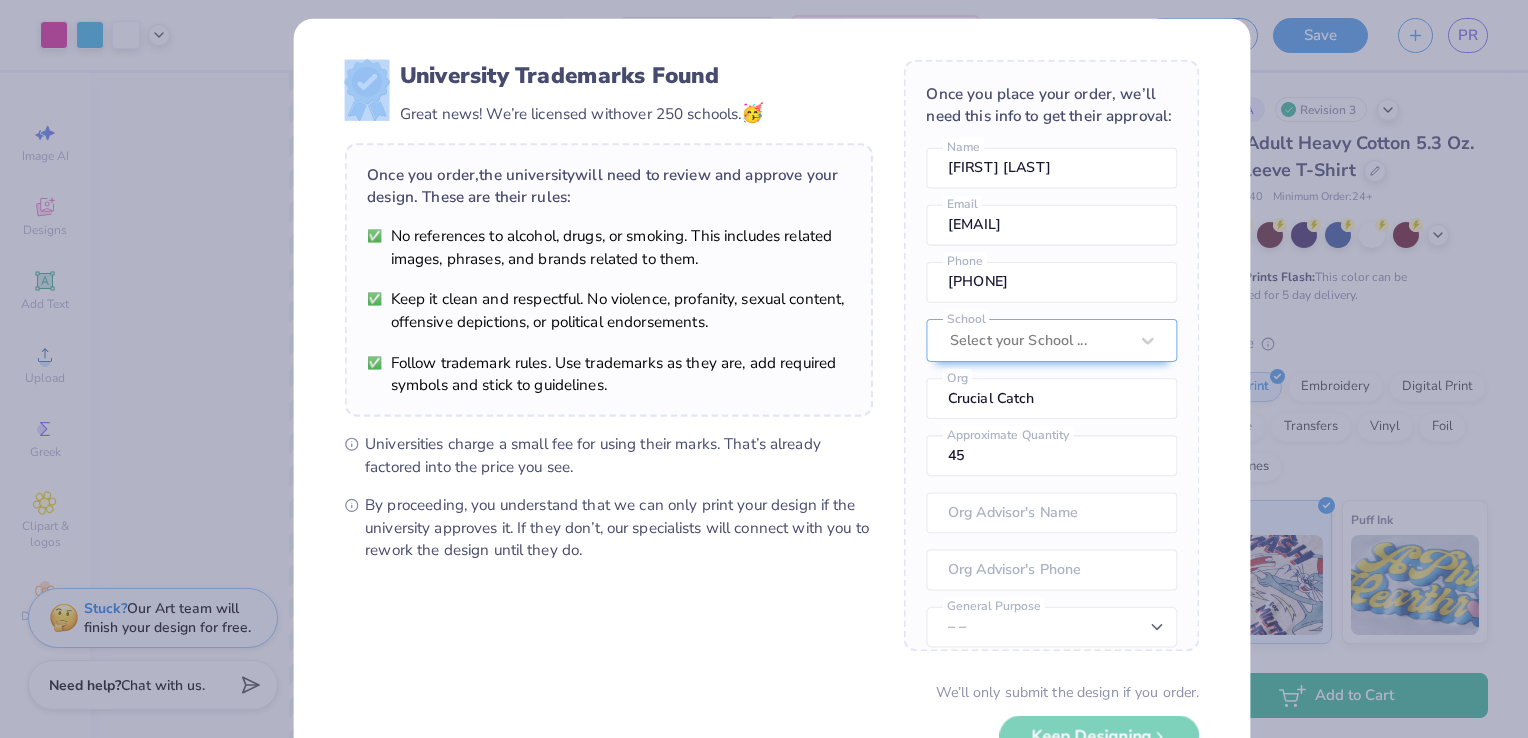 click on "Once you place your order, we’ll need this info to get their approval: [FIRST] [LAST] Name [EMAIL] Email [PHONE] phone must match the following: "/\d{10}|\(\d{3}\)[\u0020\u00a0]\d{3}[-\u2011]\d{4}/"" at bounding box center (764, 369) 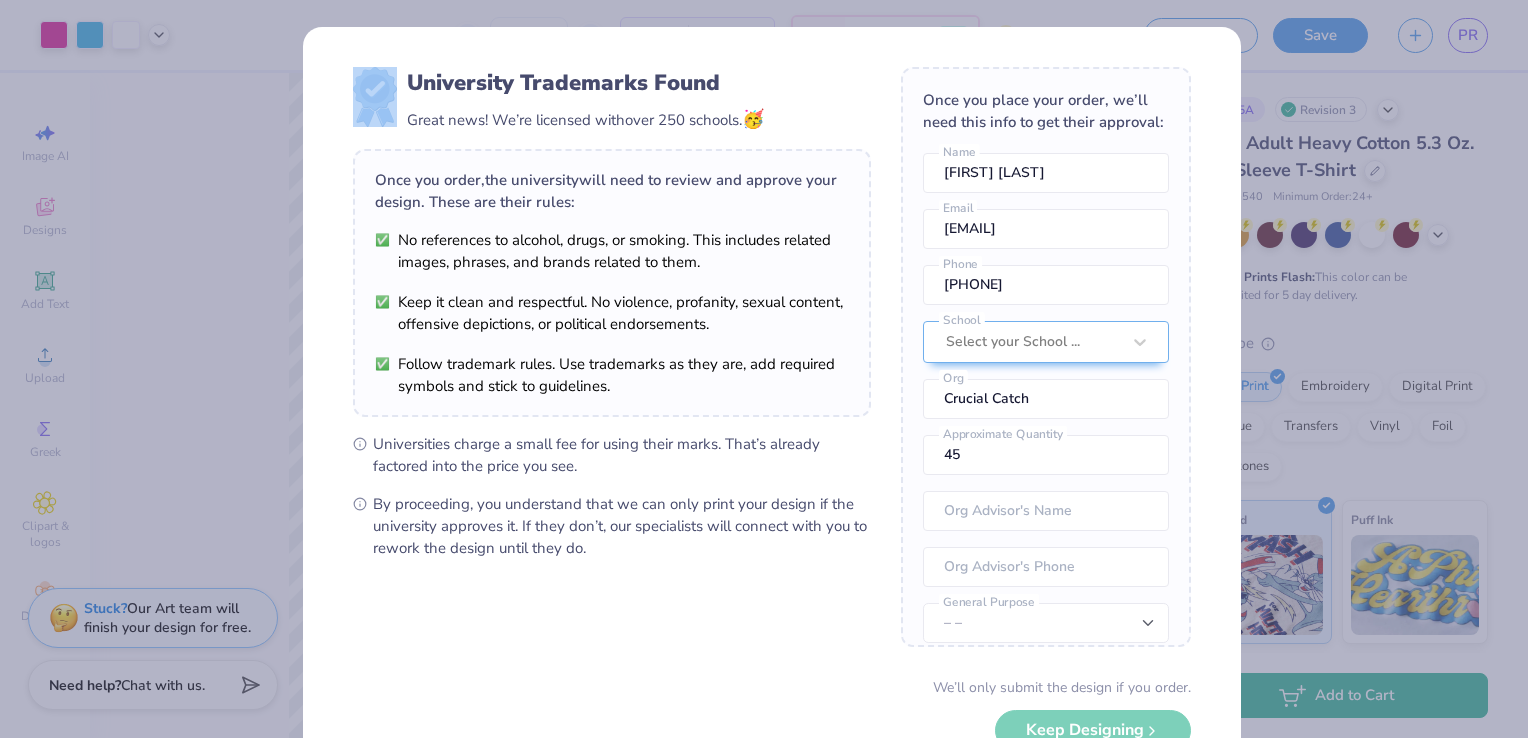 drag, startPoint x: 231, startPoint y: 96, endPoint x: 204, endPoint y: 135, distance: 47.434166 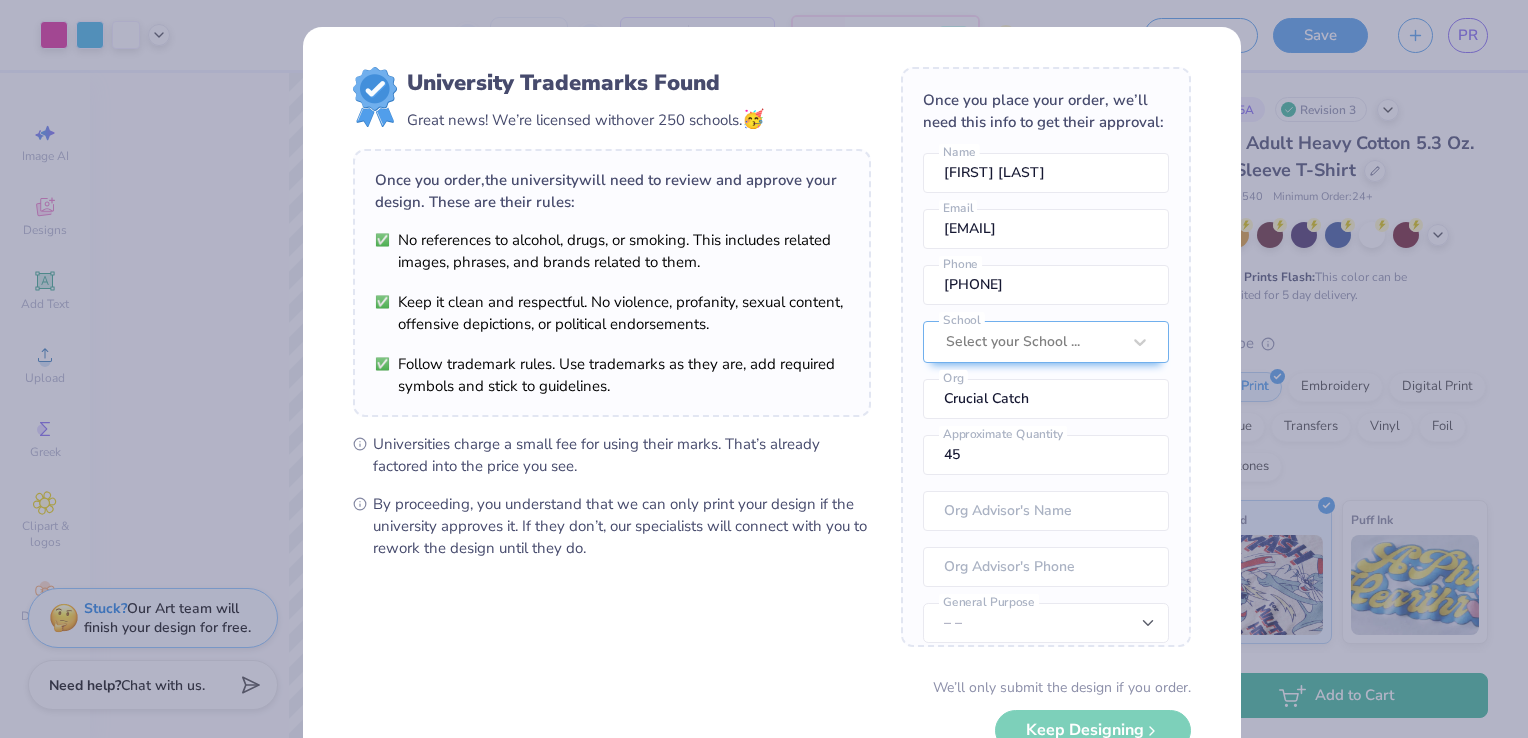 click on "We’ll only submit the design if you order. Keep Designing  No  Collegiate  marks in your design?" at bounding box center [772, 740] 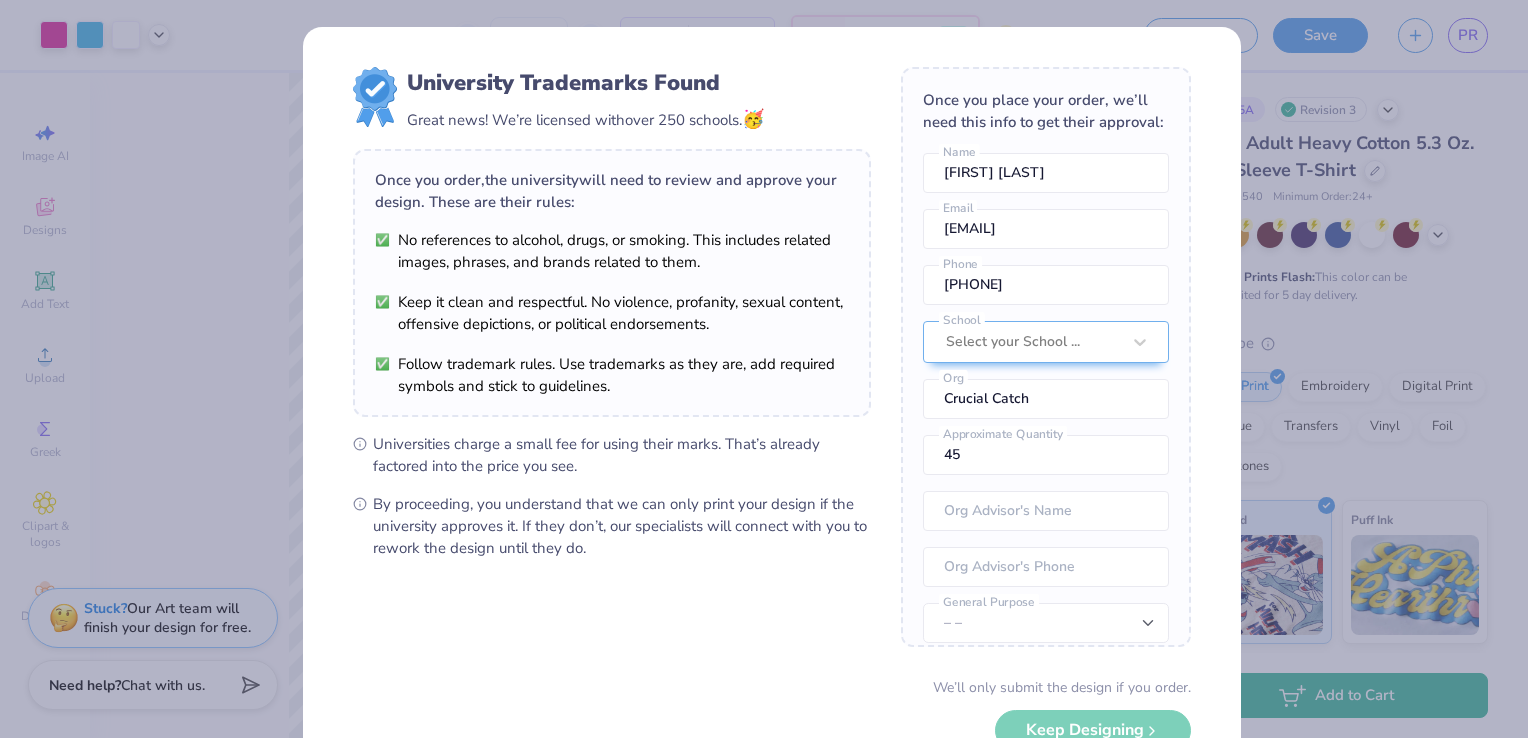 scroll, scrollTop: 128, scrollLeft: 0, axis: vertical 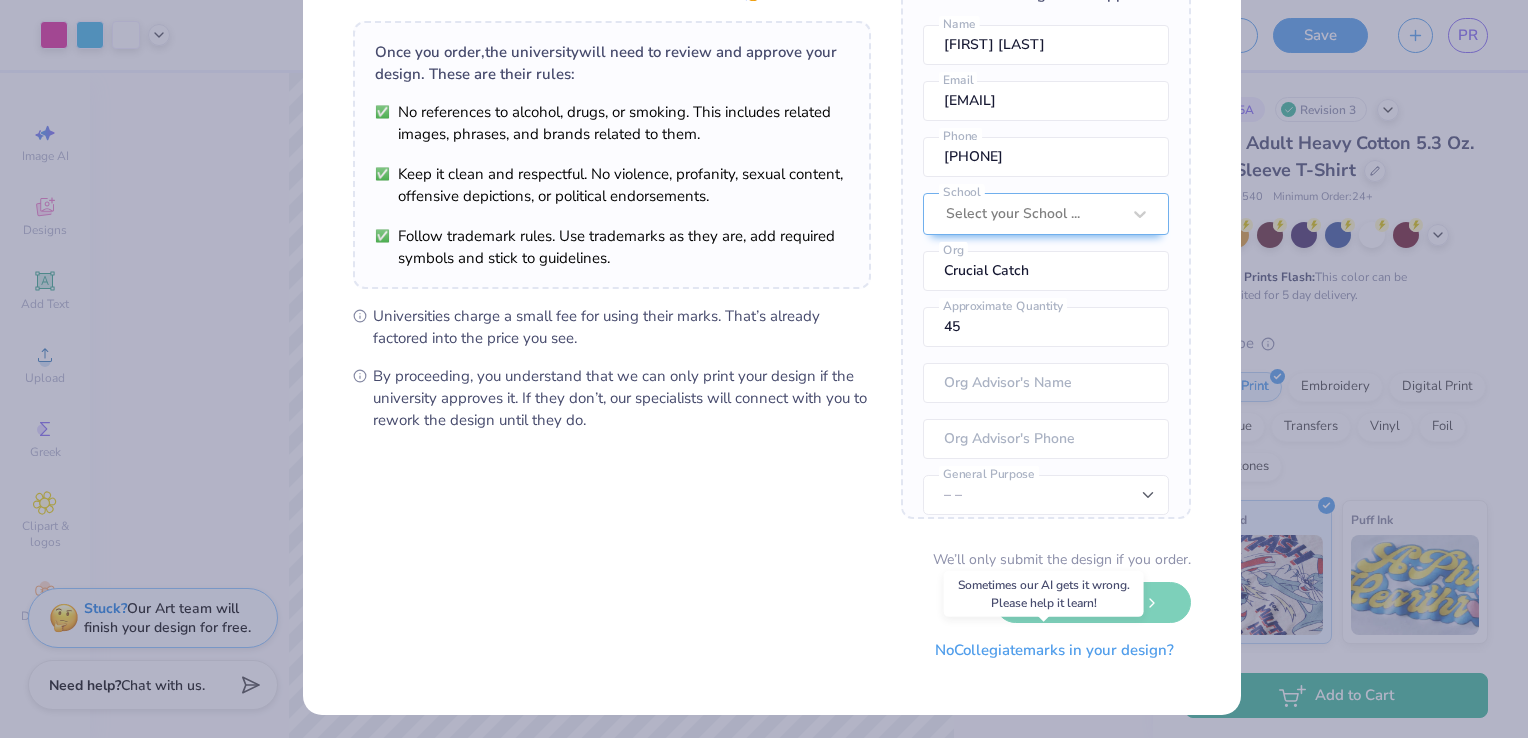 click on "No  Collegiate  marks in your design?" at bounding box center (1054, 650) 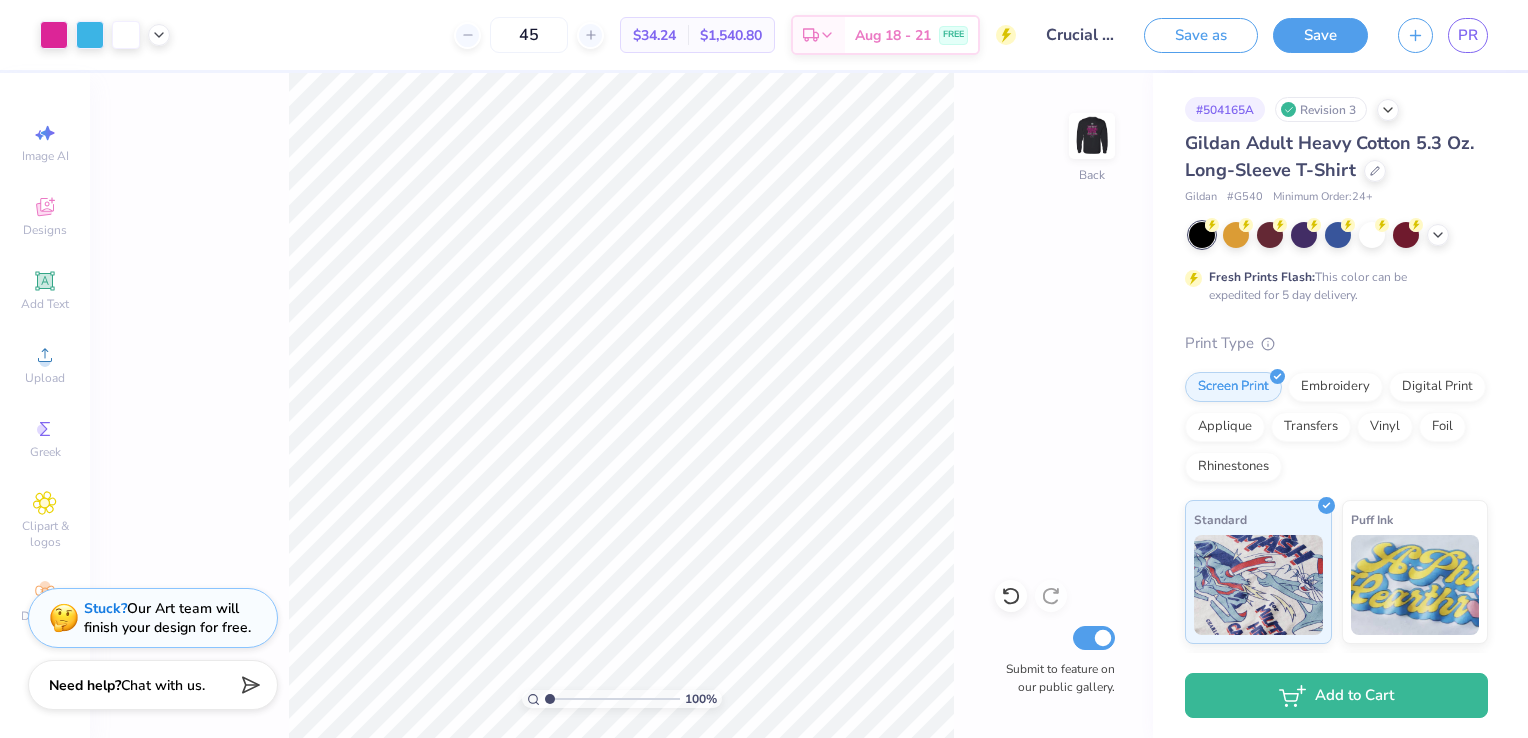scroll, scrollTop: 0, scrollLeft: 0, axis: both 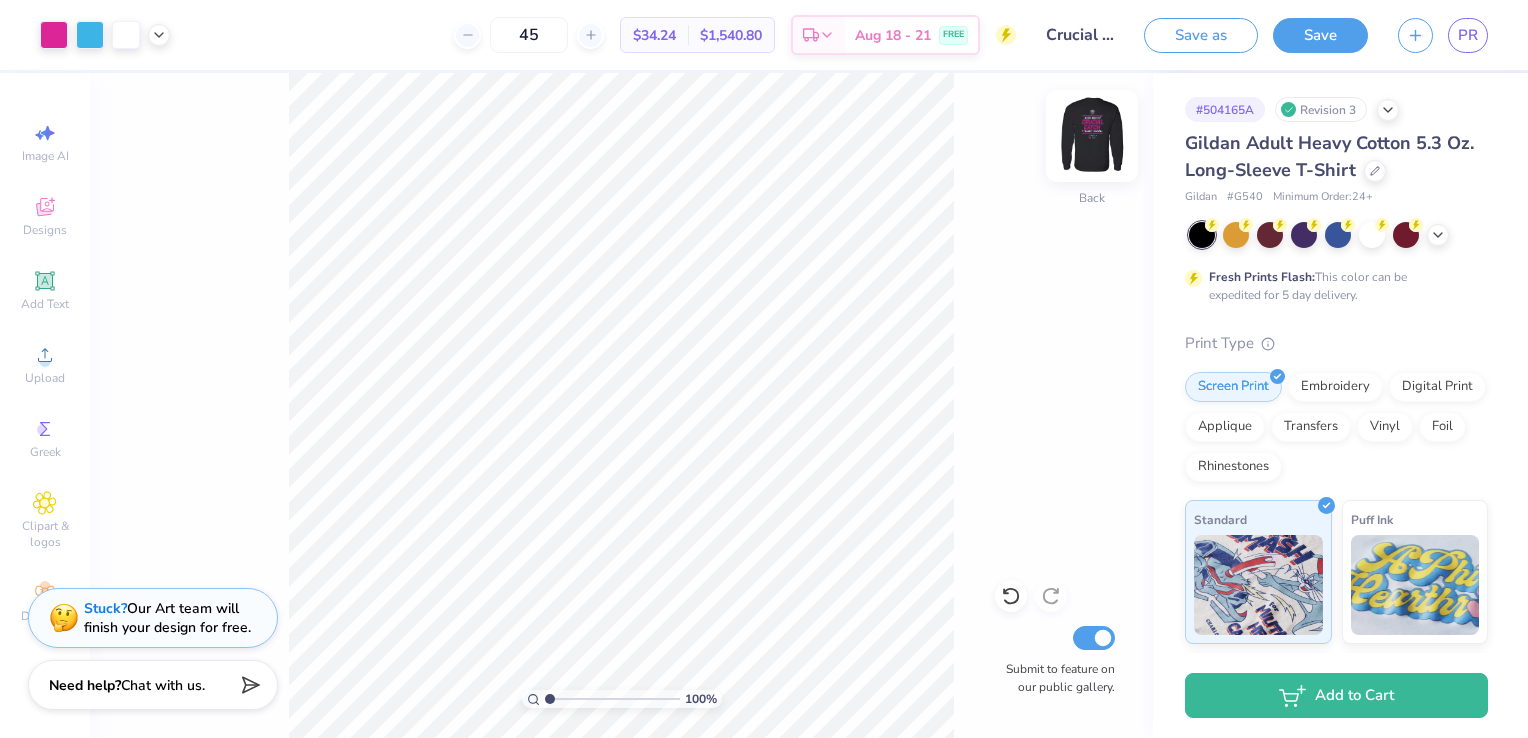 click at bounding box center [1092, 136] 